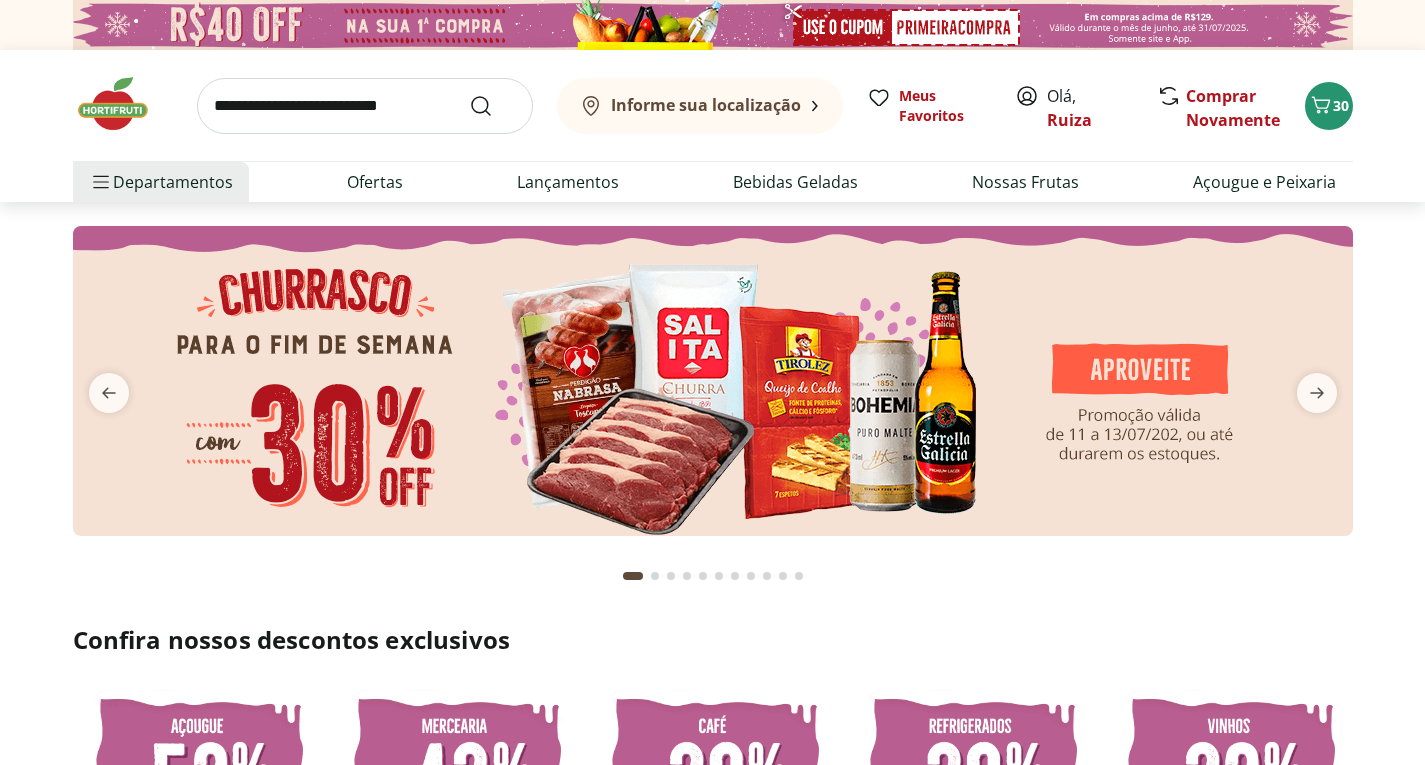 scroll, scrollTop: 0, scrollLeft: 0, axis: both 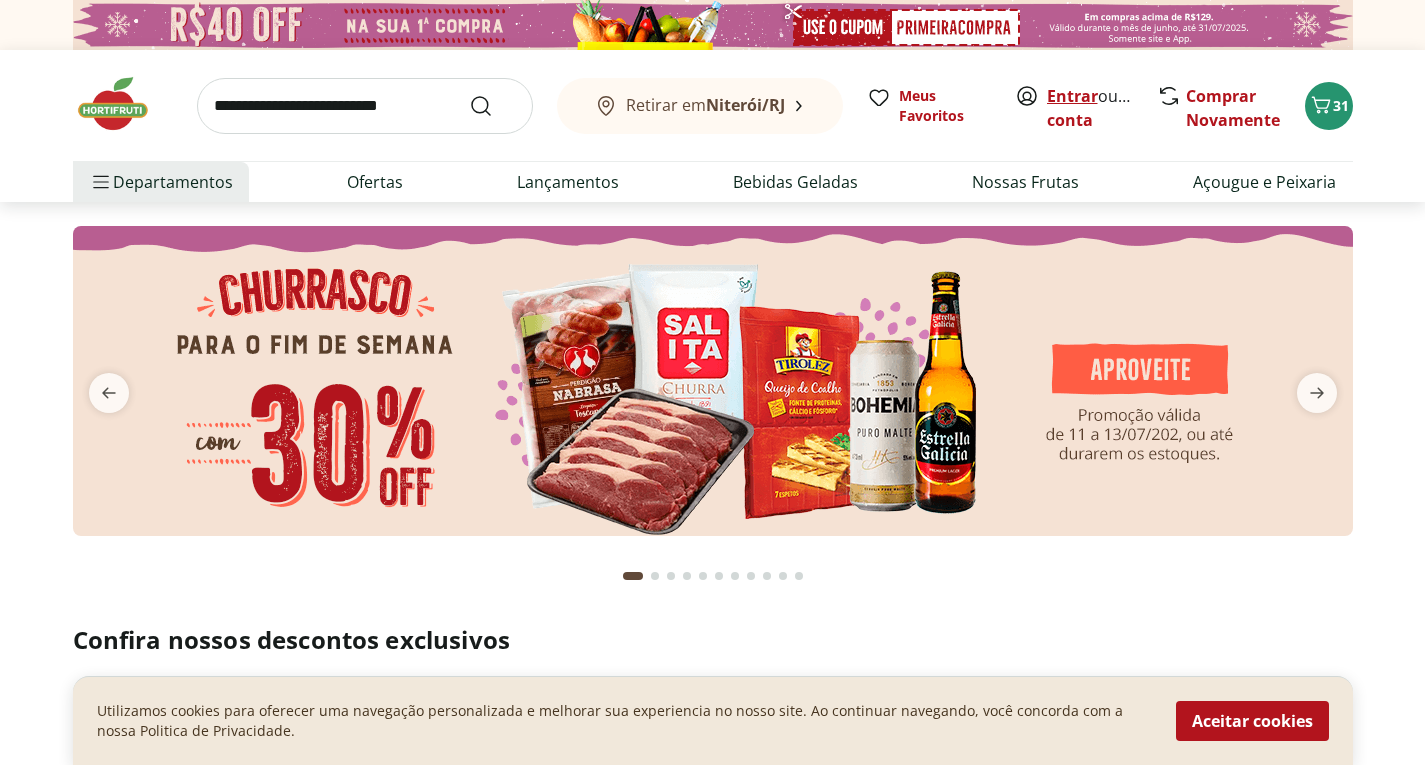 click on "Entrar" at bounding box center (1072, 96) 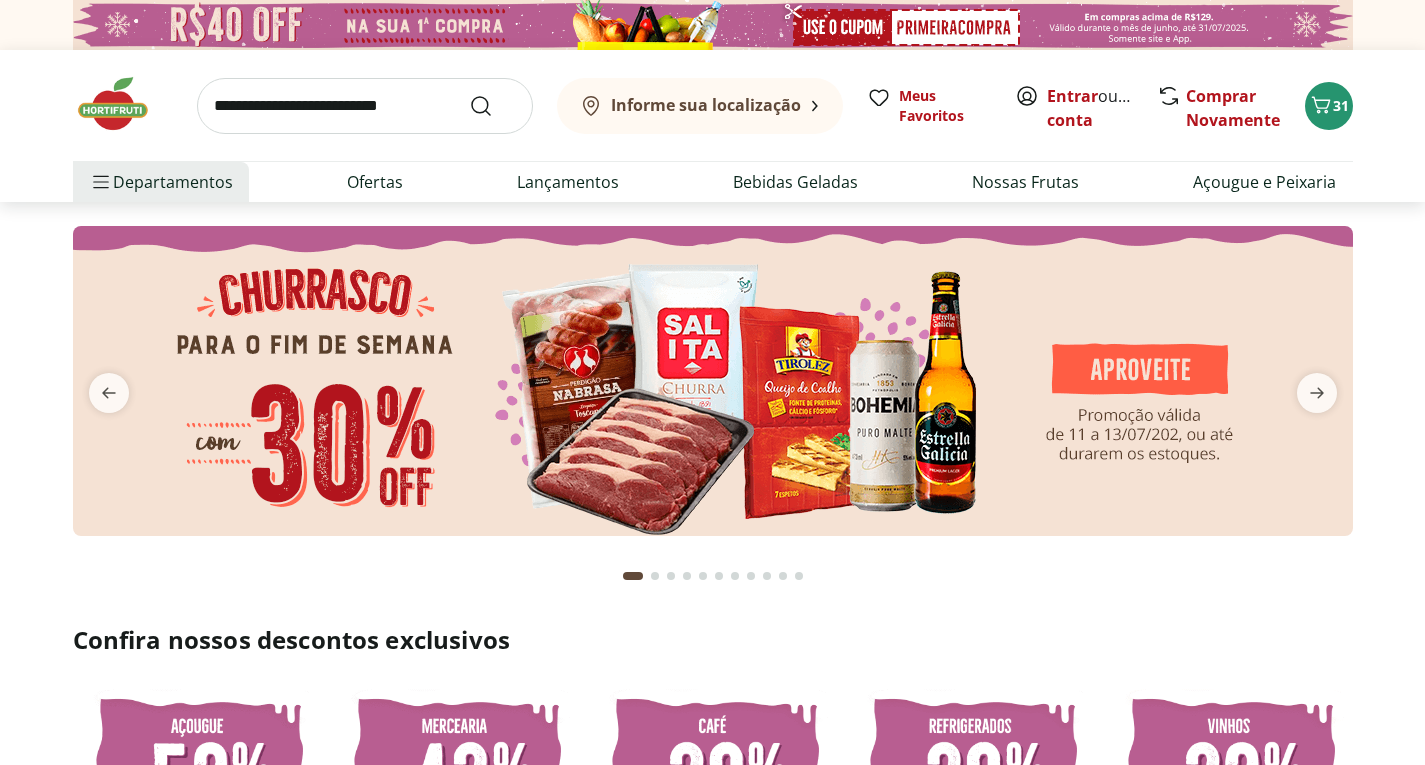 scroll, scrollTop: 0, scrollLeft: 0, axis: both 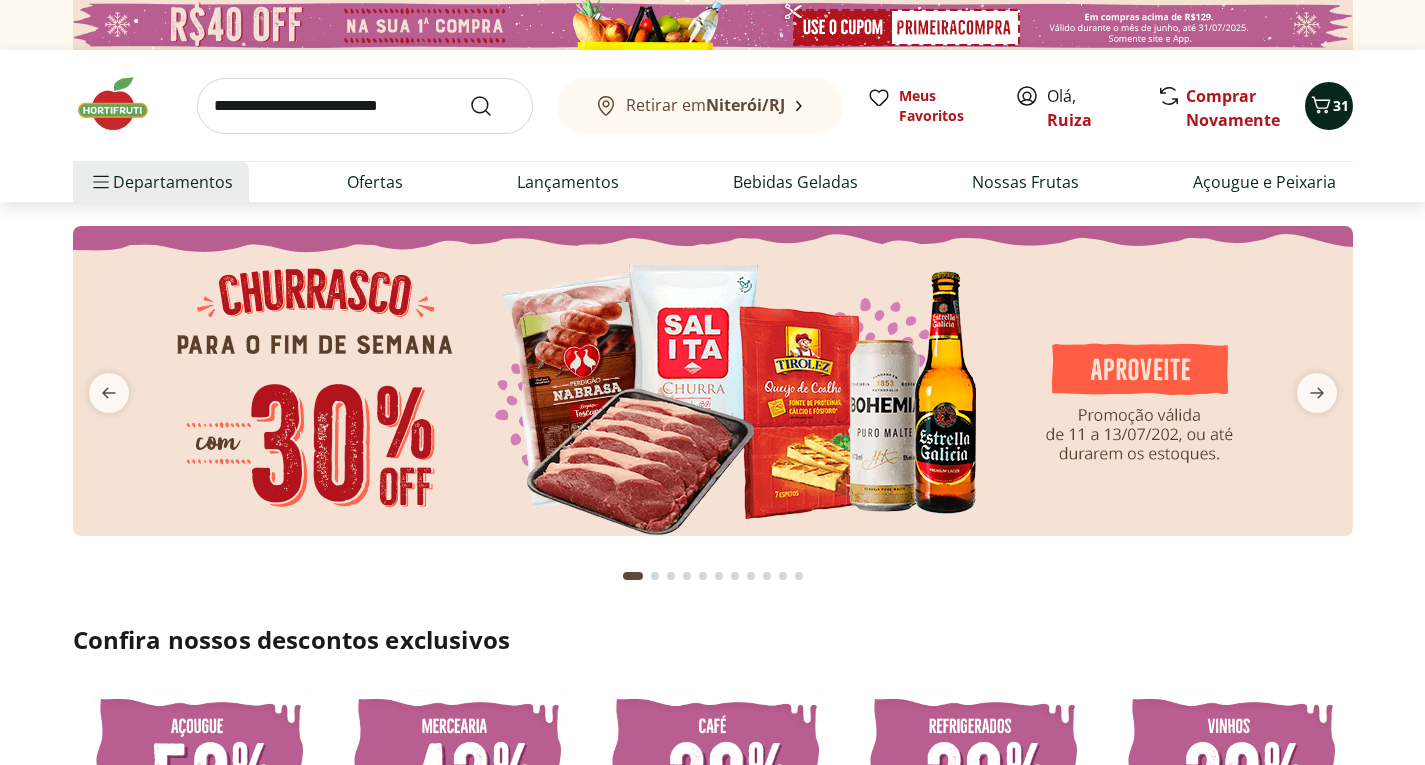 click 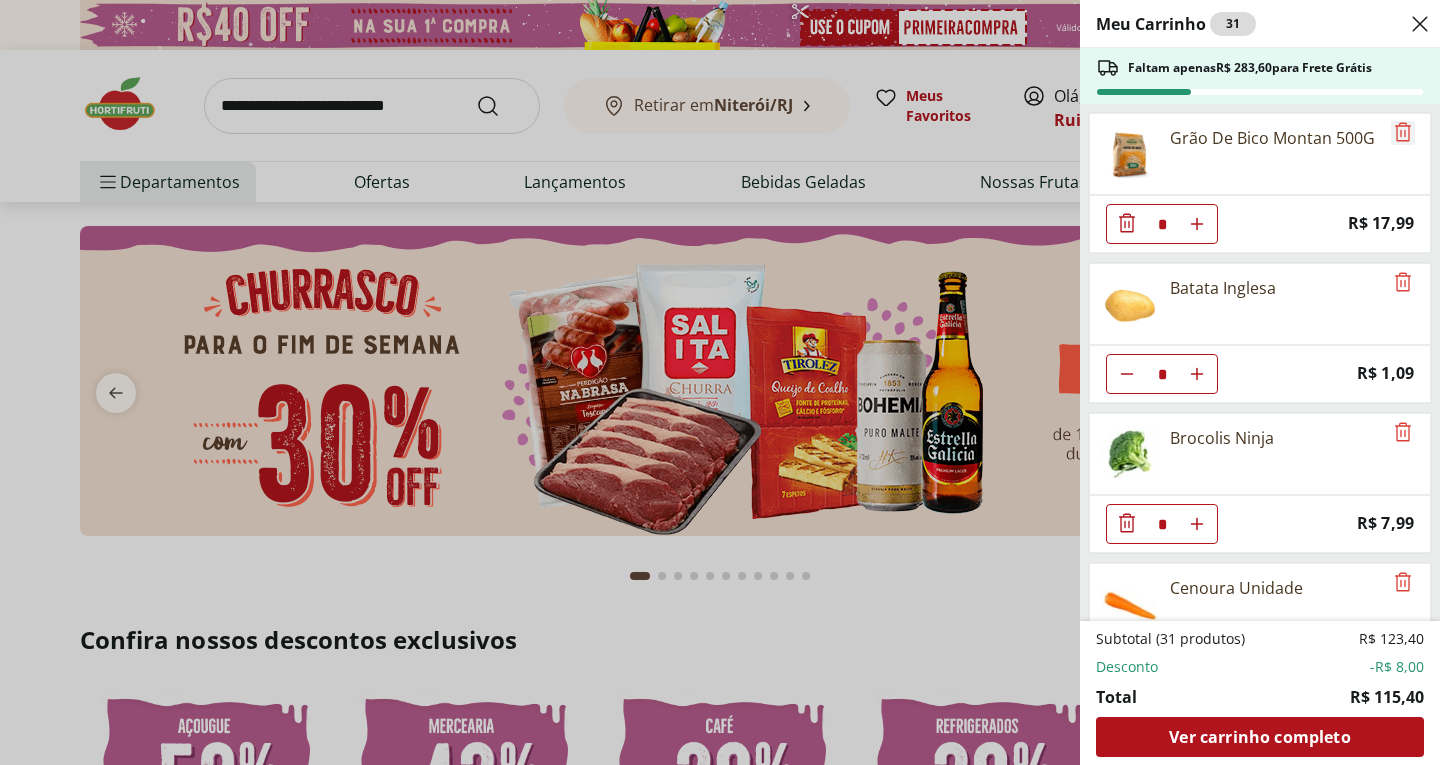 click 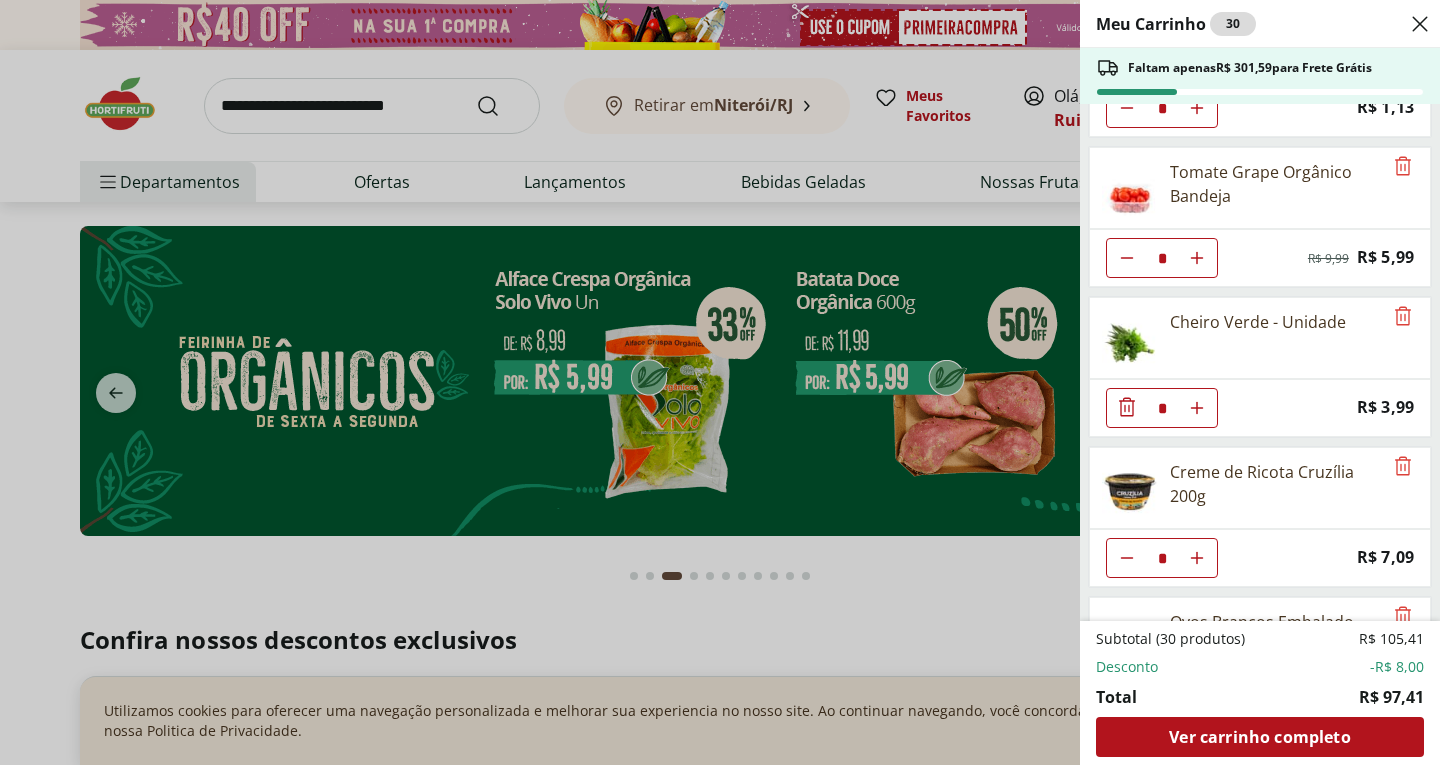 scroll, scrollTop: 900, scrollLeft: 0, axis: vertical 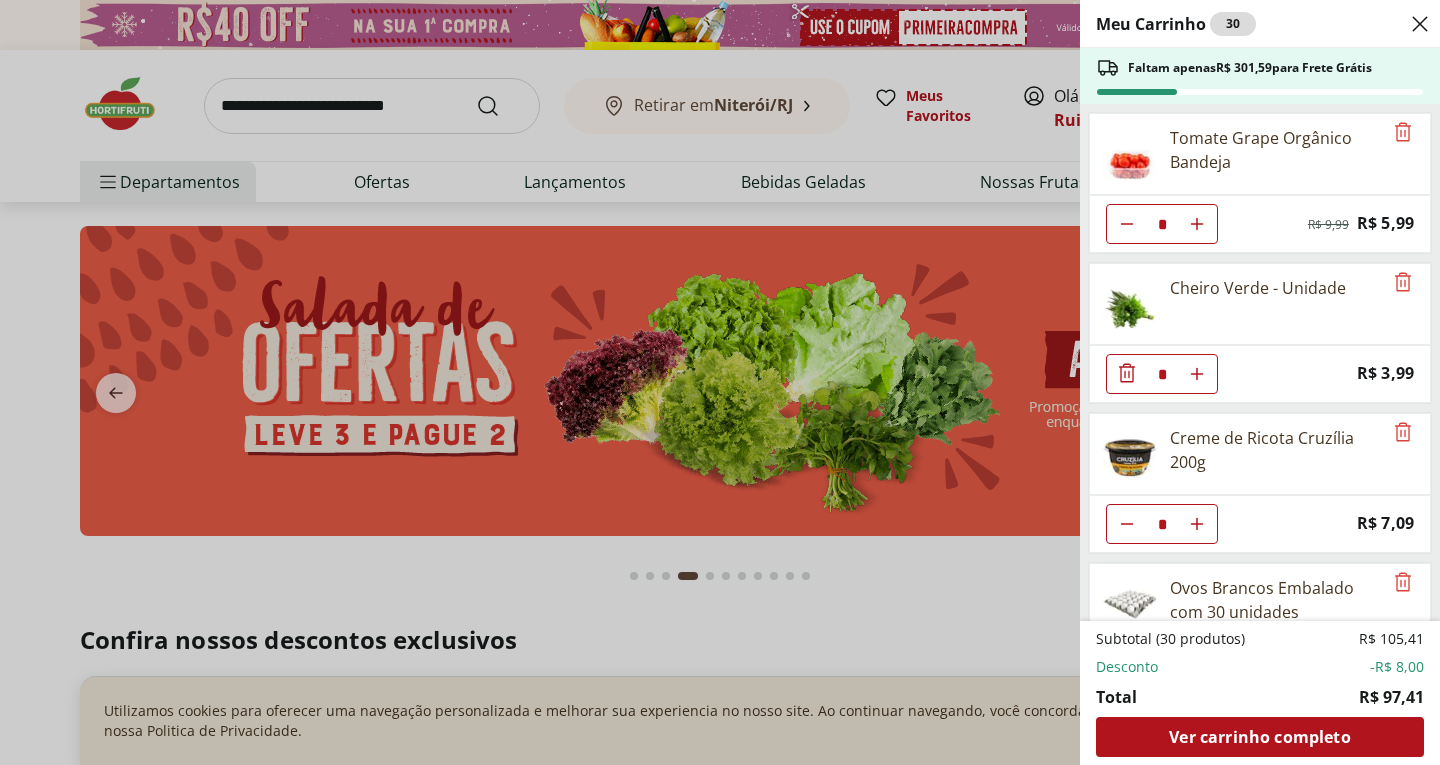 click 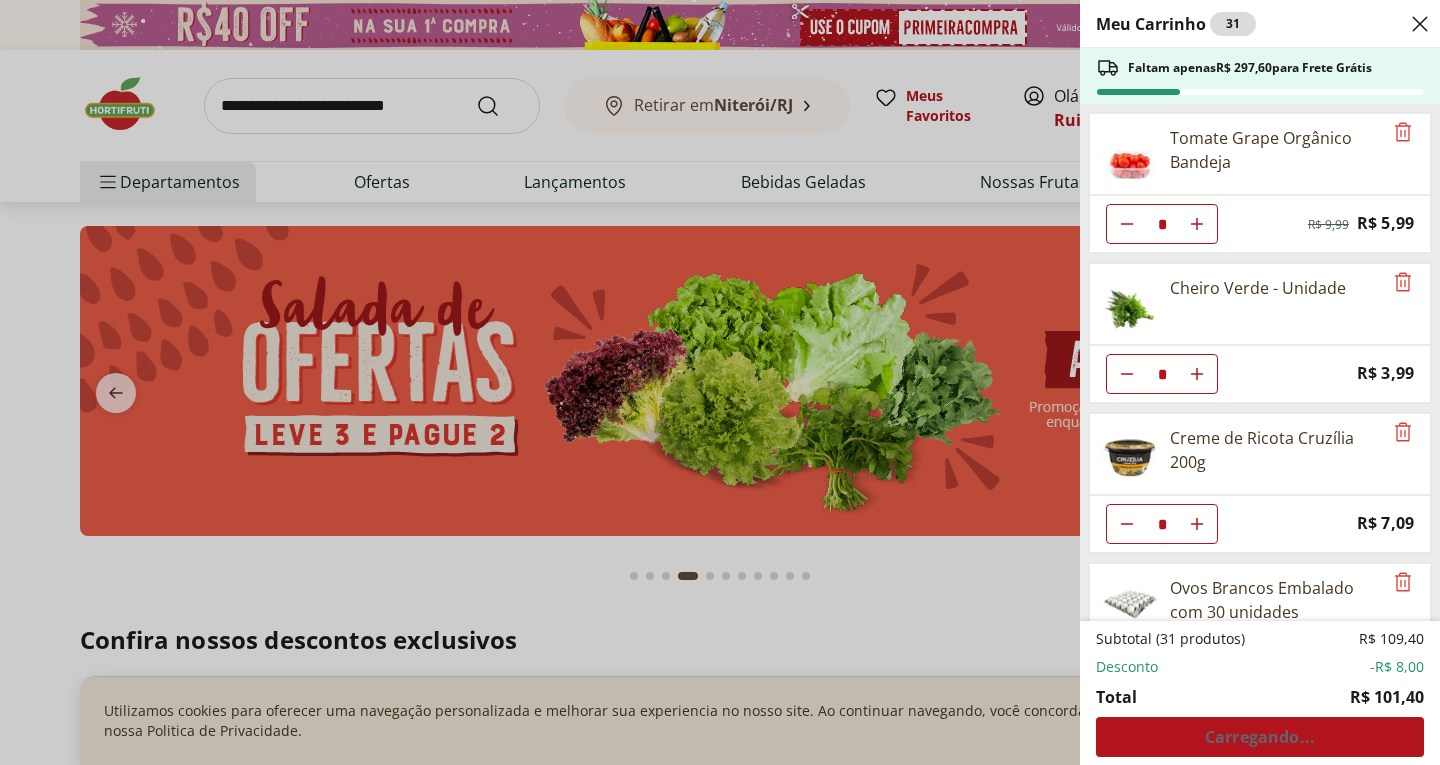 scroll, scrollTop: 991, scrollLeft: 0, axis: vertical 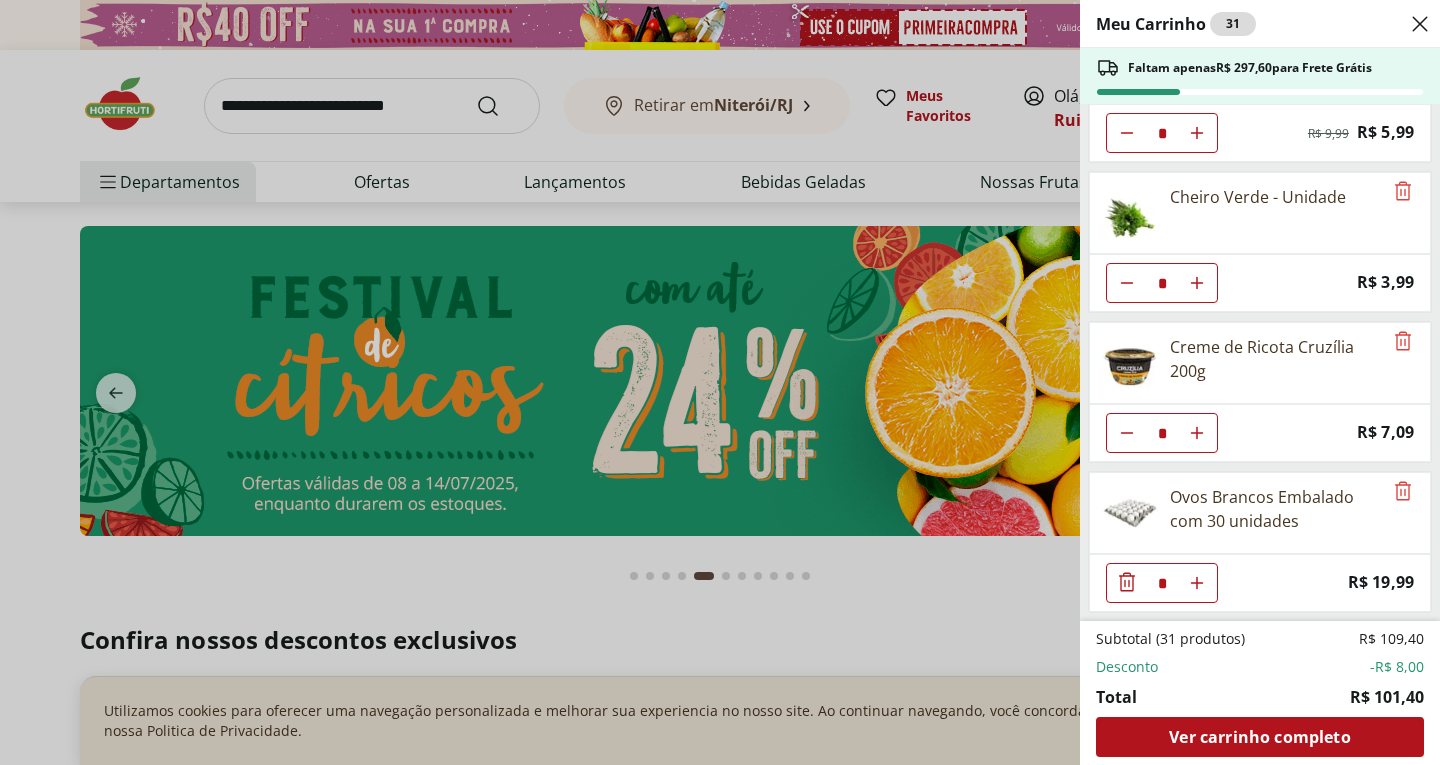 click 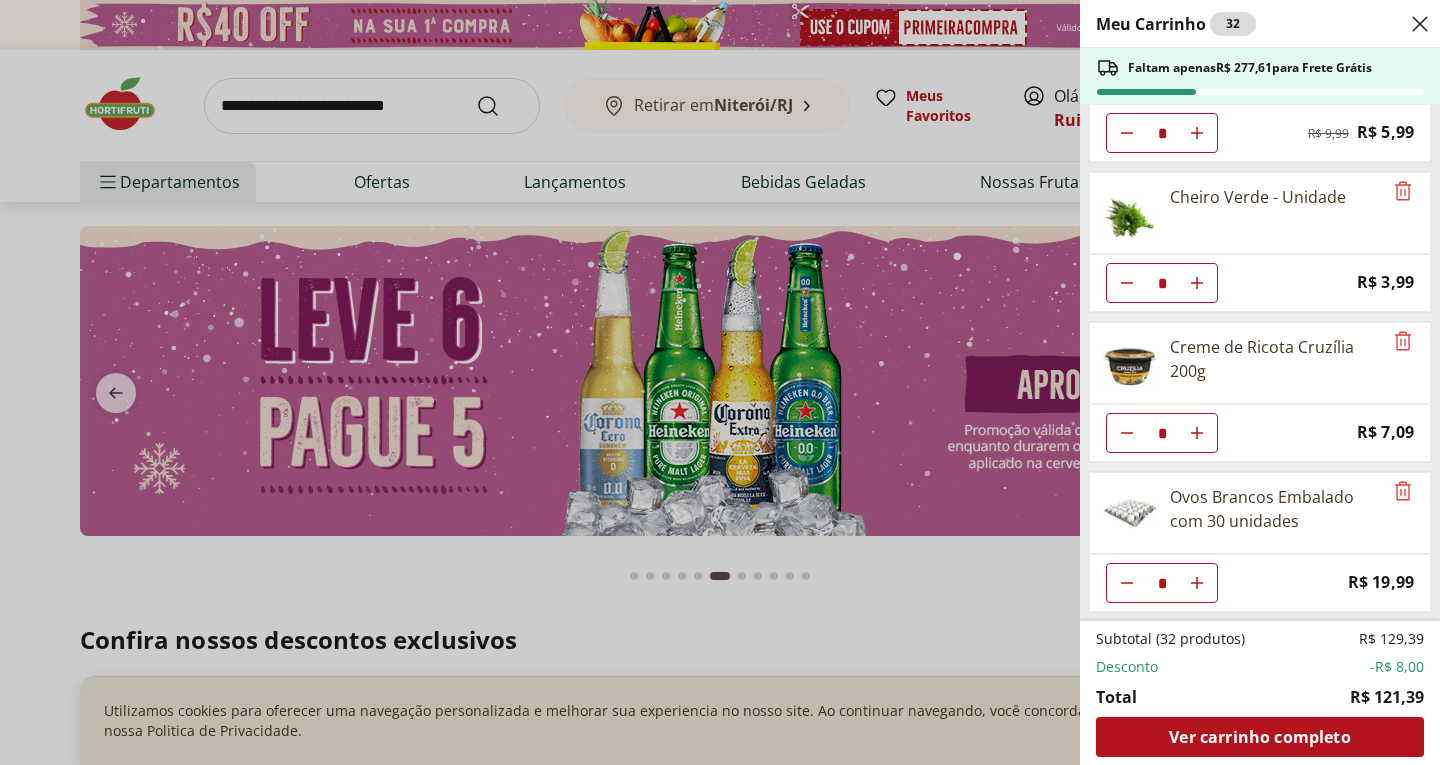 click on "Meu Carrinho 32 Faltam apenas  R$ 277,61  para Frete Grátis Batata Inglesa * Price: R$ 1,09 Brocolis Ninja * Price: R$ 7,99 Cenoura Unidade * Price: R$ 0,77 Abobrinha Italiana Unidade * Price: R$ 1,92 Alho Poró - Unidade * Price: R$ 7,49 Tomate Italiano * Price: R$ 1,13 Tomate Grape Orgânico Bandeja * Original price: R$ 9,99 Price: R$ 5,99 Cheiro Verde - Unidade * Price: R$ 3,99 Creme de Ricota Cruzília 200g * Price: R$ 7,09 Ovos Brancos Embalado com 30 unidades * Price: R$ 19,99 Subtotal (32 produtos) R$ 129,39 Desconto -R$ 8,00 Total R$ 121,39 Ver carrinho completo" at bounding box center [720, 382] 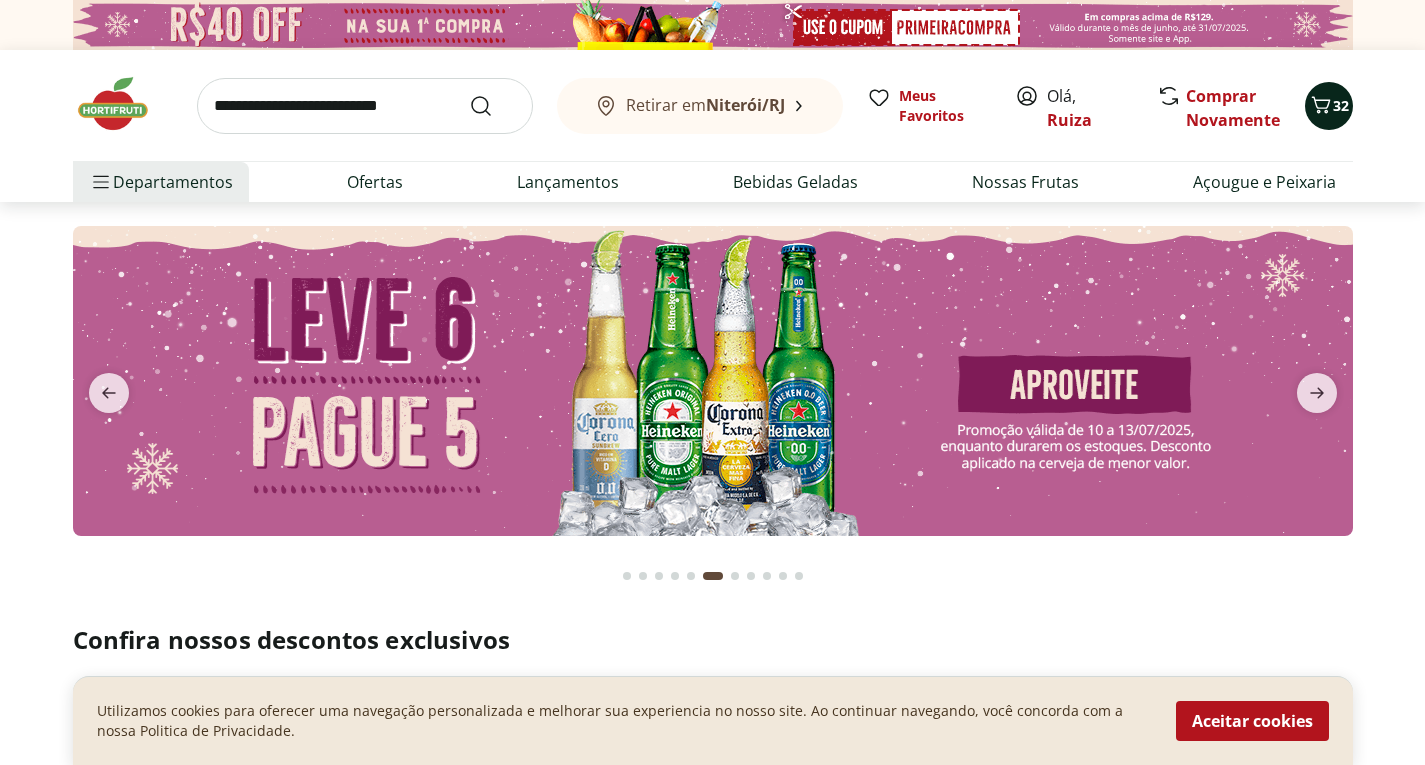 click on "32" at bounding box center [1329, 106] 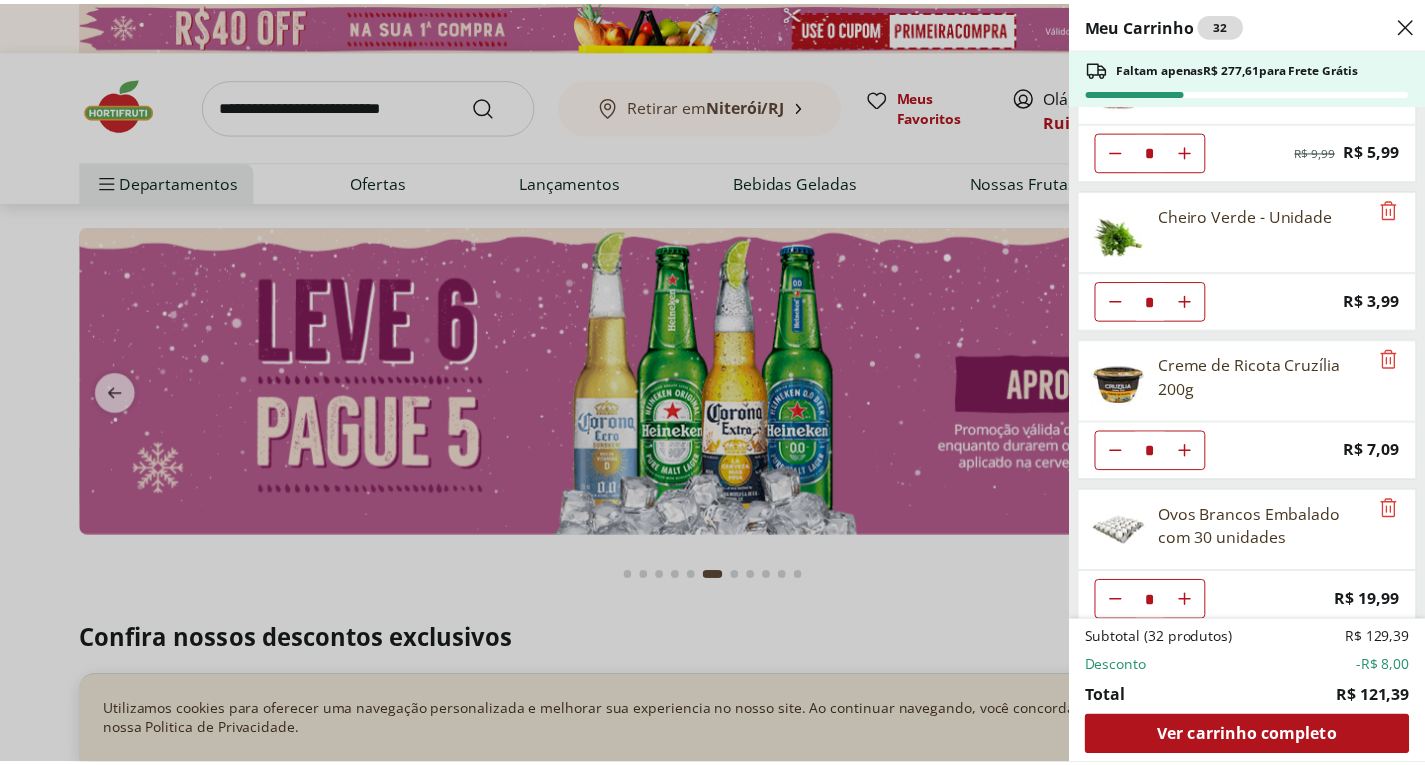 scroll, scrollTop: 991, scrollLeft: 0, axis: vertical 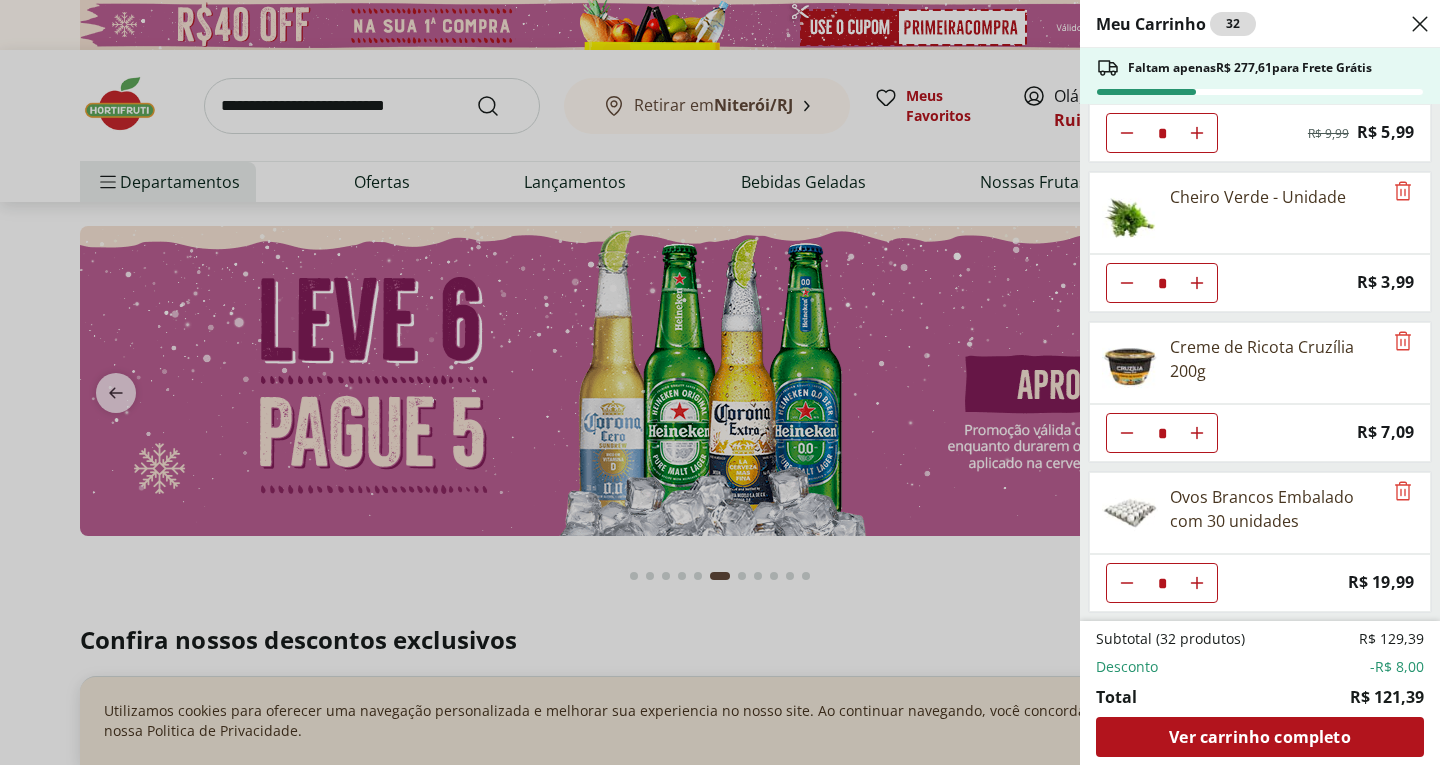 click on "Meu Carrinho 32 Faltam apenas  R$ 277,61  para Frete Grátis Batata Inglesa * Price: R$ 1,09 Brocolis Ninja * Price: R$ 7,99 Cenoura Unidade * Price: R$ 0,77 Abobrinha Italiana Unidade * Price: R$ 1,92 Alho Poró - Unidade * Price: R$ 7,49 Tomate Italiano * Price: R$ 1,13 Tomate Grape Orgânico Bandeja * Original price: R$ 9,99 Price: R$ 5,99 Cheiro Verde - Unidade * Price: R$ 3,99 Creme de Ricota Cruzília 200g * Price: R$ 7,09 Ovos Brancos Embalado com 30 unidades * Price: R$ 19,99 Subtotal (32 produtos) R$ 129,39 Desconto -R$ 8,00 Total R$ 121,39 Ver carrinho completo" at bounding box center [720, 382] 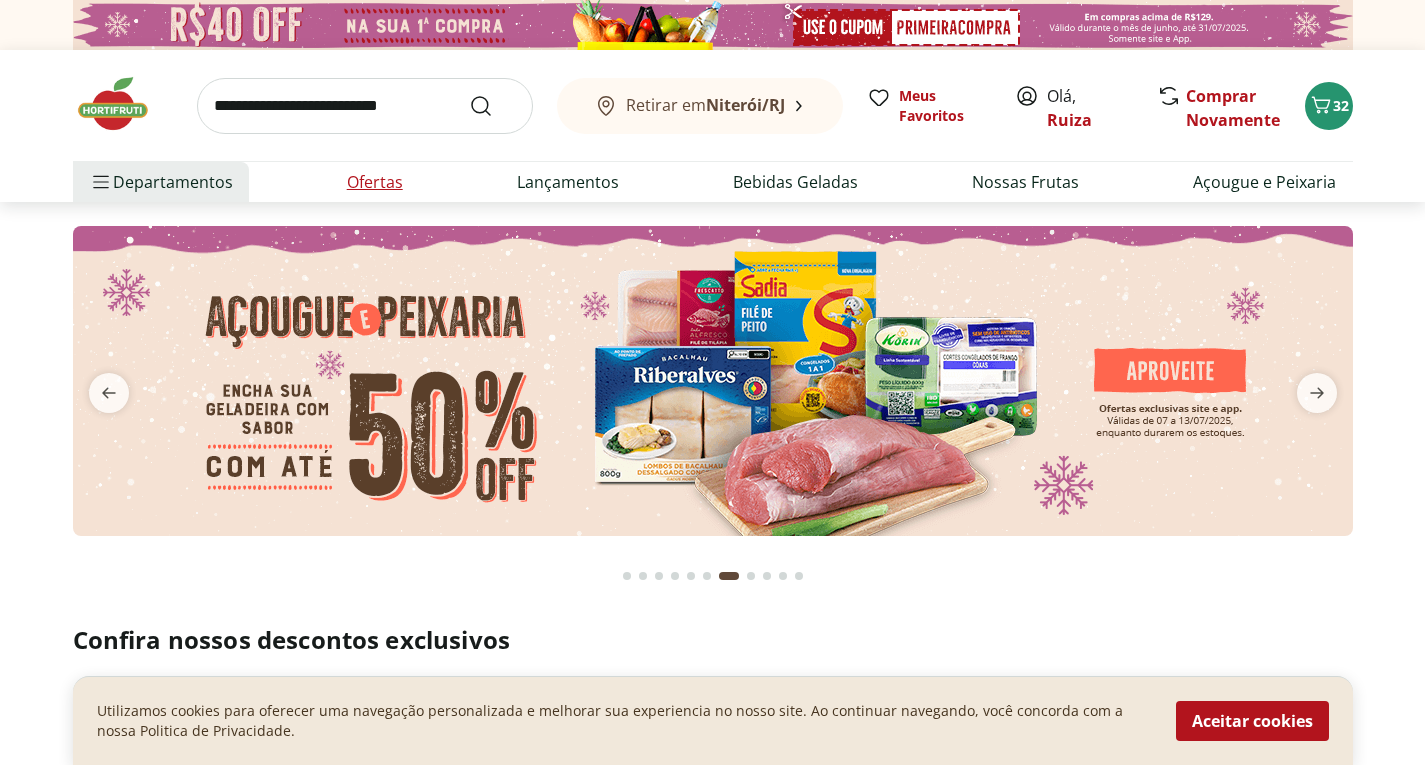 click on "Ofertas" at bounding box center (375, 182) 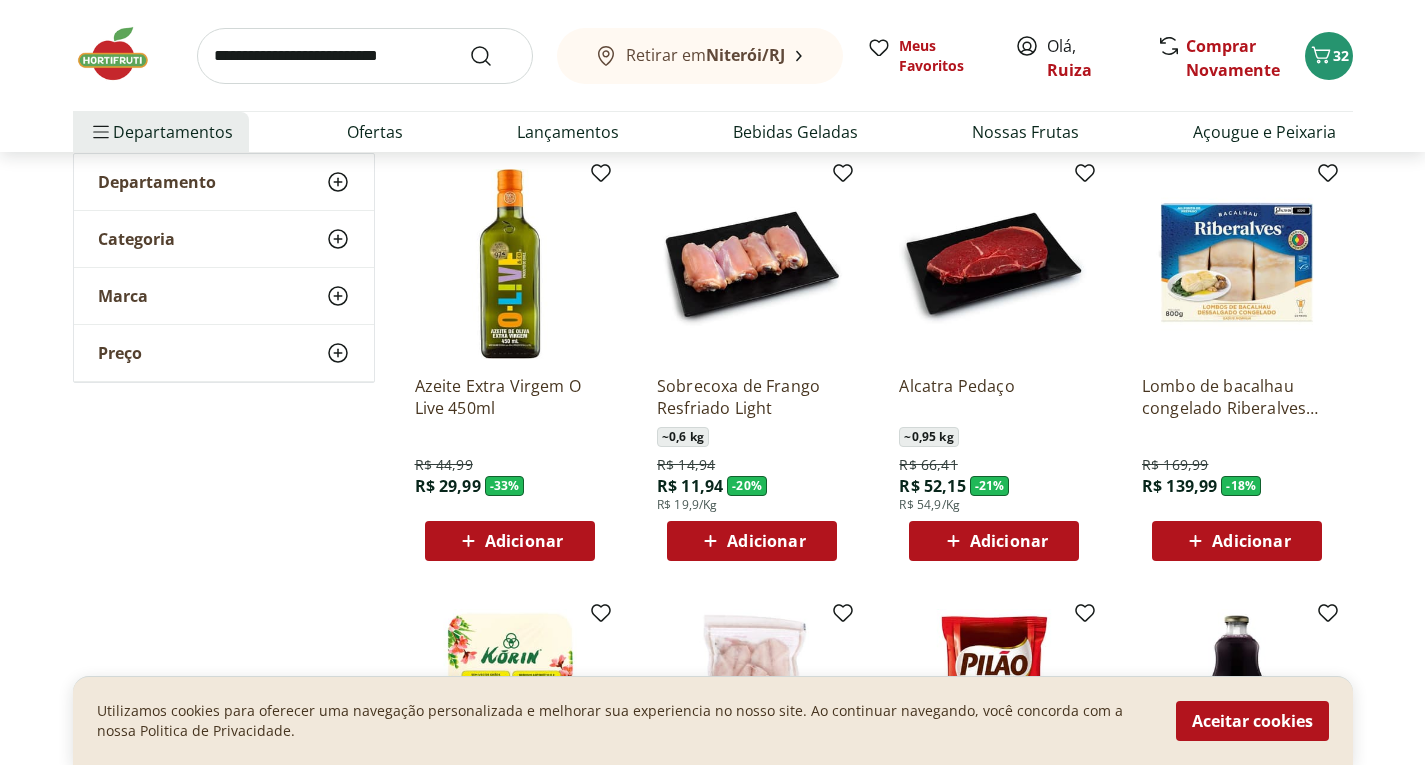 scroll, scrollTop: 200, scrollLeft: 0, axis: vertical 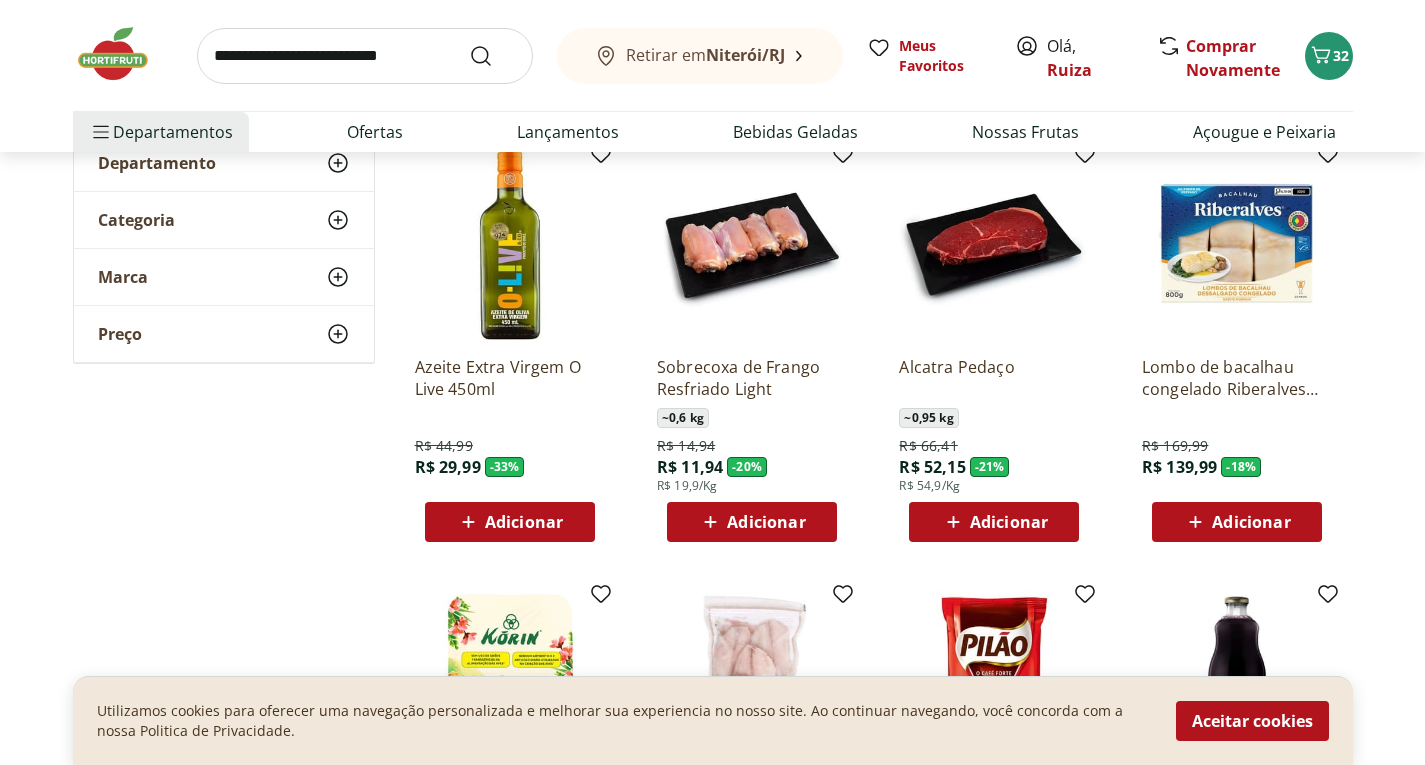 click on "Adicionar" at bounding box center (524, 522) 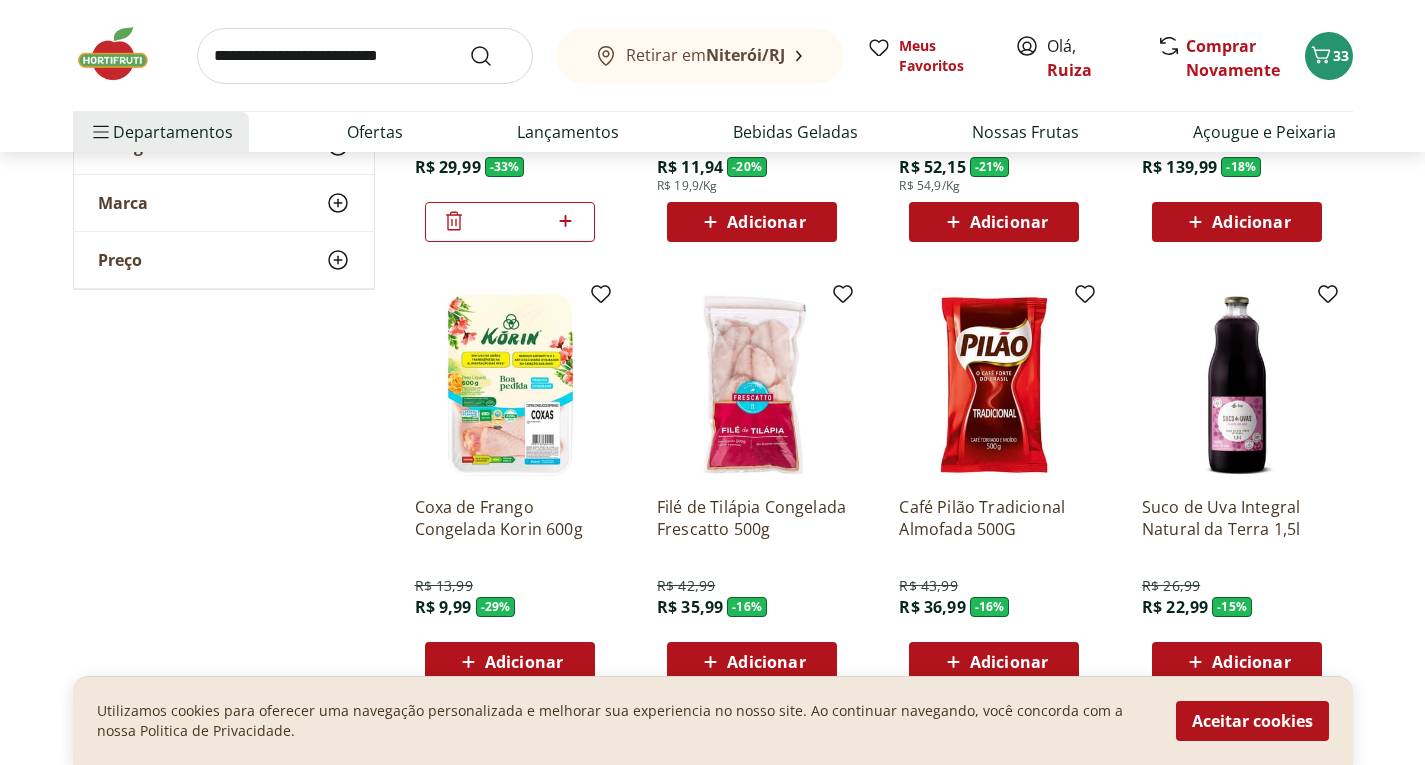scroll, scrollTop: 600, scrollLeft: 0, axis: vertical 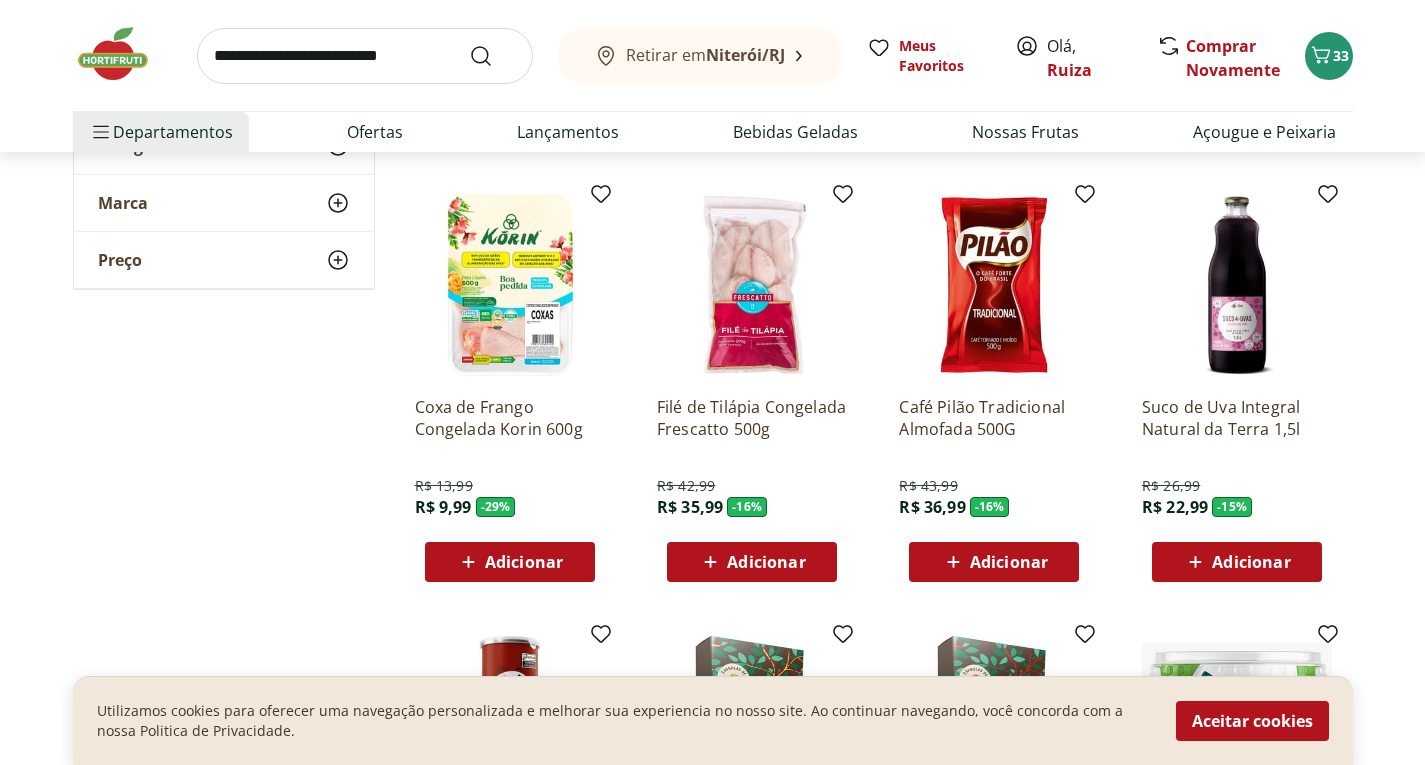 click on "Adicionar" at bounding box center [524, 562] 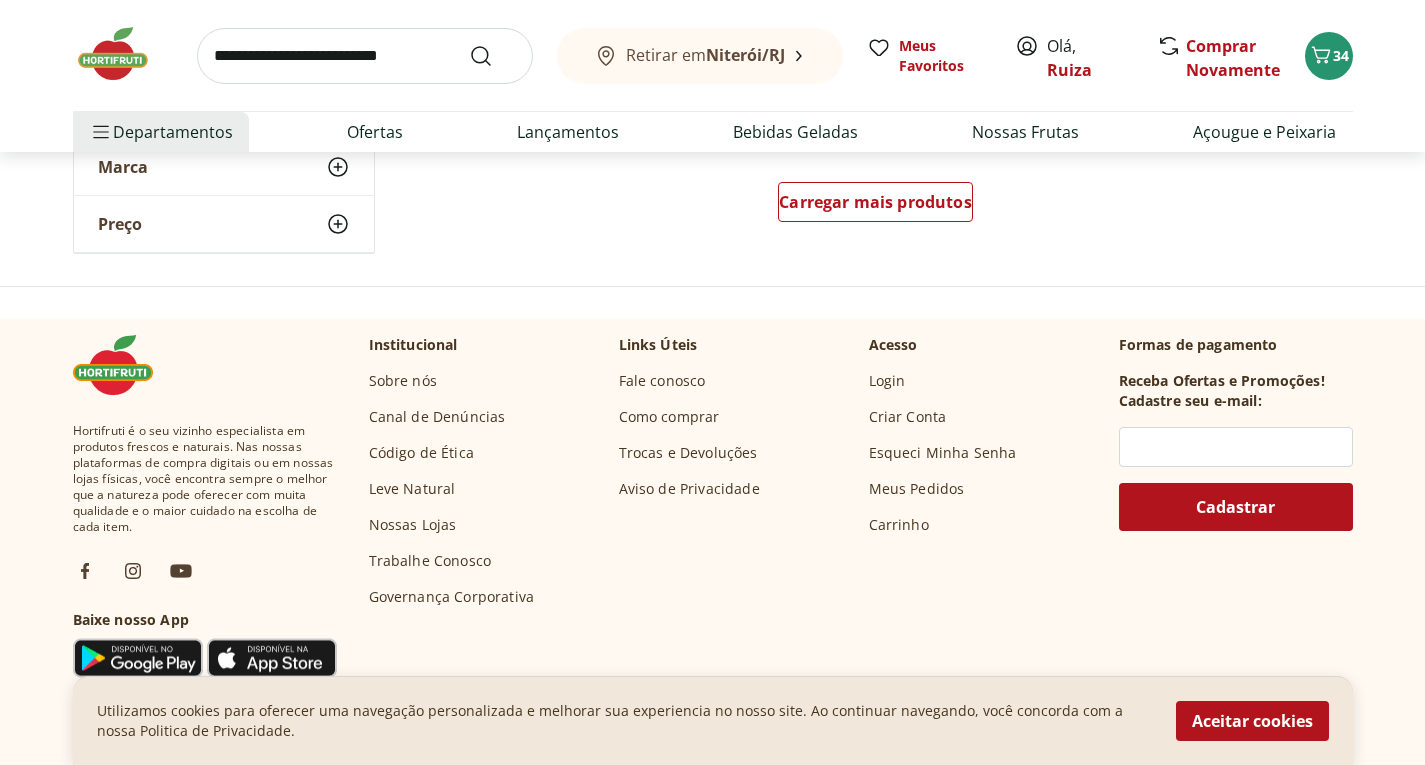 scroll, scrollTop: 1500, scrollLeft: 0, axis: vertical 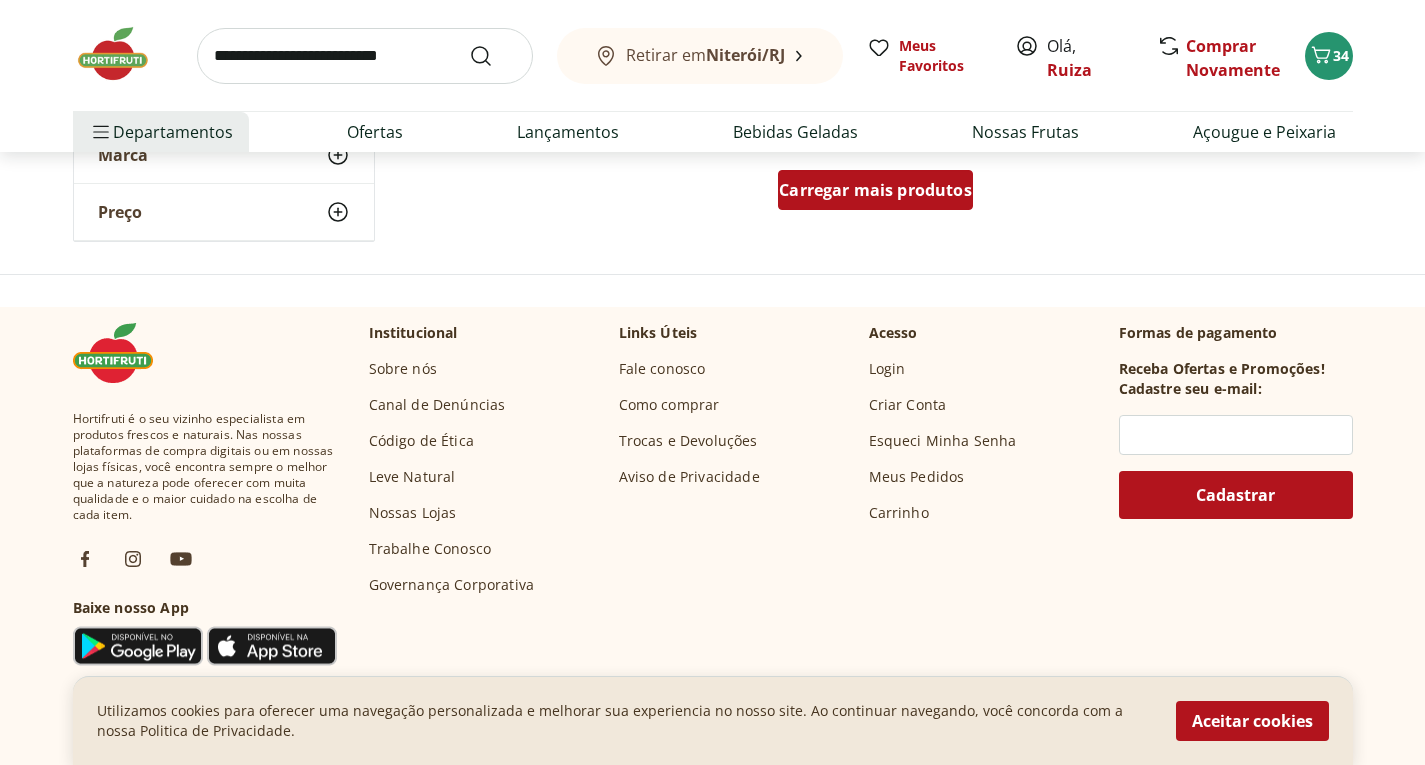 click on "Carregar mais produtos" at bounding box center [875, 190] 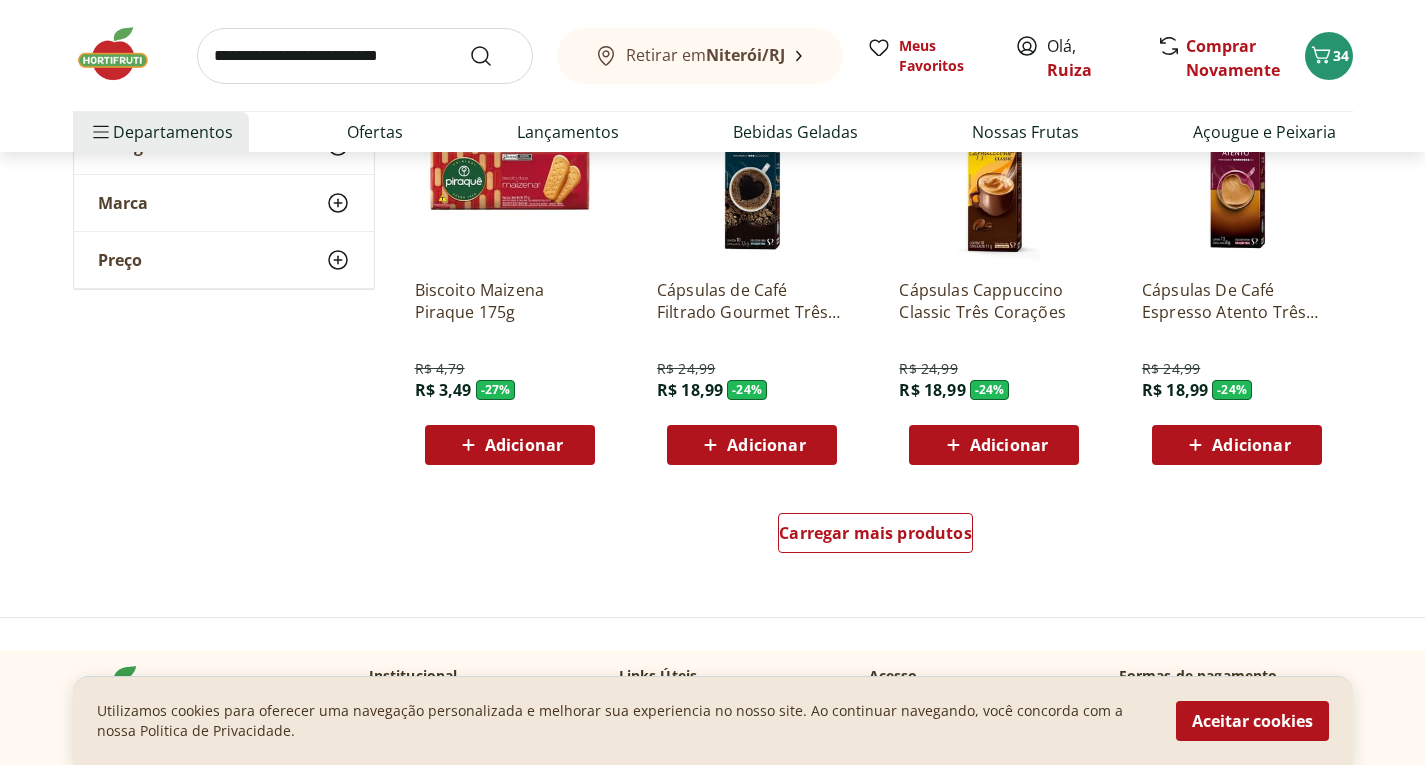 scroll, scrollTop: 2400, scrollLeft: 0, axis: vertical 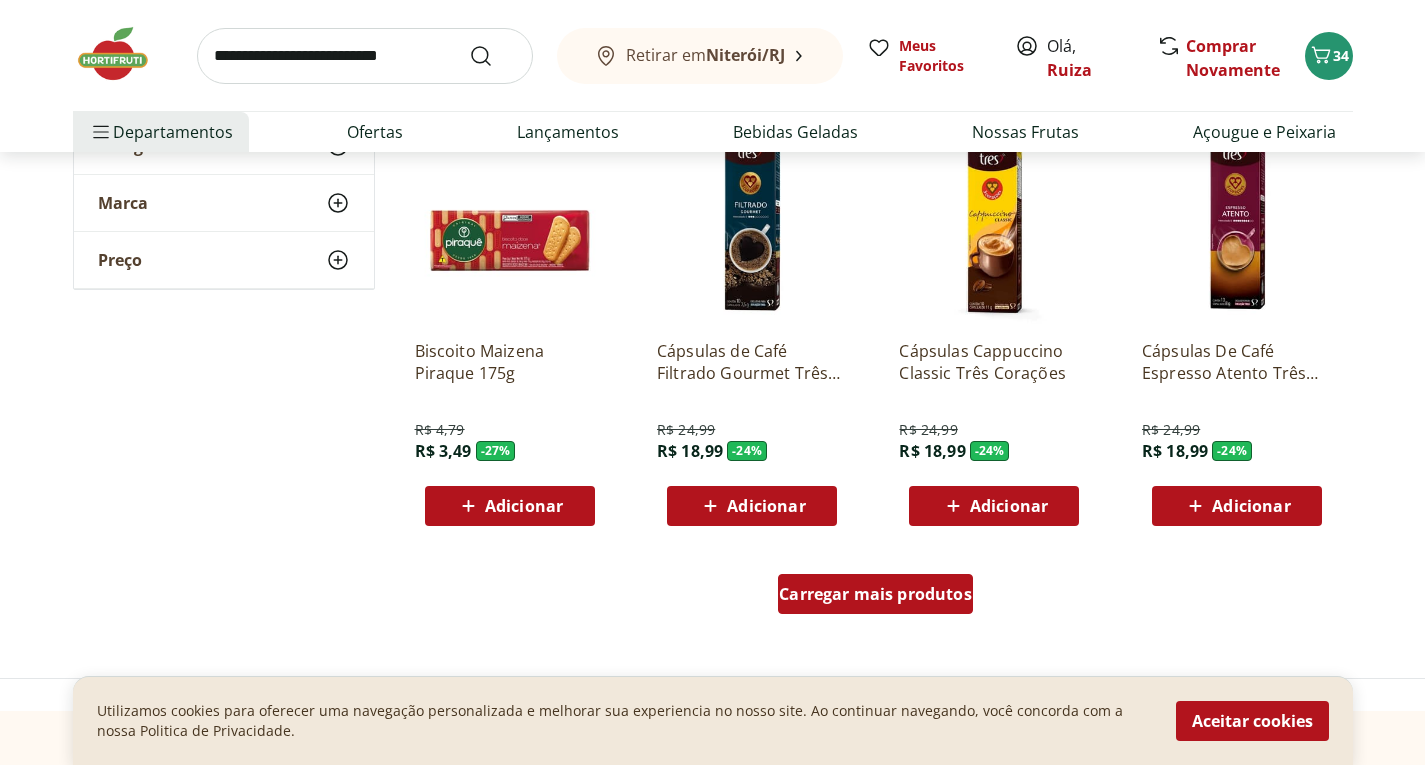 click on "Carregar mais produtos" at bounding box center [875, 594] 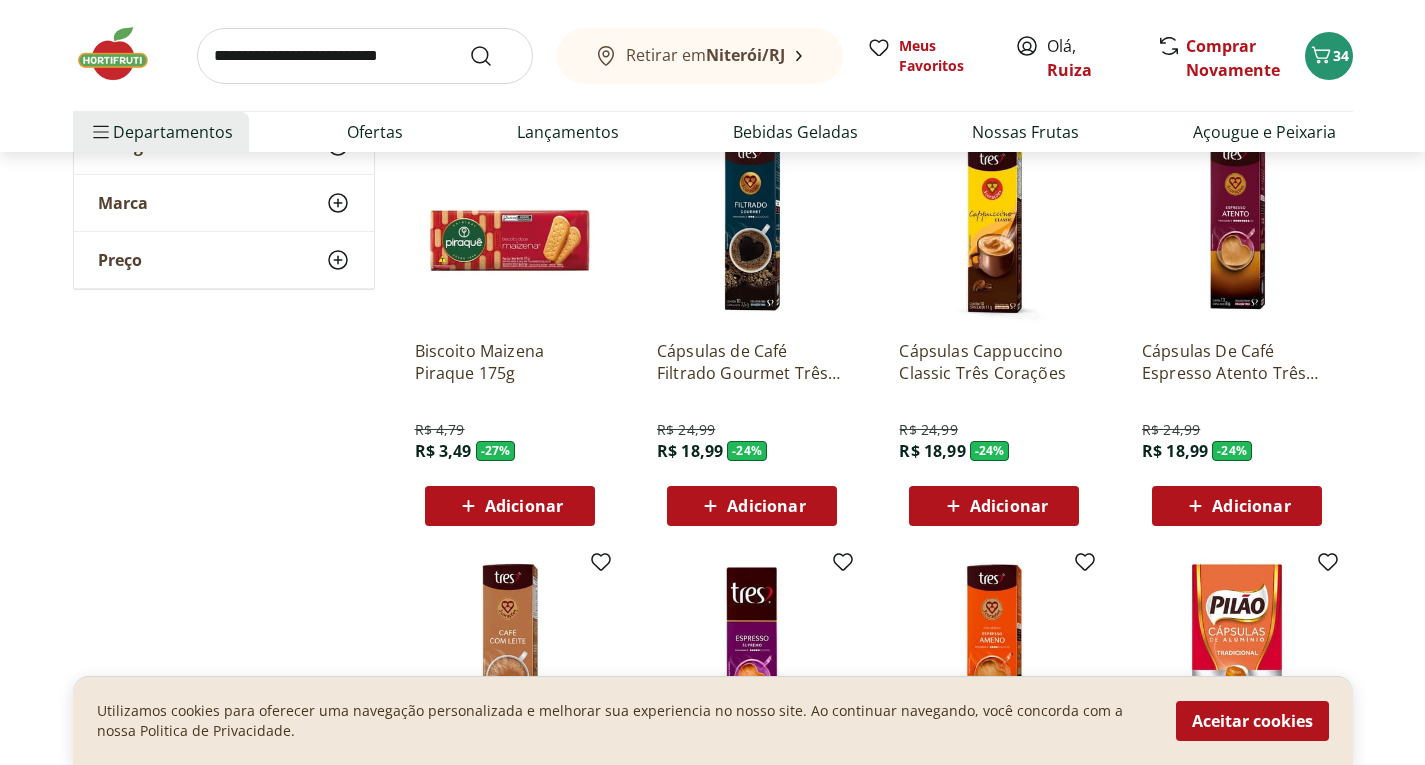 click on "Adicionar" at bounding box center (524, 506) 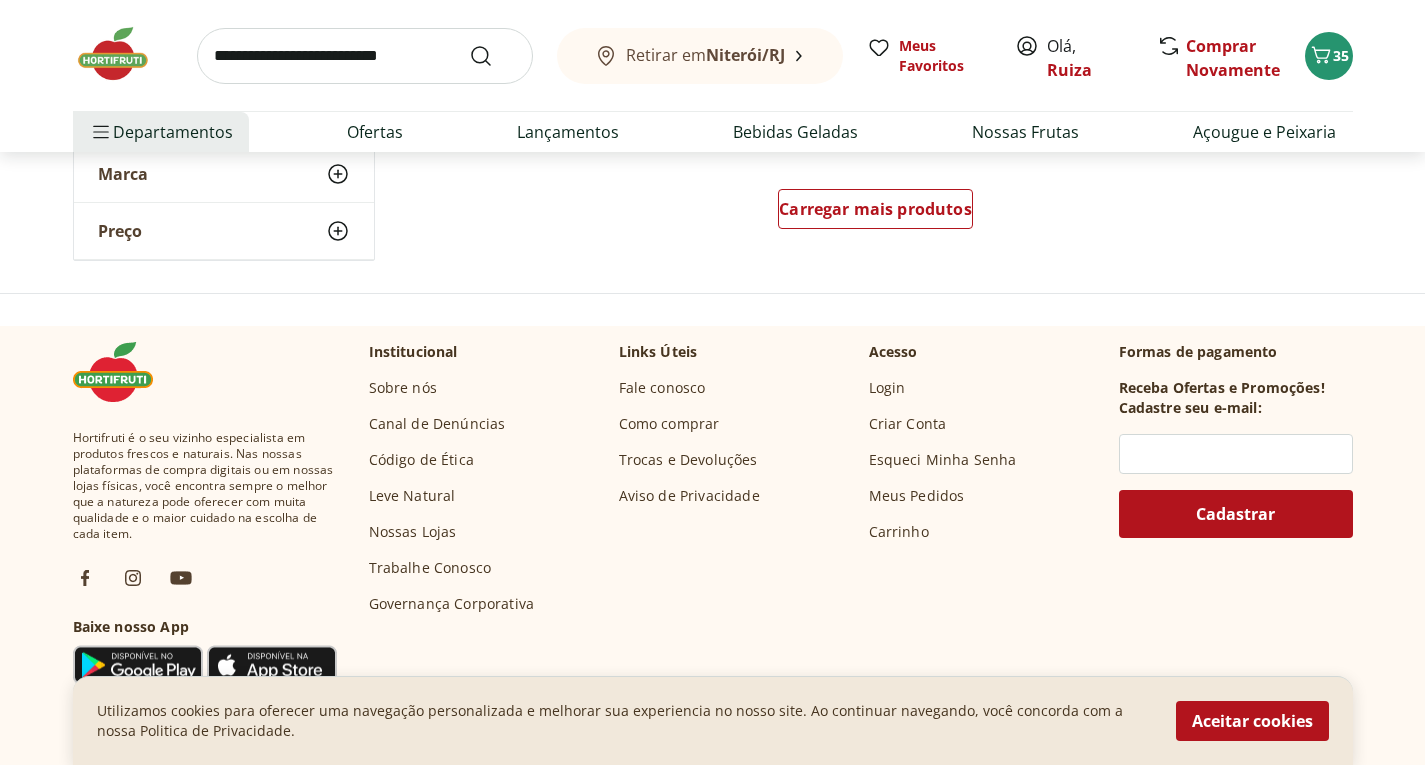 scroll, scrollTop: 4100, scrollLeft: 0, axis: vertical 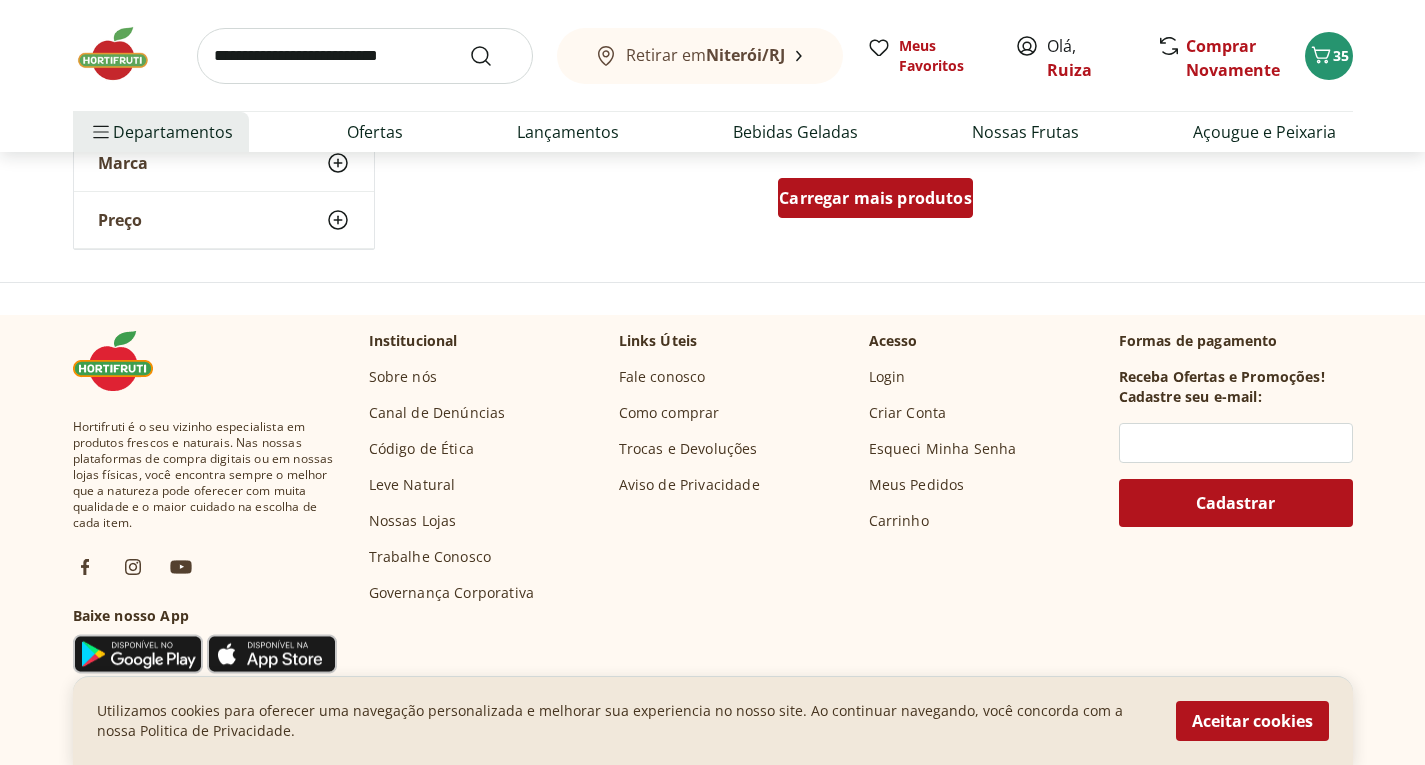 click on "Carregar mais produtos" at bounding box center (875, 198) 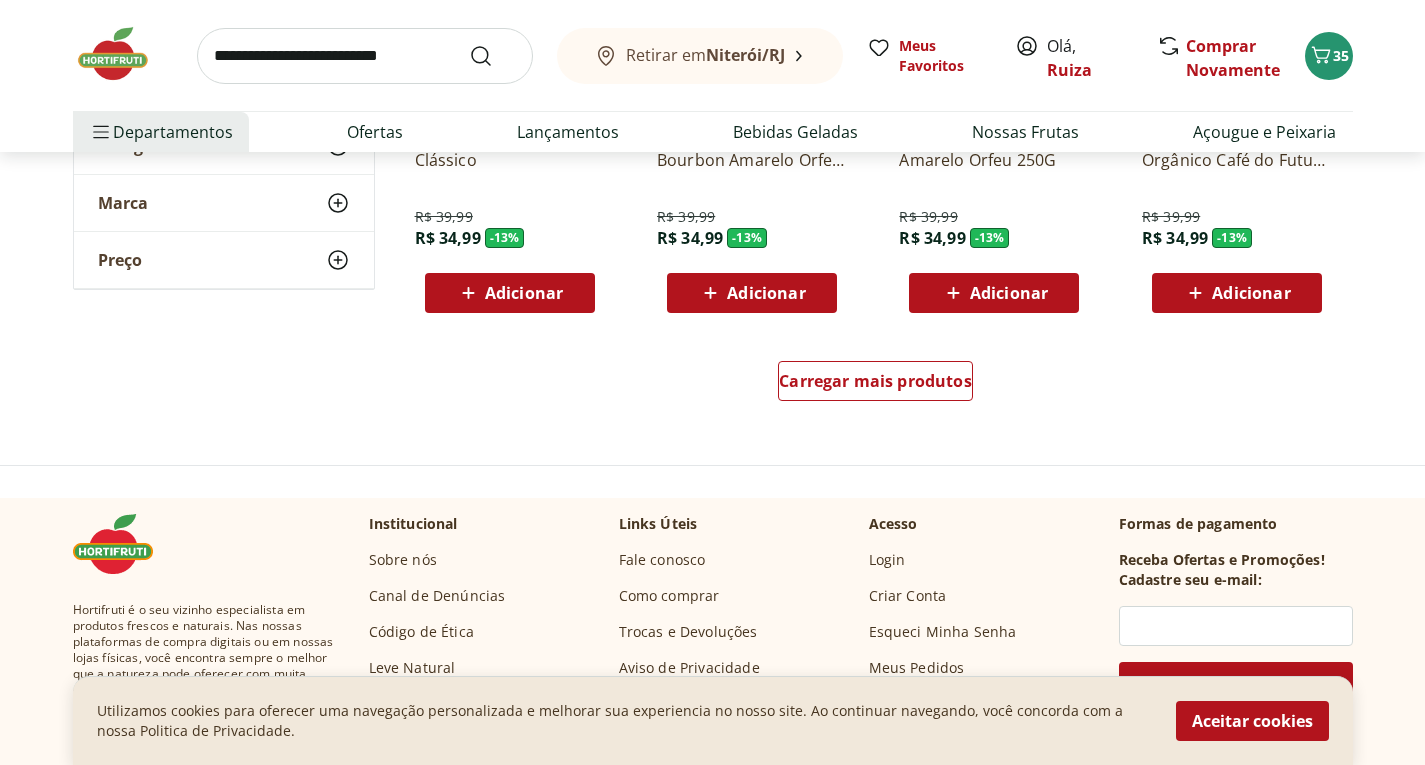 scroll, scrollTop: 5200, scrollLeft: 0, axis: vertical 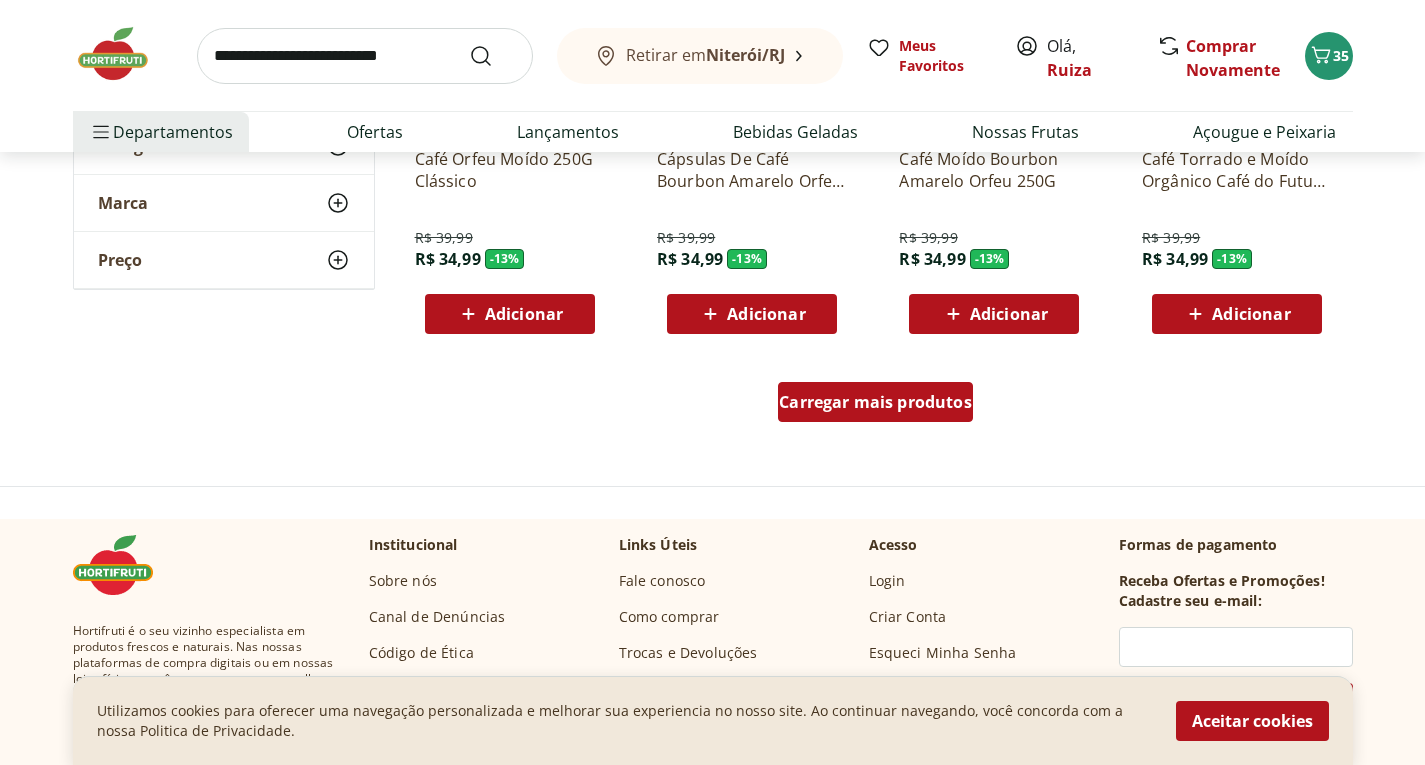 click on "Carregar mais produtos" at bounding box center (875, 402) 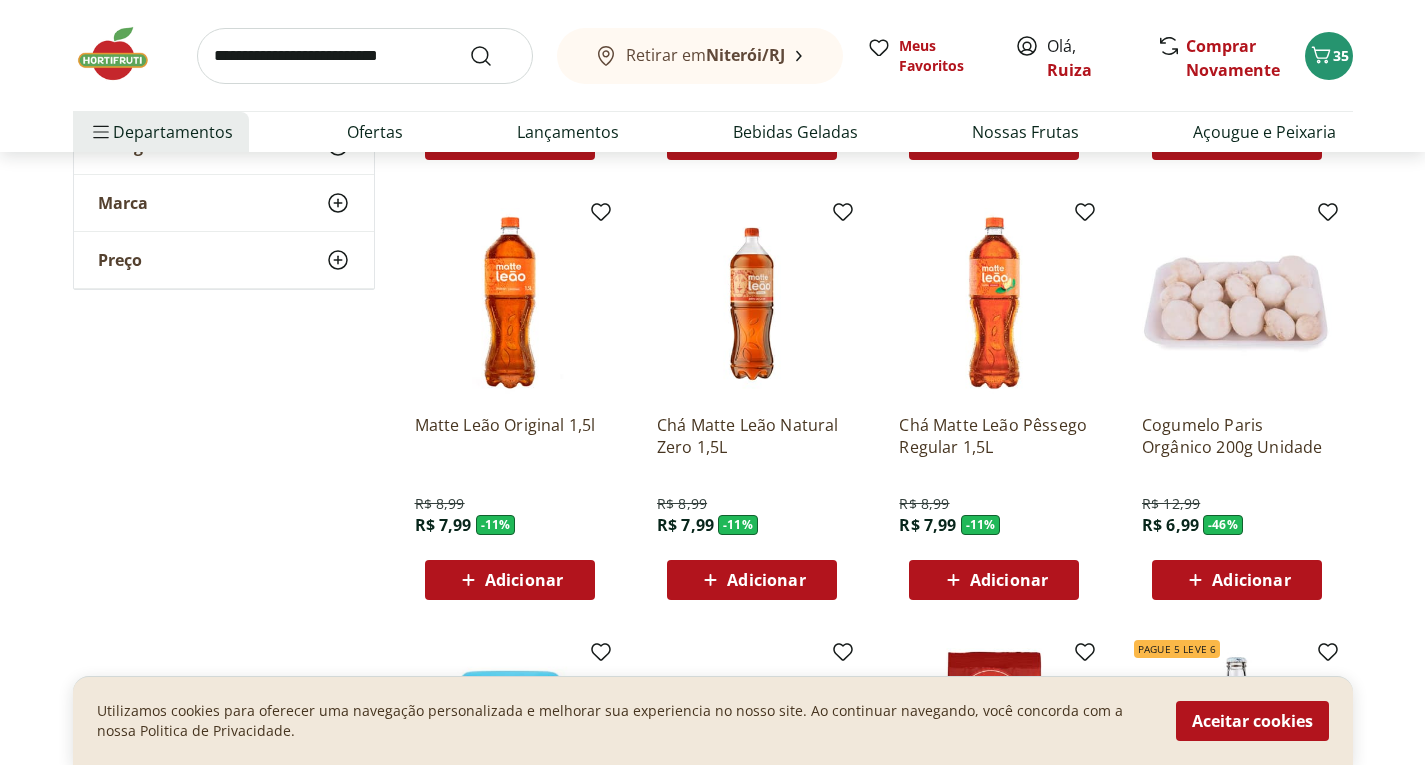 scroll, scrollTop: 5800, scrollLeft: 0, axis: vertical 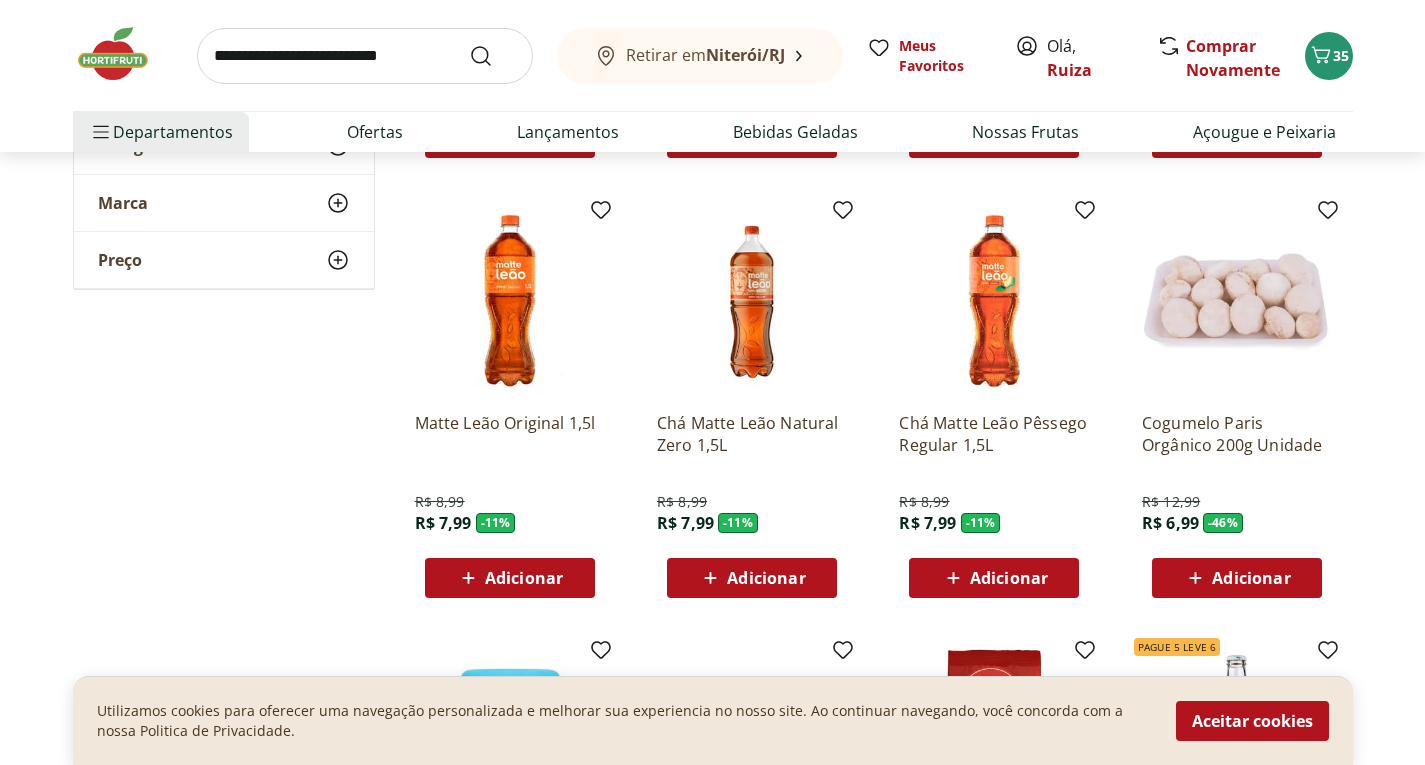 click on "Adicionar" at bounding box center [524, 578] 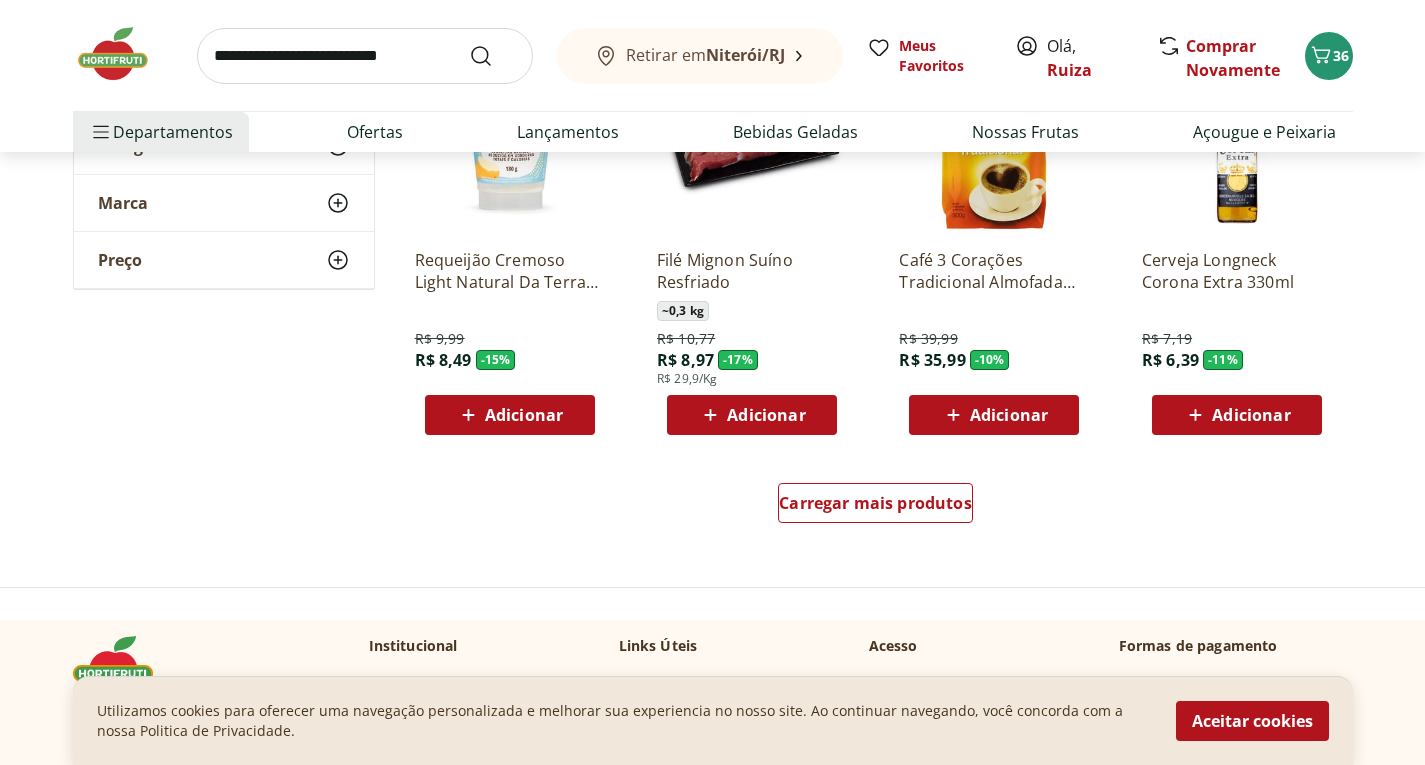 scroll, scrollTop: 6400, scrollLeft: 0, axis: vertical 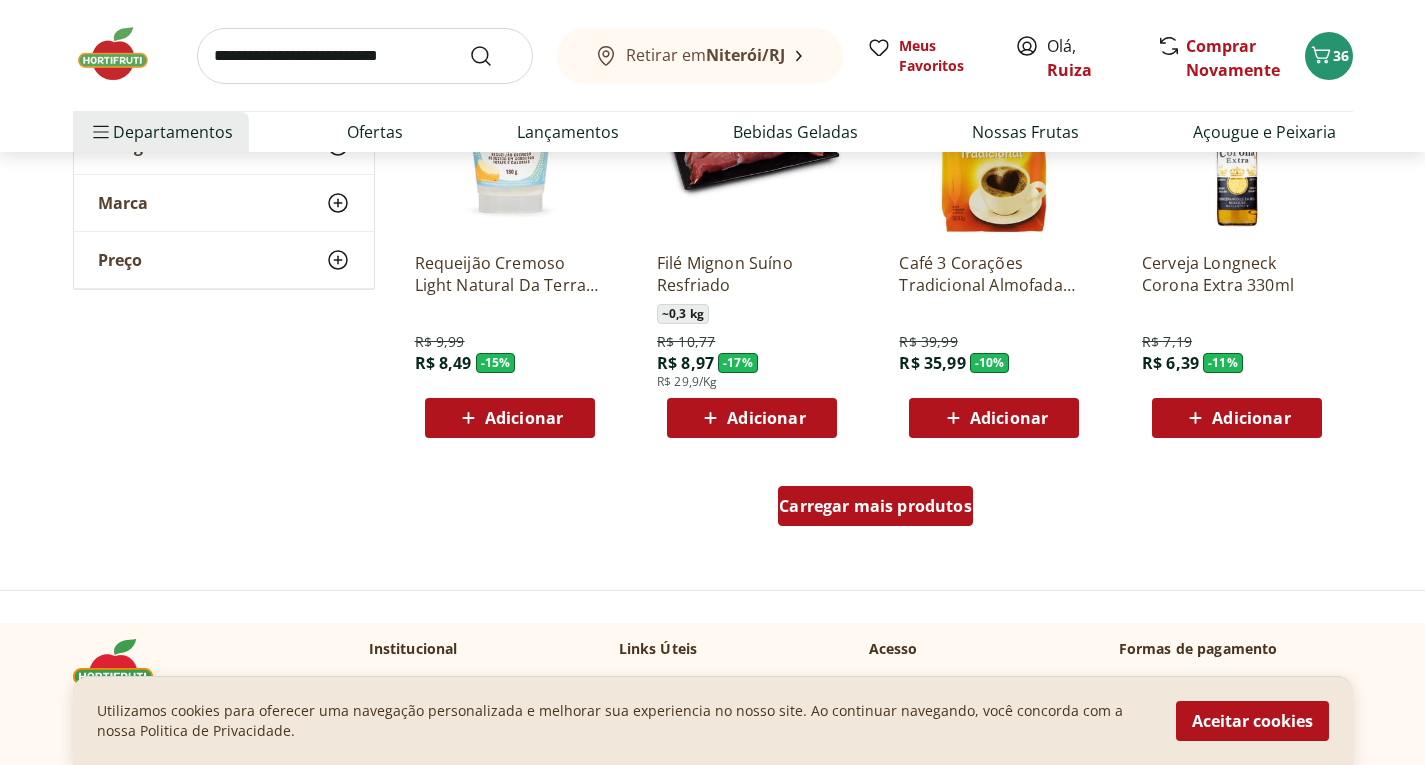 click on "Carregar mais produtos" at bounding box center [875, 506] 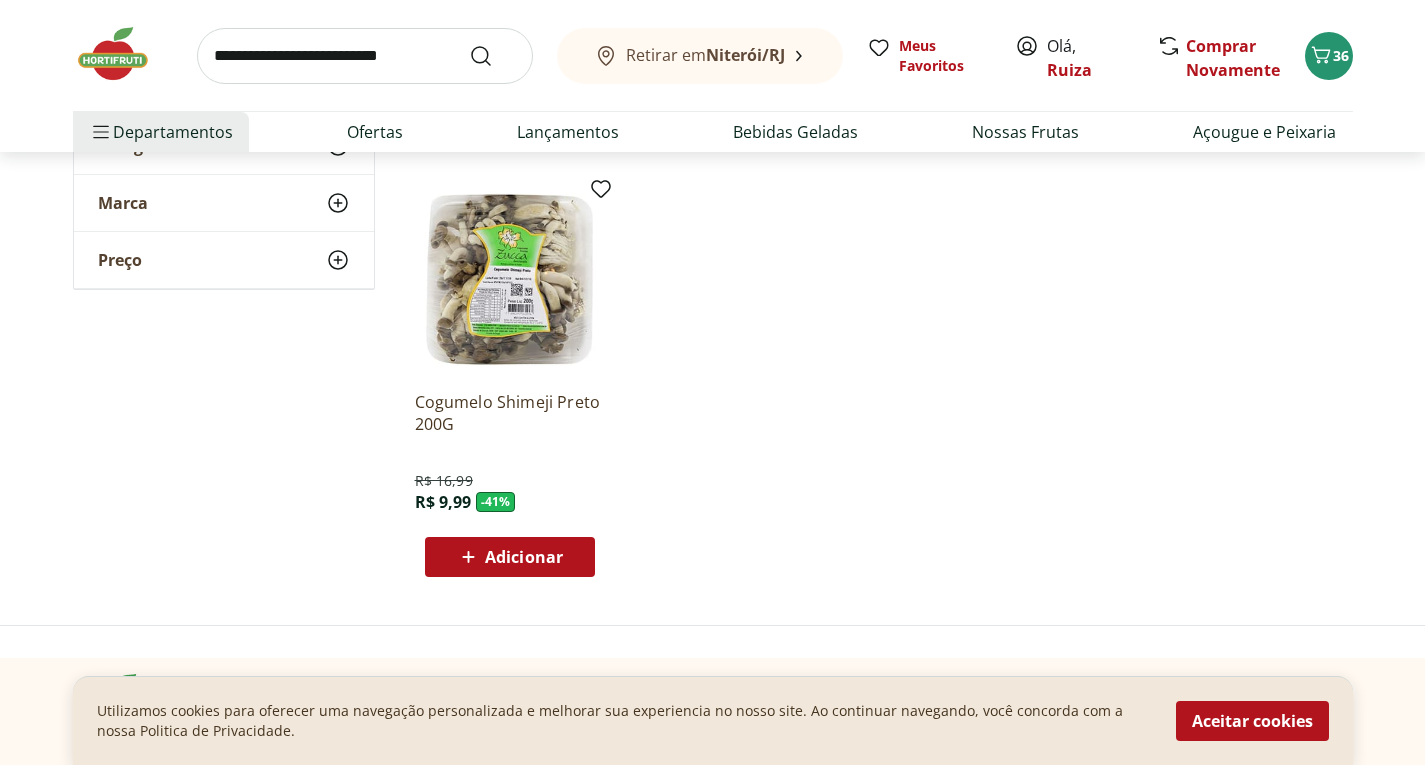 scroll, scrollTop: 7600, scrollLeft: 0, axis: vertical 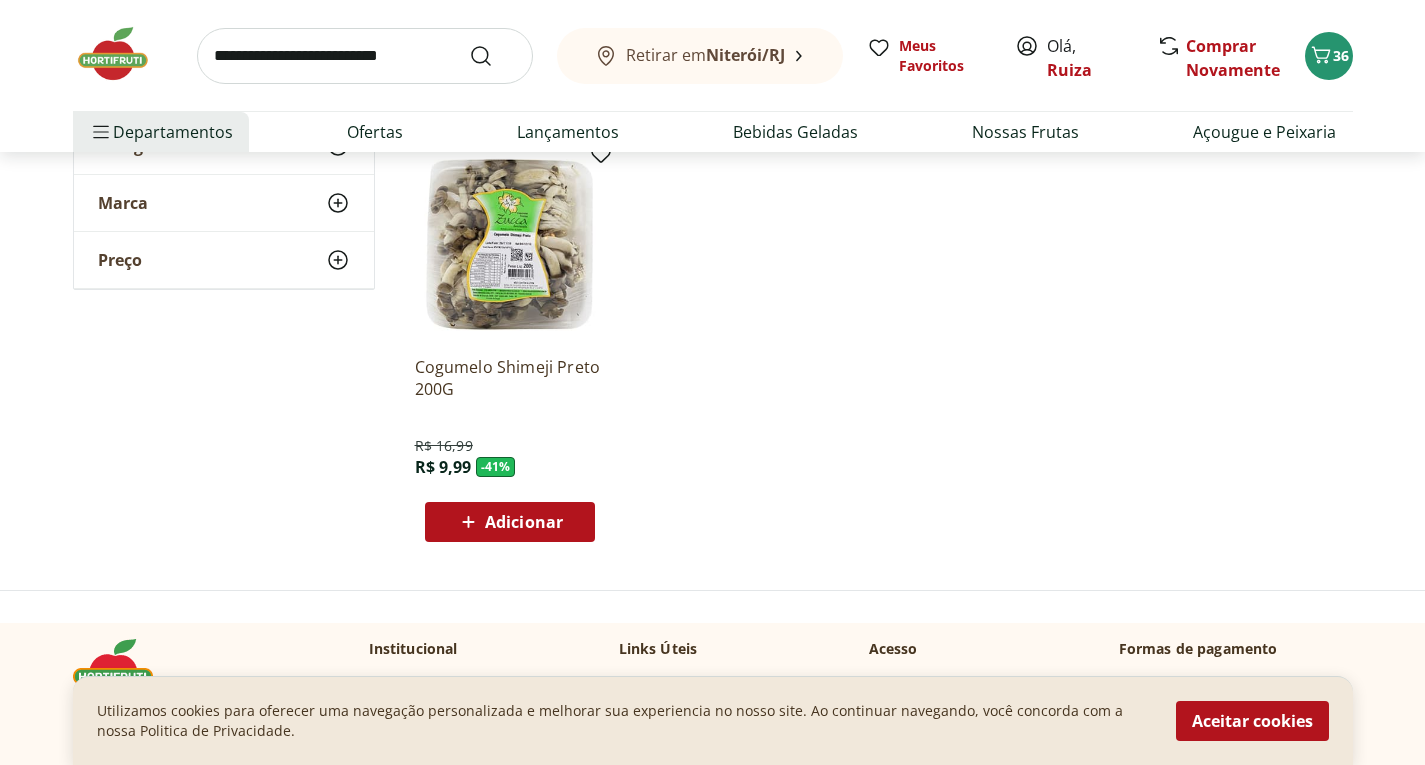 click on "Adicionar" at bounding box center [524, 522] 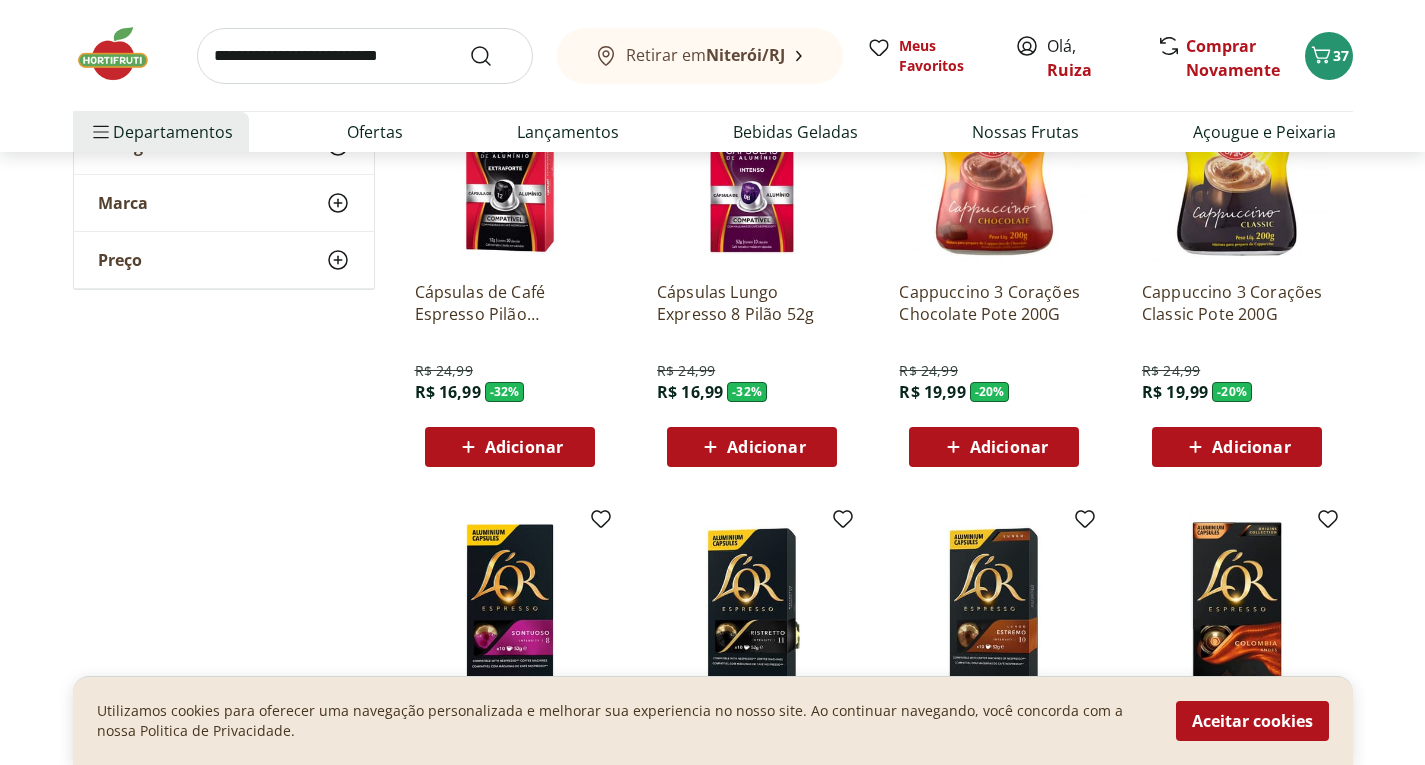 scroll, scrollTop: 3300, scrollLeft: 0, axis: vertical 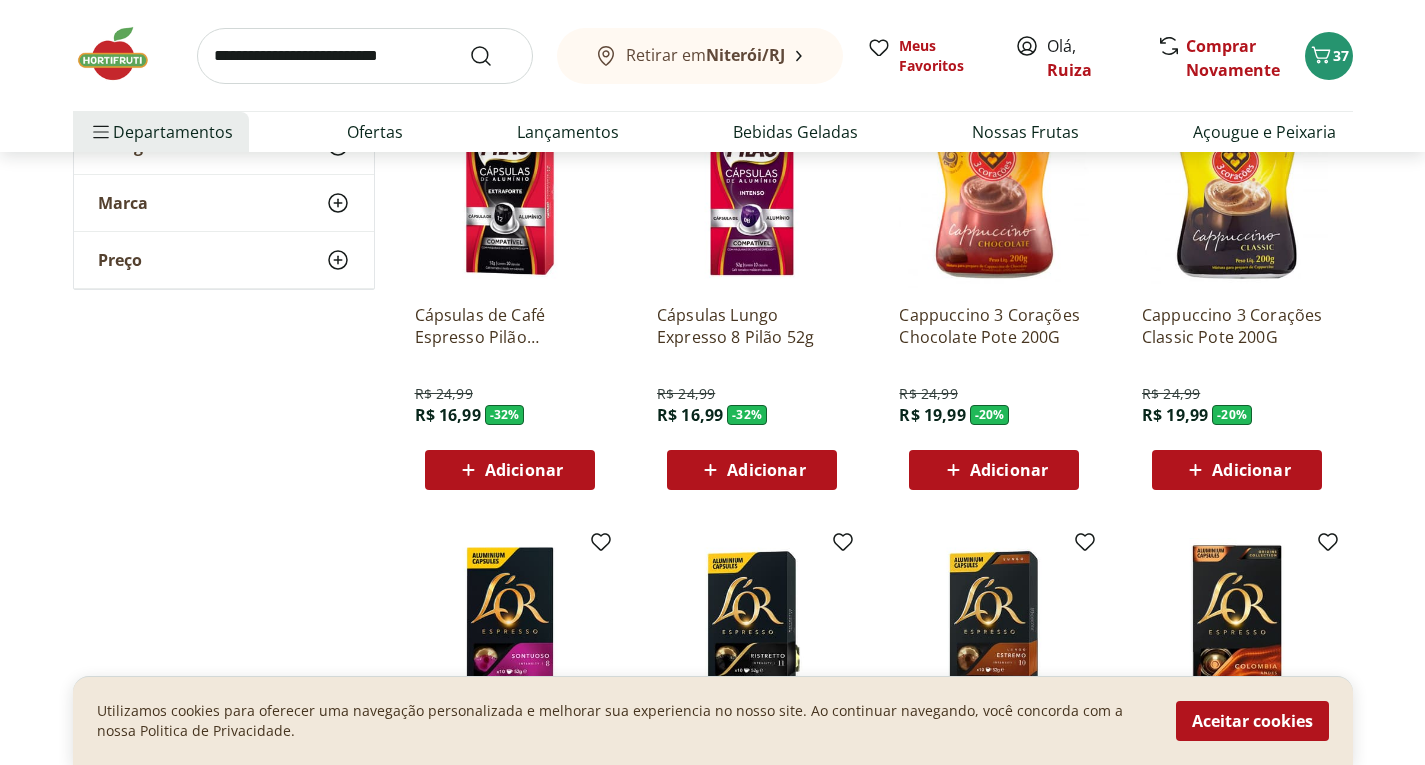 click at bounding box center (365, 56) 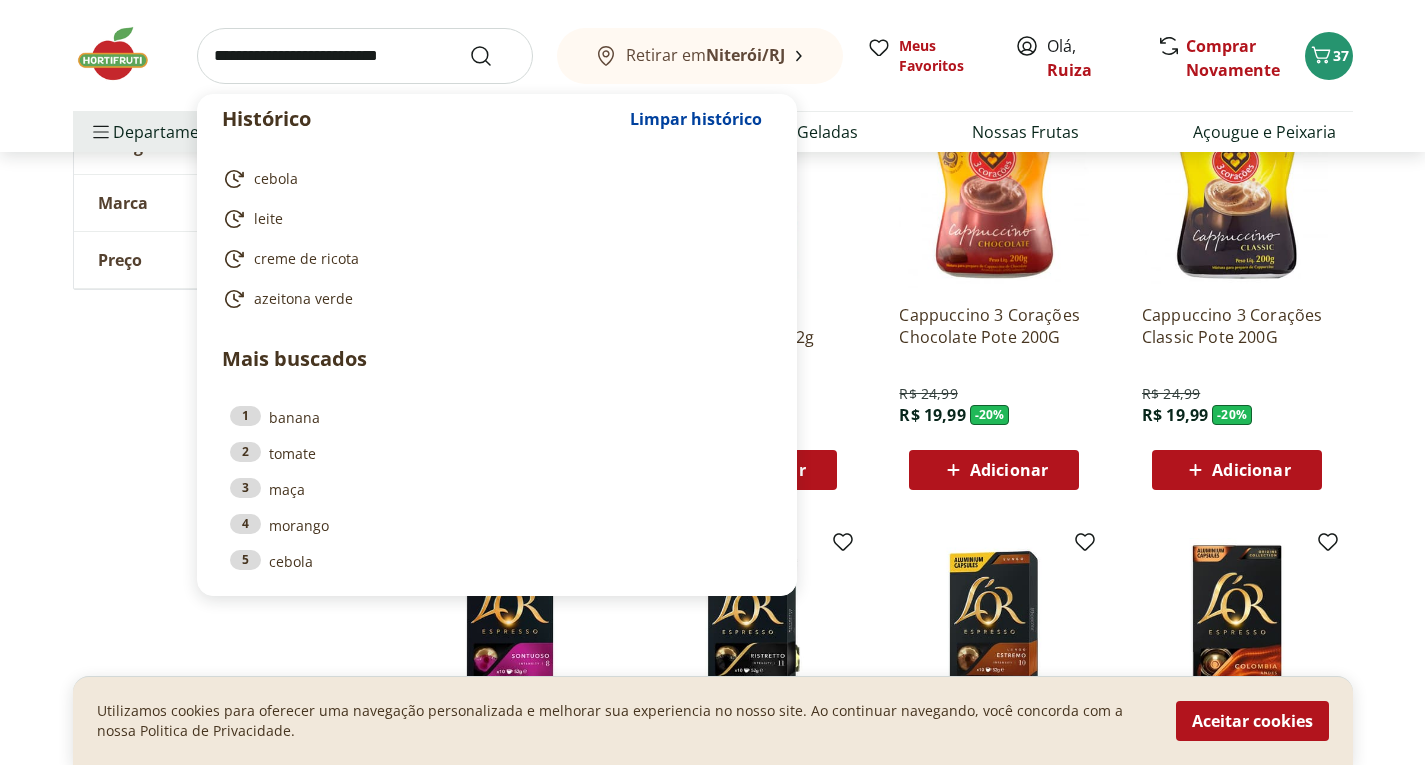 click at bounding box center (994, 193) 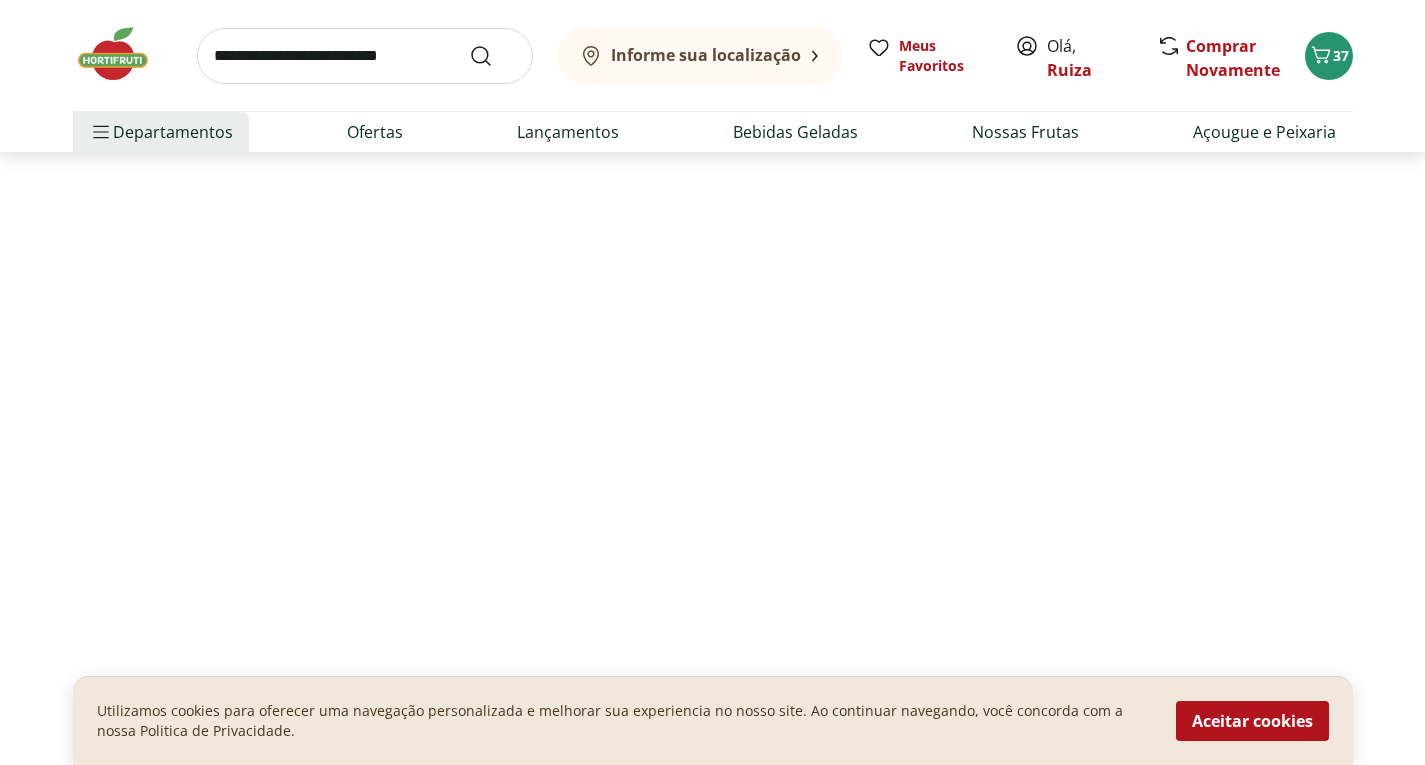 scroll, scrollTop: 0, scrollLeft: 0, axis: both 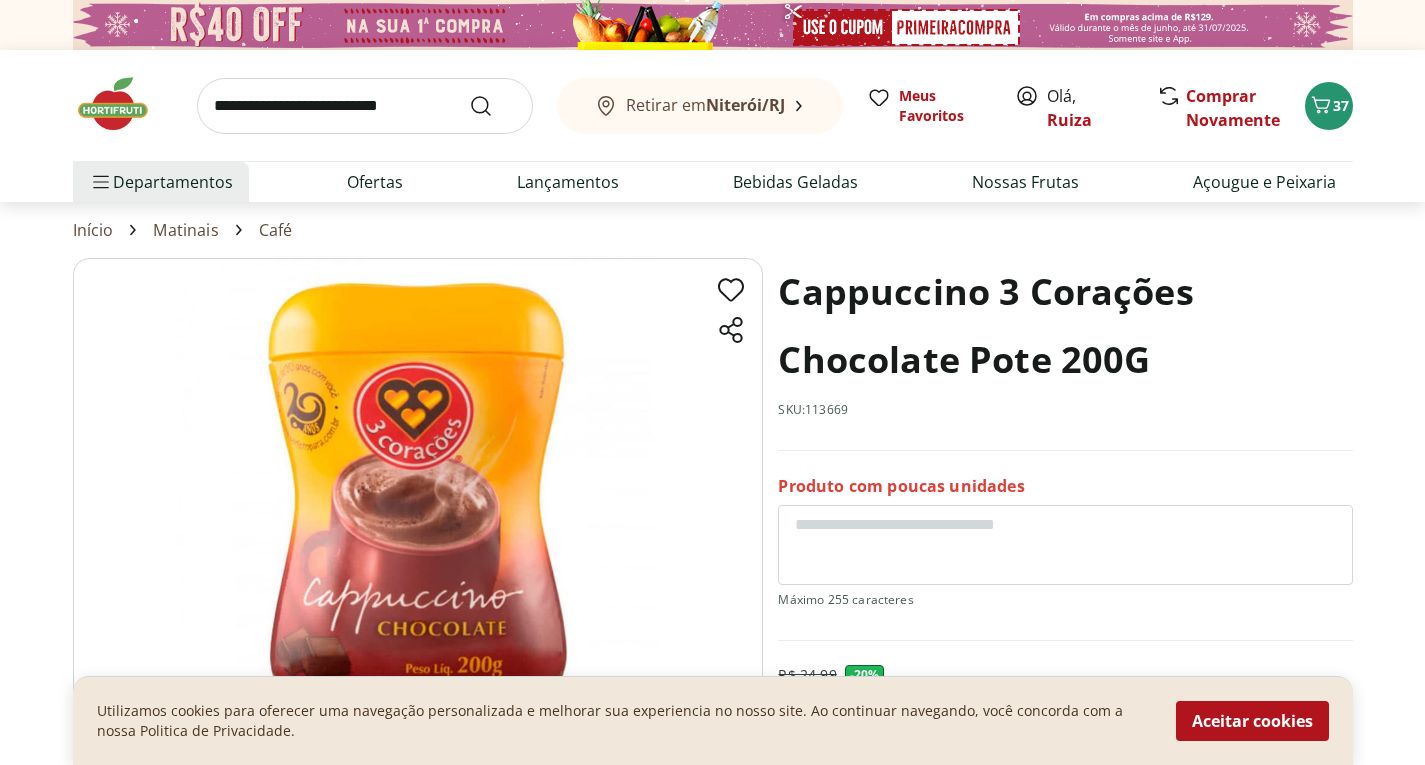 select on "**********" 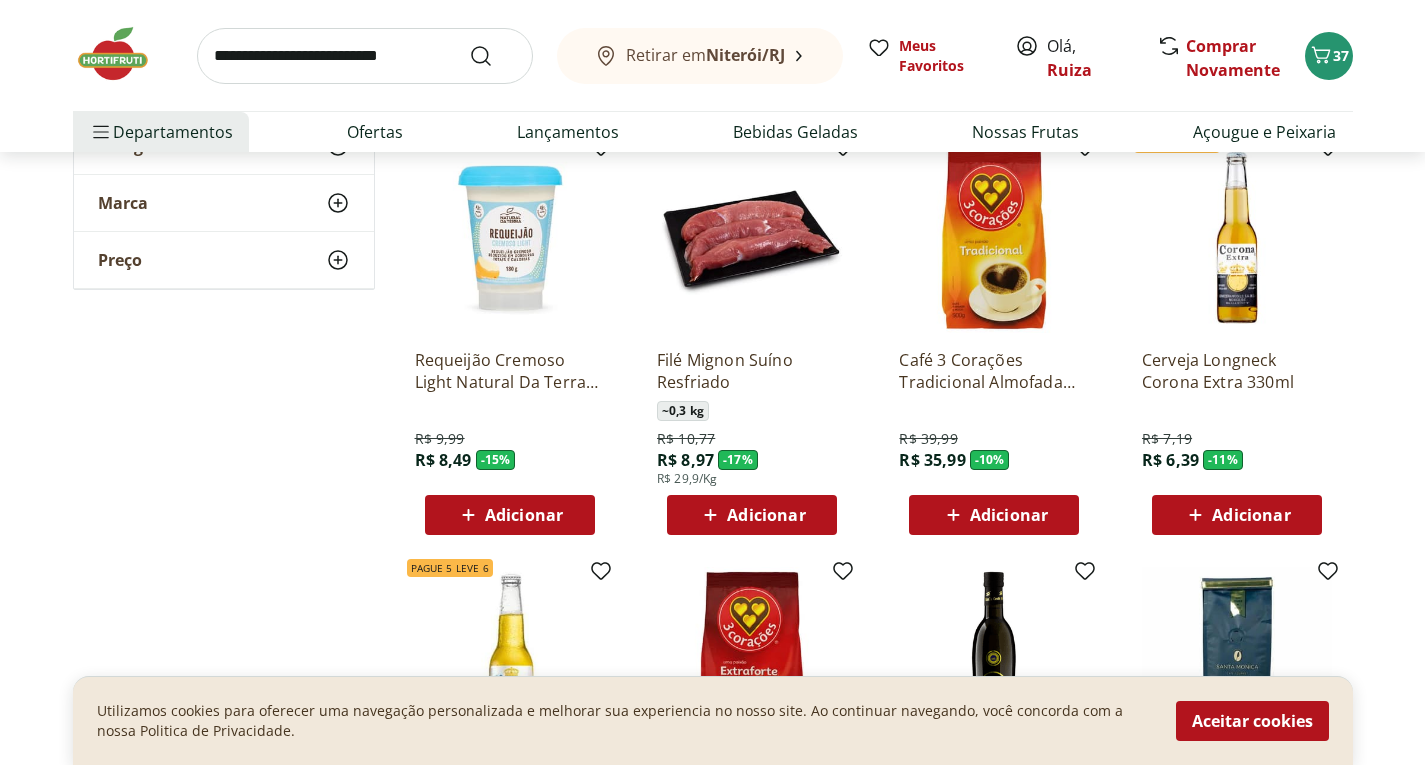 scroll, scrollTop: 6300, scrollLeft: 0, axis: vertical 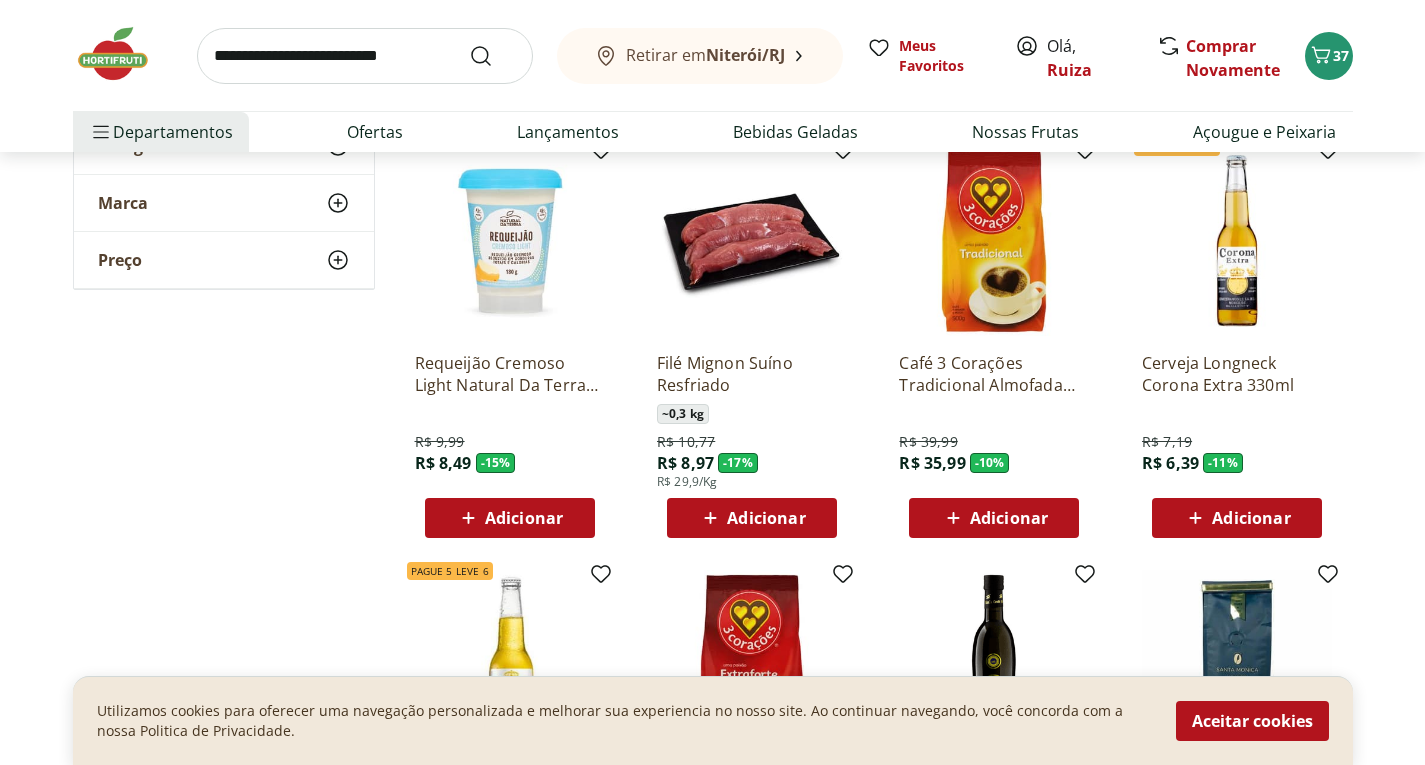 click on "Adicionar" at bounding box center [766, 518] 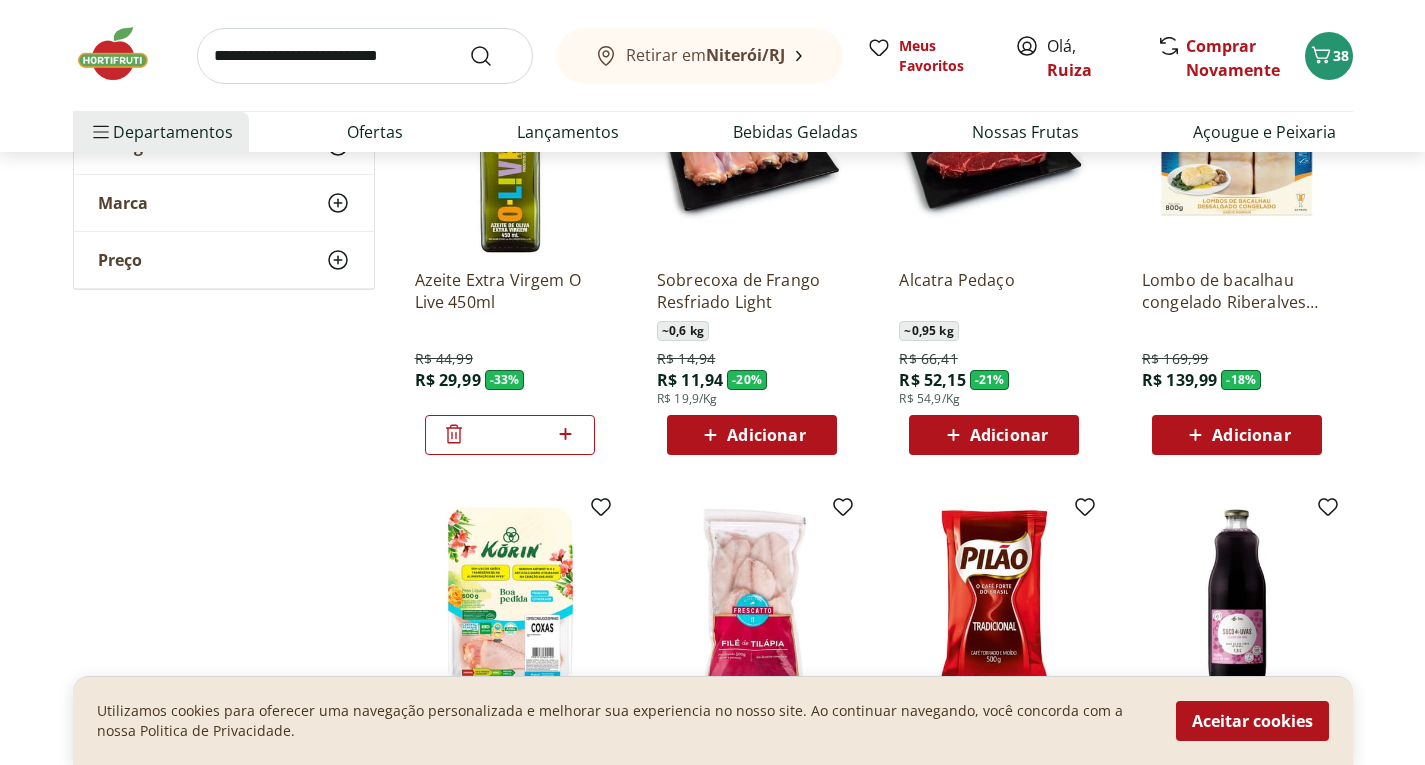 scroll, scrollTop: 0, scrollLeft: 0, axis: both 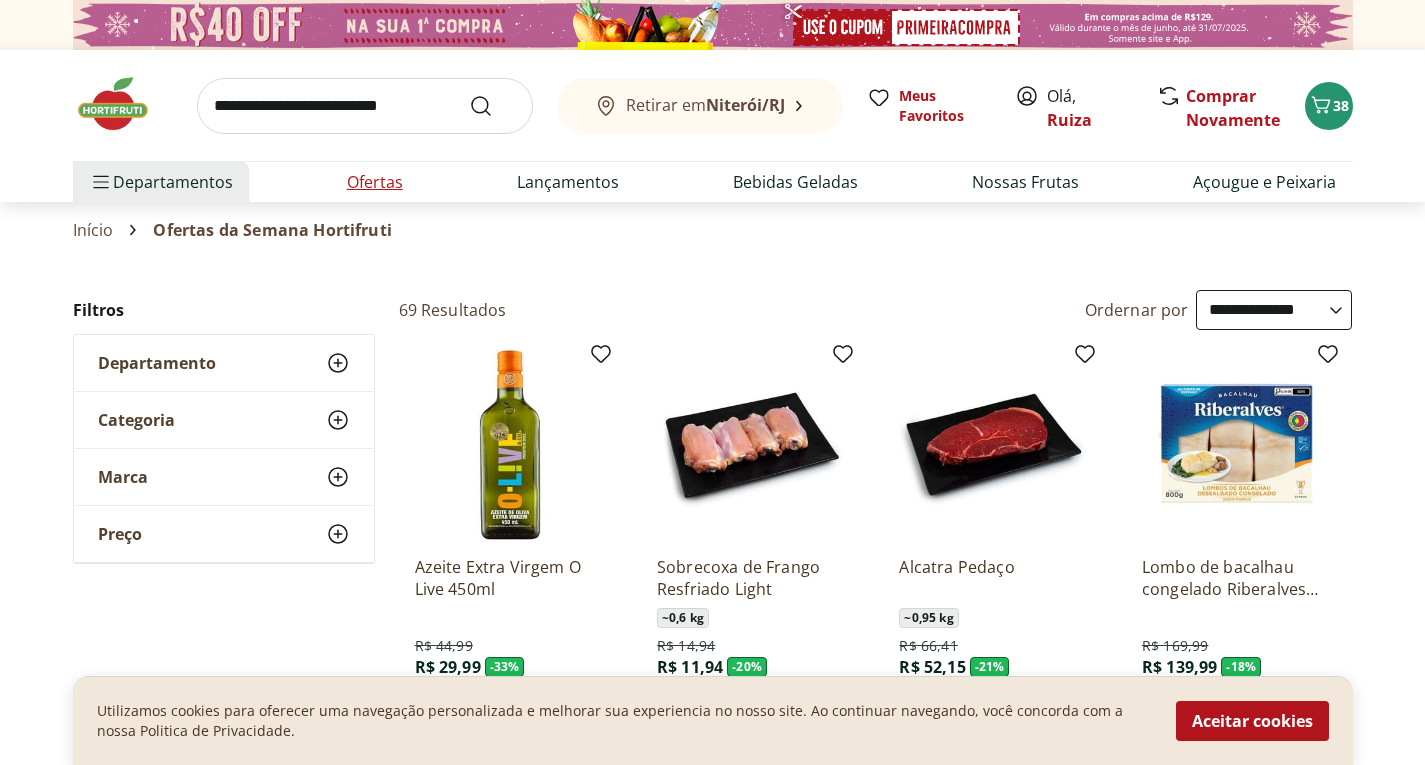 click on "Ofertas" at bounding box center (375, 182) 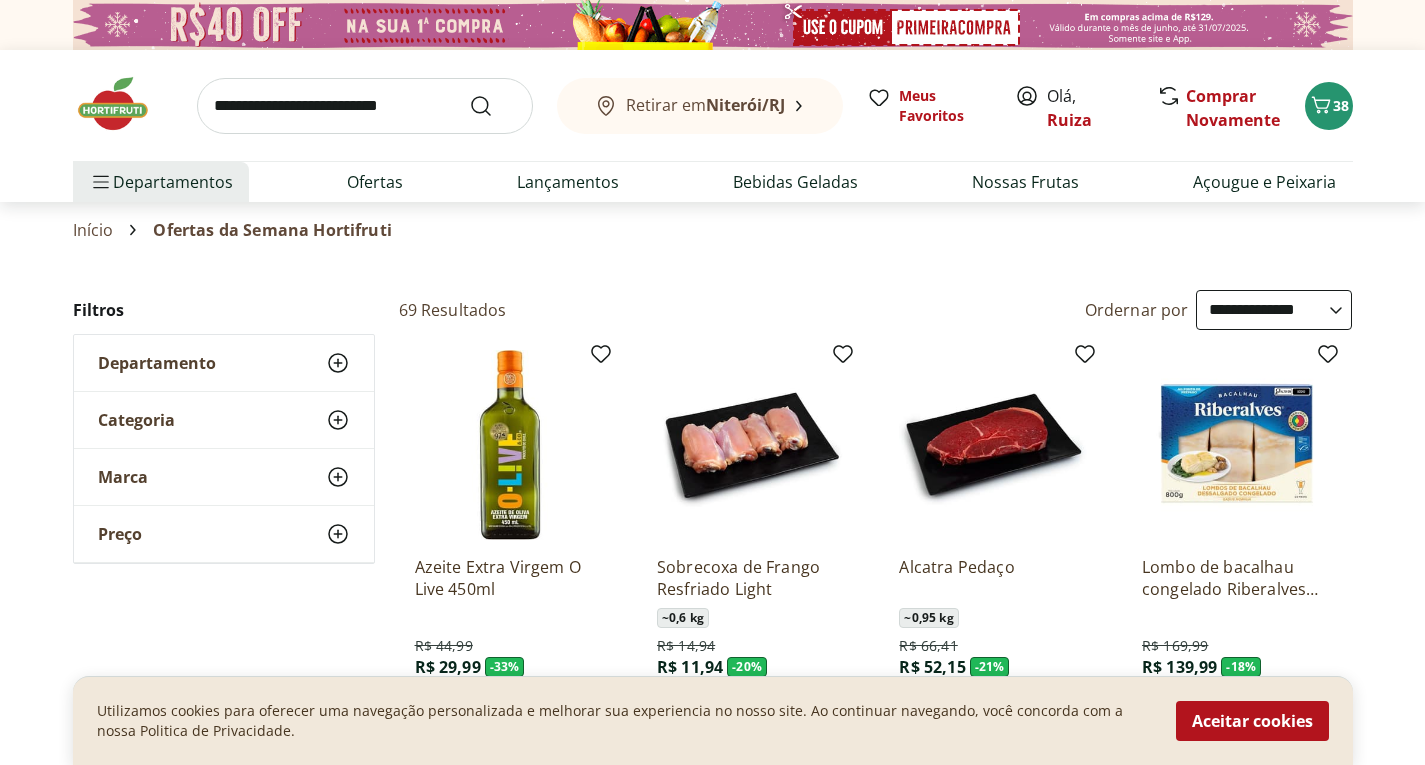 click on "Departamento" at bounding box center (224, 363) 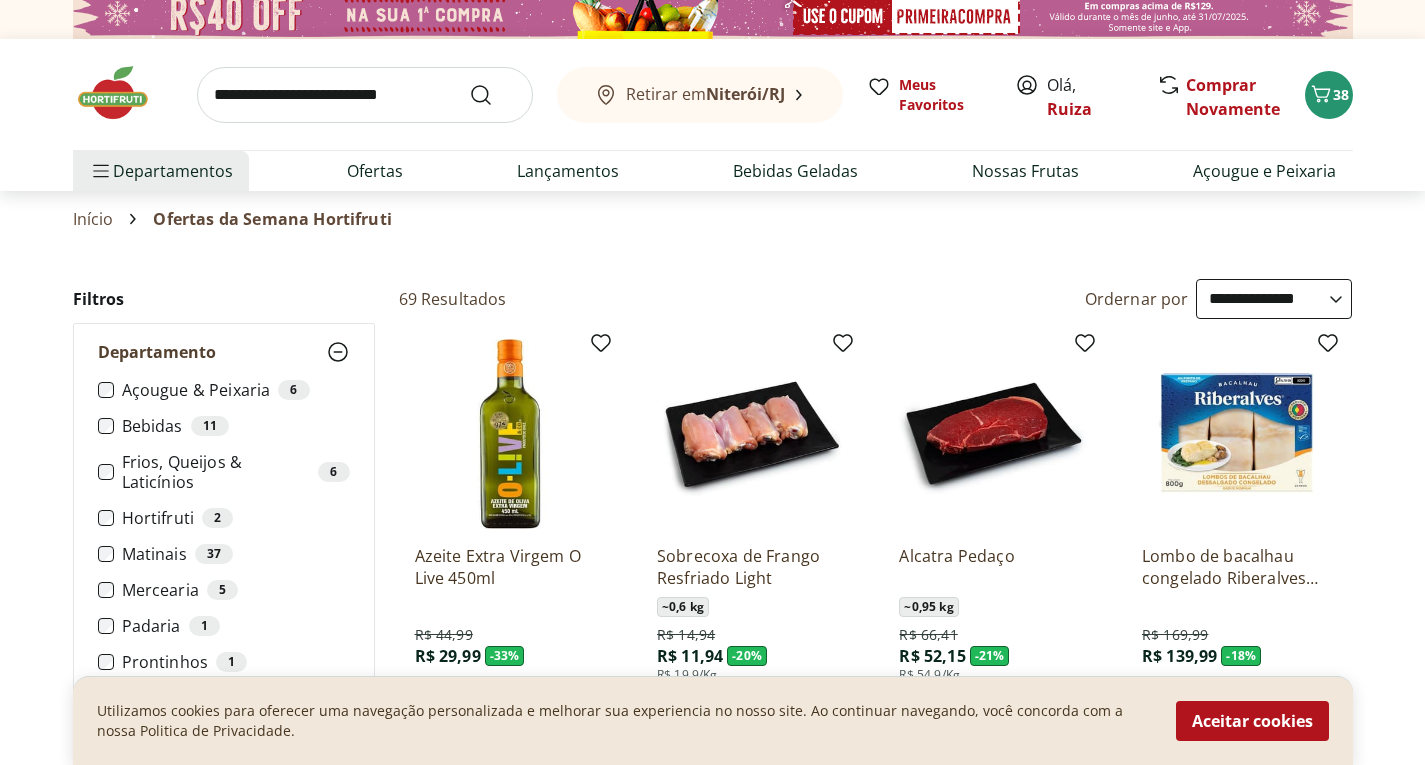 scroll, scrollTop: 0, scrollLeft: 0, axis: both 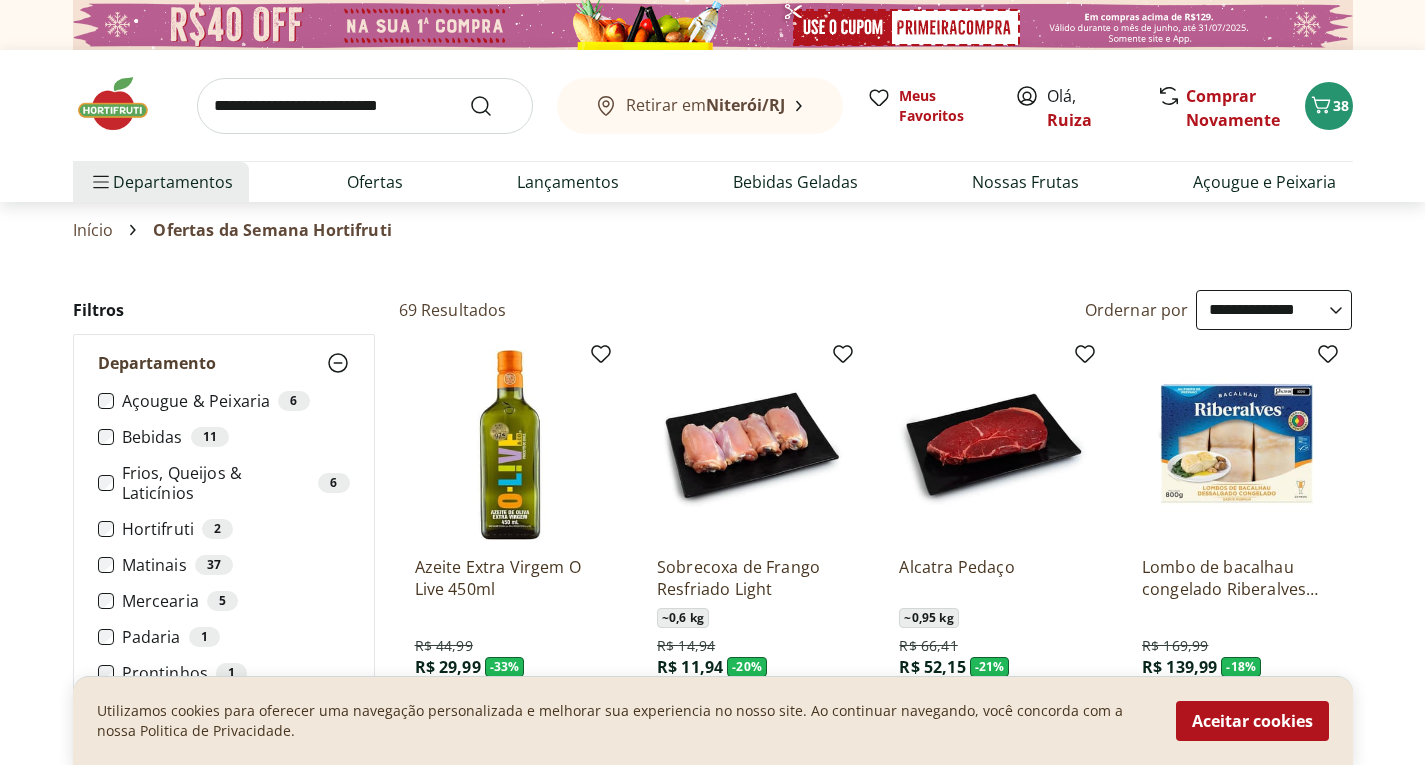 click at bounding box center [123, 104] 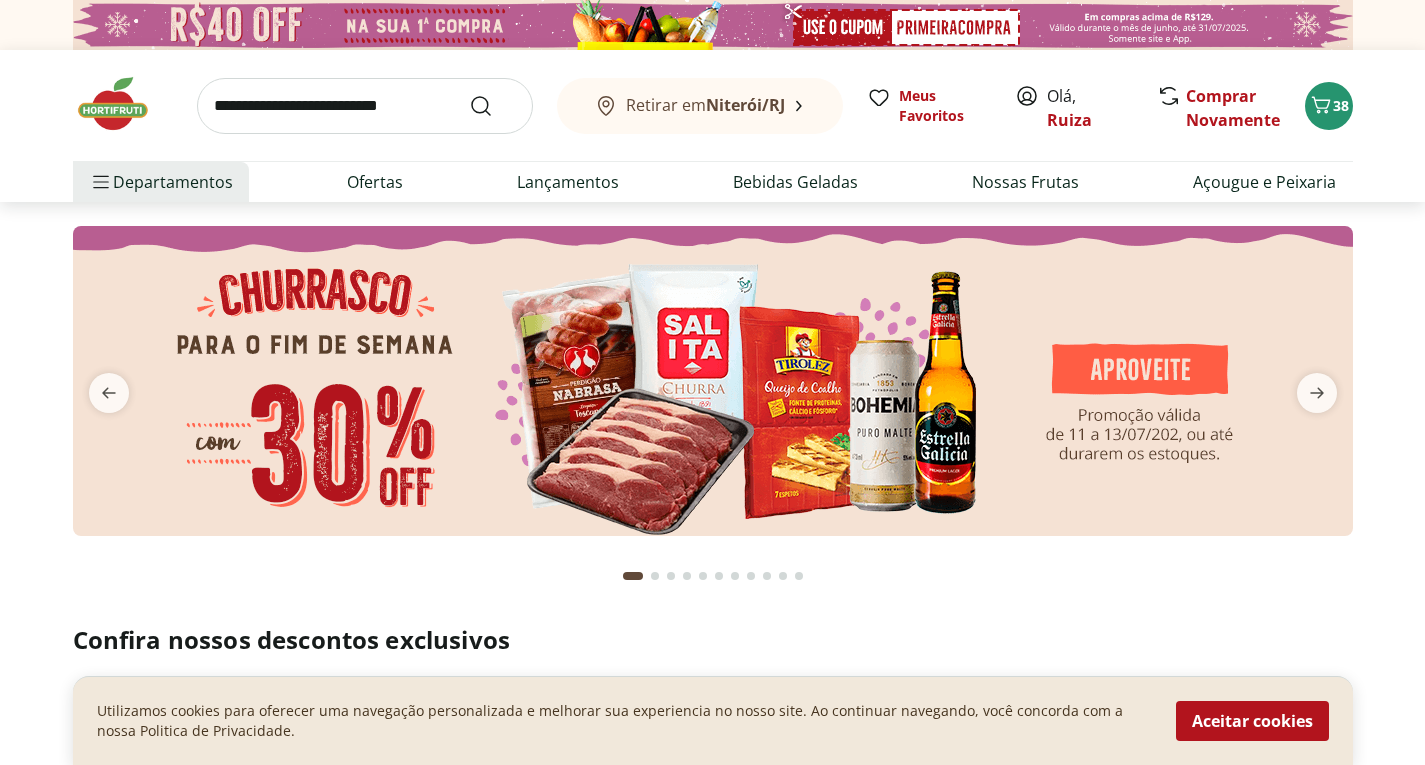 click at bounding box center [713, 381] 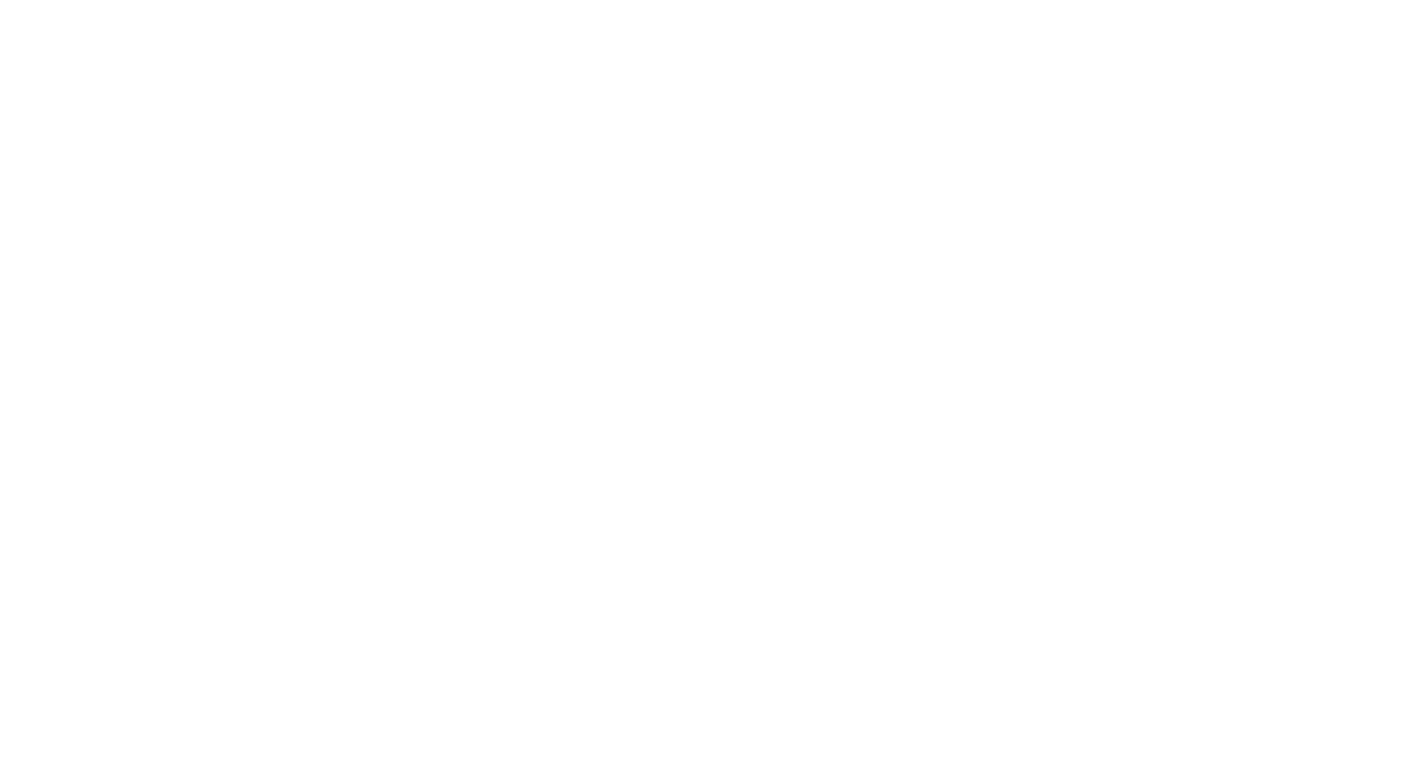 select on "**********" 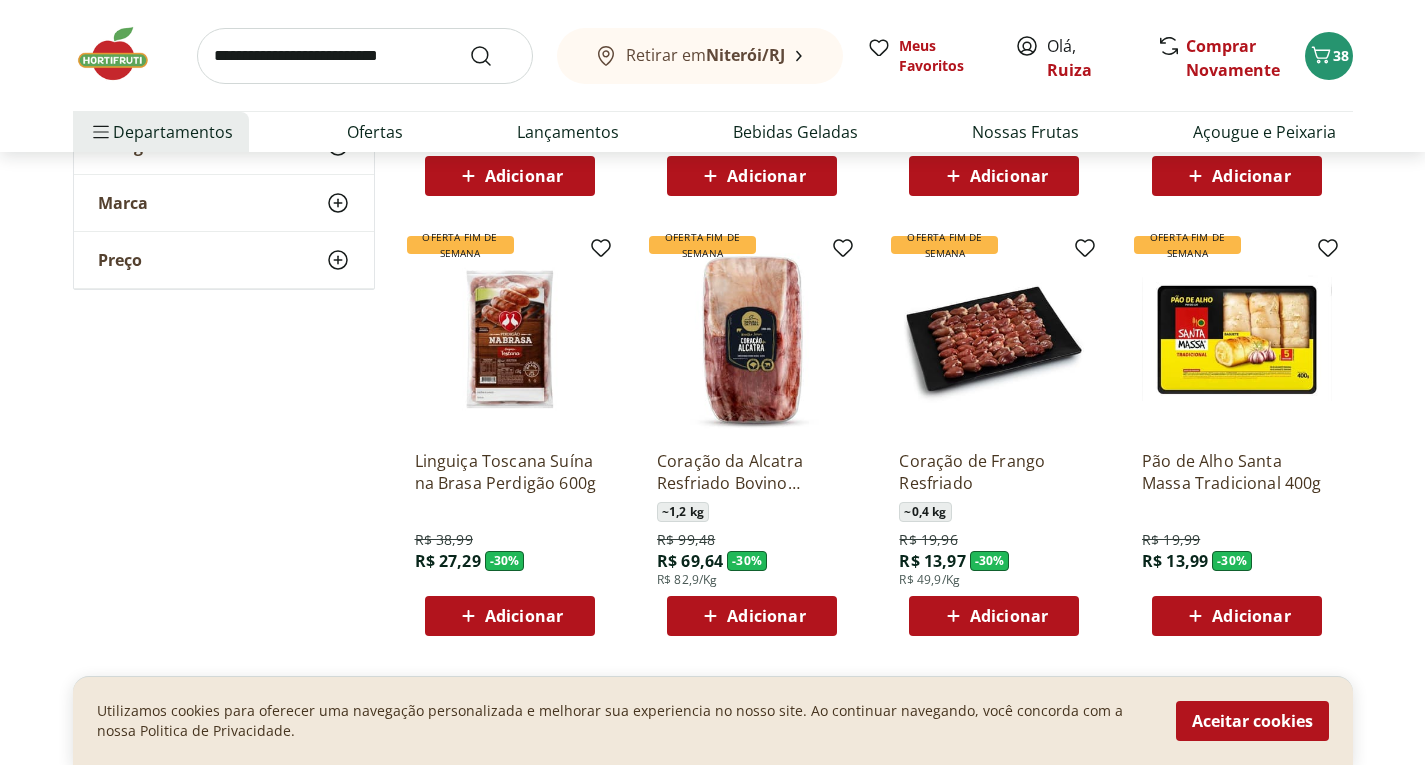 scroll, scrollTop: 1000, scrollLeft: 0, axis: vertical 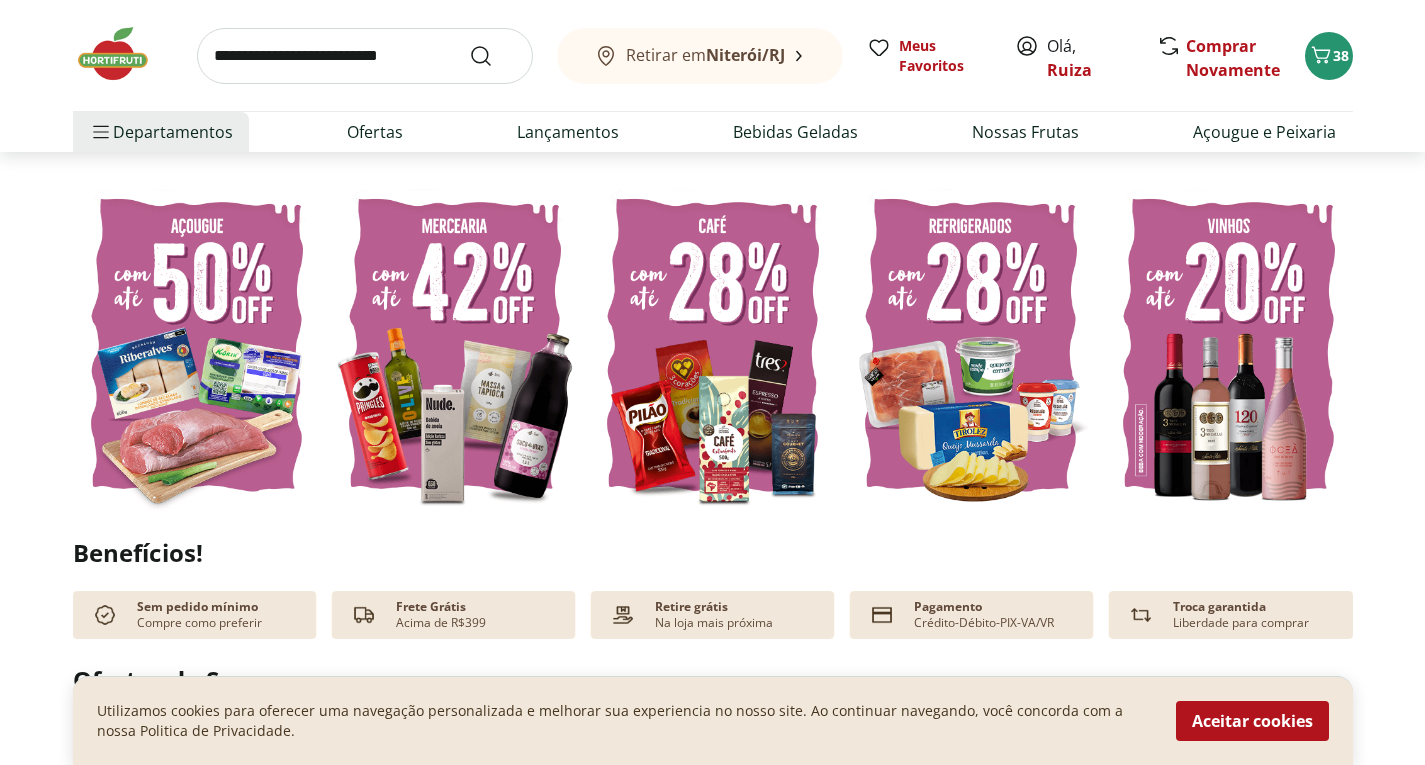 click at bounding box center (197, 345) 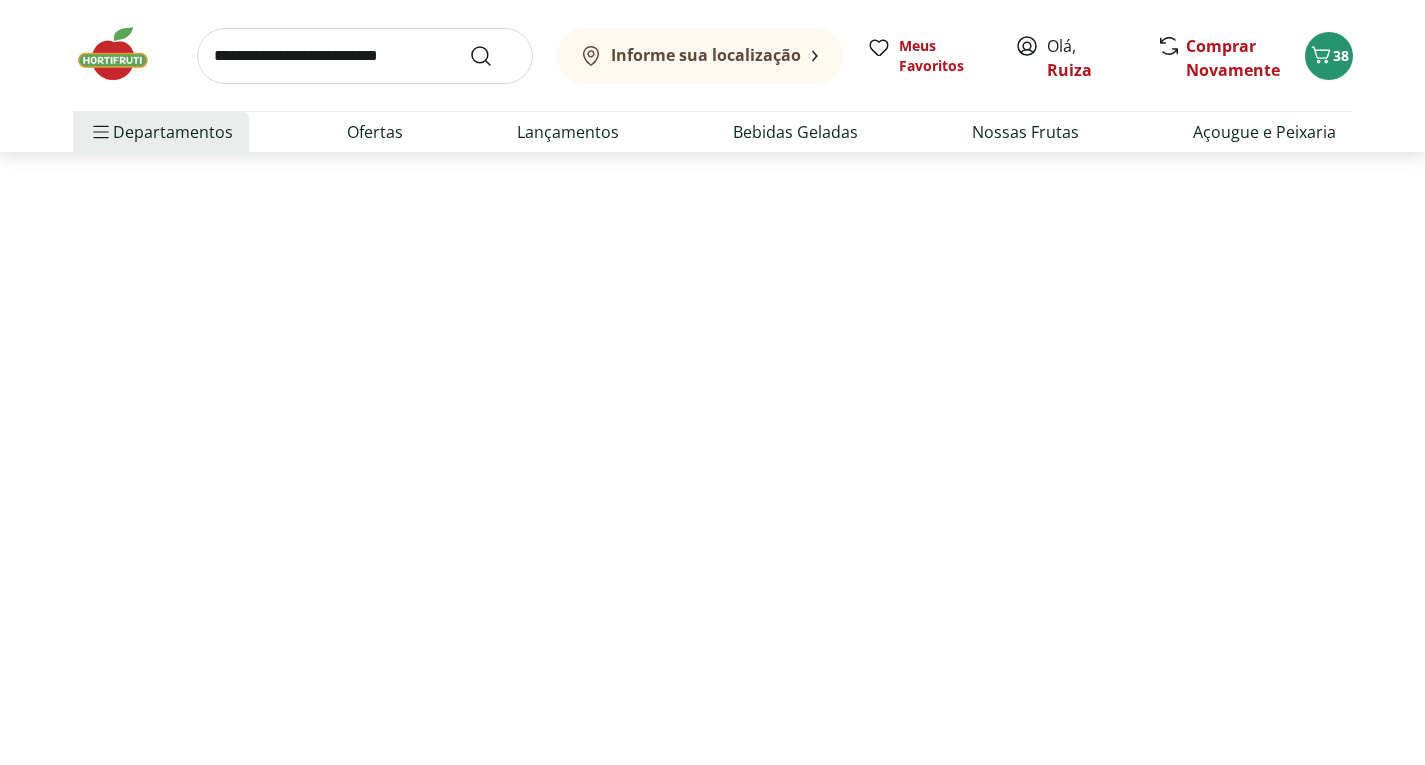 scroll, scrollTop: 0, scrollLeft: 0, axis: both 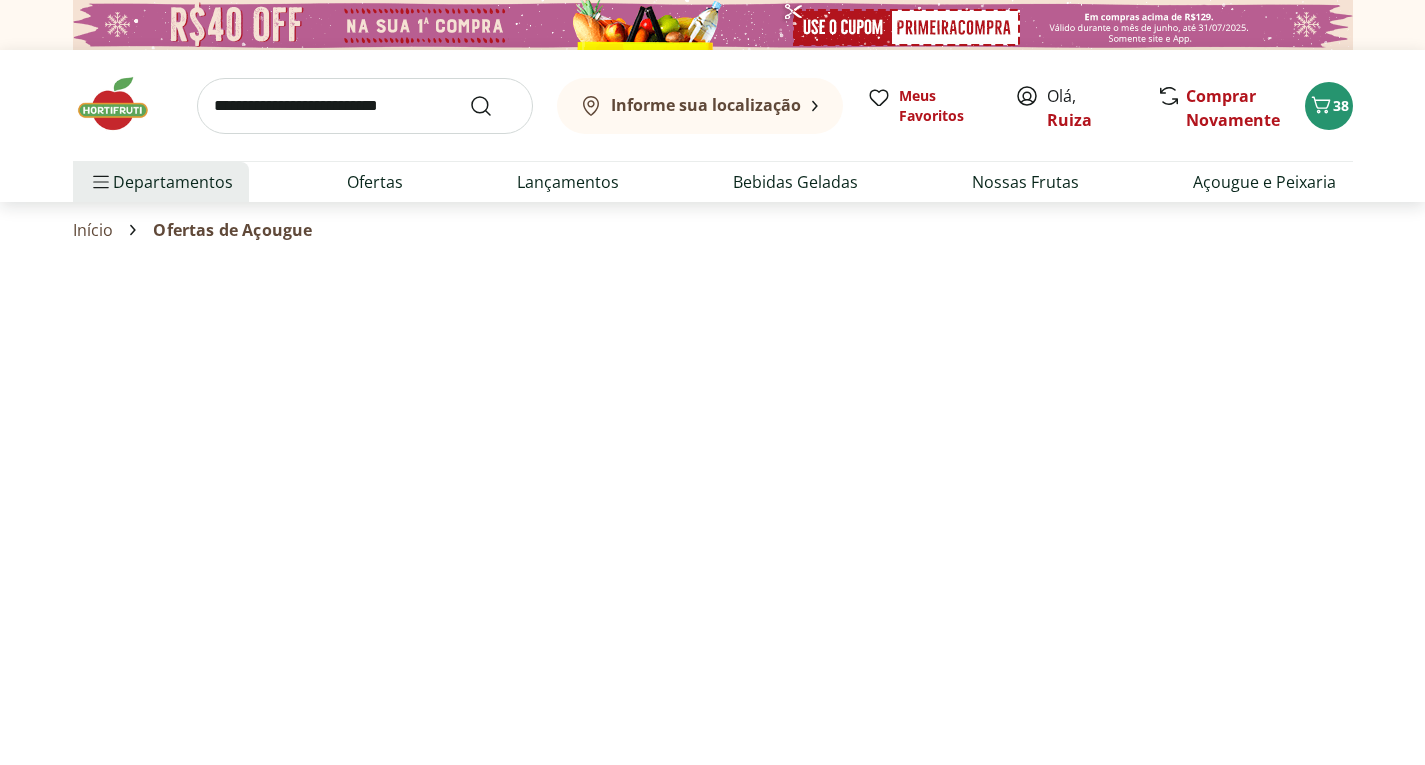 select on "**********" 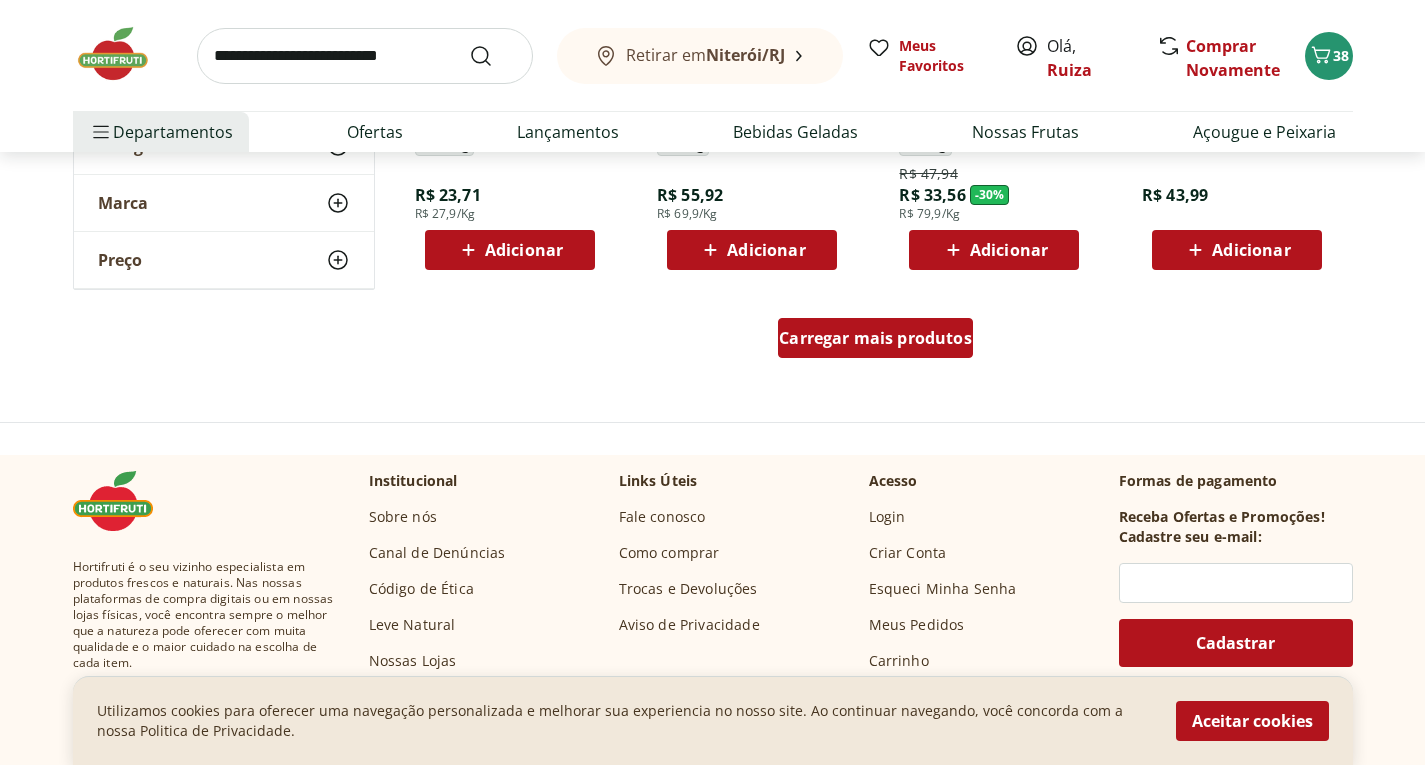scroll, scrollTop: 1400, scrollLeft: 0, axis: vertical 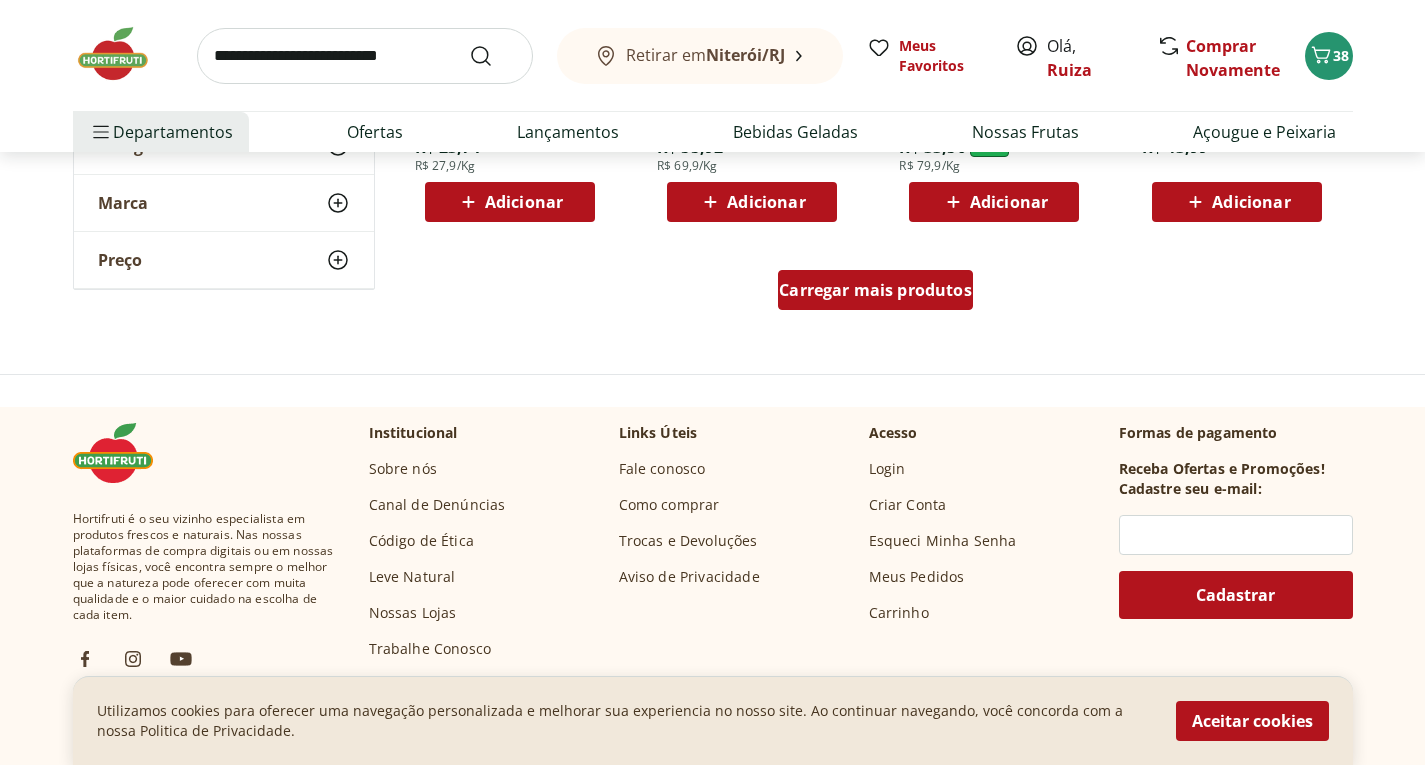 click on "Carregar mais produtos" at bounding box center (875, 290) 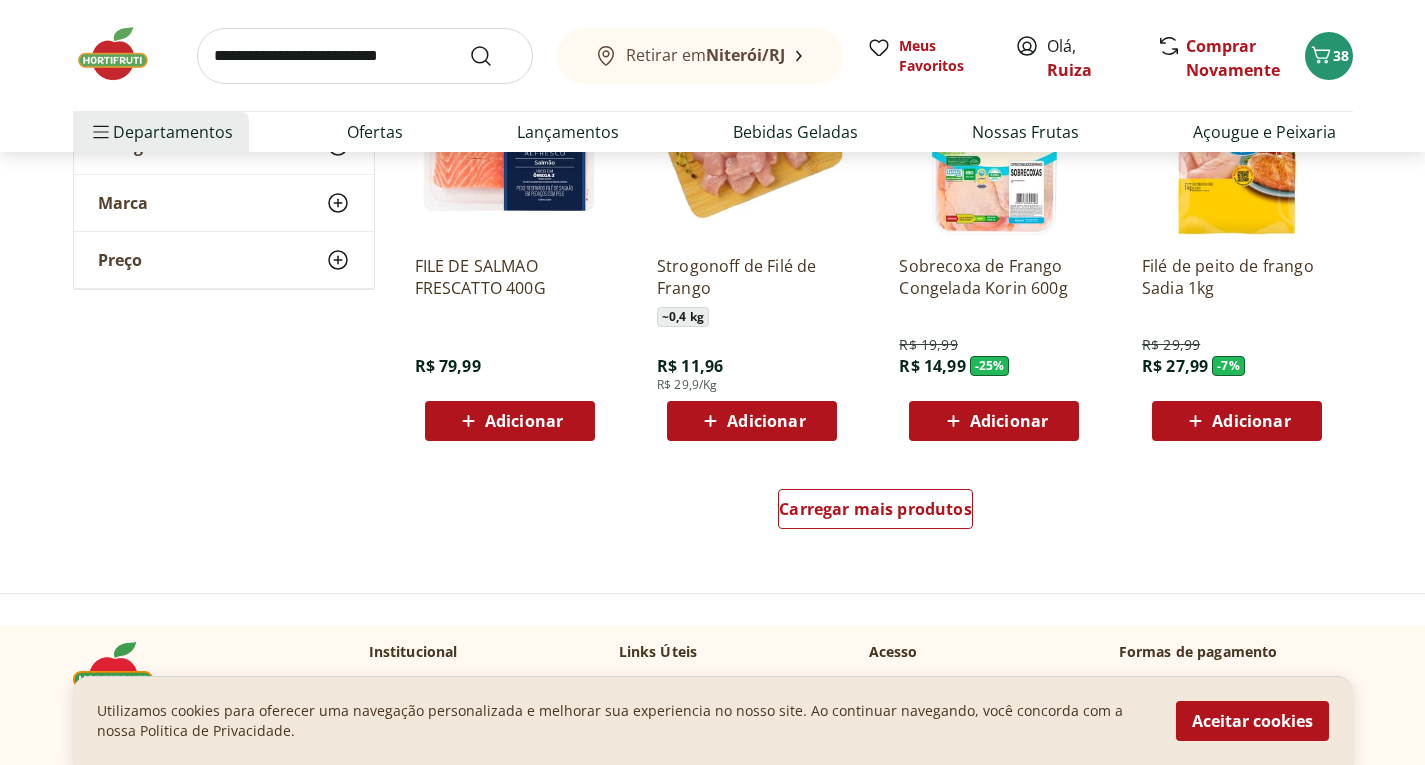 scroll, scrollTop: 2500, scrollLeft: 0, axis: vertical 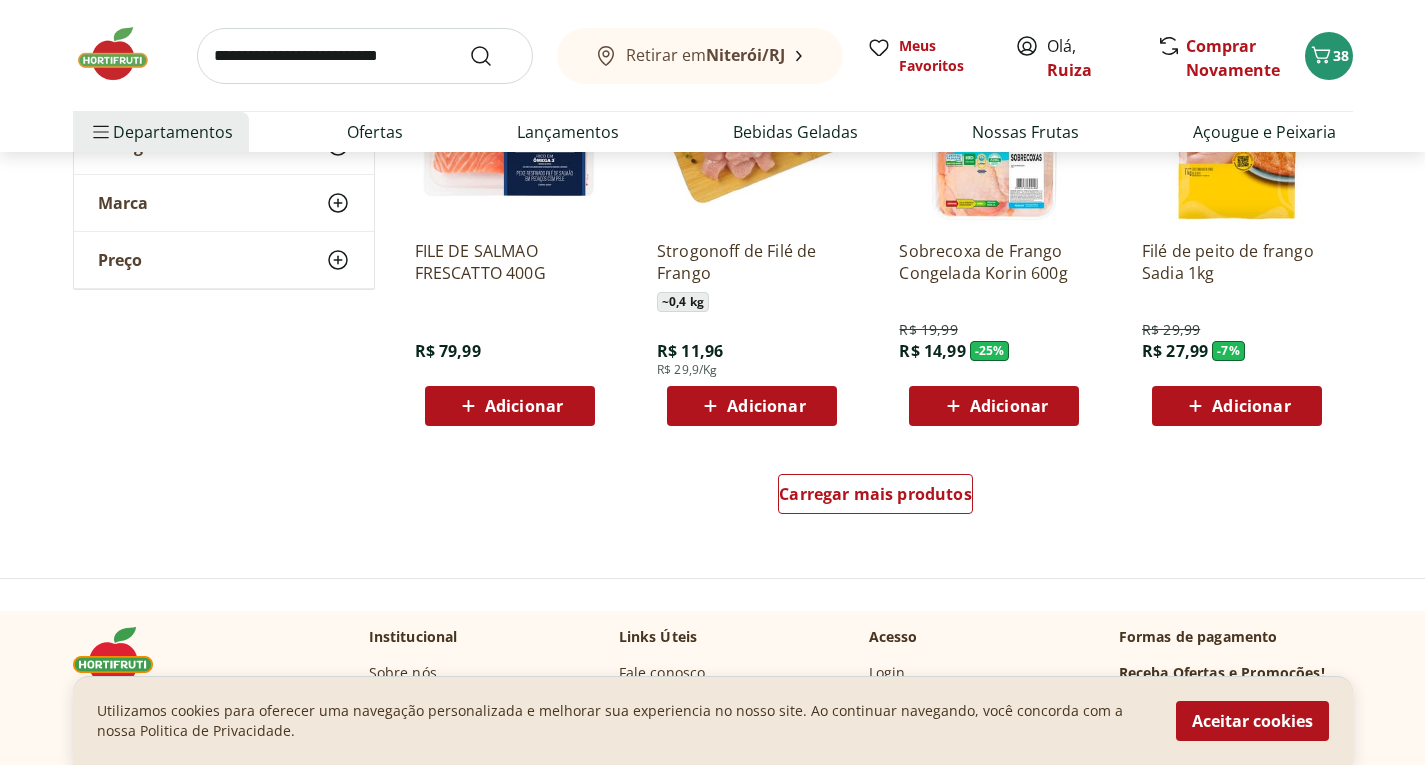 click on "Adicionar" at bounding box center (1237, 406) 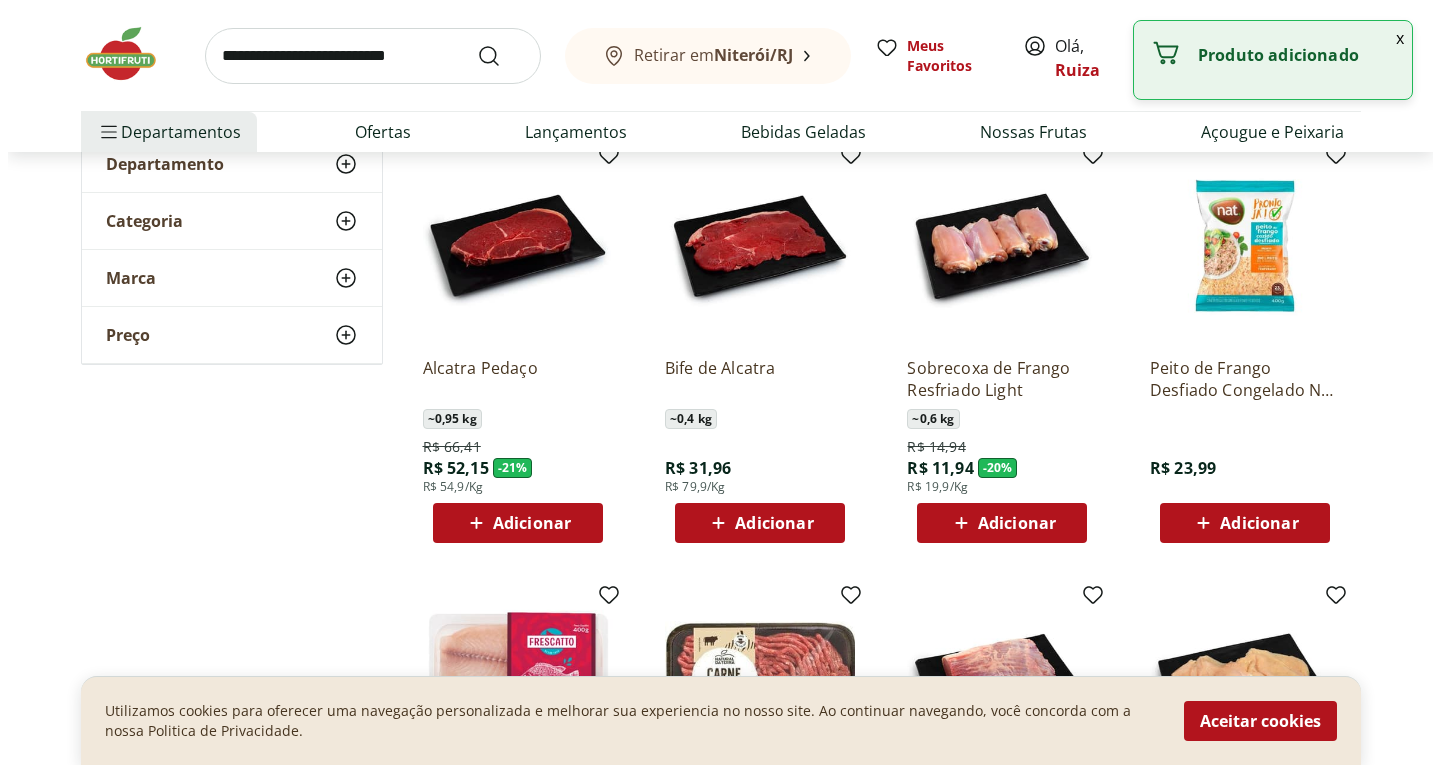 scroll, scrollTop: 0, scrollLeft: 0, axis: both 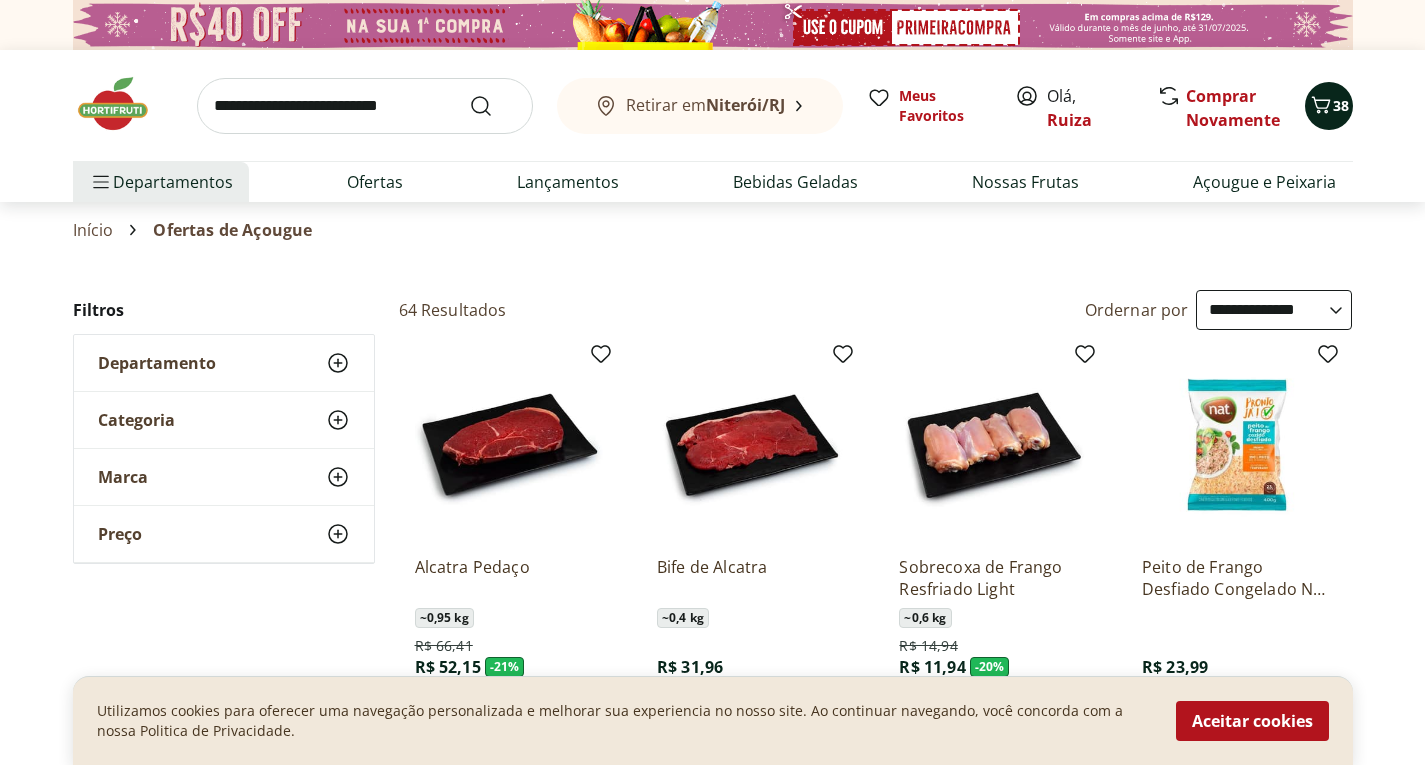 click on "38" at bounding box center [1329, 106] 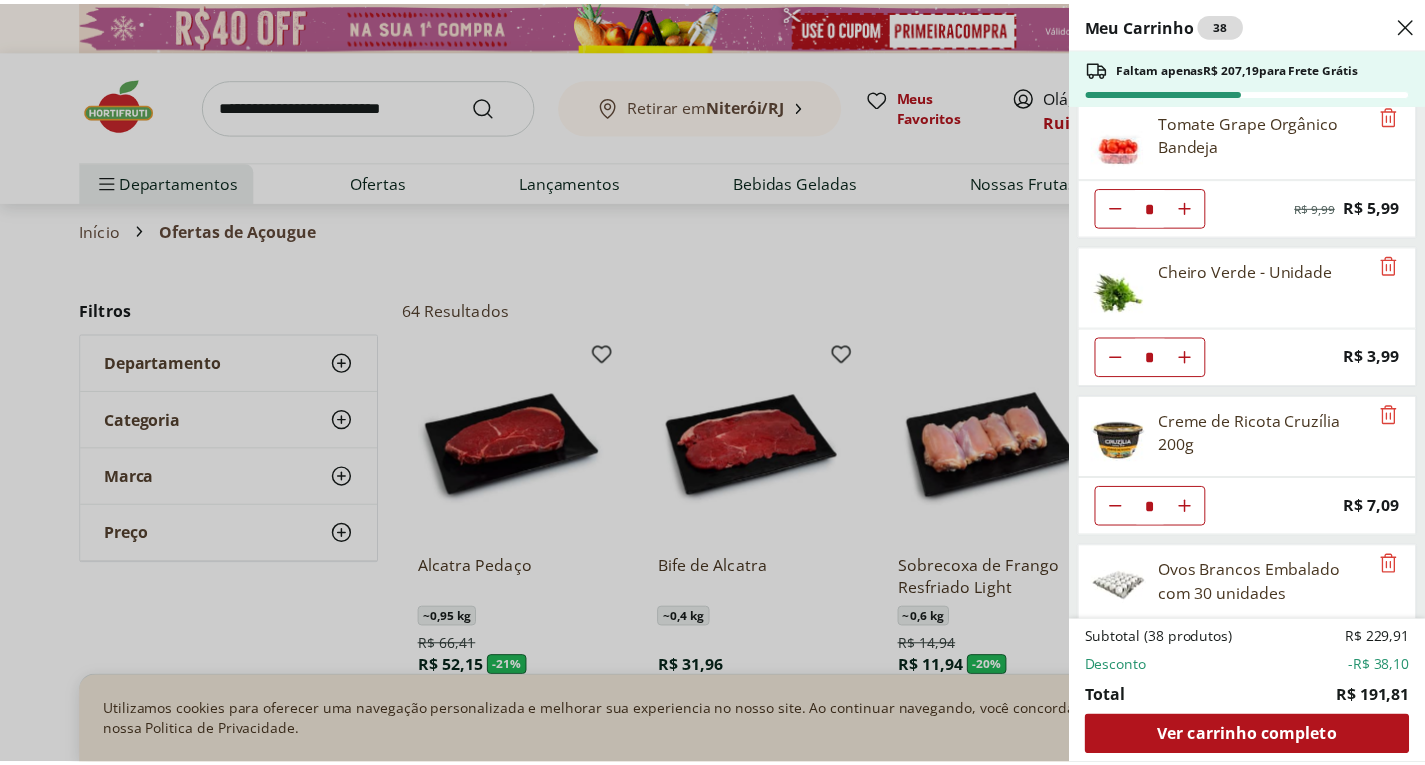 scroll, scrollTop: 1891, scrollLeft: 0, axis: vertical 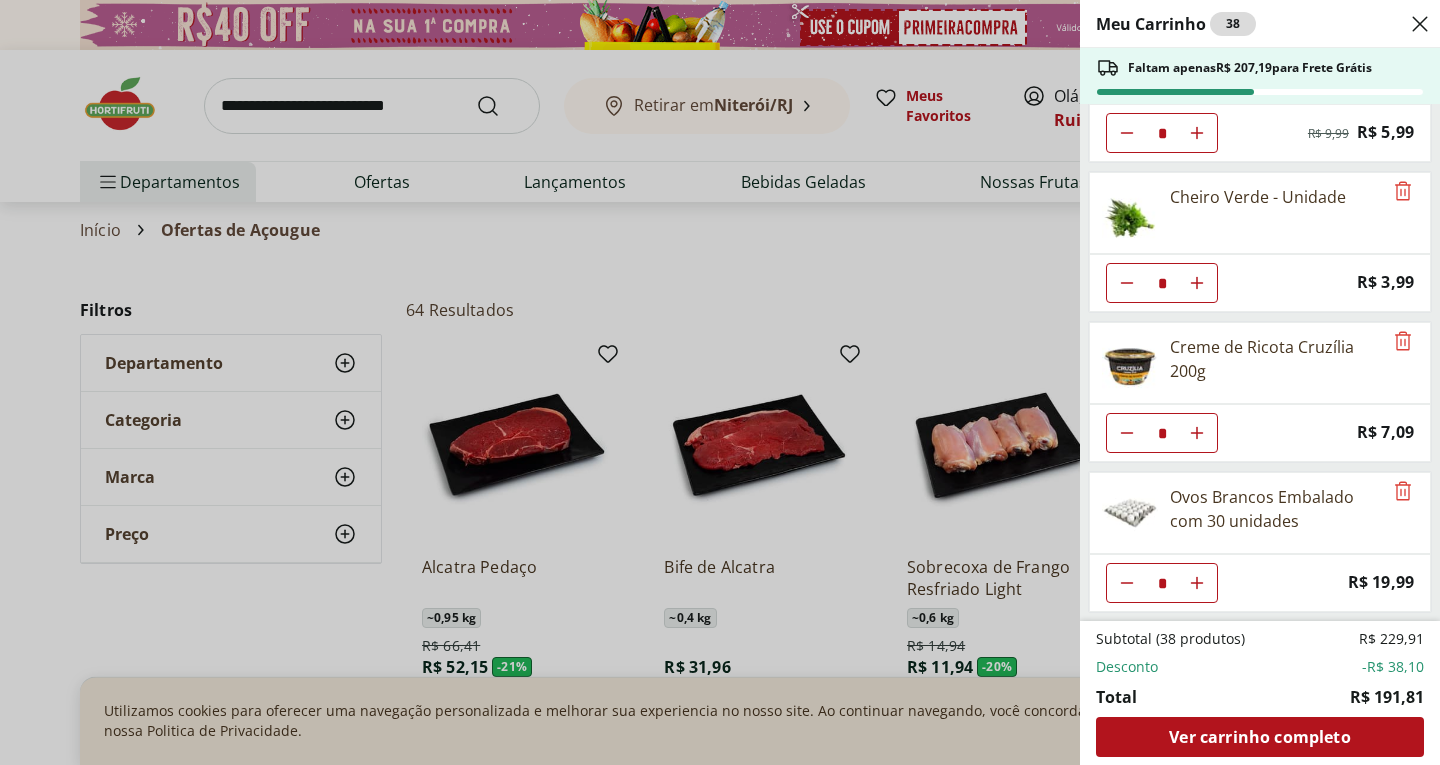 click on "Meu Carrinho 38 Faltam apenas  R$ 207,19  para Frete Grátis Azeite Extra Virgem O Live 450ml * Original price: R$ 44,99 Price: R$ 29,99 Coxa de Frango Congelada Korin 600g * Original price: R$ 13,99 Price: R$ 9,99 Biscoito Maizena Piraque 175g * Original price: R$ 4,79 Price: R$ 3,49 Matte Leão Original 1,5l * Original price: R$ 8,99 Price: R$ 7,99 Cogumelo Shimeji Preto 200G * Original price: R$ 16,99 Price: R$ 9,99 Filé Mignon Suíno Resfriado * Original price: R$ 10,77 Price: R$ 8,97 Batata Inglesa * Price: R$ 1,09 Brocolis Ninja * Price: R$ 7,99 Cenoura Unidade * Price: R$ 0,77 Abobrinha Italiana Unidade * Price: R$ 1,92 Alho Poró - Unidade * Price: R$ 7,49 Tomate Italiano * Price: R$ 1,13 Tomate Grape Orgânico Bandeja * Original price: R$ 9,99 Price: R$ 5,99 Cheiro Verde - Unidade * Price: R$ 3,99 Creme de Ricota Cruzília 200g * Price: R$ 7,09 Ovos Brancos Embalado com 30 unidades * Price: R$ 19,99 Subtotal (38 produtos) R$ 229,91 Desconto -R$ 38,10 Total R$ 191,81" at bounding box center (720, 382) 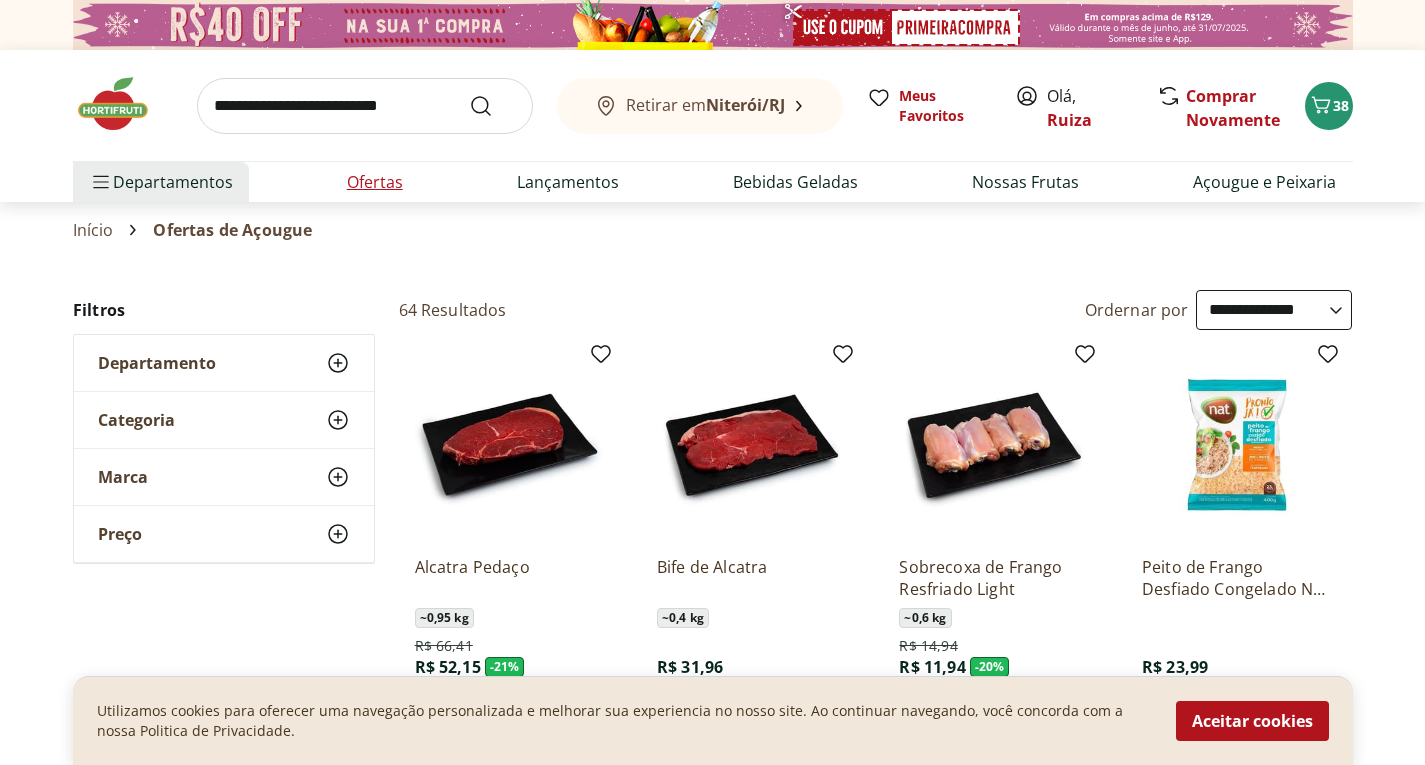 click on "Ofertas" at bounding box center [375, 182] 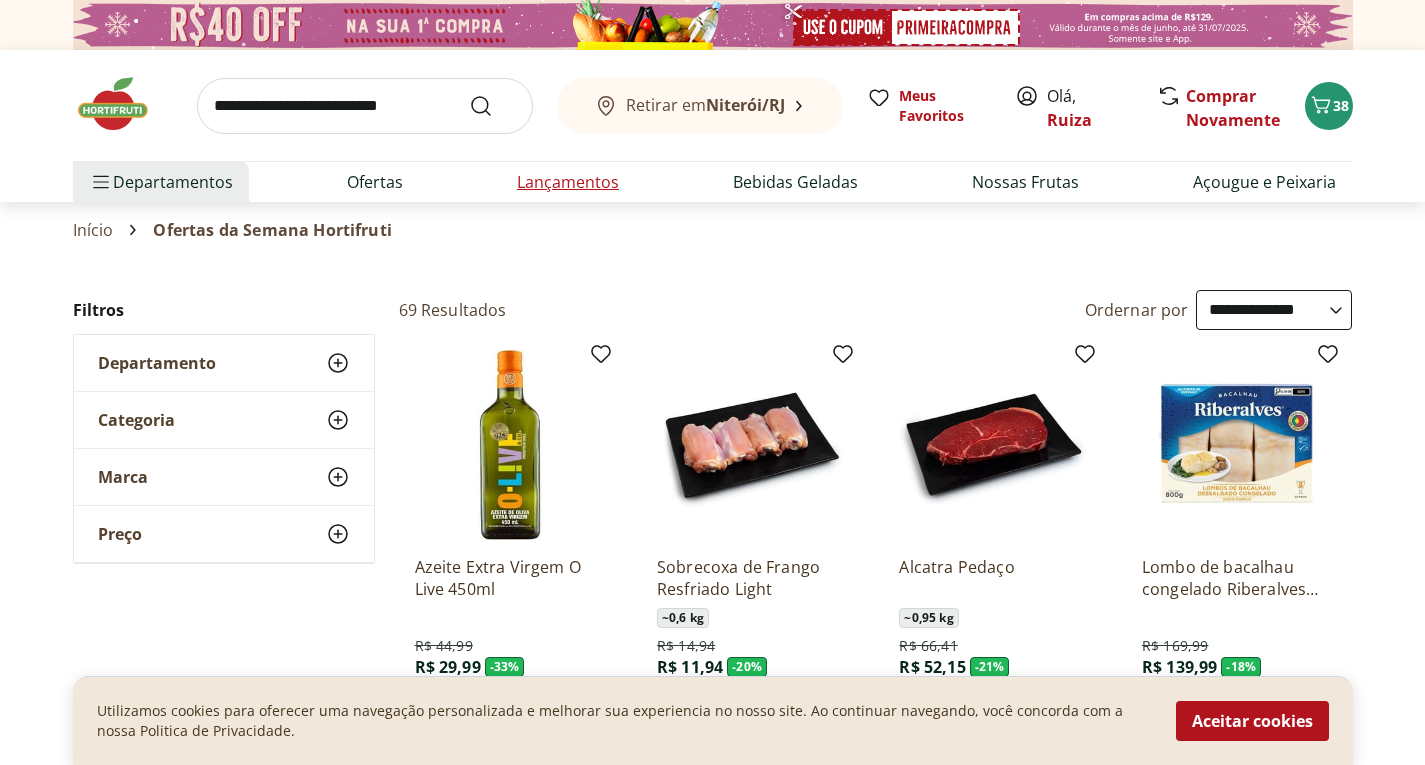 click on "Lançamentos" at bounding box center [568, 182] 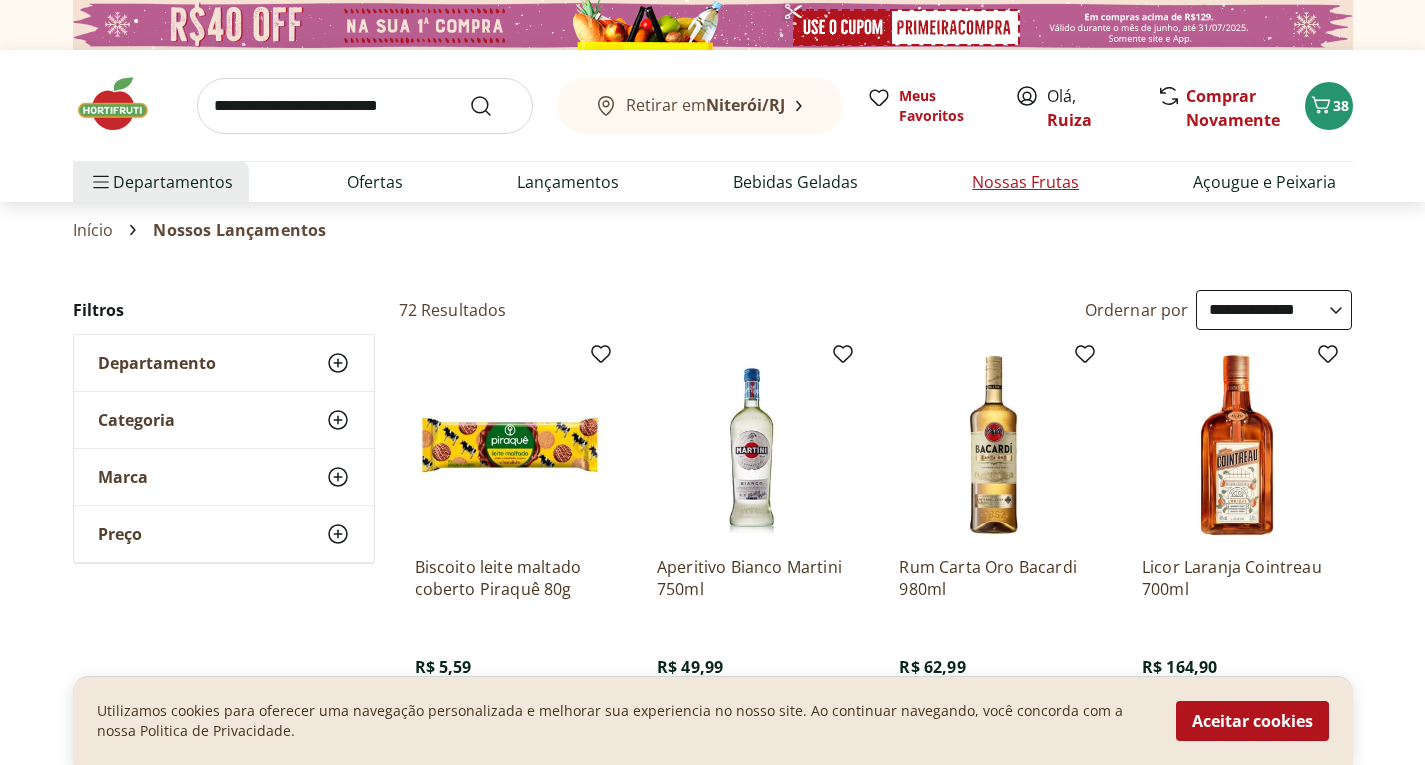 click on "Nossas Frutas" at bounding box center [1025, 182] 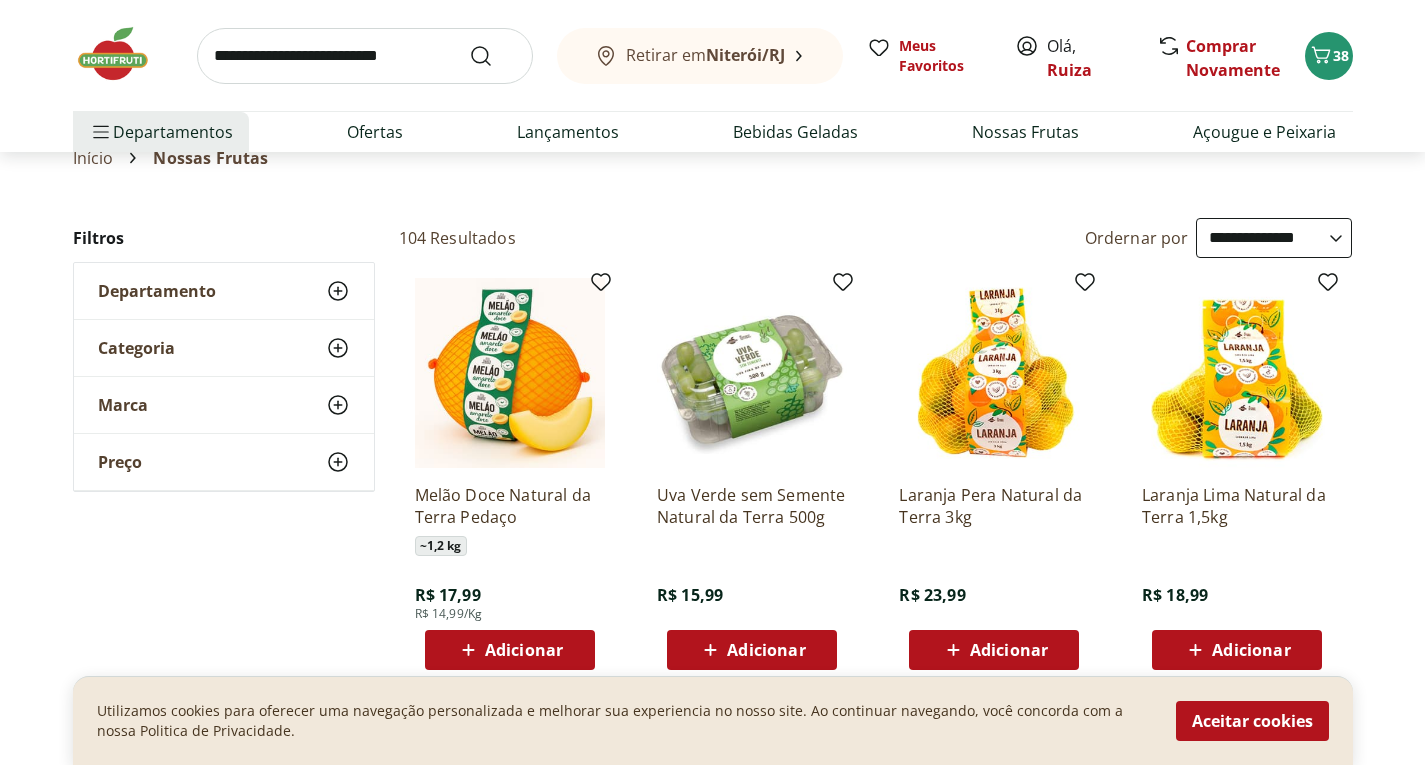 scroll, scrollTop: 0, scrollLeft: 0, axis: both 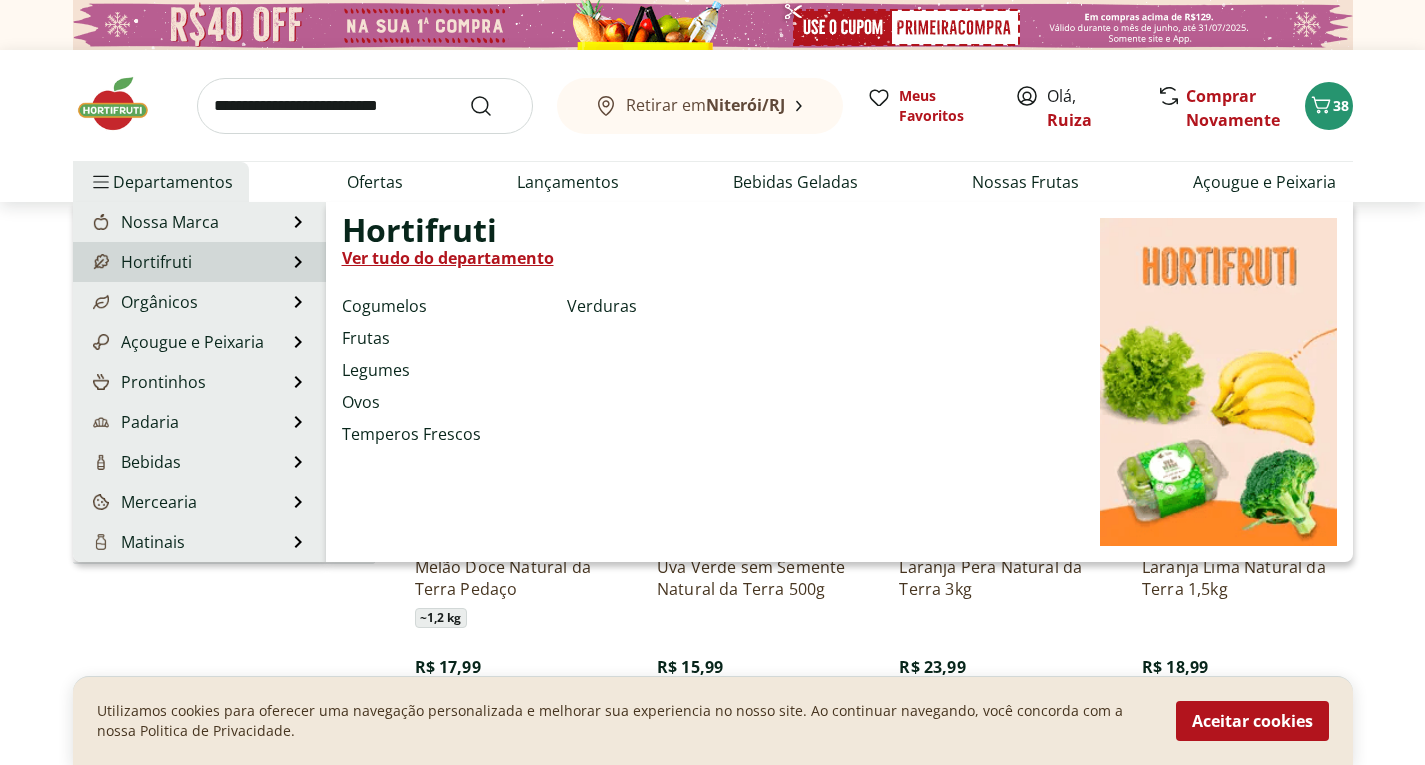 click on "Hortifruti" at bounding box center (140, 262) 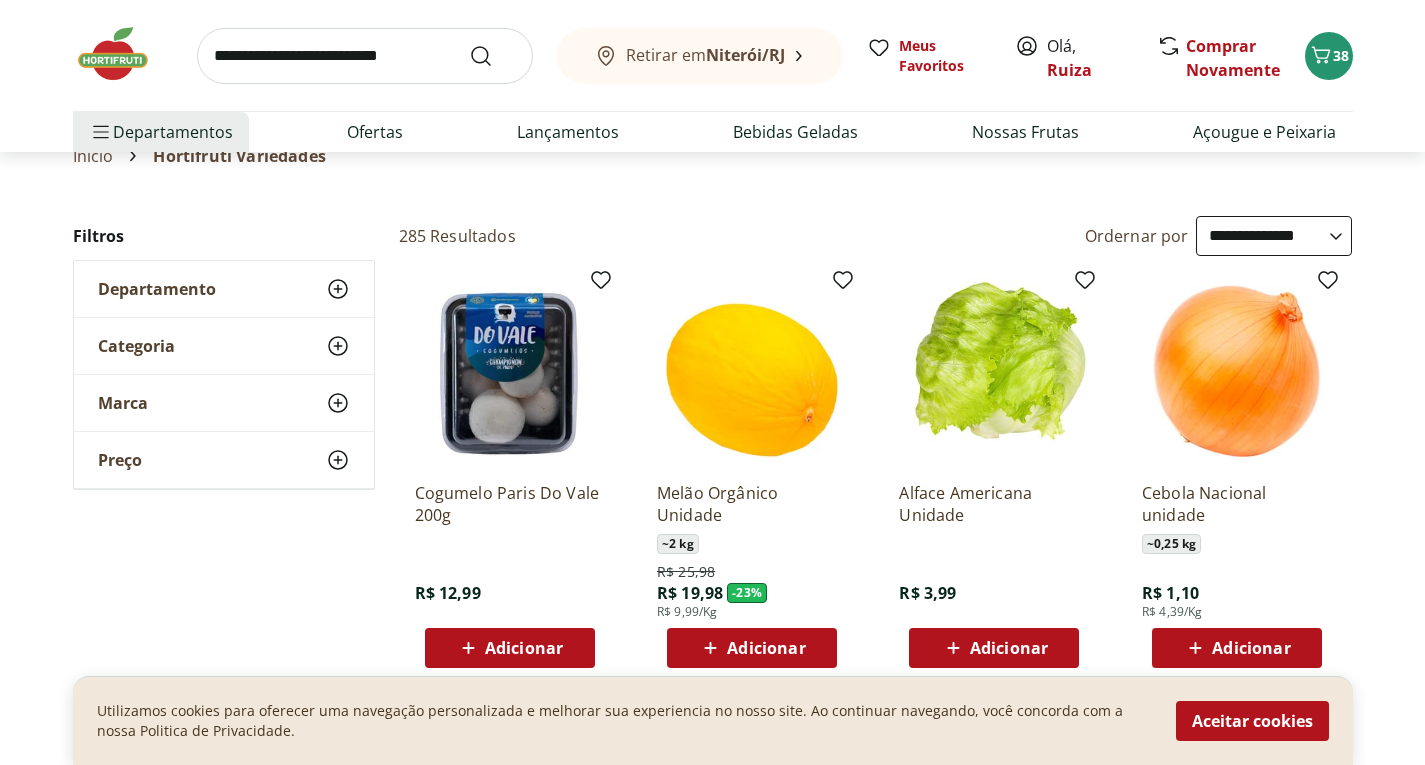 scroll, scrollTop: 200, scrollLeft: 0, axis: vertical 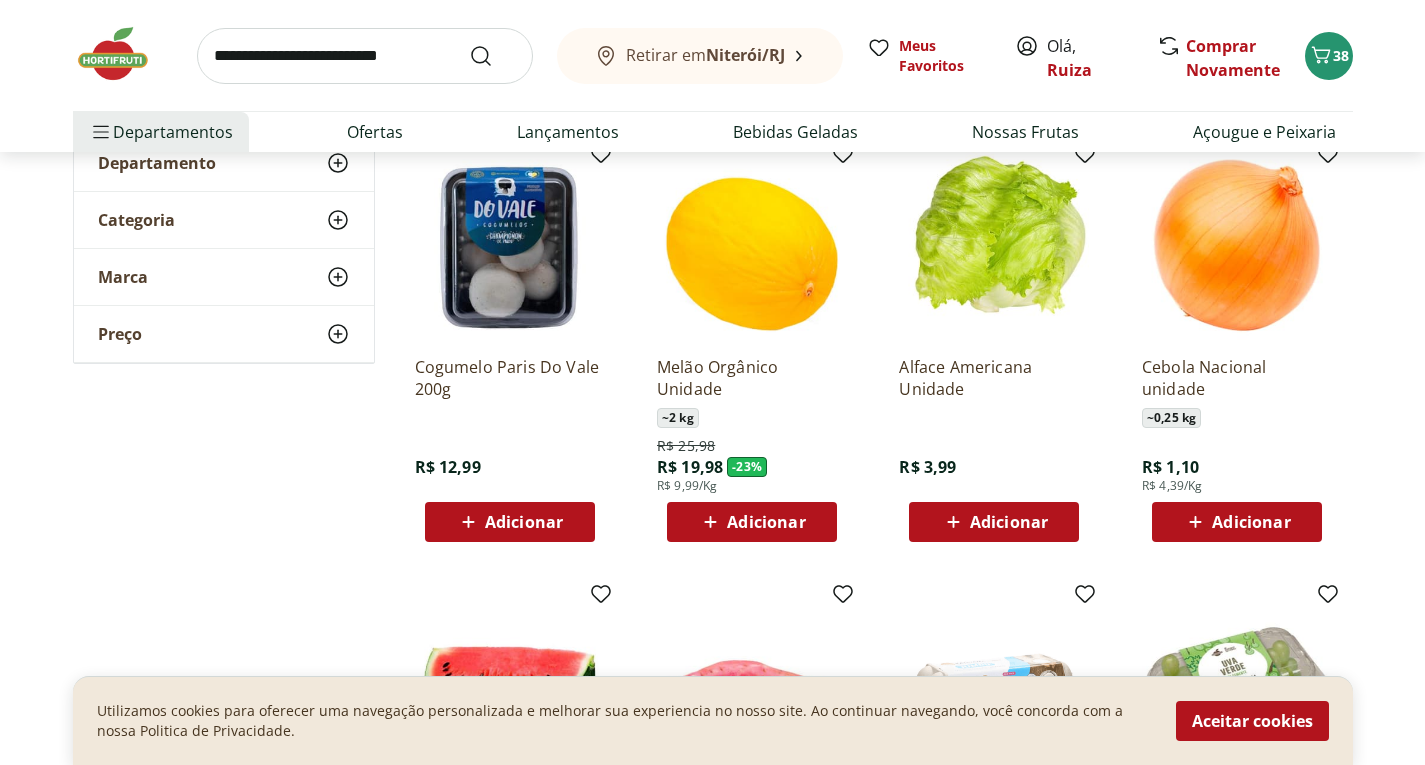 click on "Adicionar" at bounding box center (1009, 522) 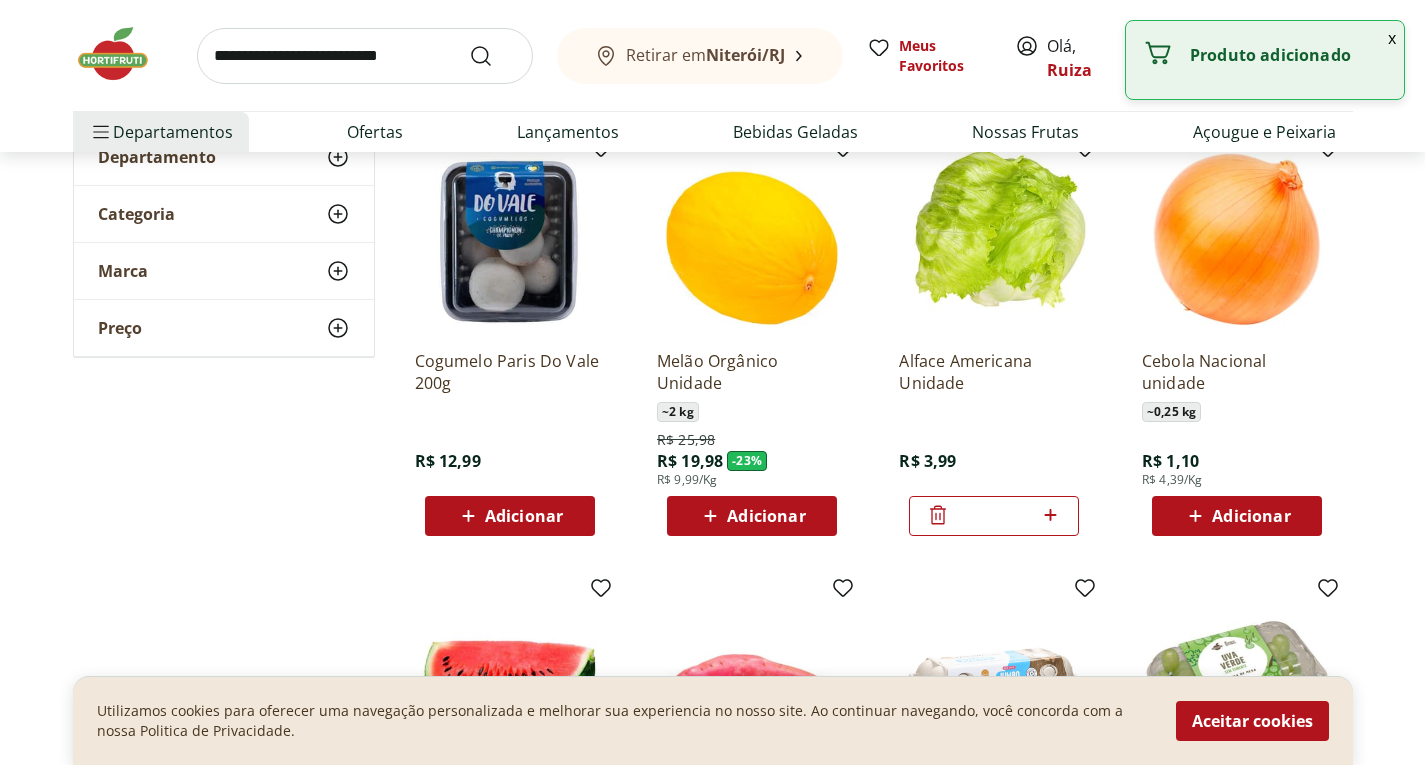 scroll, scrollTop: 300, scrollLeft: 0, axis: vertical 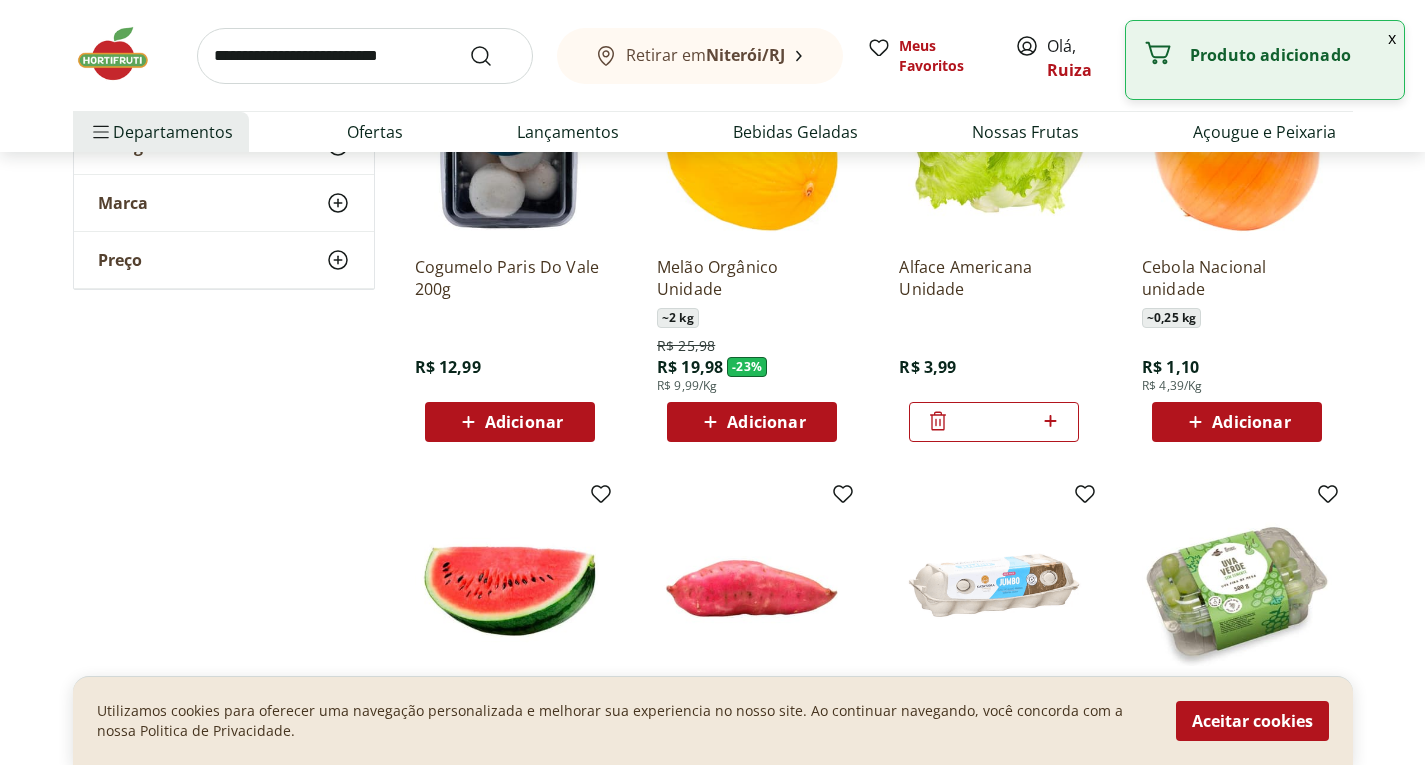 click on "Adicionar" at bounding box center [1251, 422] 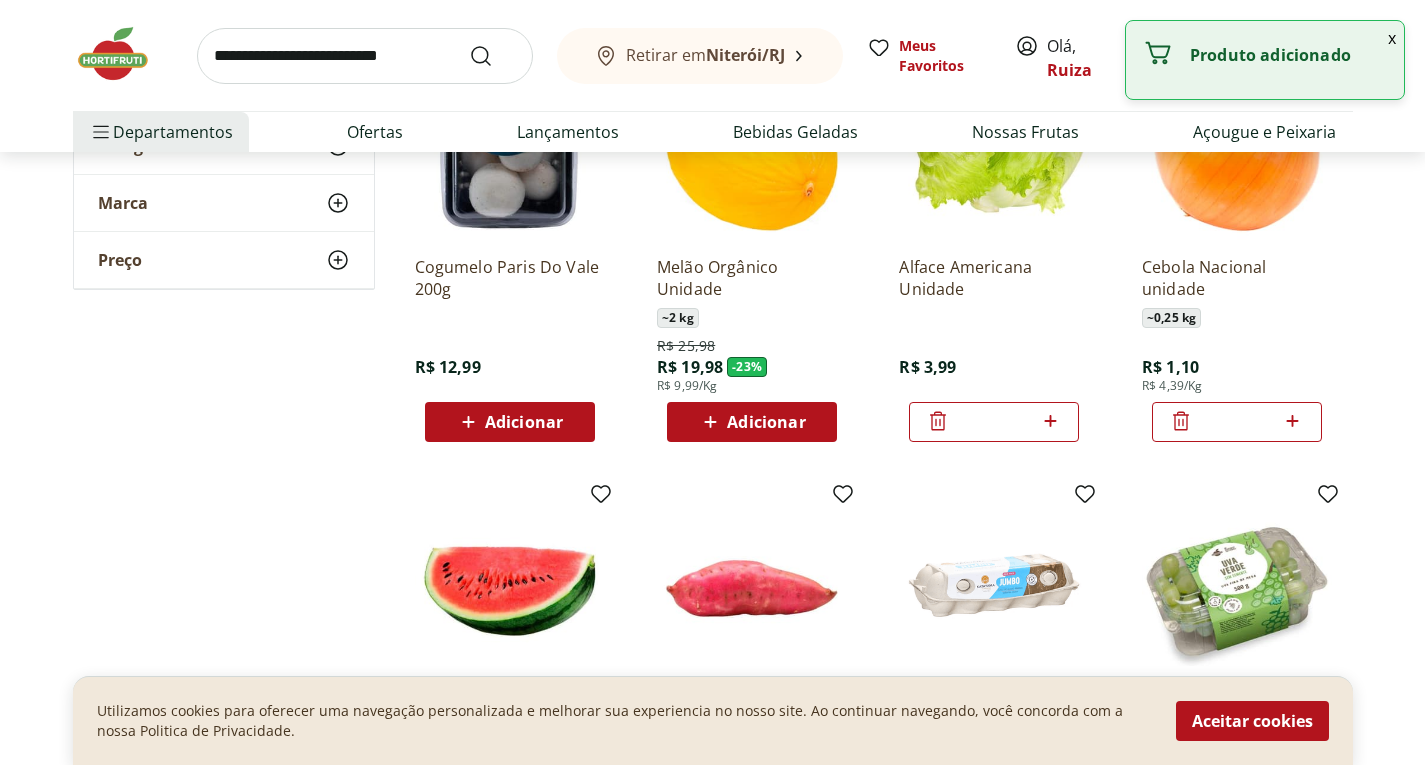 click 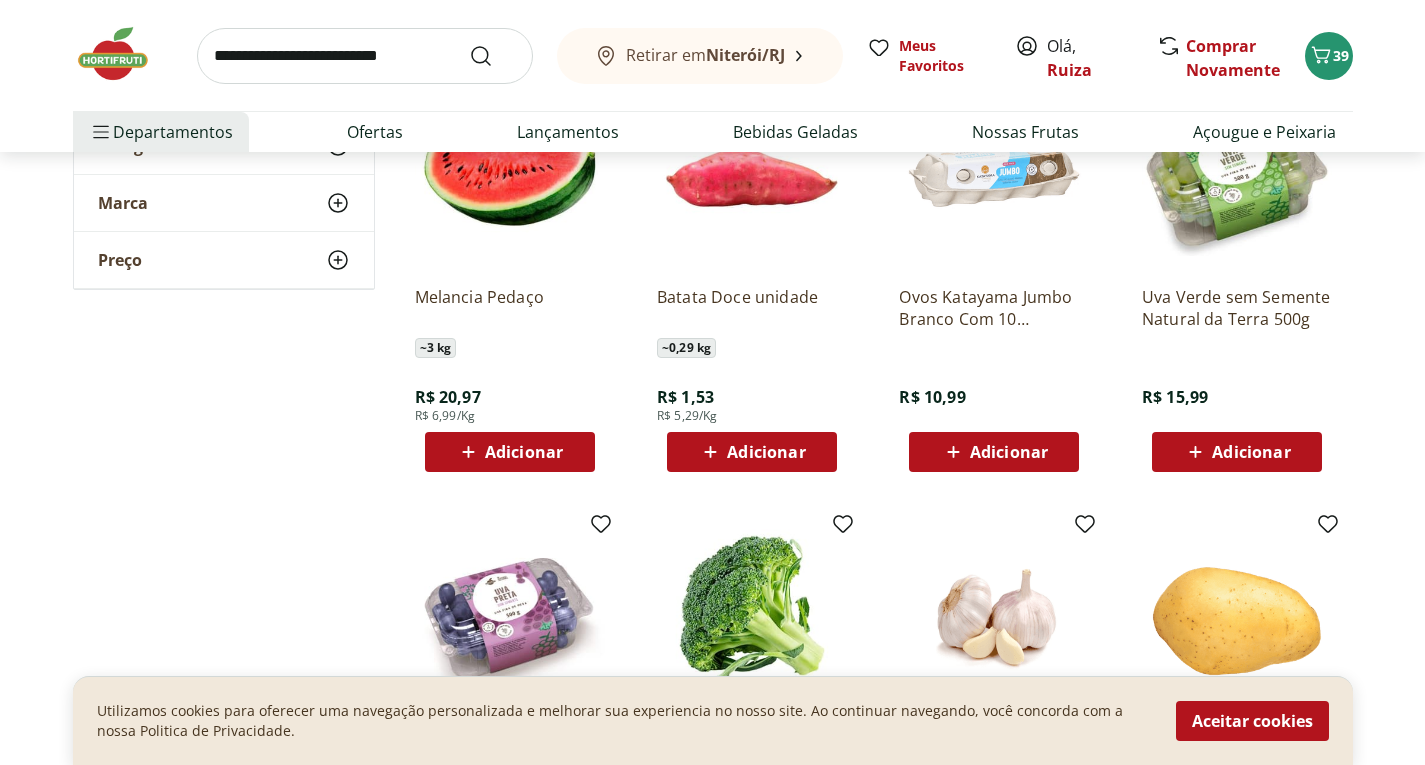 scroll, scrollTop: 700, scrollLeft: 0, axis: vertical 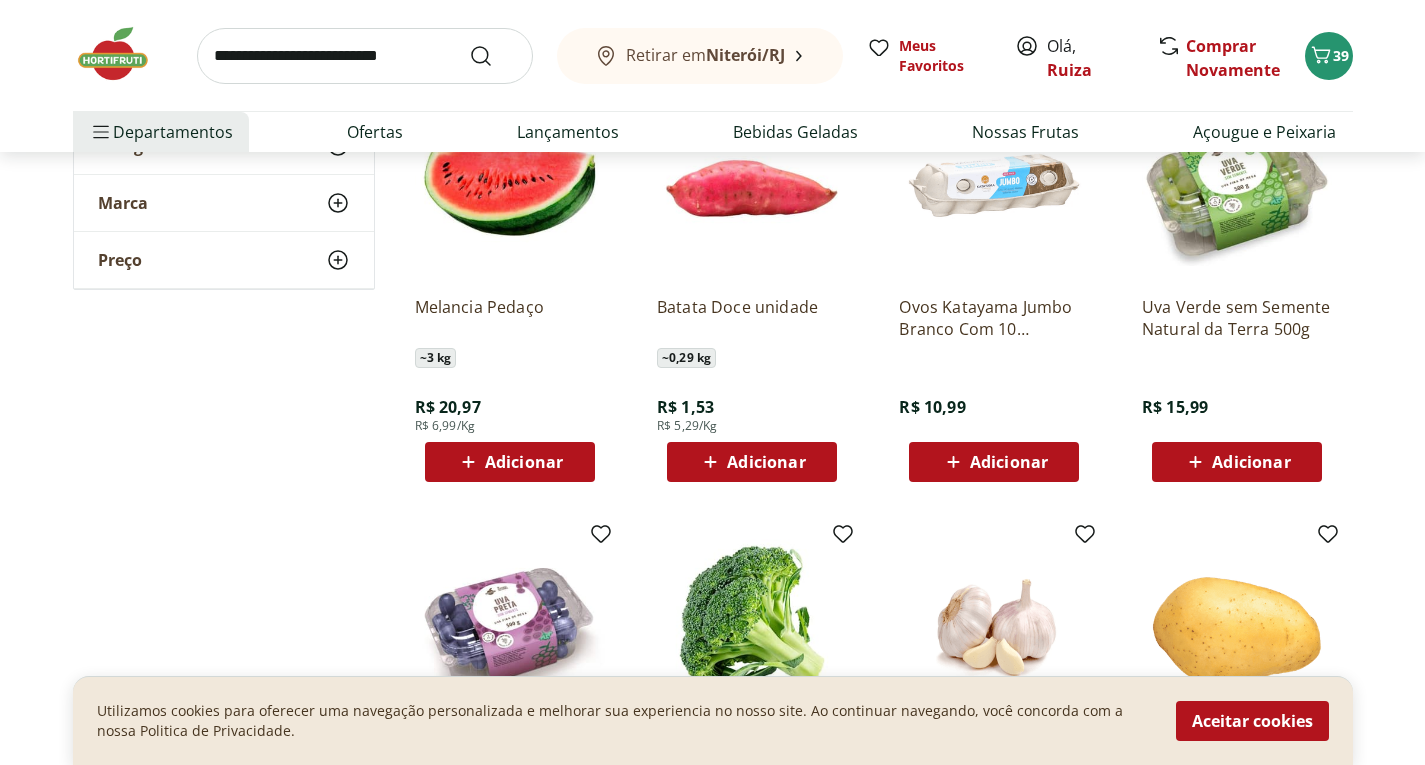click on "Adicionar" at bounding box center [766, 462] 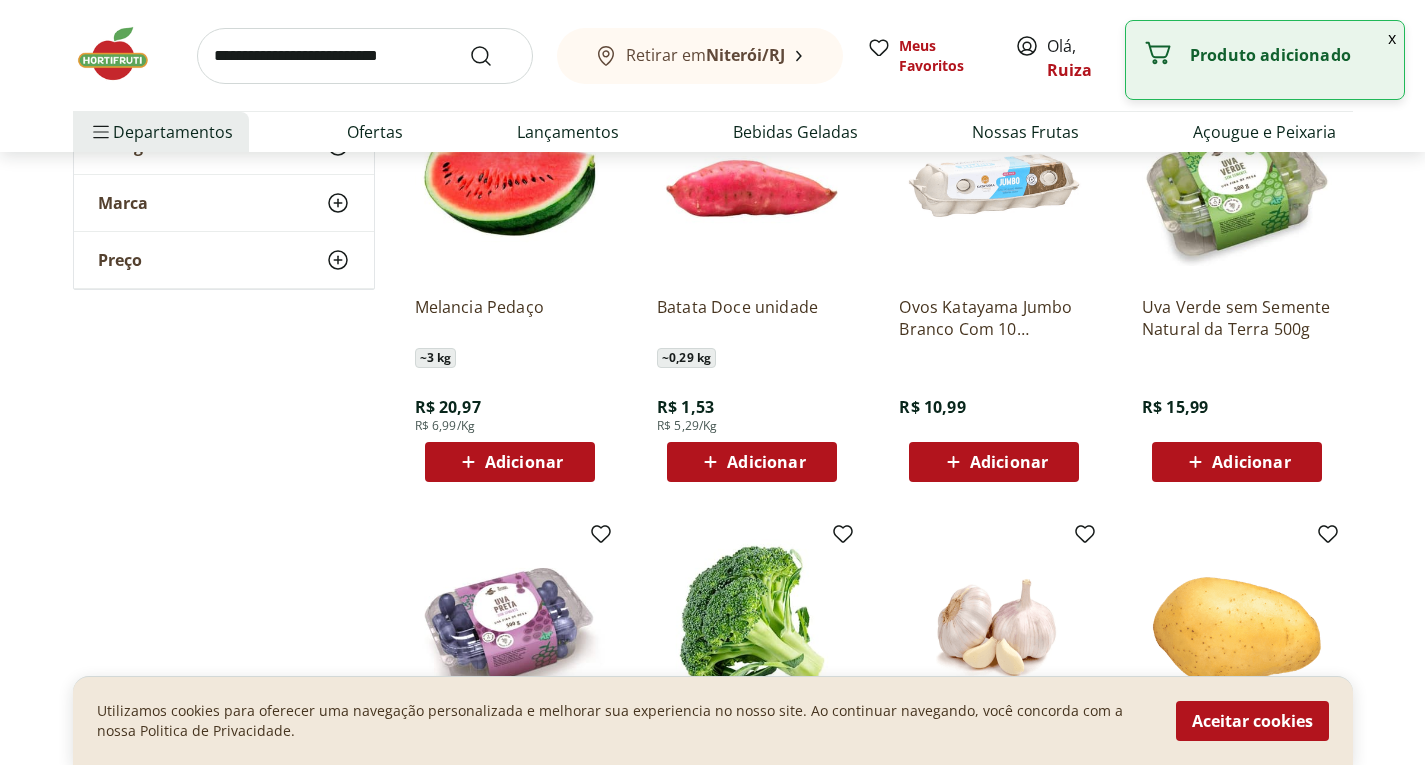 click on "Adicionar" at bounding box center [766, 462] 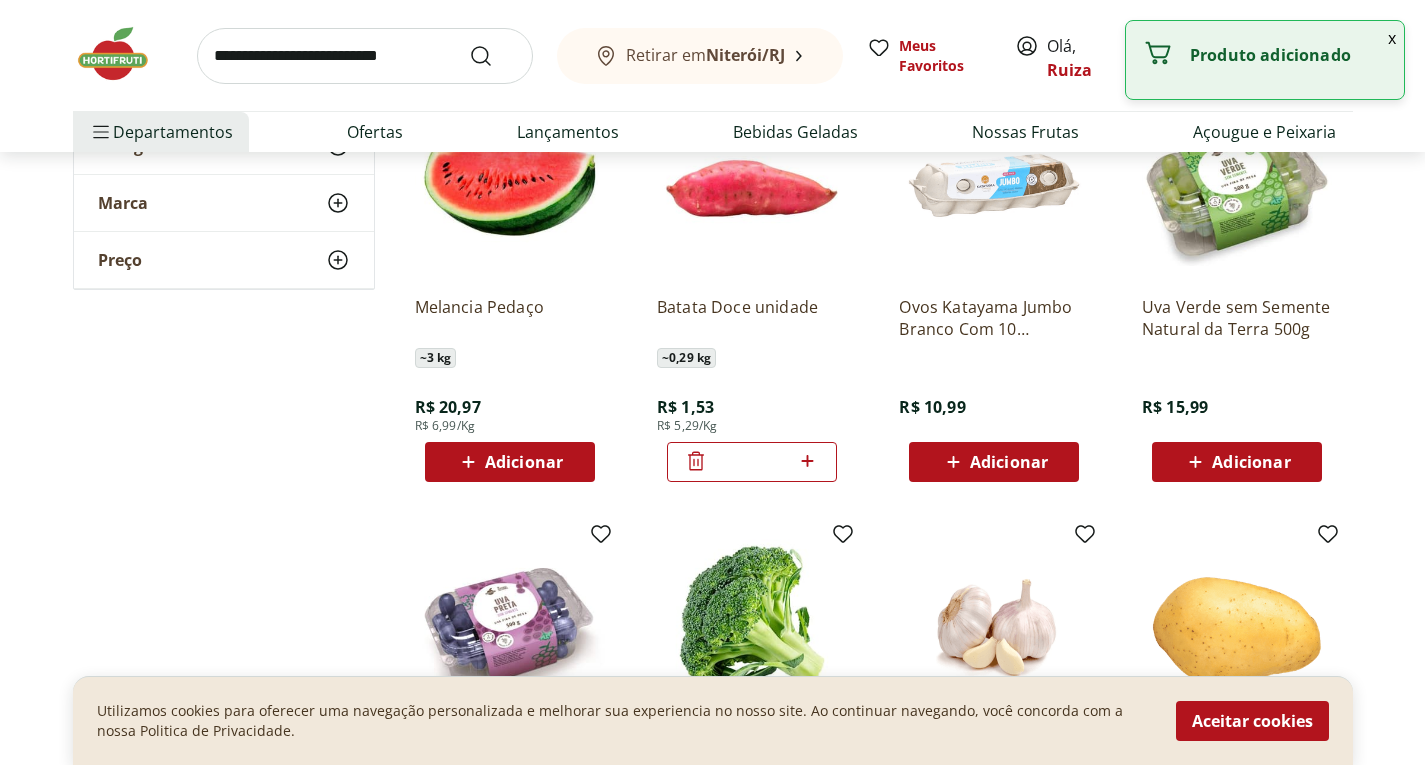 click 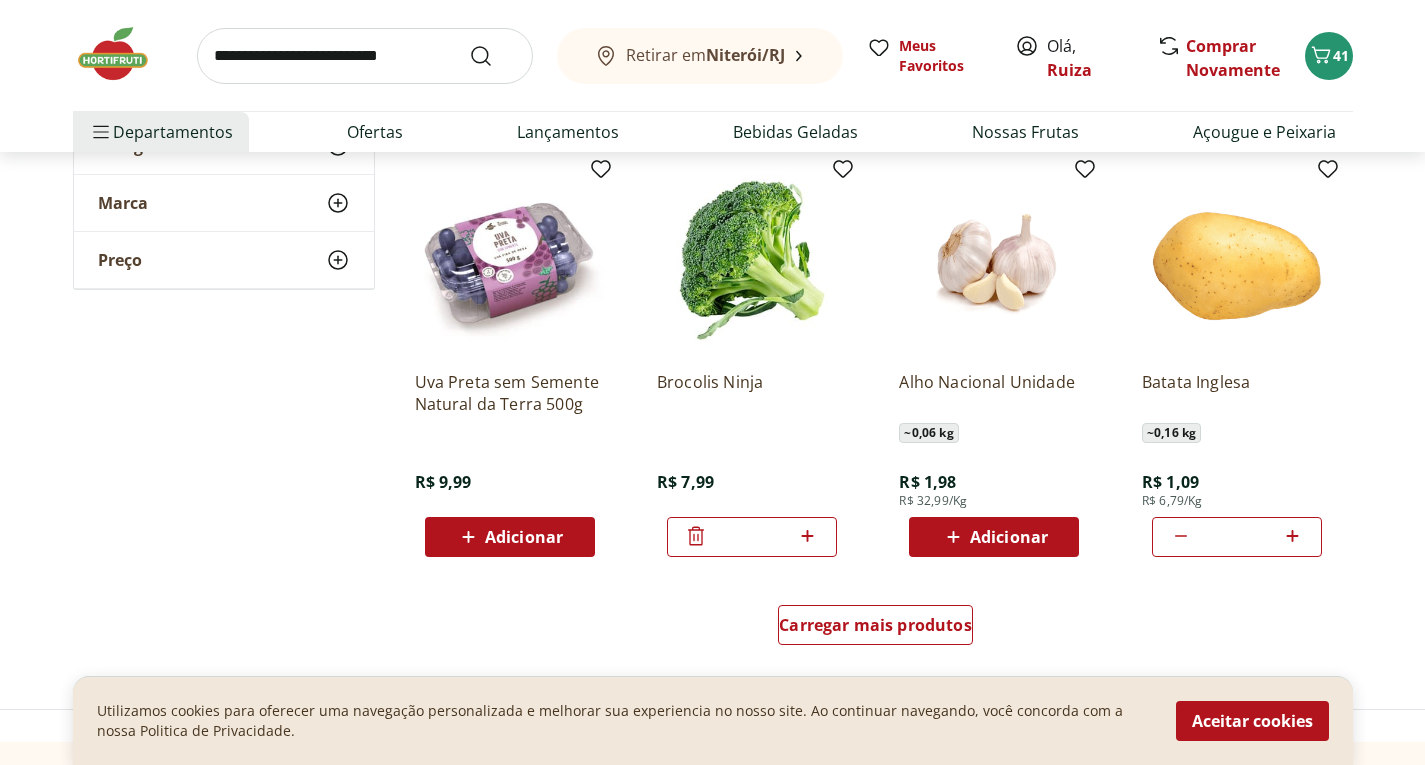 scroll, scrollTop: 1100, scrollLeft: 0, axis: vertical 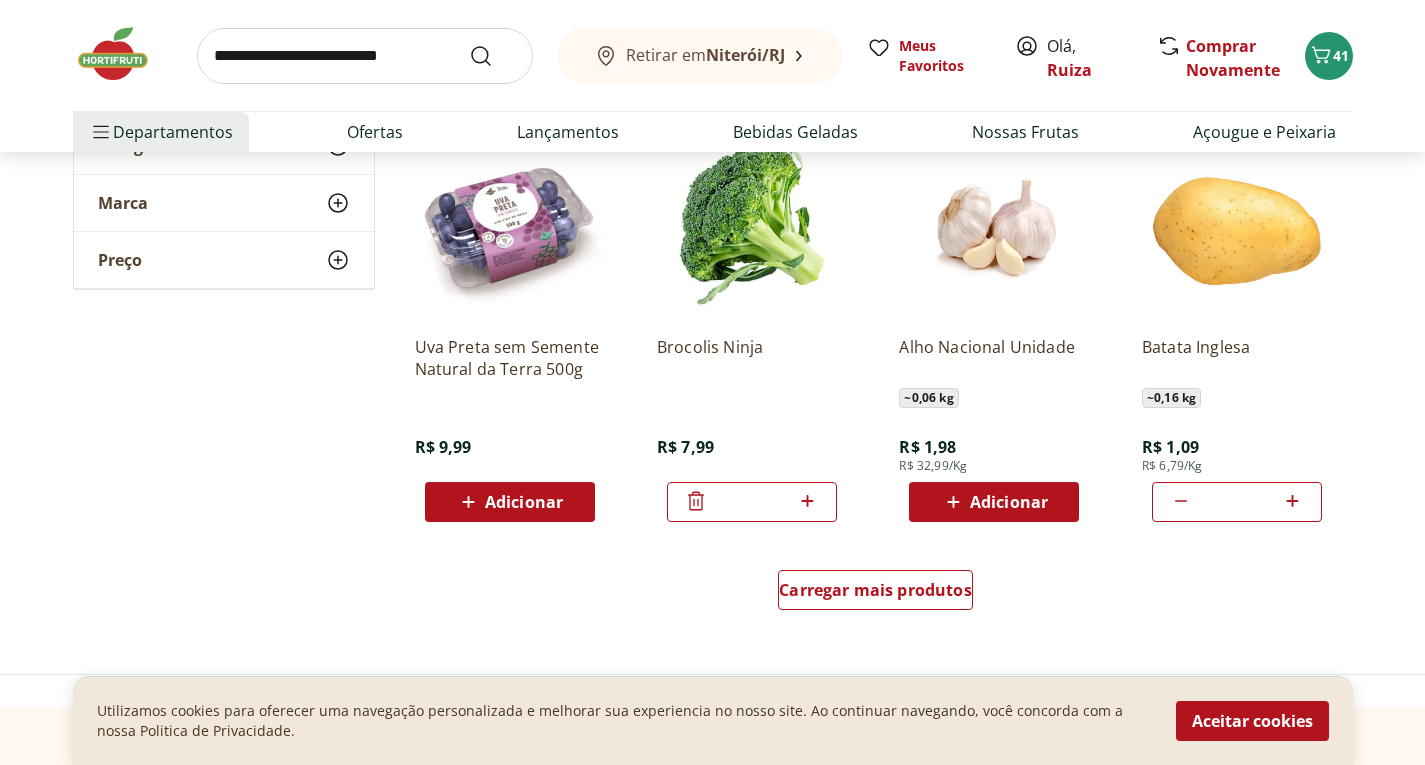 click on "Adicionar" at bounding box center (994, 502) 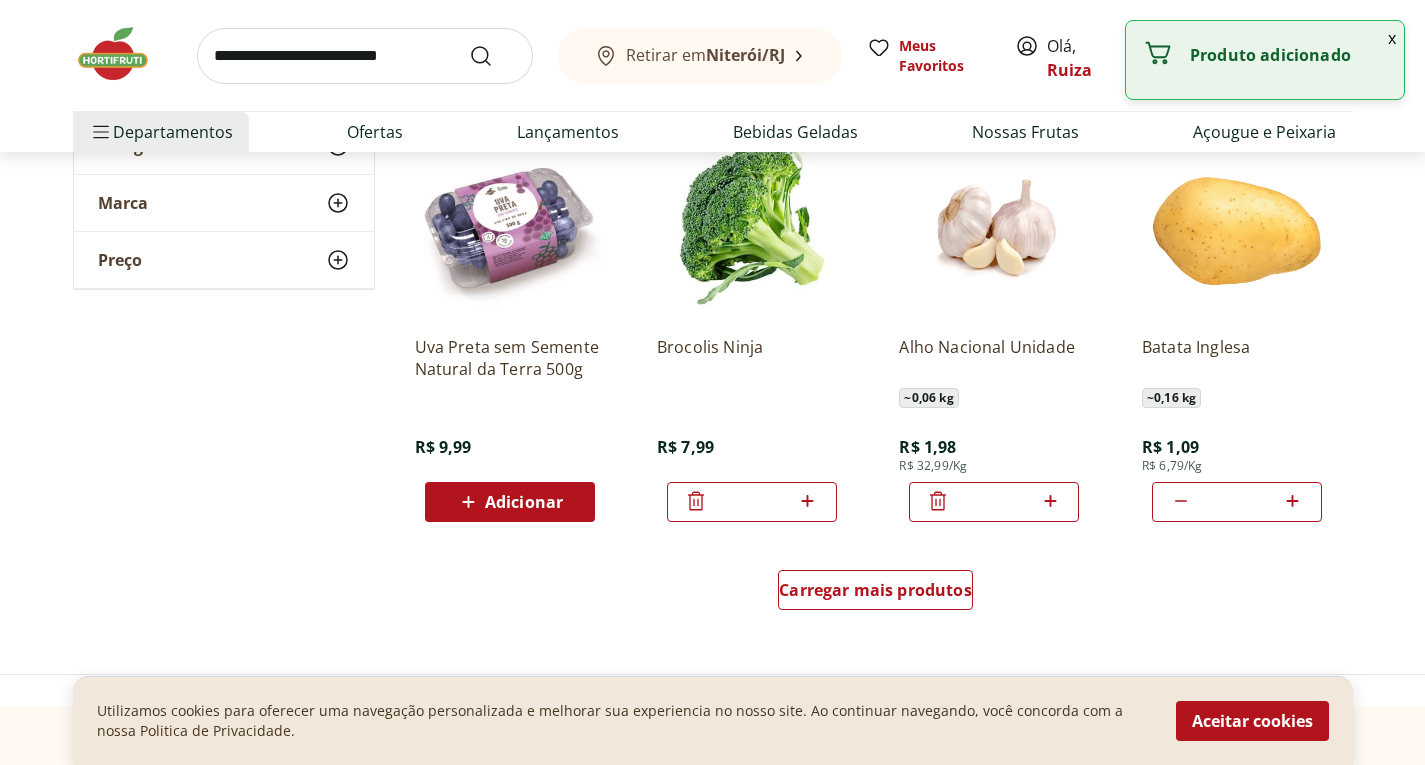 click 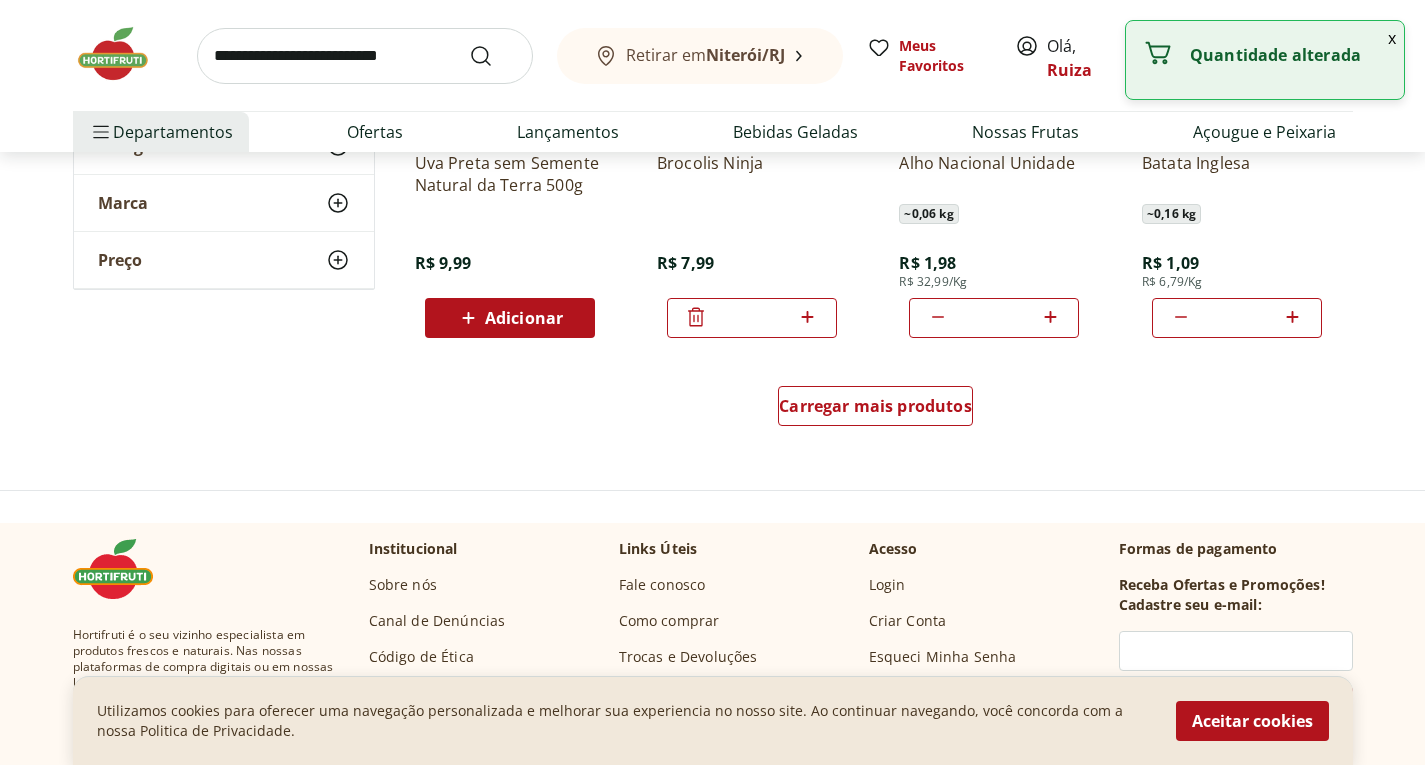 scroll, scrollTop: 1300, scrollLeft: 0, axis: vertical 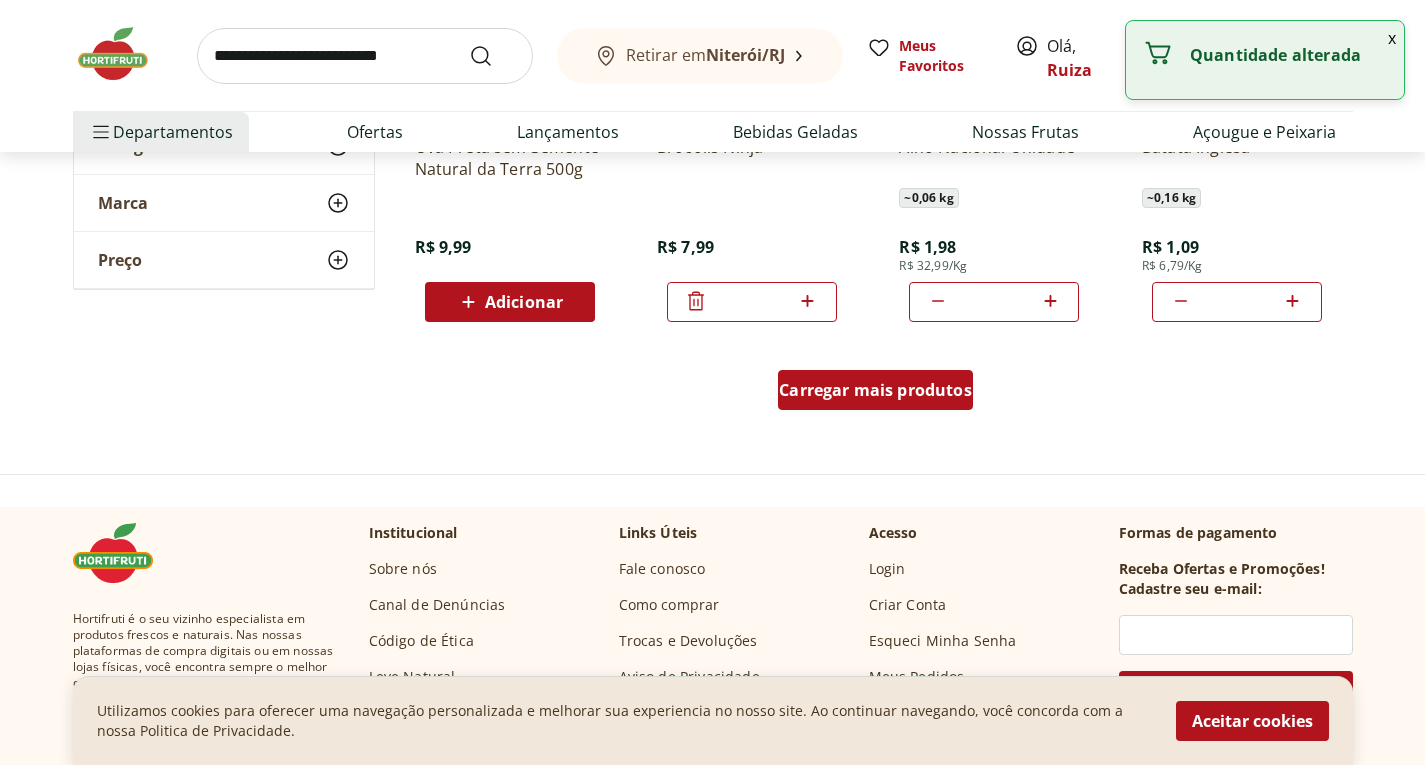 click on "Carregar mais produtos" at bounding box center [875, 390] 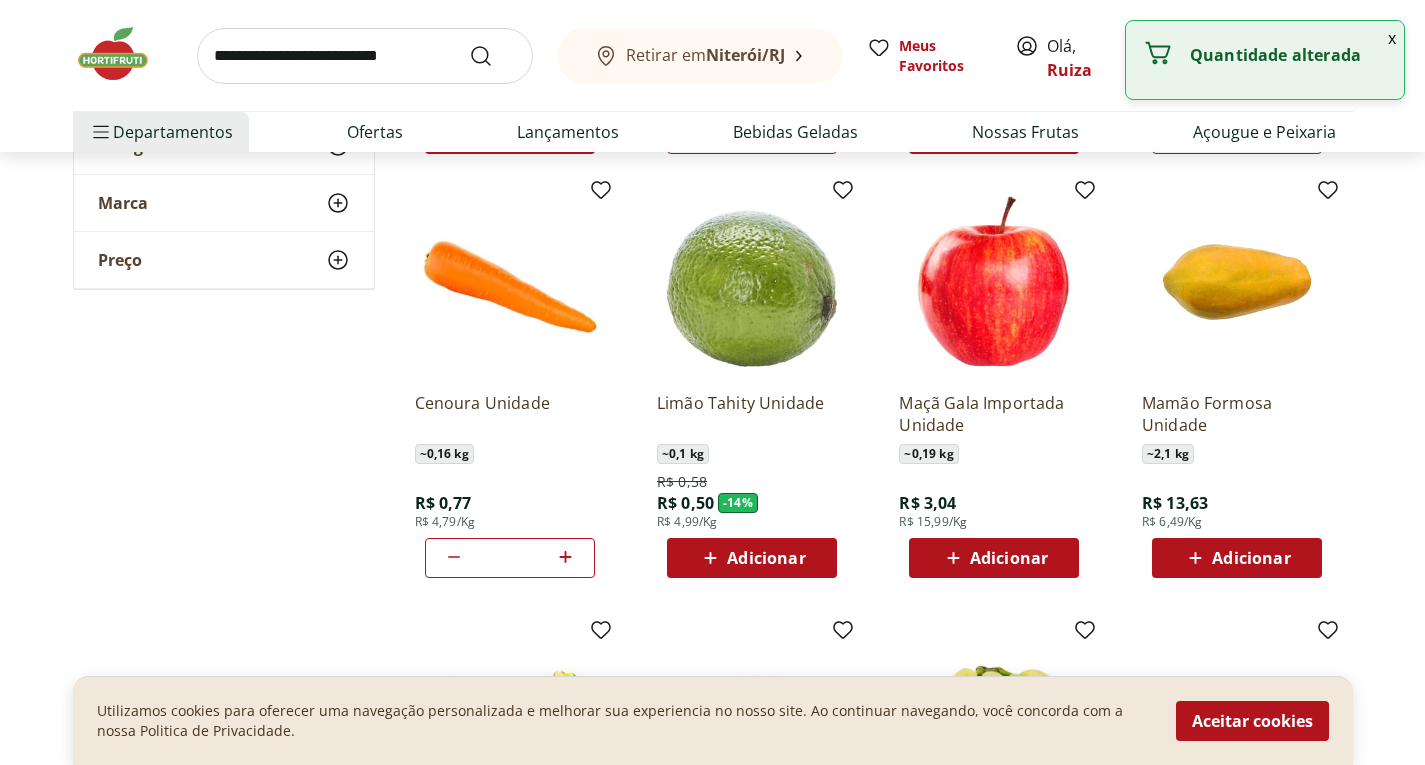 scroll, scrollTop: 1500, scrollLeft: 0, axis: vertical 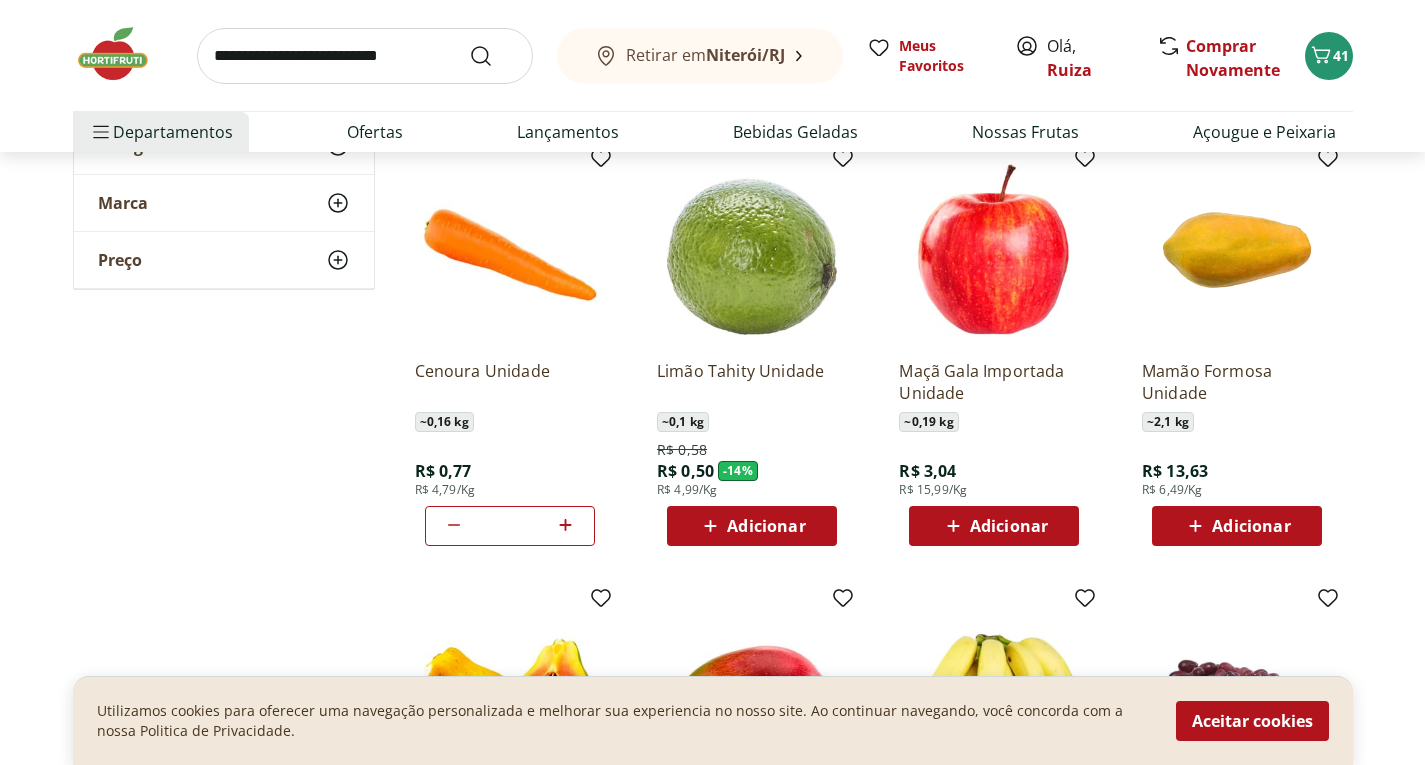 click on "Adicionar" at bounding box center [766, 526] 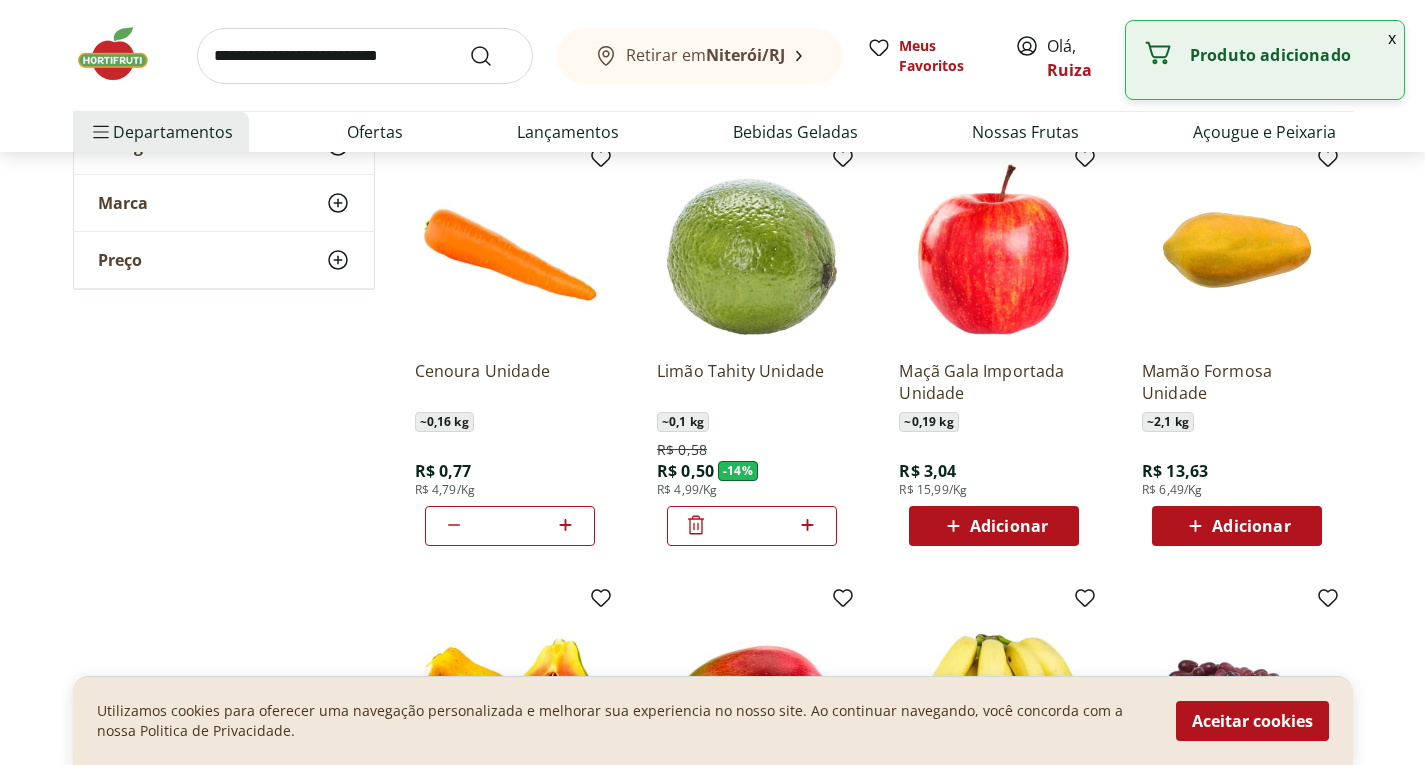 click 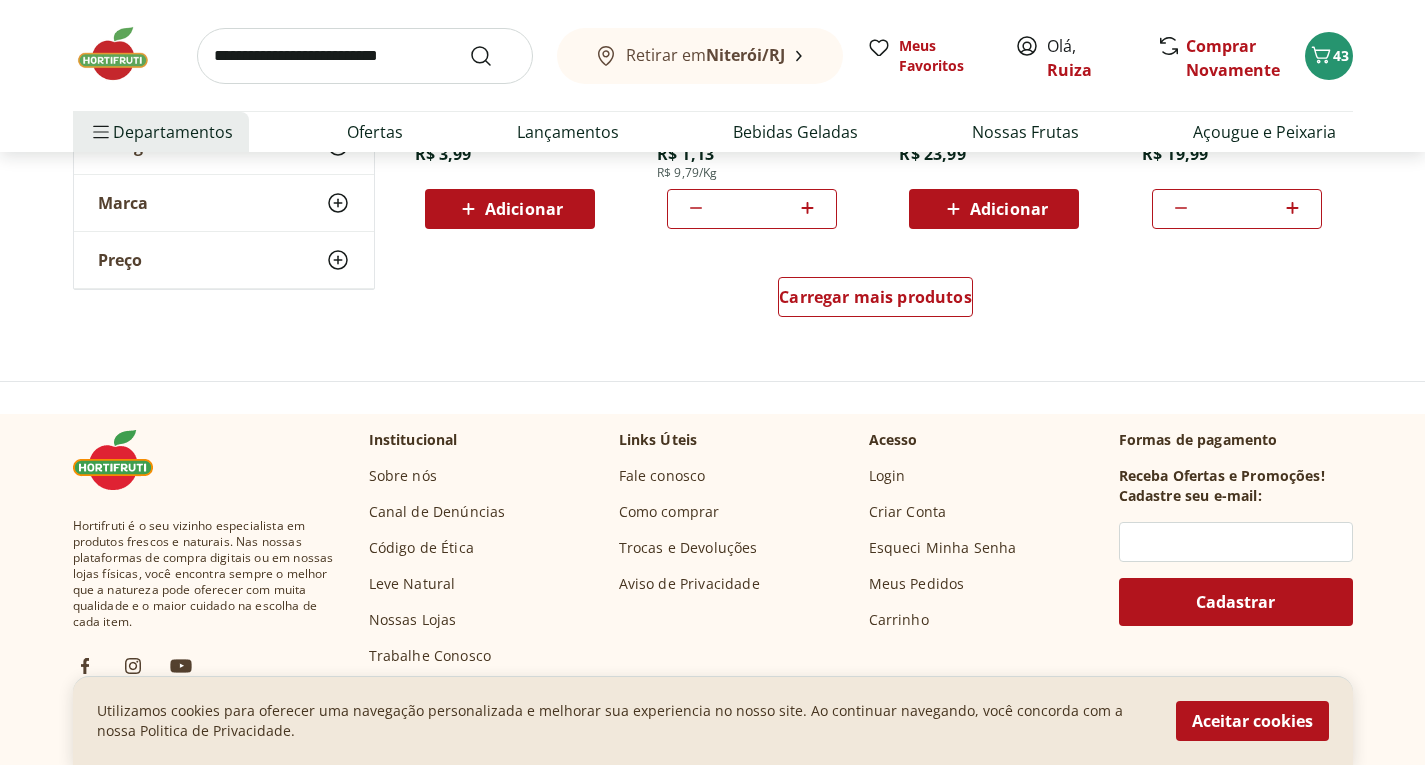 scroll, scrollTop: 2700, scrollLeft: 0, axis: vertical 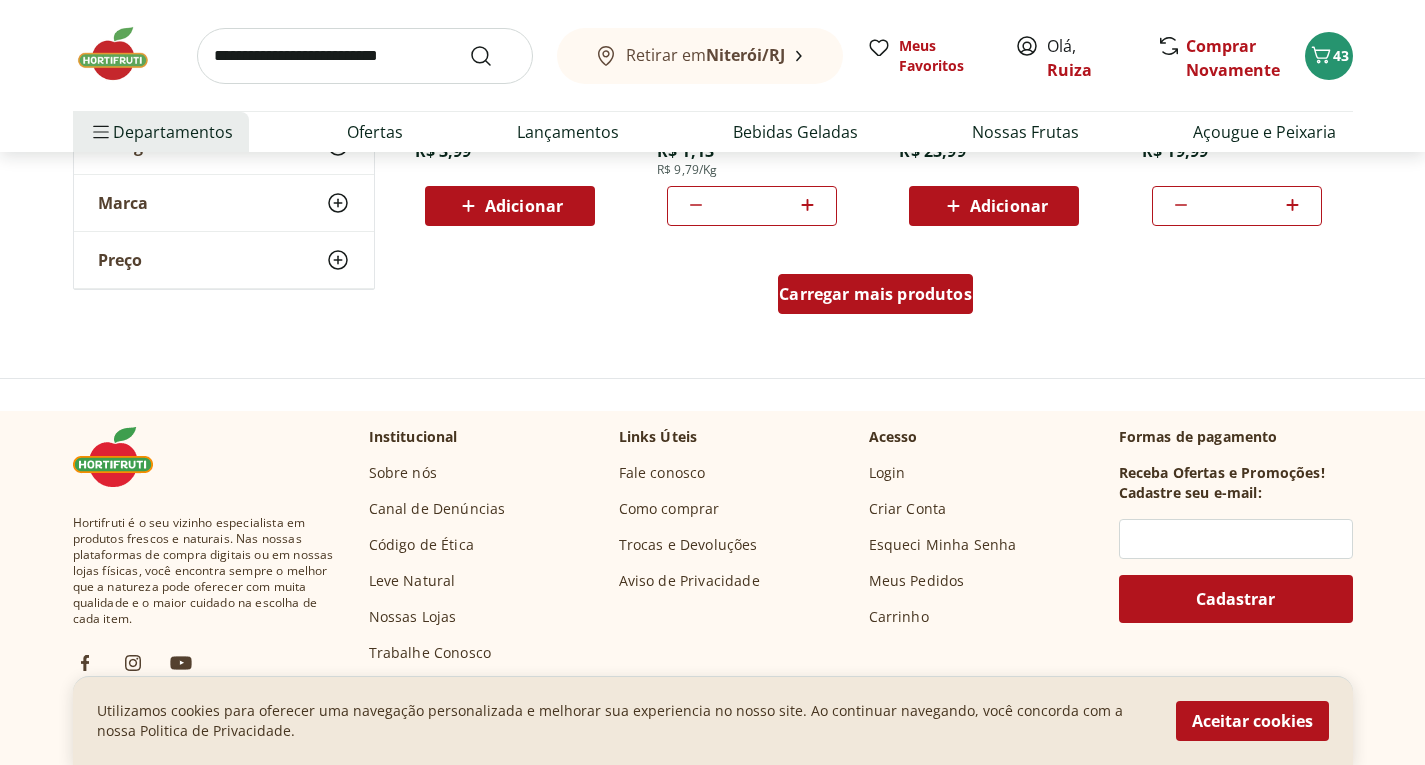 click on "Carregar mais produtos" at bounding box center (875, 294) 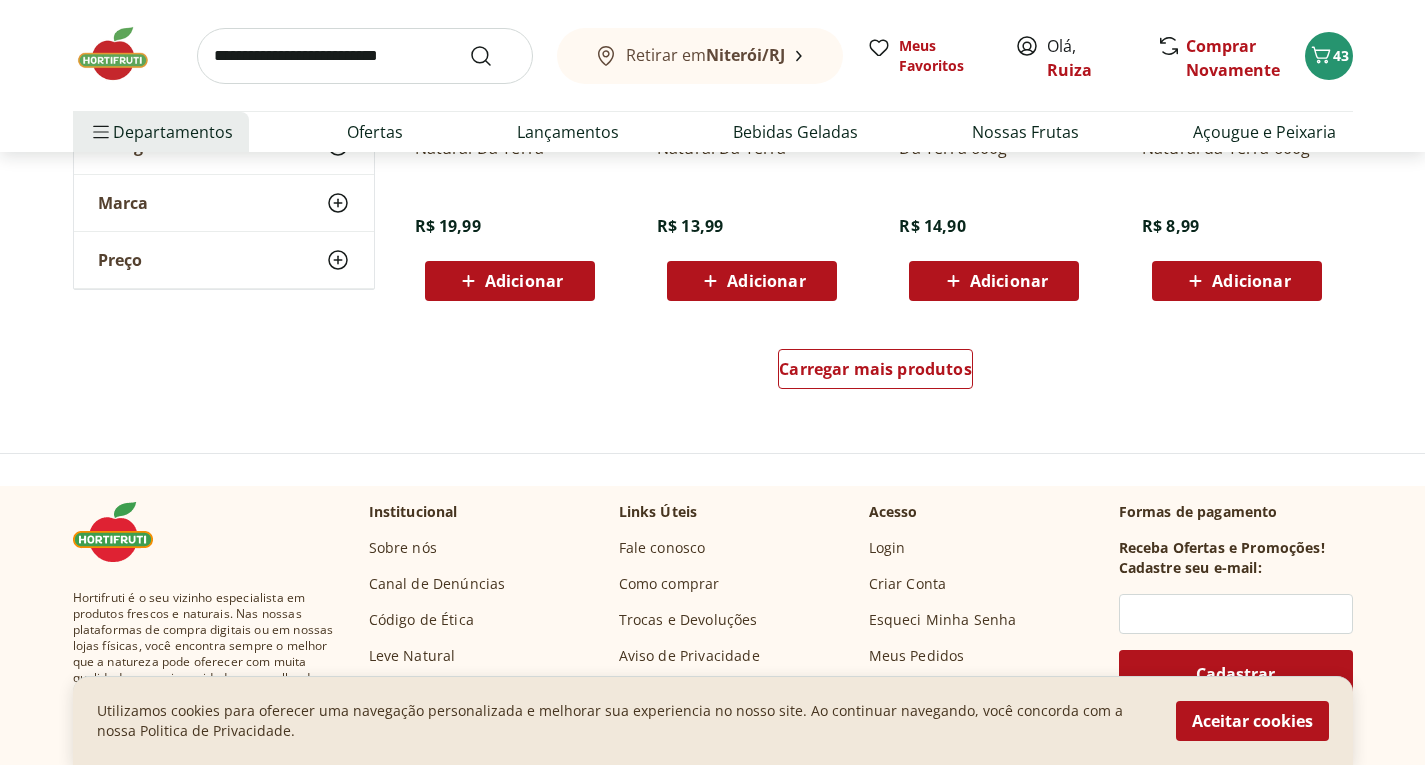 scroll, scrollTop: 4000, scrollLeft: 0, axis: vertical 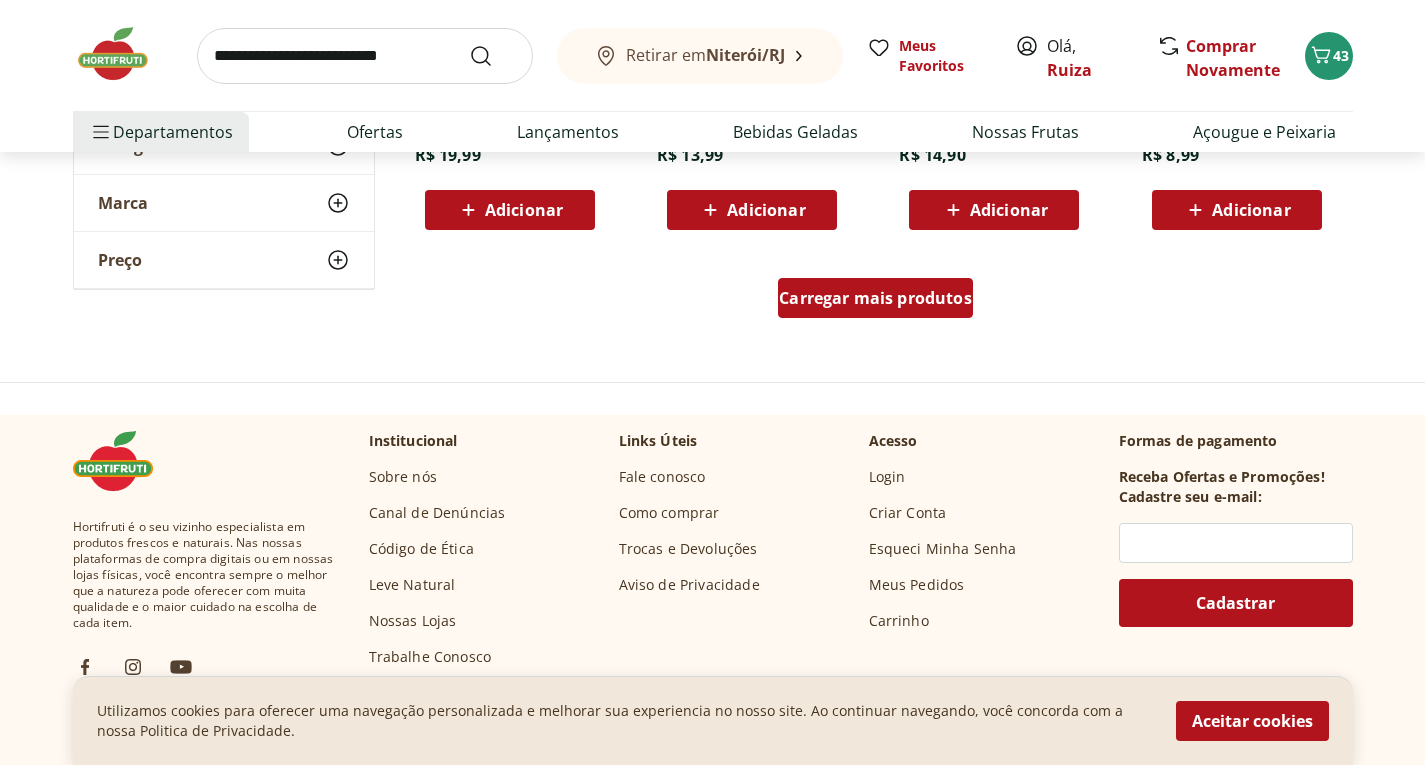 click on "Carregar mais produtos" at bounding box center (875, 298) 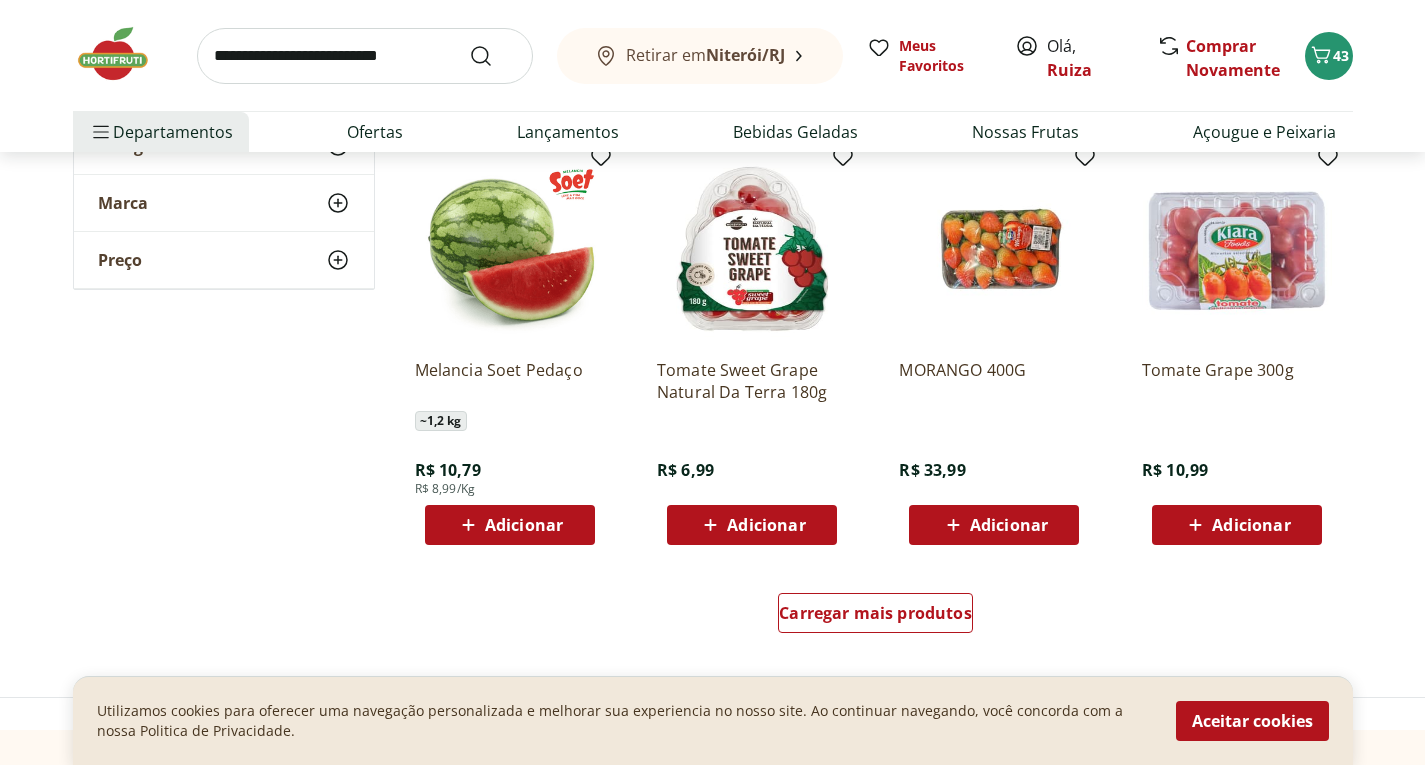 scroll, scrollTop: 5000, scrollLeft: 0, axis: vertical 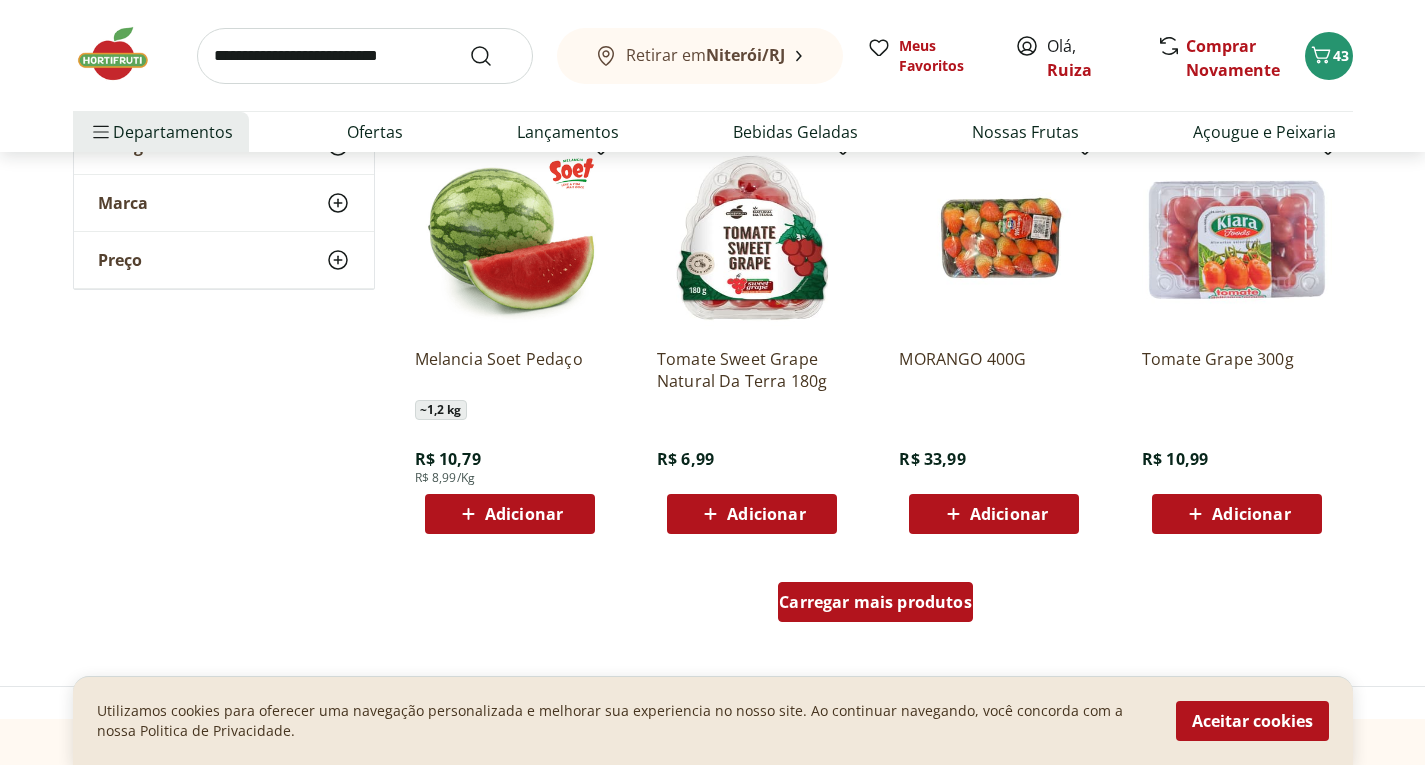 click on "Carregar mais produtos" at bounding box center (875, 602) 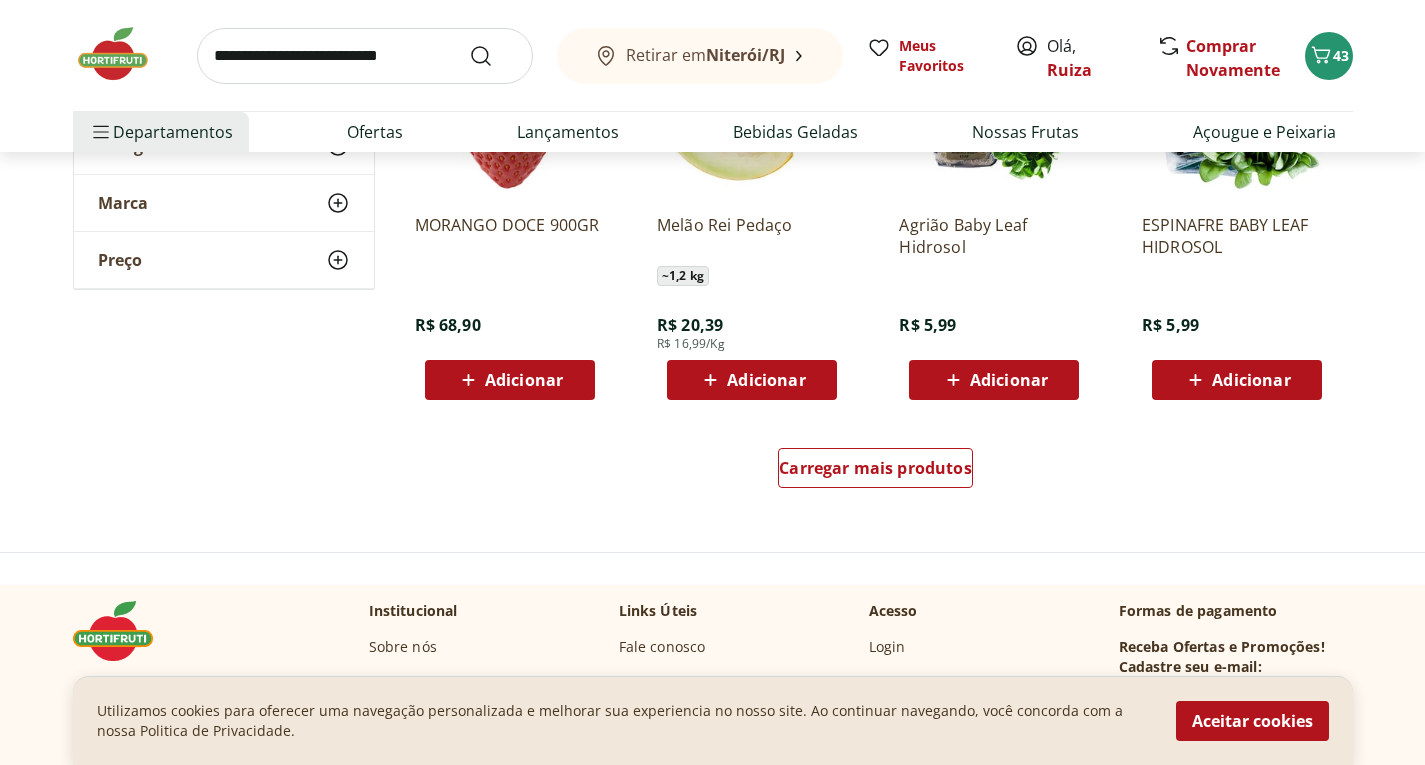 scroll, scrollTop: 6500, scrollLeft: 0, axis: vertical 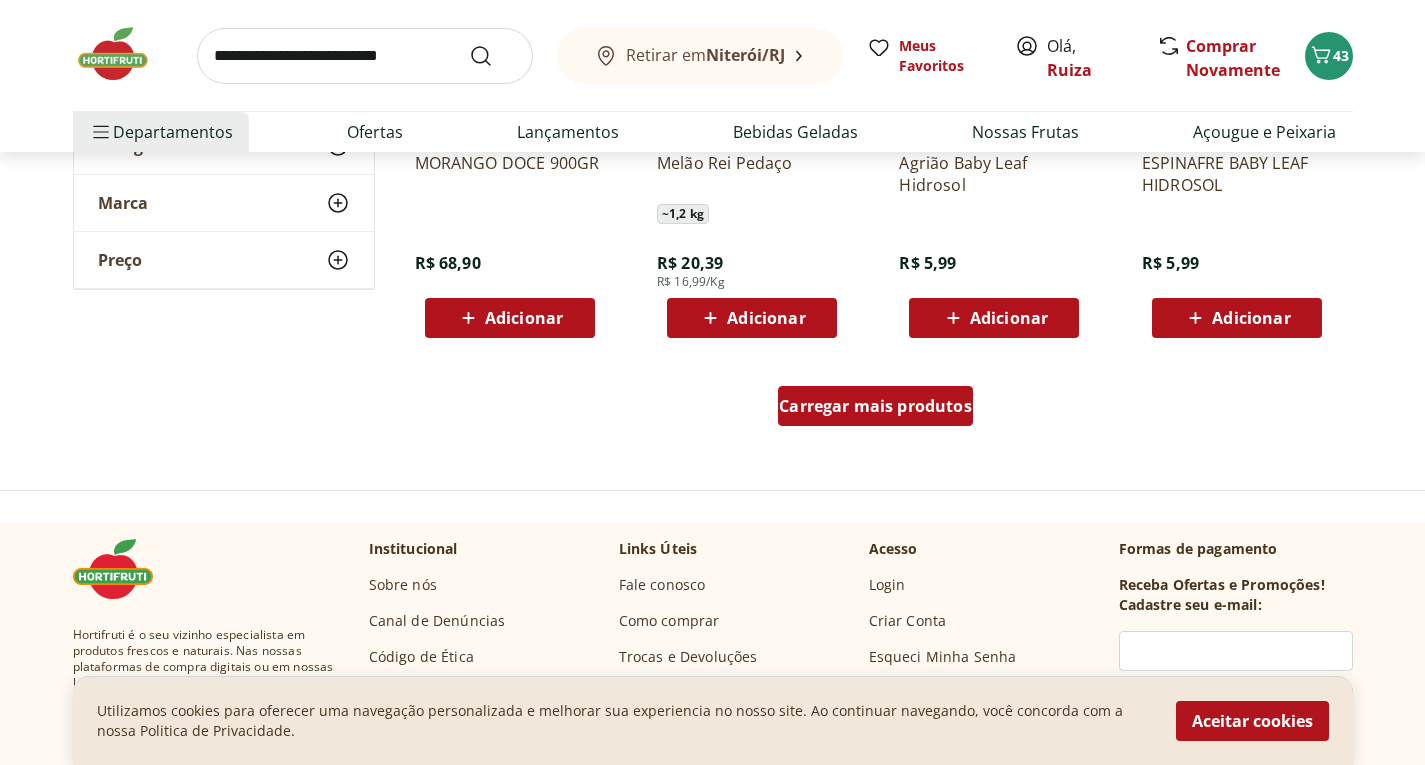 click on "Carregar mais produtos" at bounding box center [875, 406] 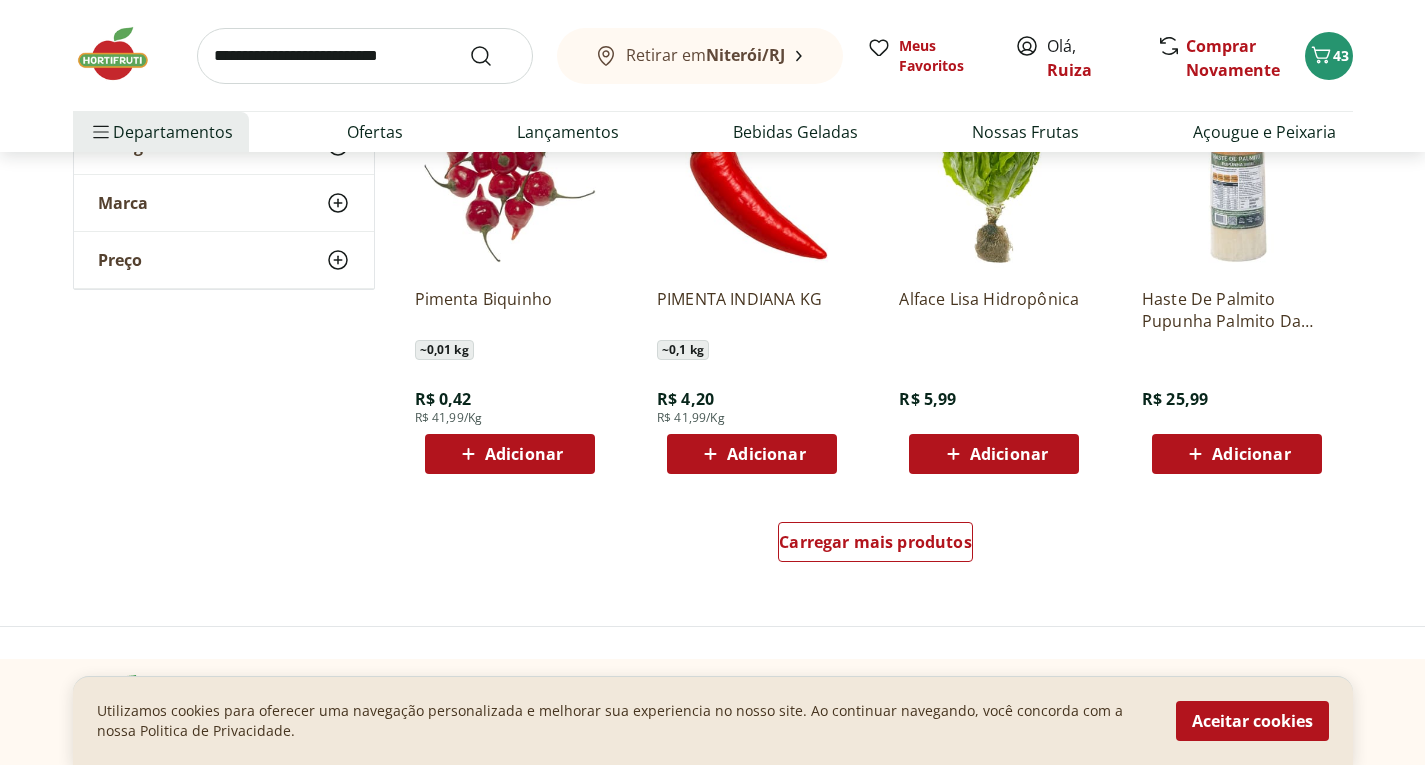 scroll, scrollTop: 7700, scrollLeft: 0, axis: vertical 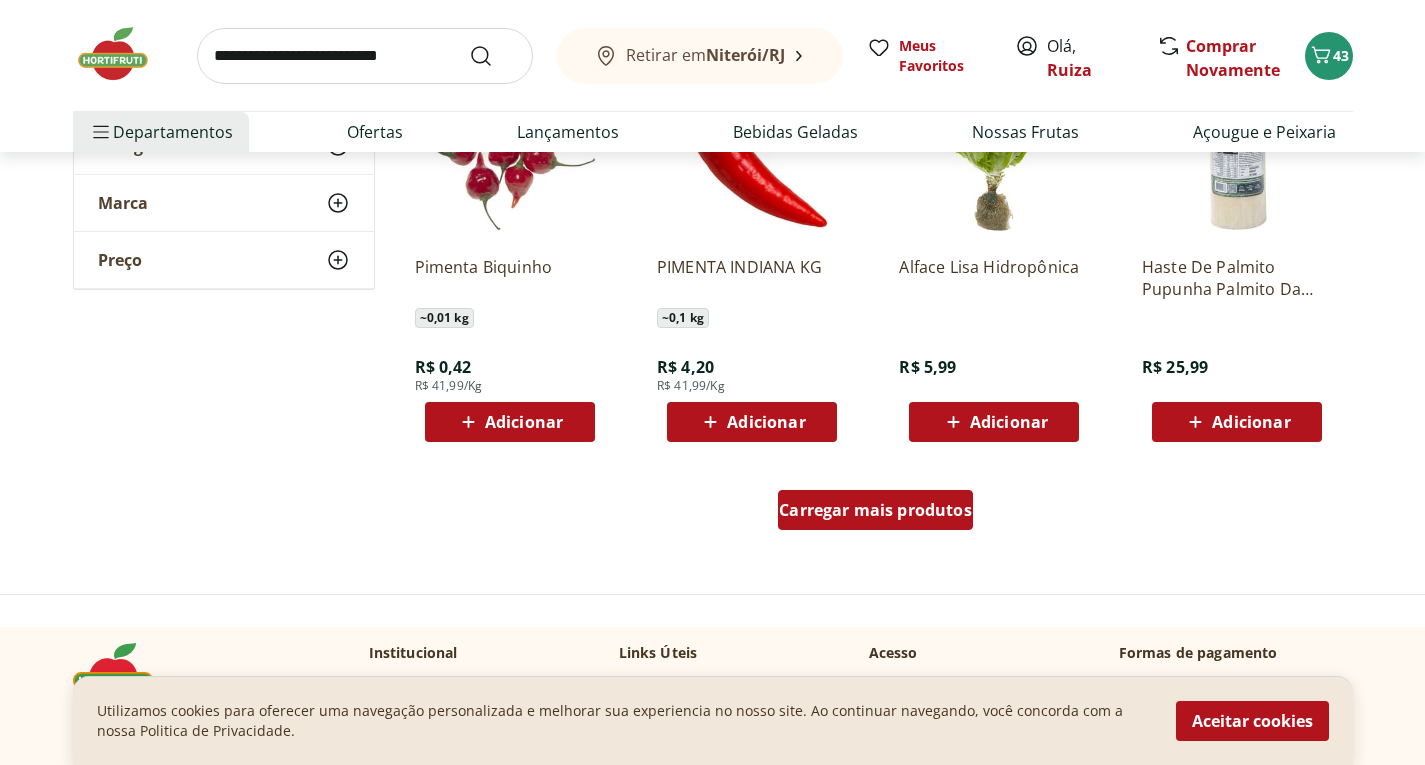 click on "Carregar mais produtos" at bounding box center (875, 510) 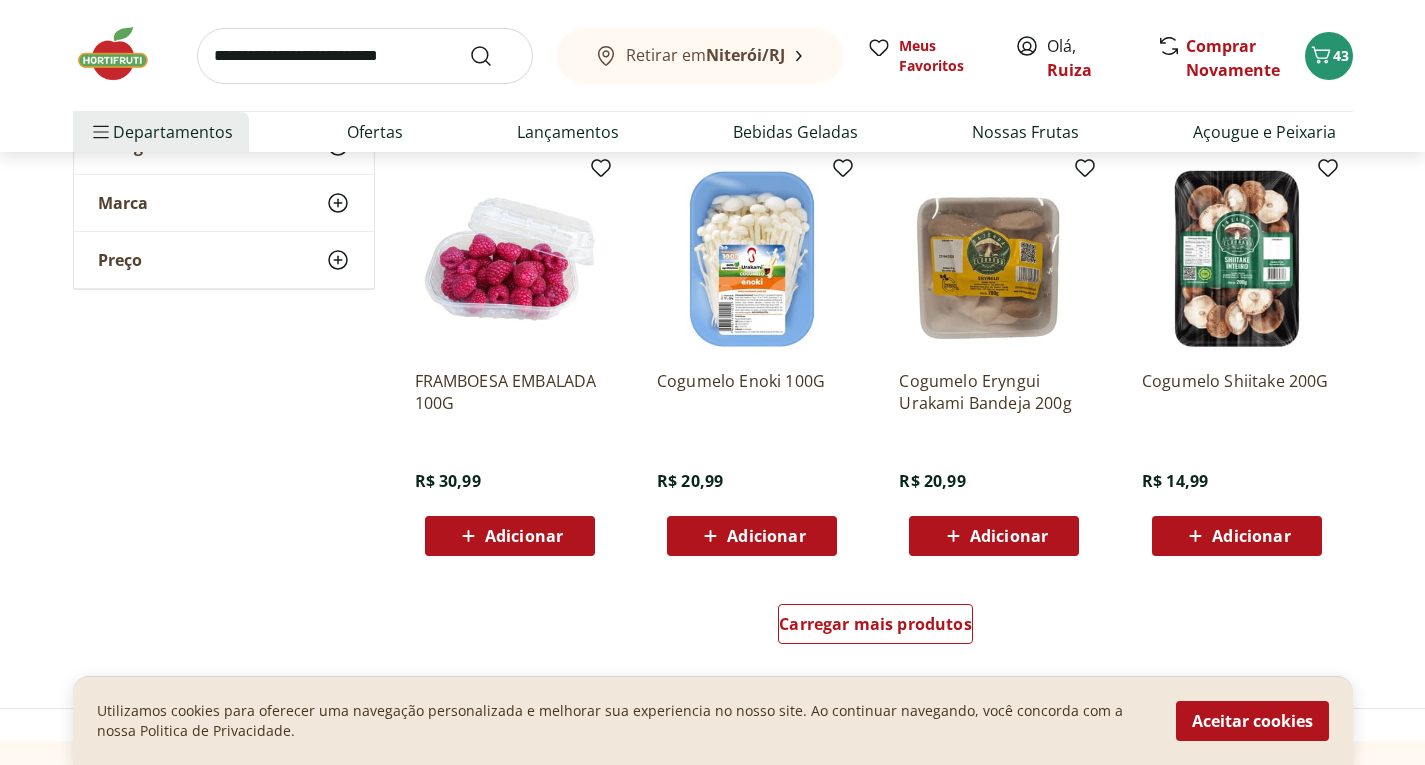 scroll, scrollTop: 8900, scrollLeft: 0, axis: vertical 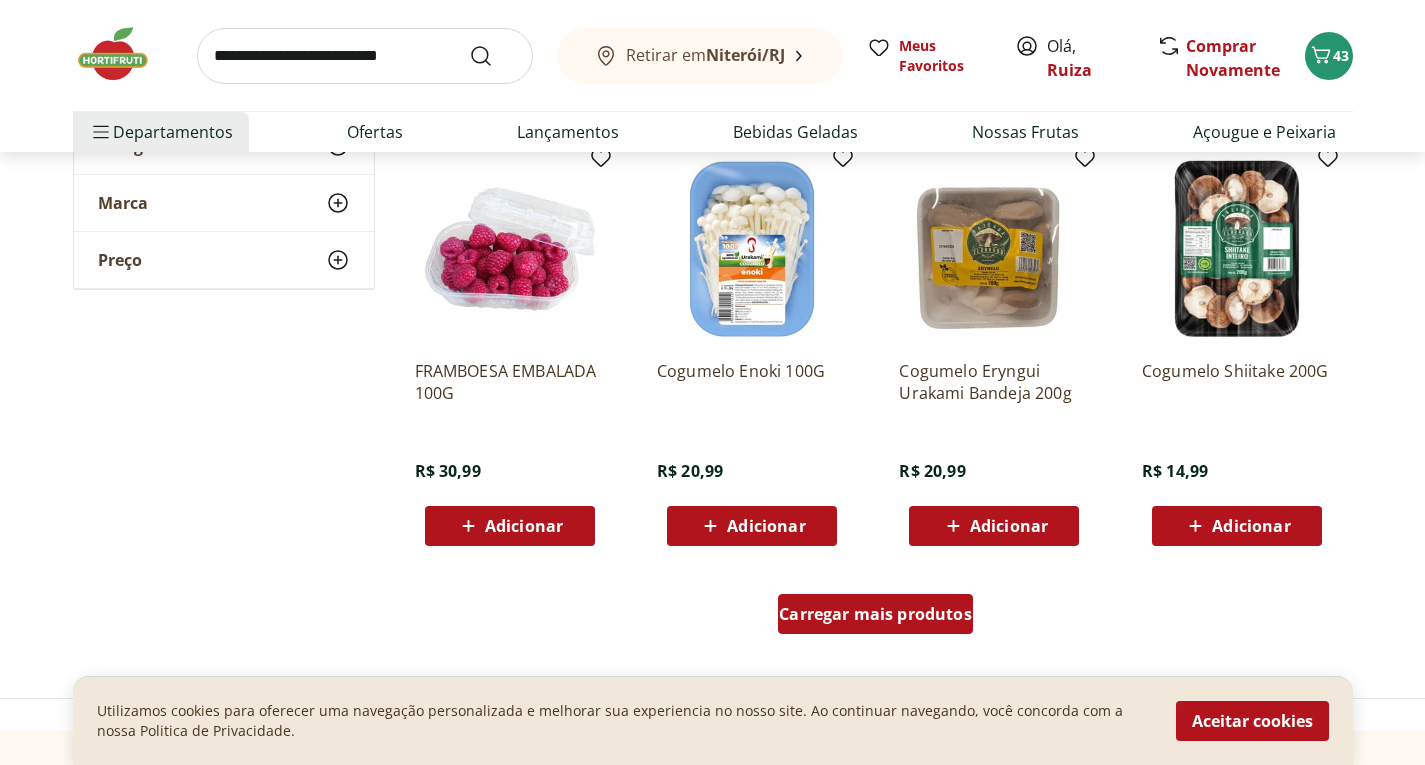 click on "Carregar mais produtos" at bounding box center [875, 614] 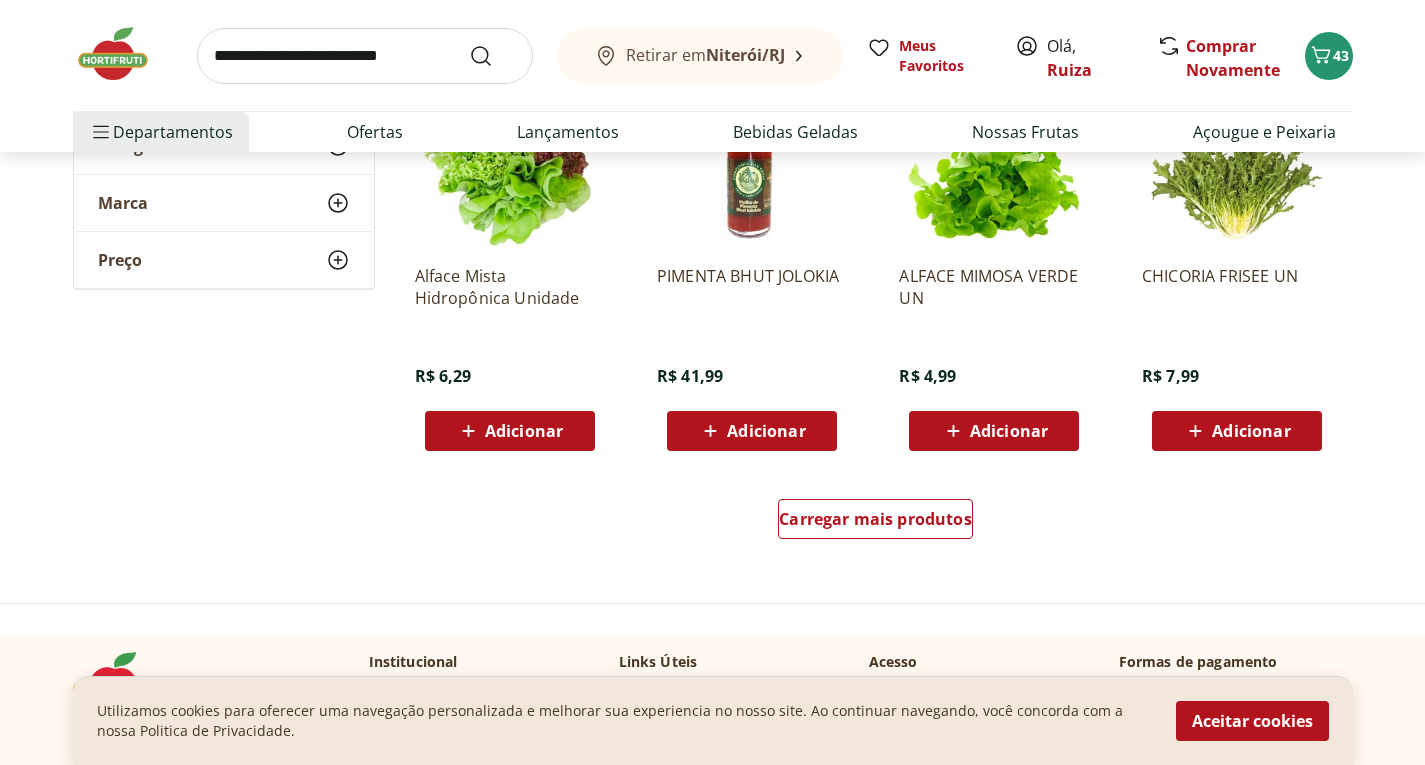 scroll, scrollTop: 10300, scrollLeft: 0, axis: vertical 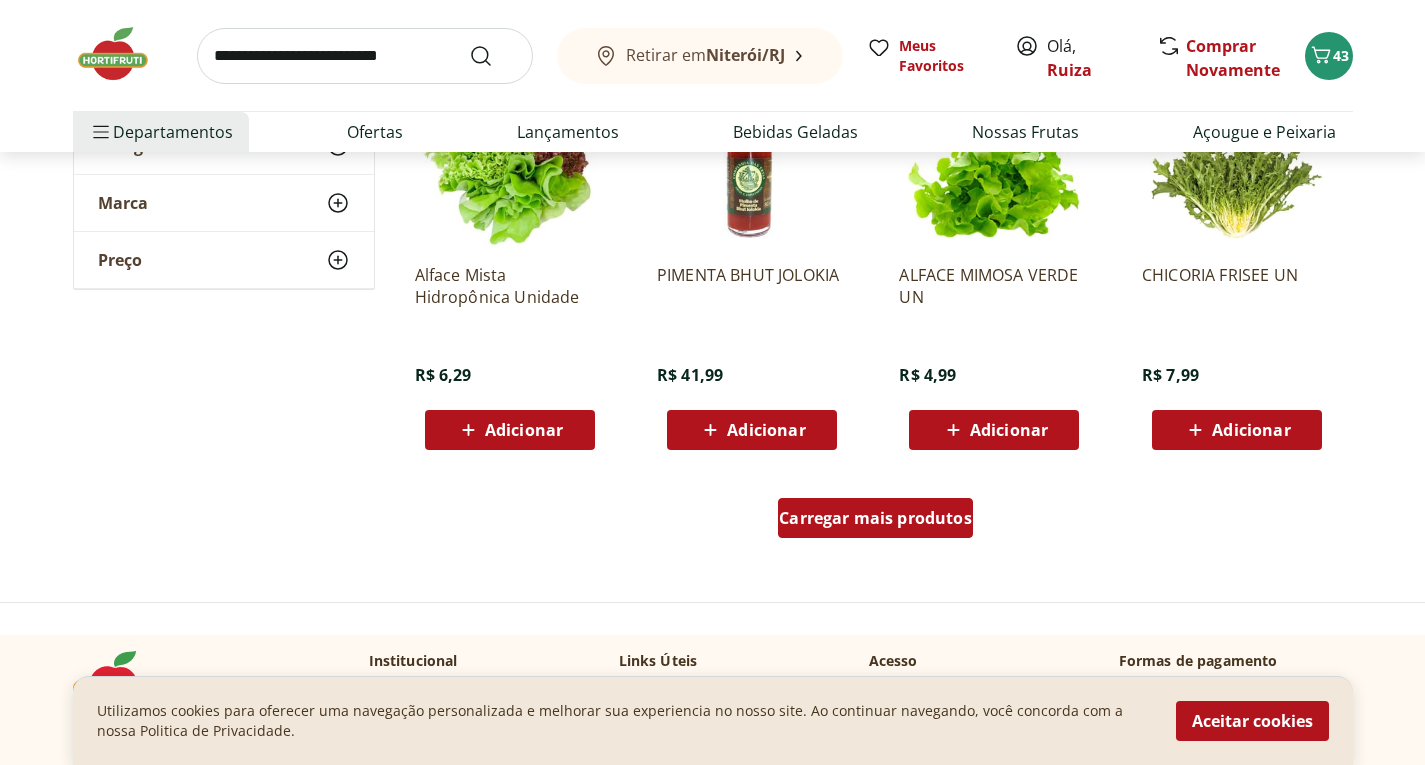 click on "Carregar mais produtos" at bounding box center [875, 518] 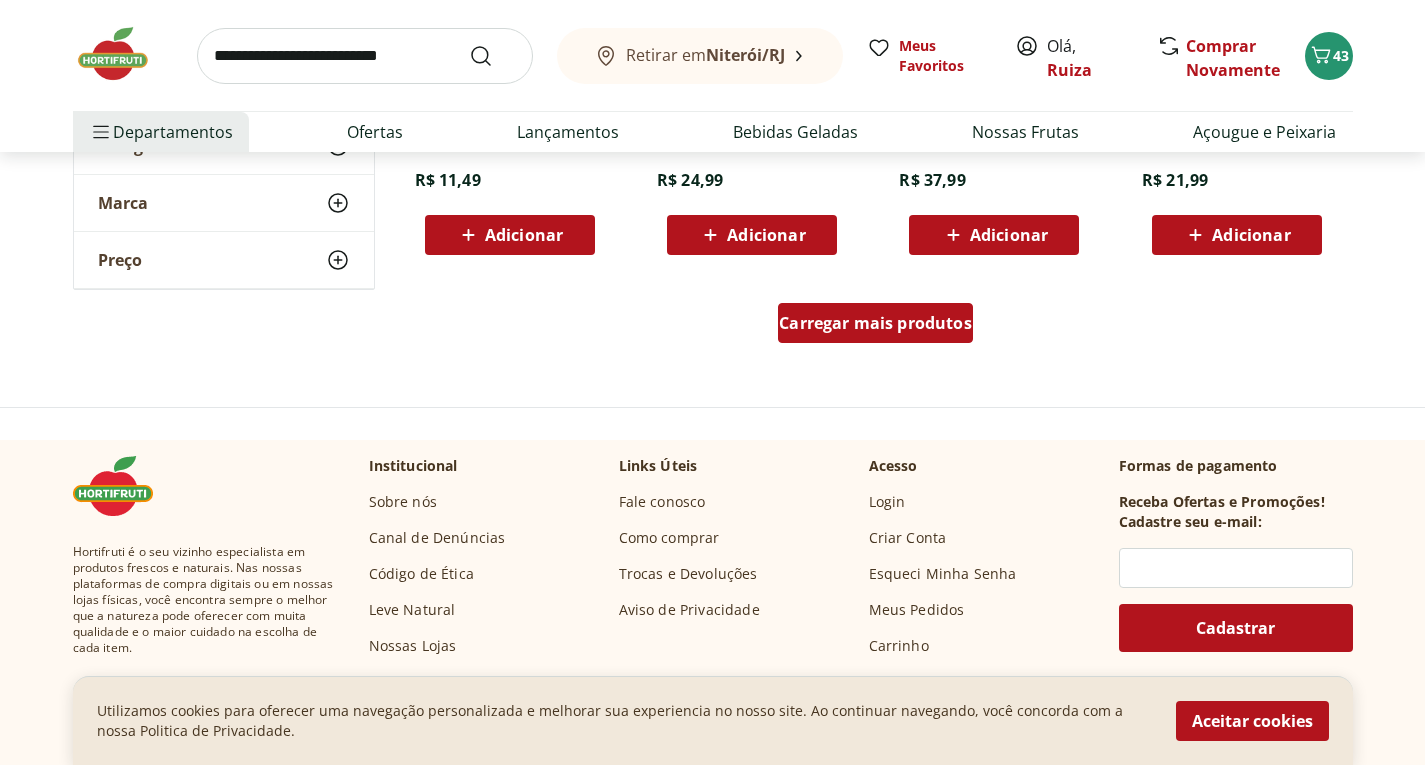 scroll, scrollTop: 11800, scrollLeft: 0, axis: vertical 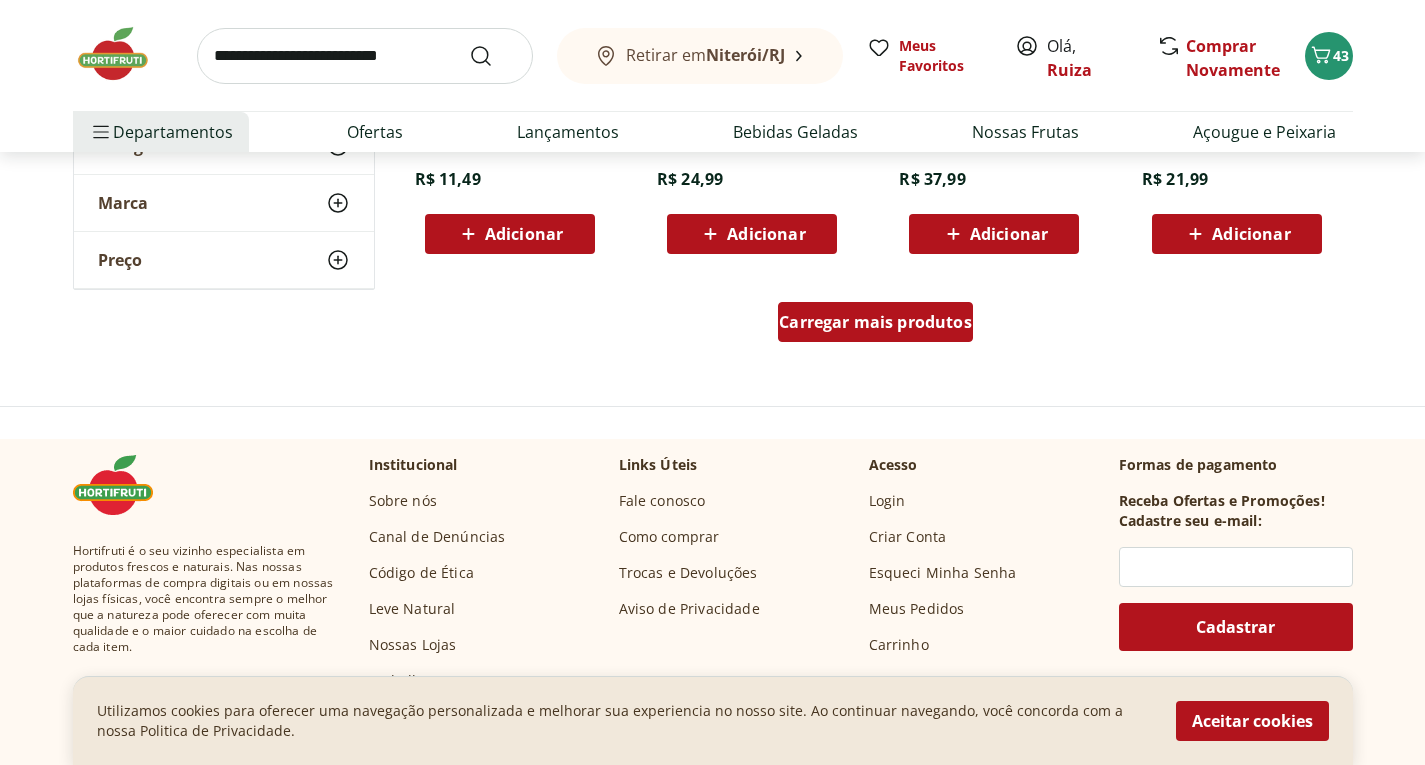 click on "Carregar mais produtos" at bounding box center [875, 322] 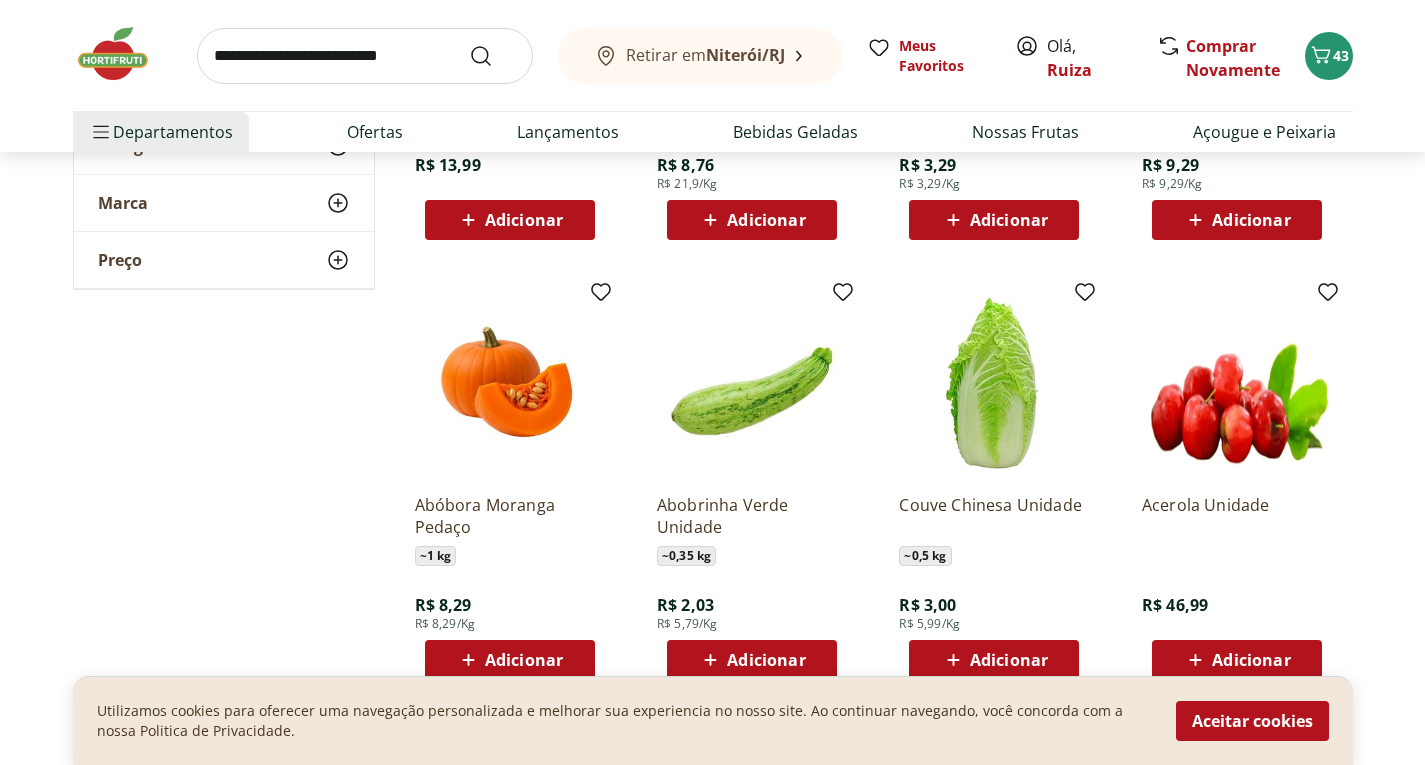 scroll, scrollTop: 12800, scrollLeft: 0, axis: vertical 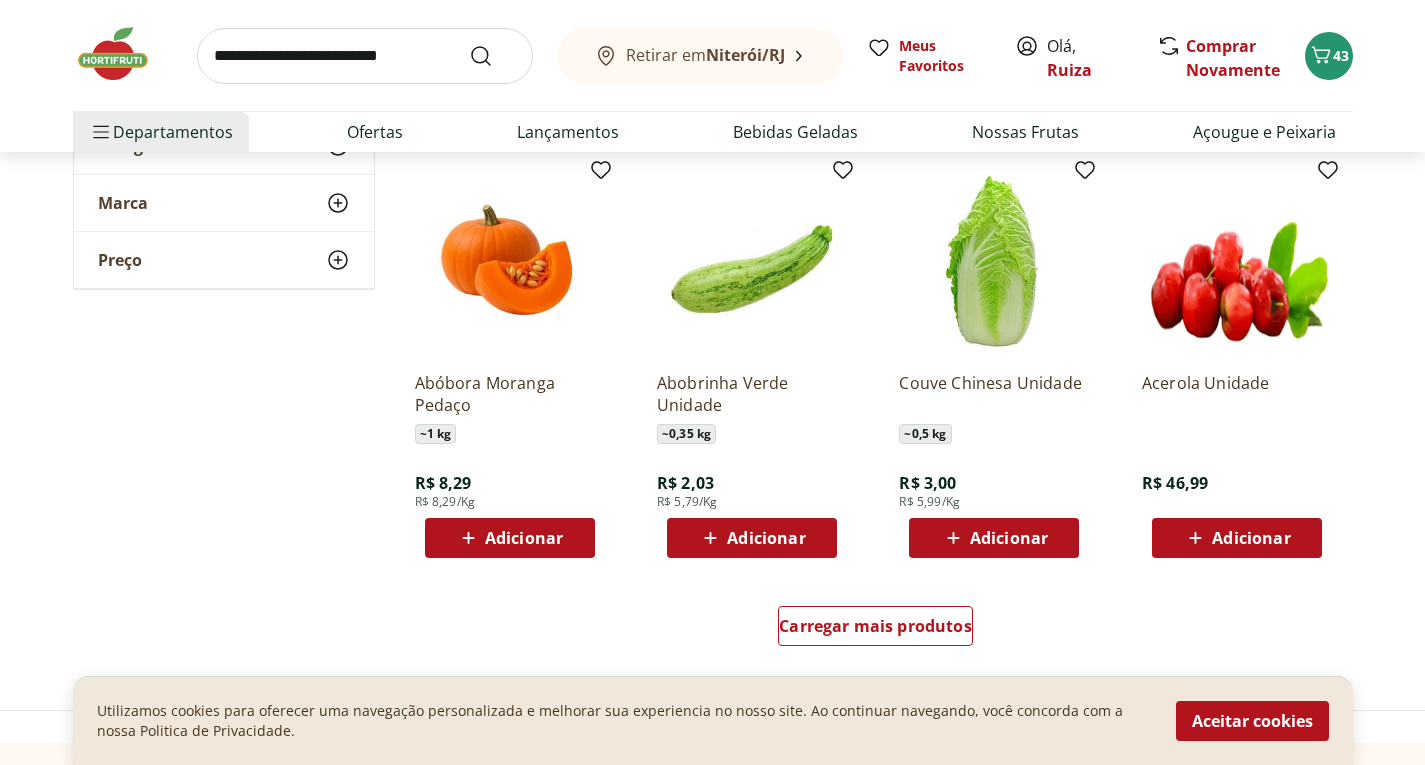 click on "Adicionar" at bounding box center (1009, 538) 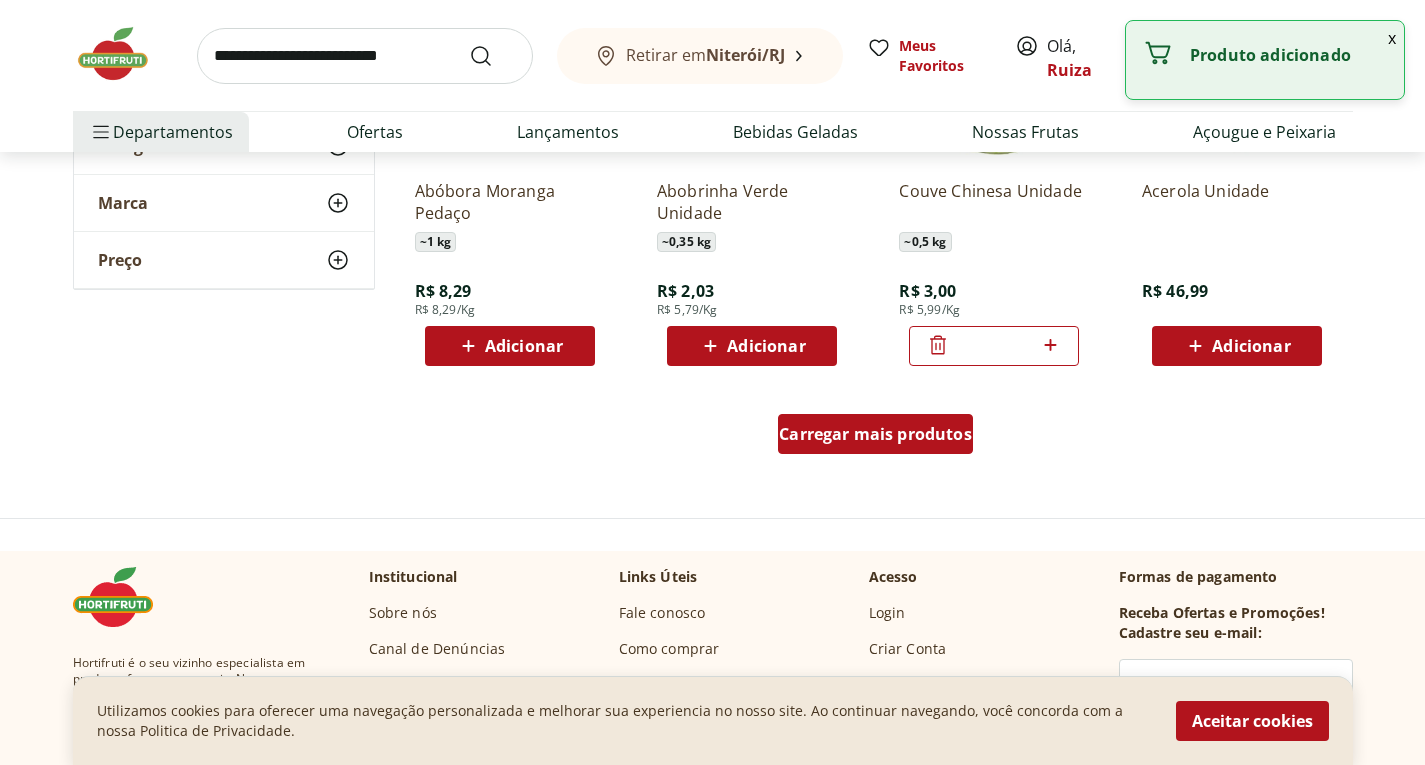 scroll, scrollTop: 13000, scrollLeft: 0, axis: vertical 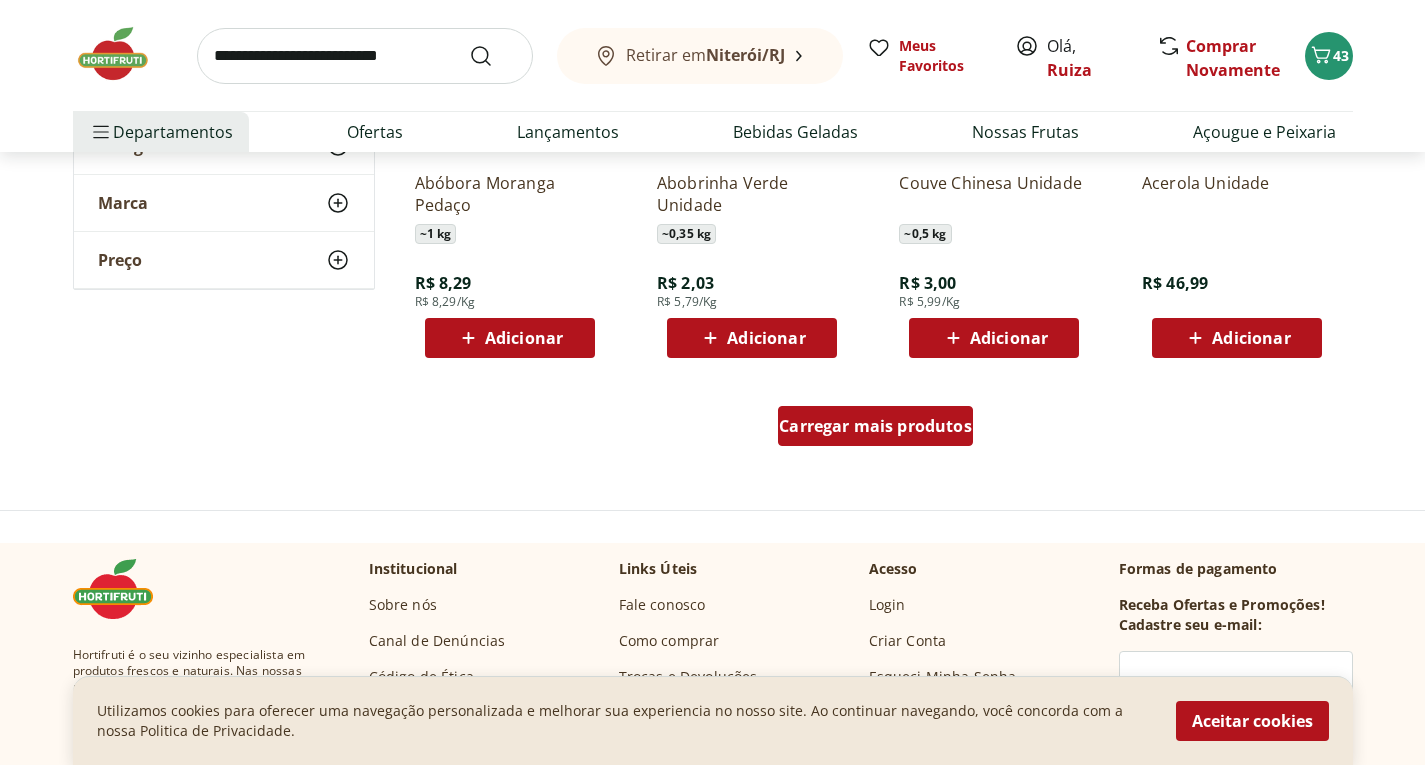 click on "Carregar mais produtos" at bounding box center (875, 426) 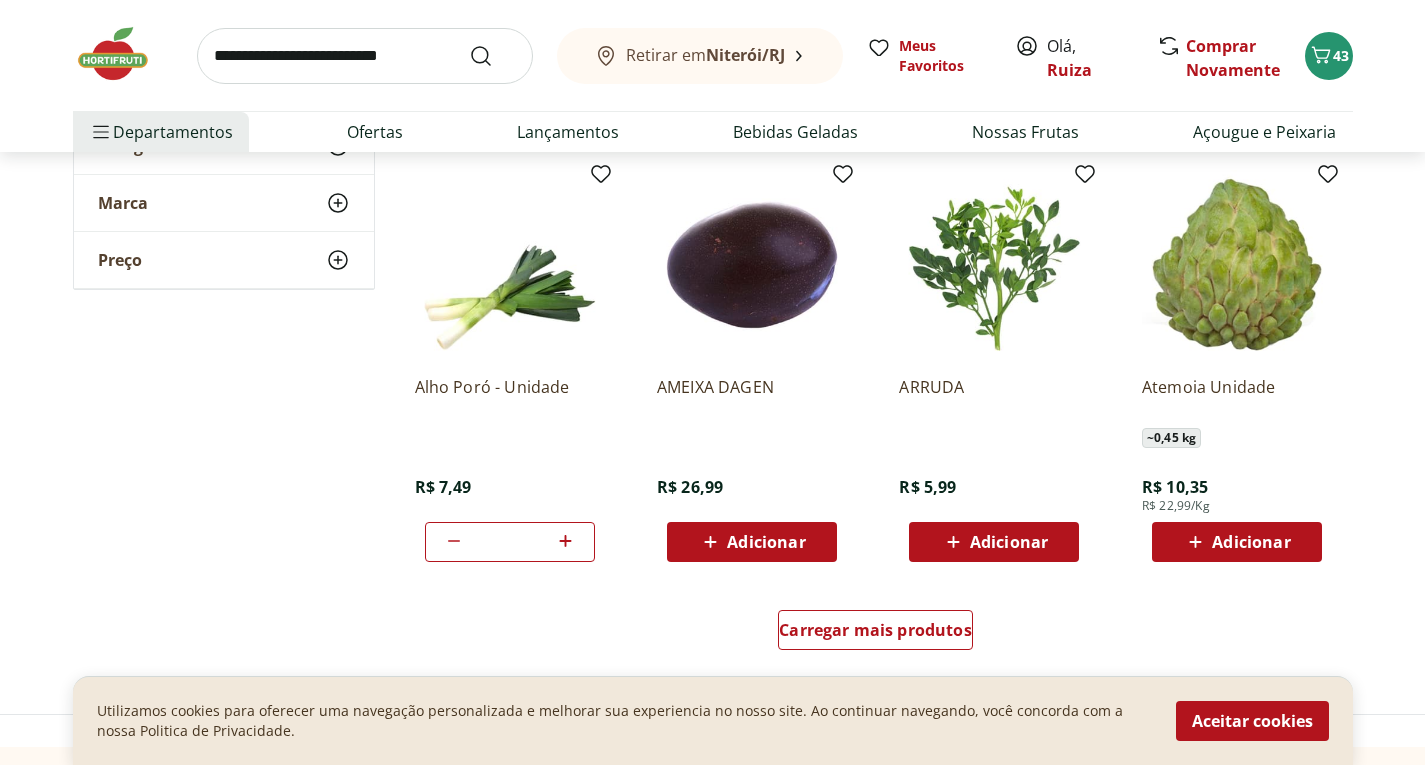 scroll, scrollTop: 14200, scrollLeft: 0, axis: vertical 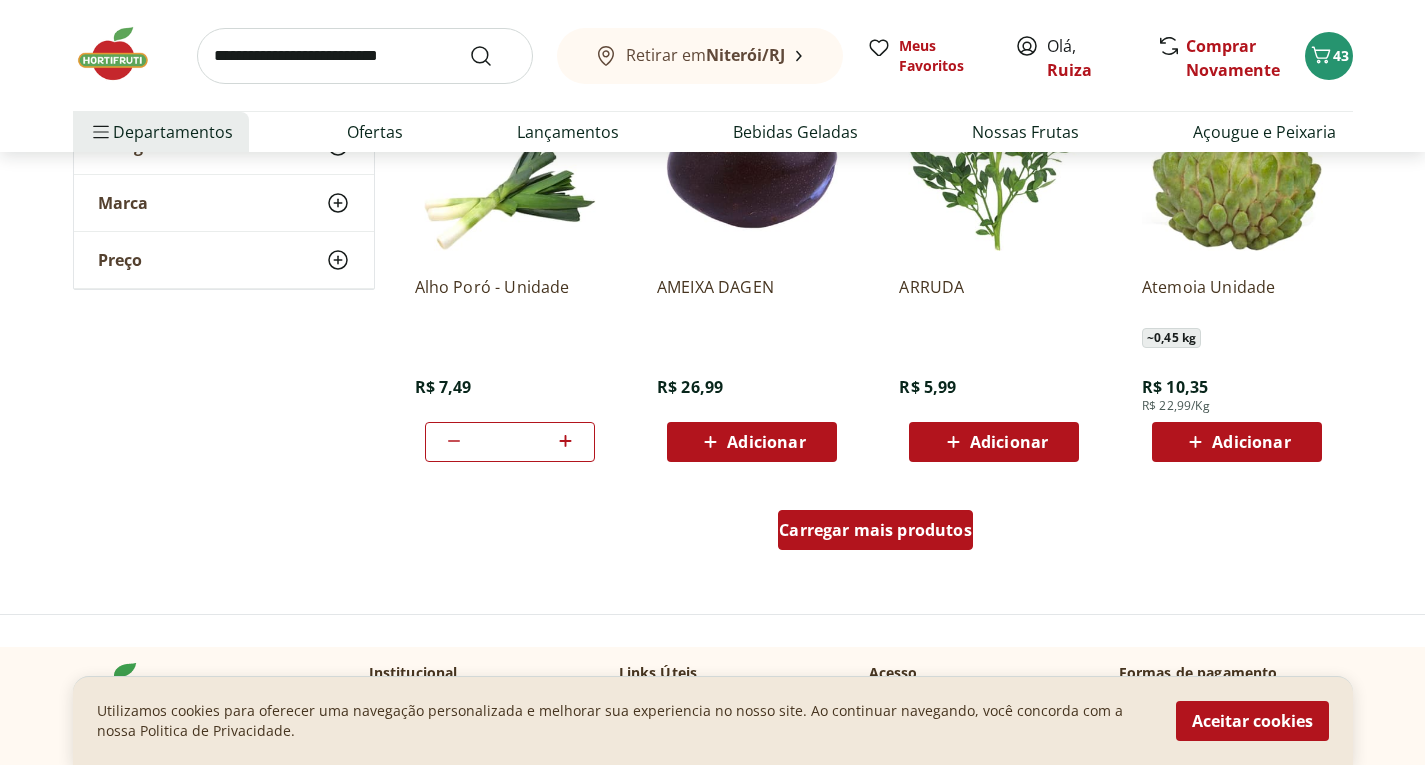click on "Carregar mais produtos" at bounding box center (875, 530) 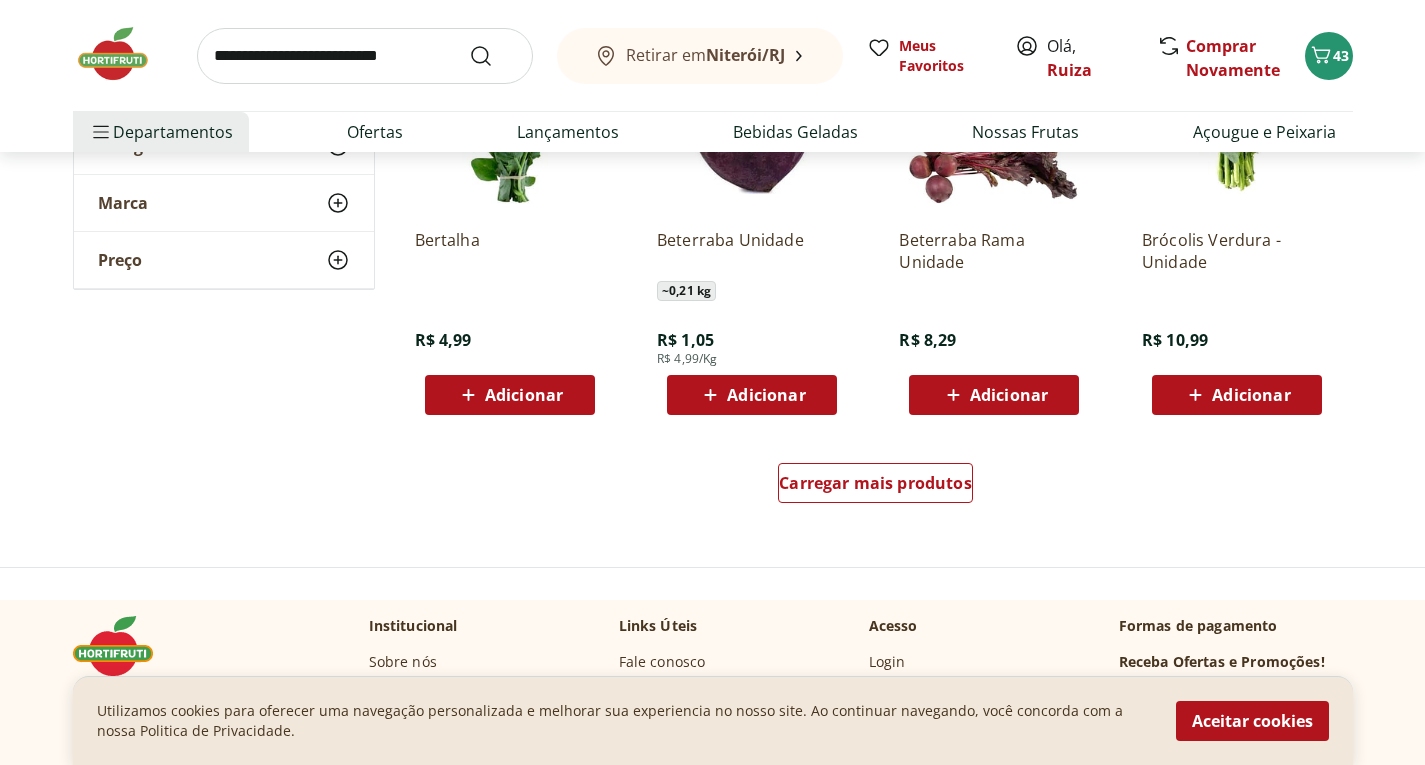 scroll, scrollTop: 15600, scrollLeft: 0, axis: vertical 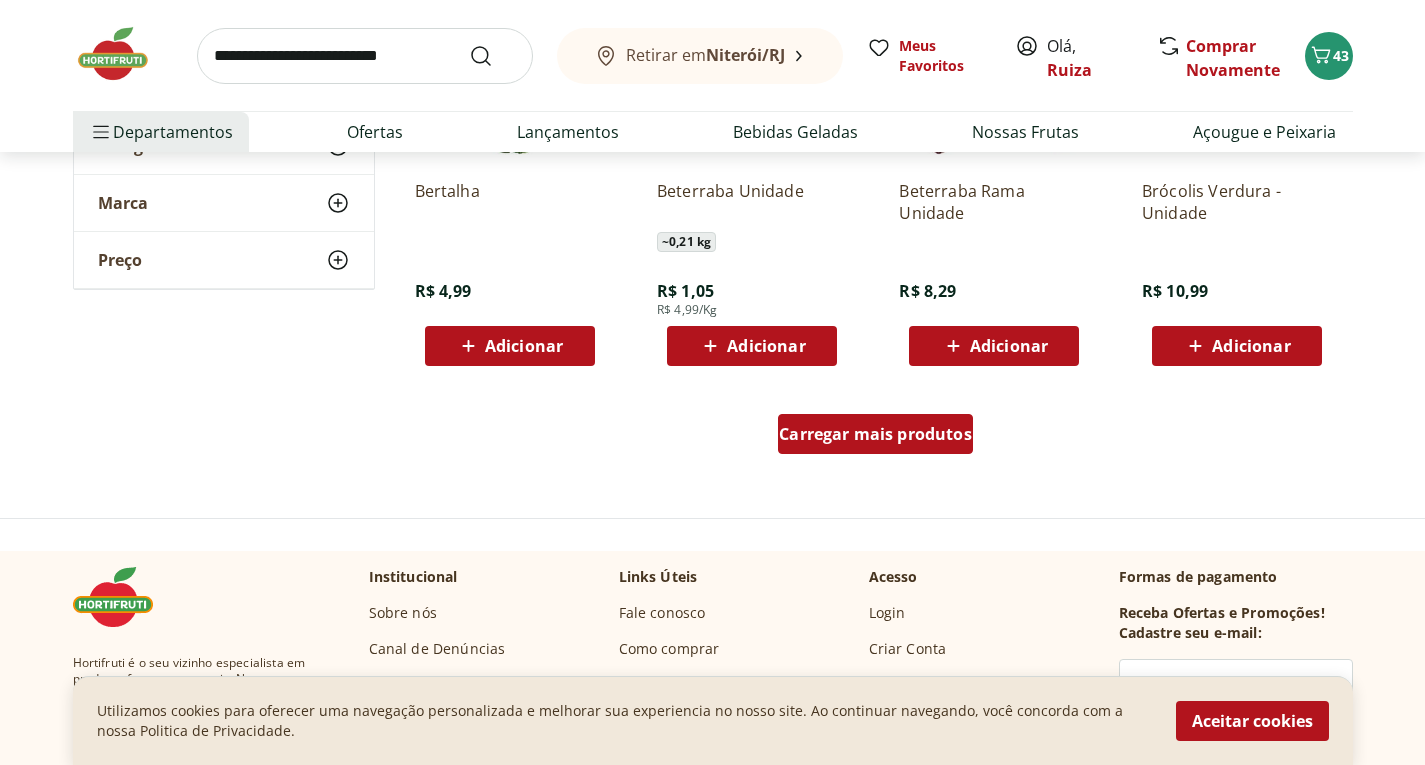 click on "Carregar mais produtos" at bounding box center [875, 434] 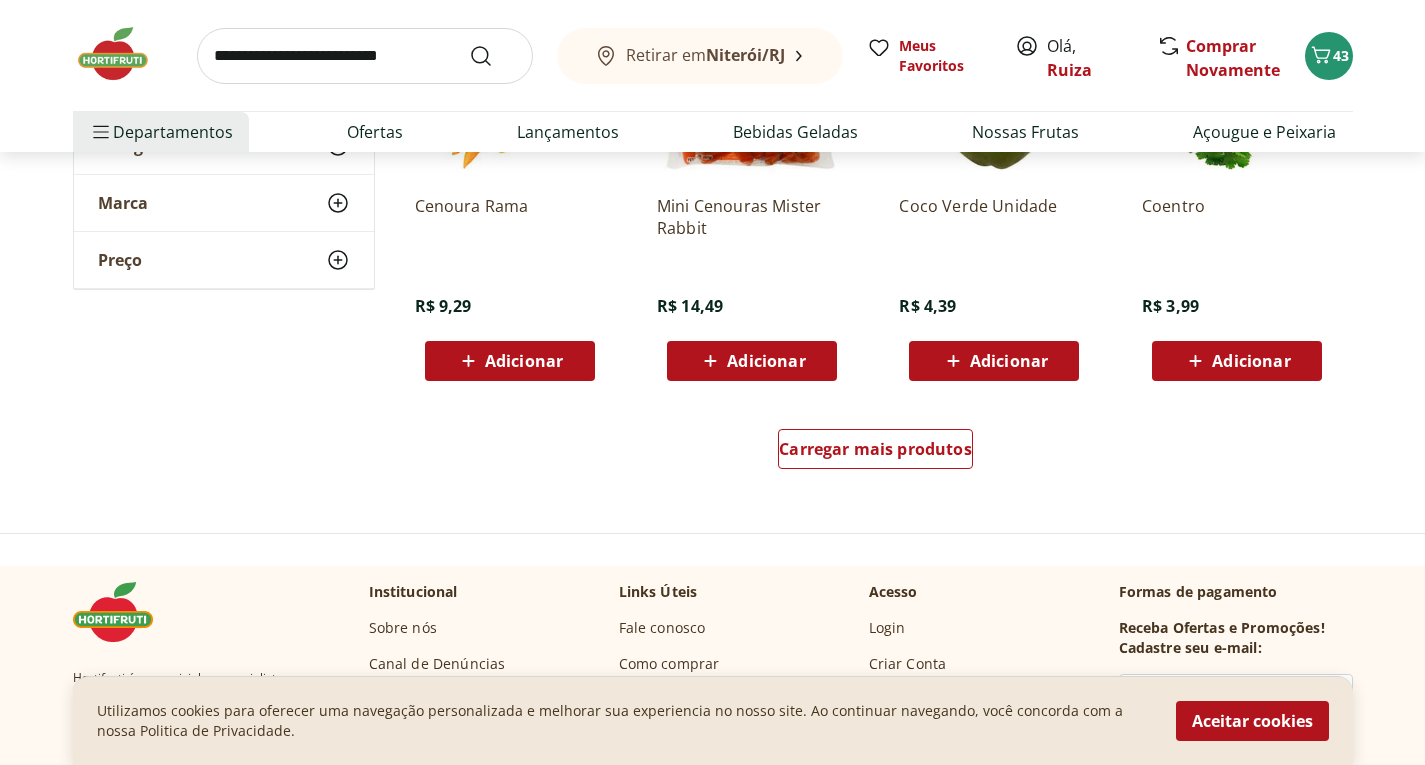 scroll, scrollTop: 16900, scrollLeft: 0, axis: vertical 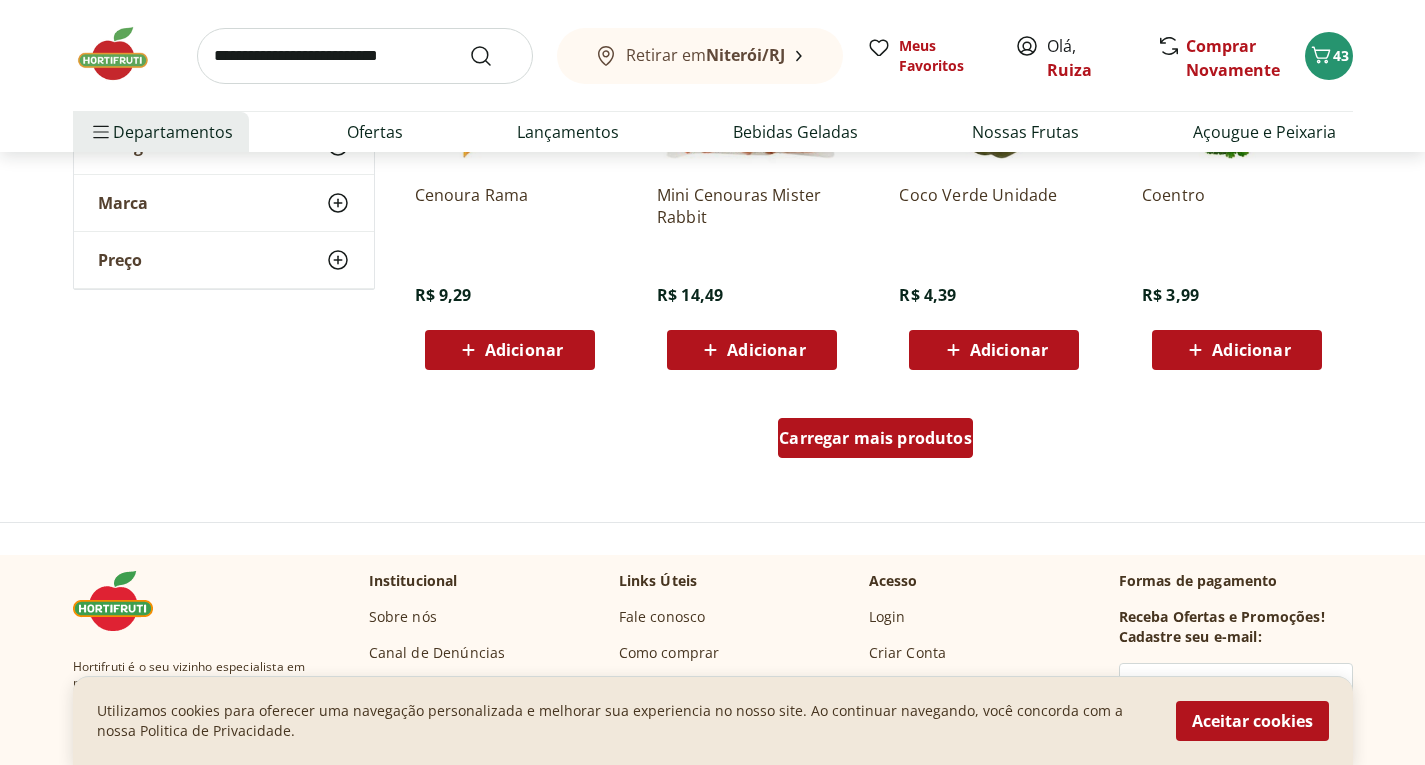 click on "Carregar mais produtos" at bounding box center (875, 438) 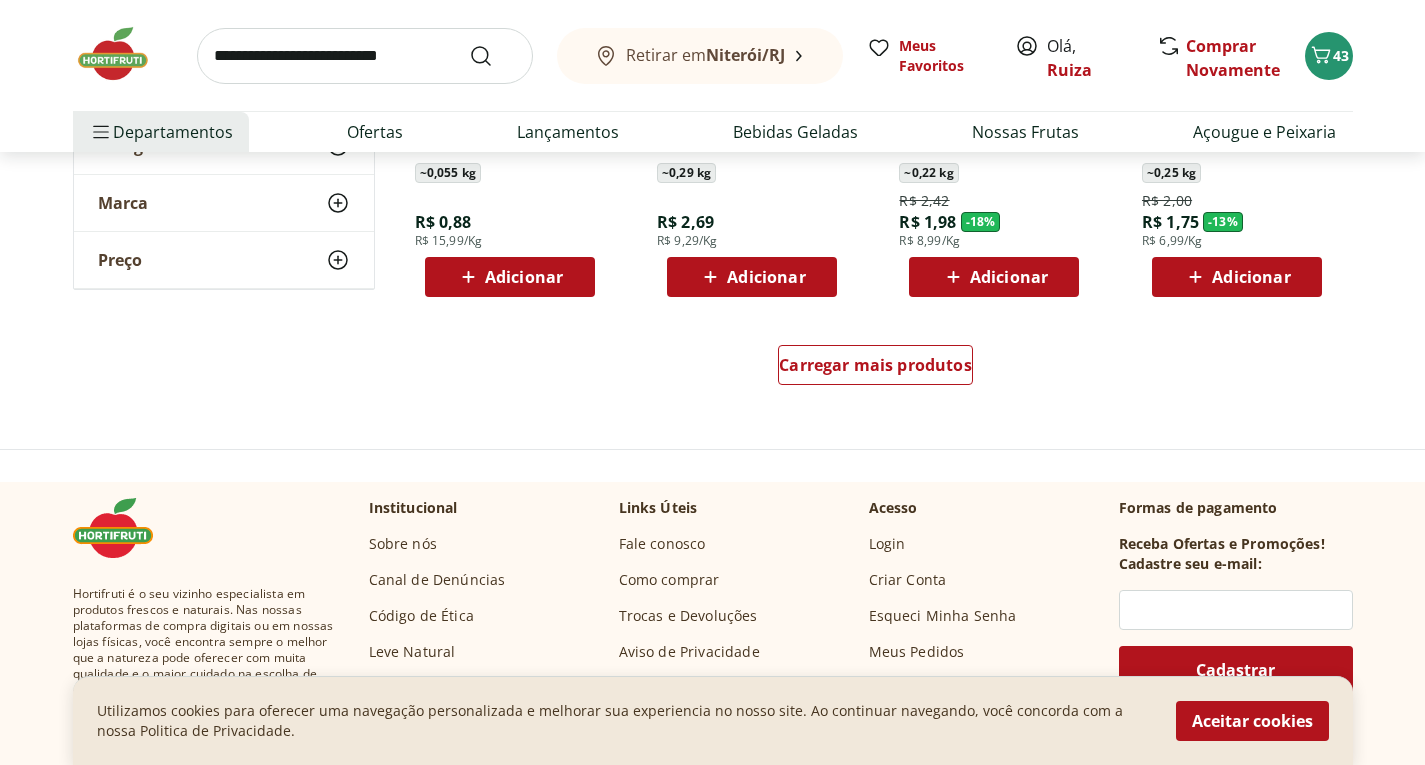 scroll, scrollTop: 18300, scrollLeft: 0, axis: vertical 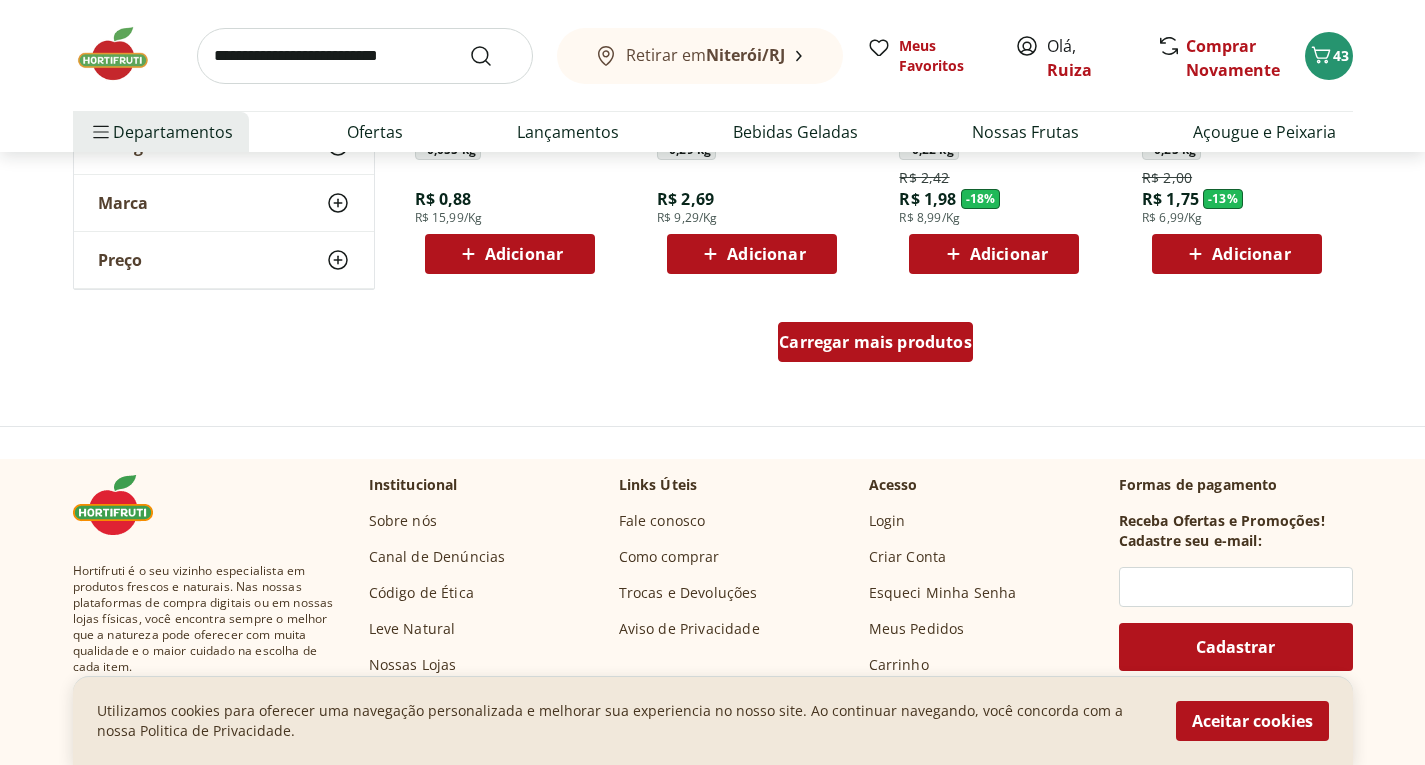click on "Carregar mais produtos" at bounding box center [875, 342] 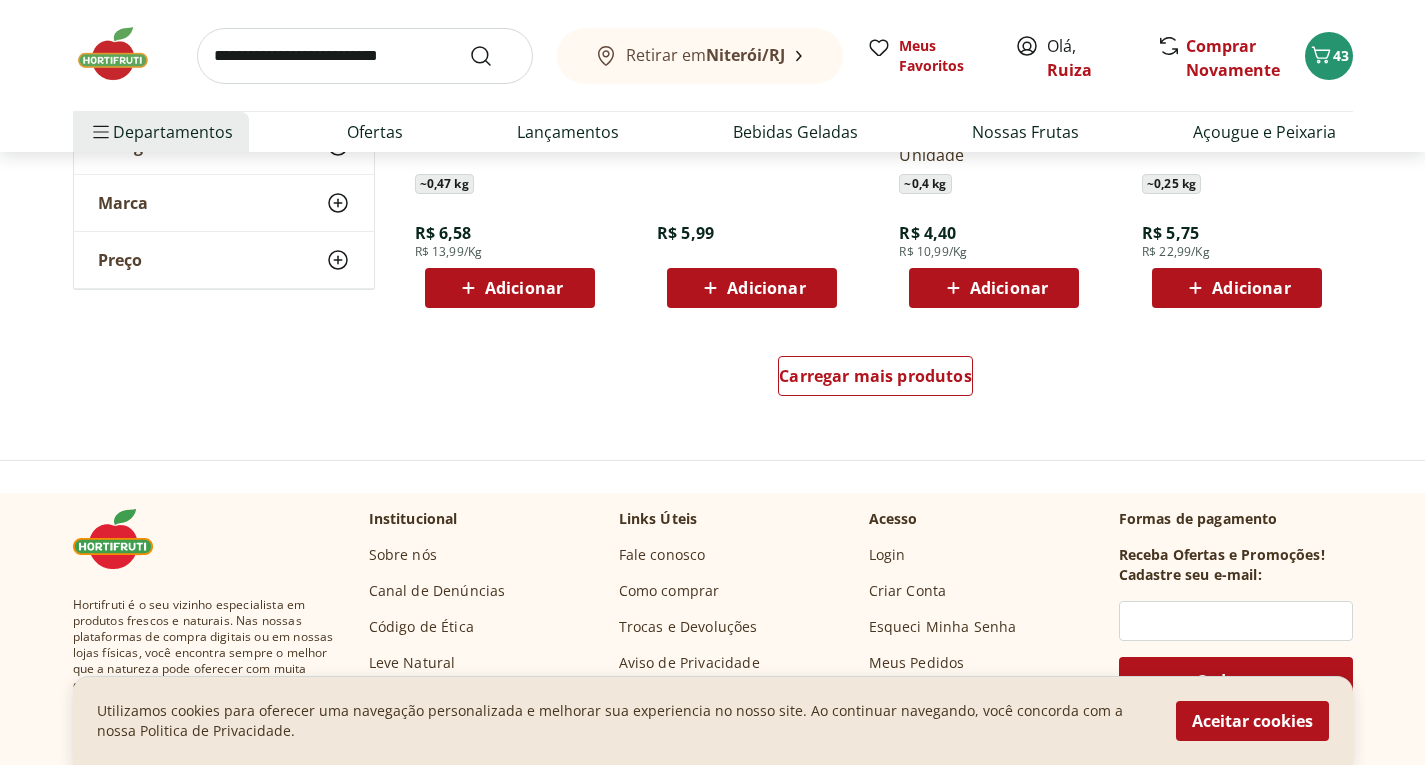 scroll, scrollTop: 19600, scrollLeft: 0, axis: vertical 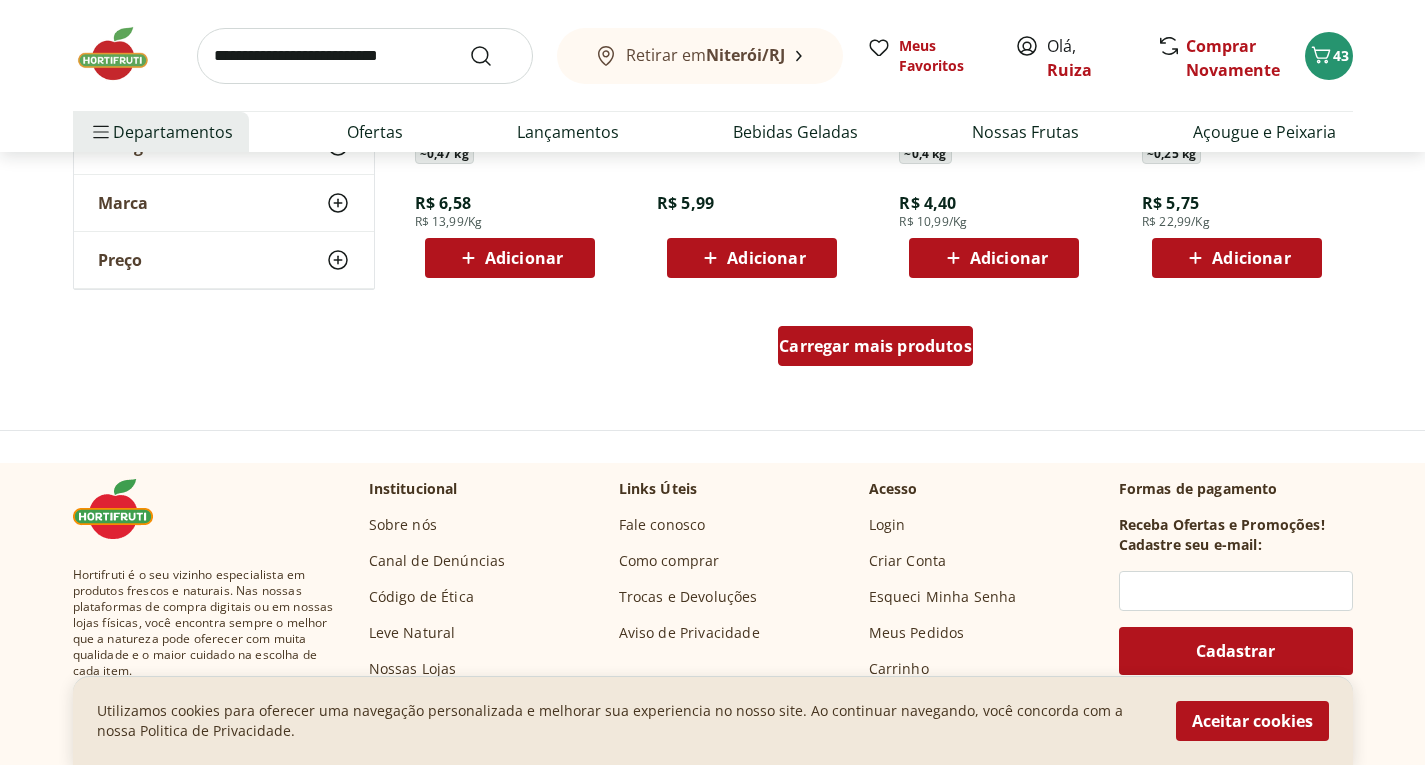 click on "Carregar mais produtos" at bounding box center [875, 346] 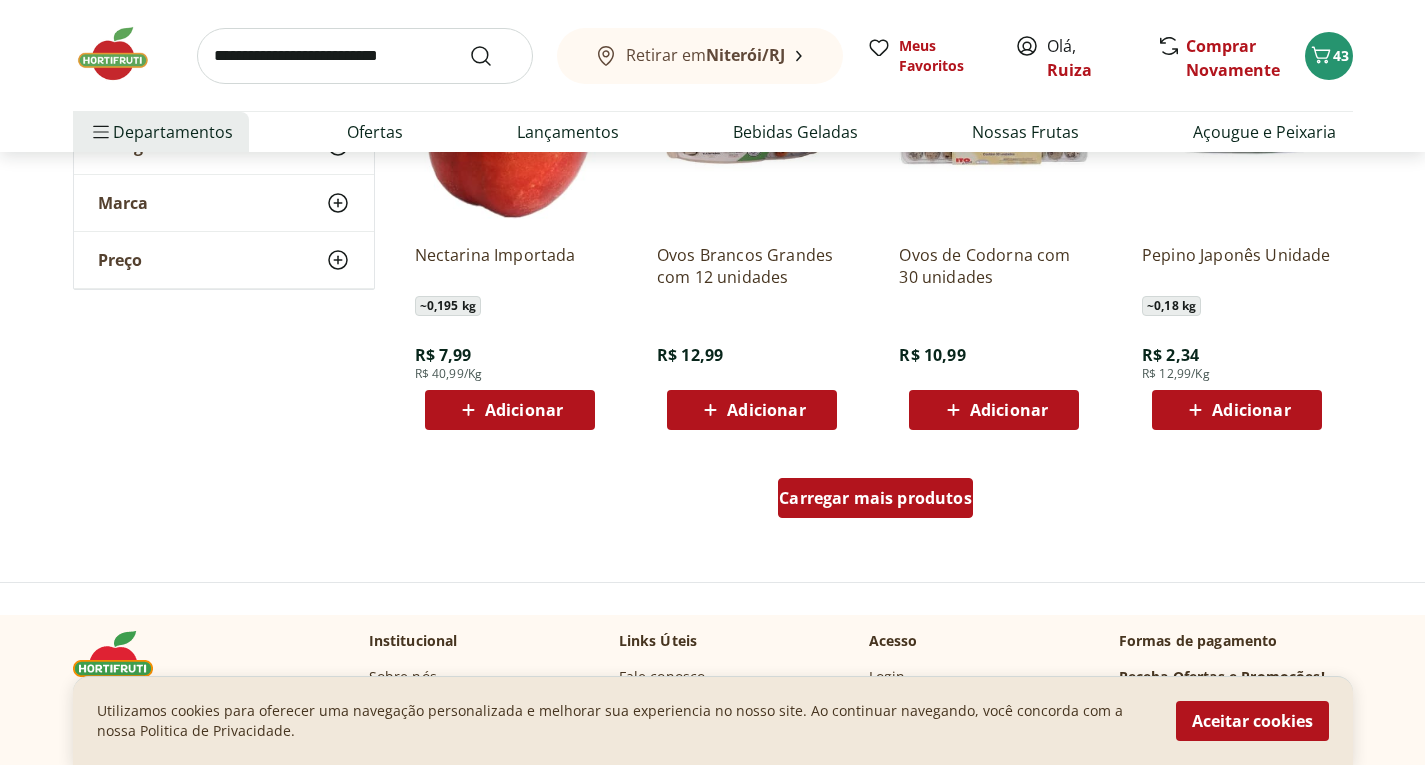 scroll, scrollTop: 20800, scrollLeft: 0, axis: vertical 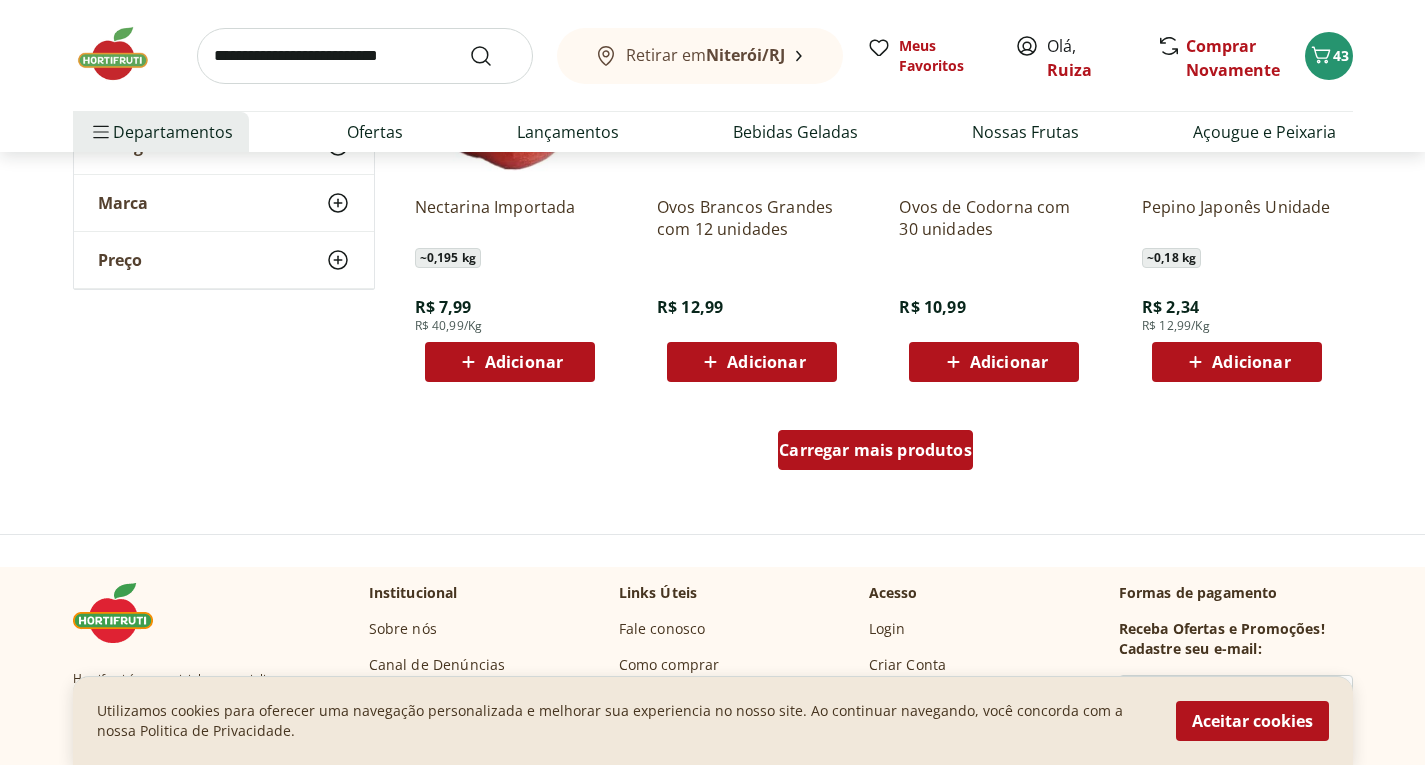 click on "Carregar mais produtos" at bounding box center [875, 450] 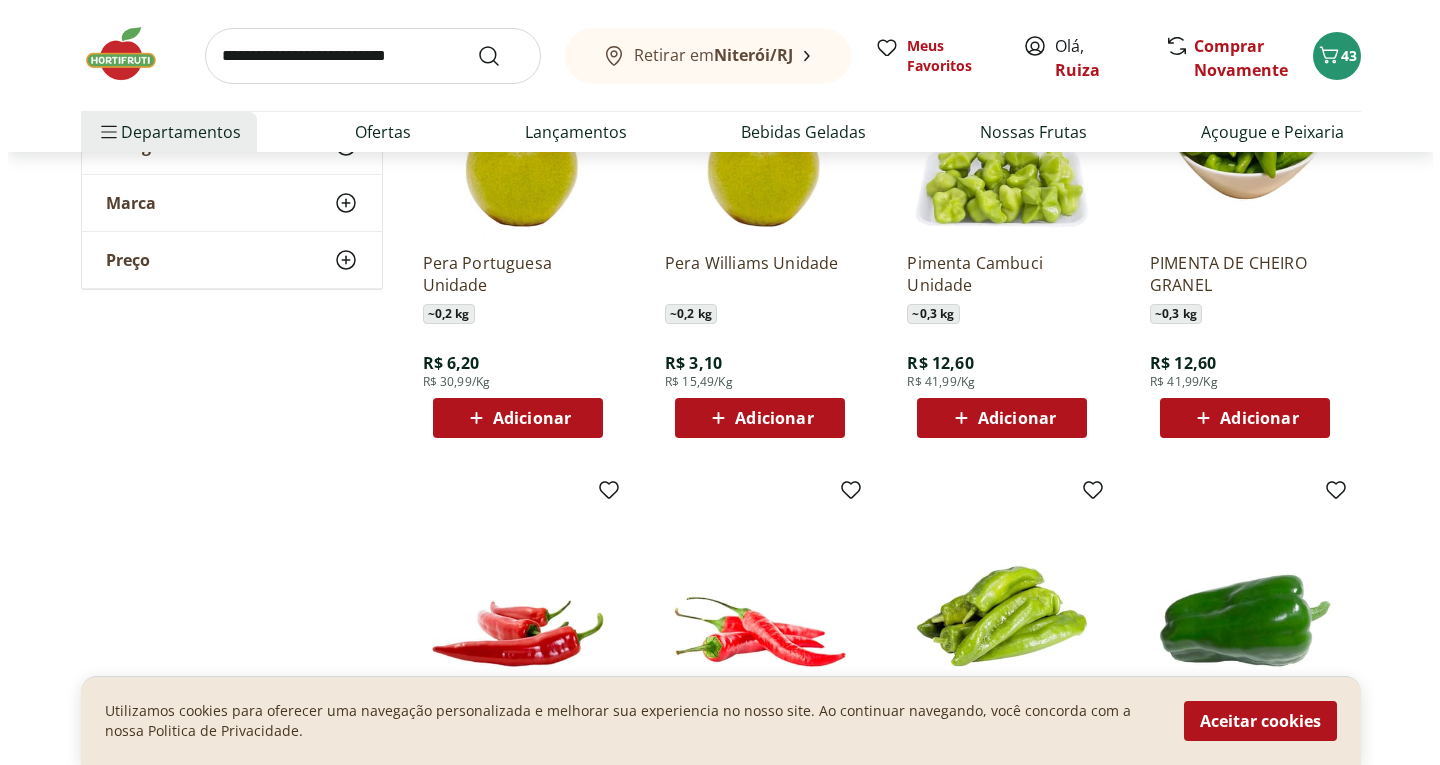 scroll, scrollTop: 21300, scrollLeft: 0, axis: vertical 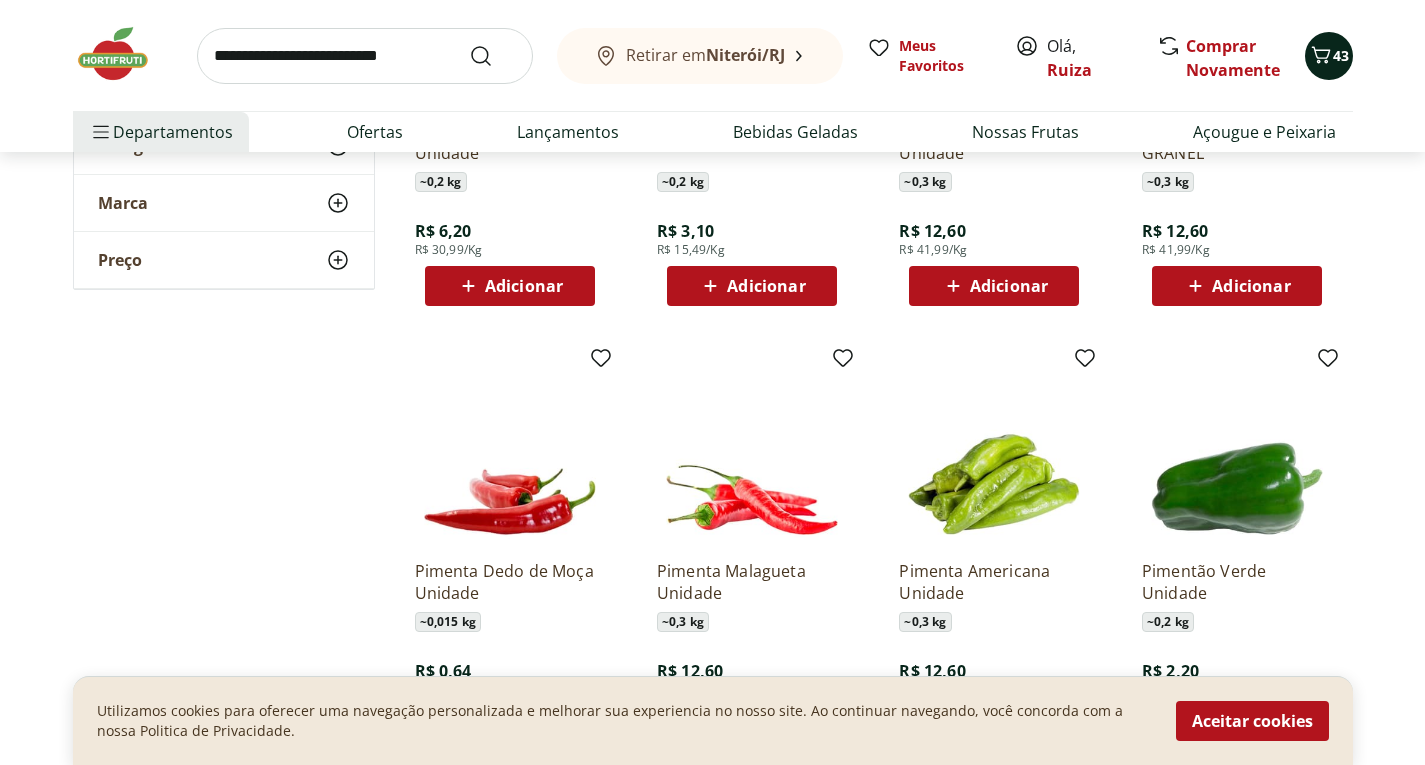 click on "43" at bounding box center [1341, 55] 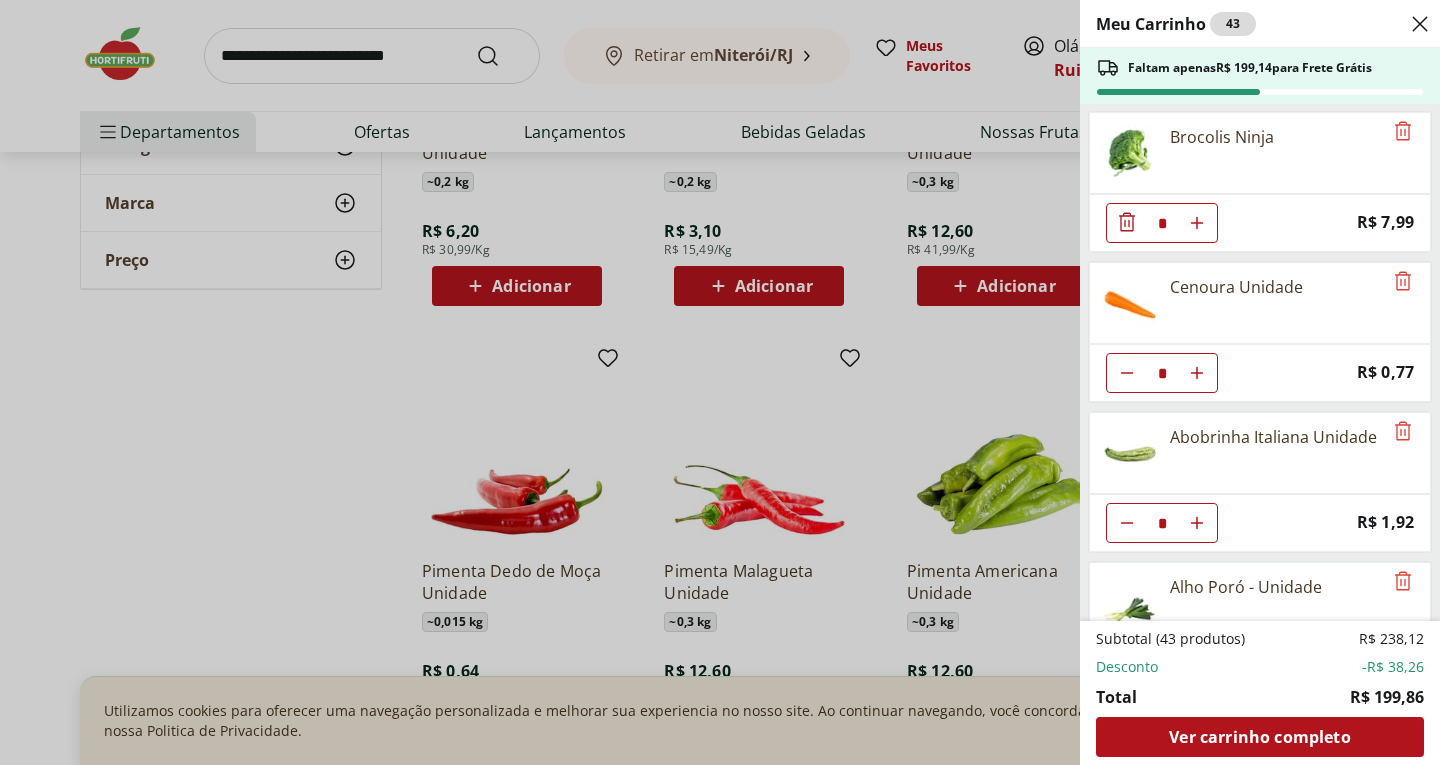scroll, scrollTop: 1441, scrollLeft: 0, axis: vertical 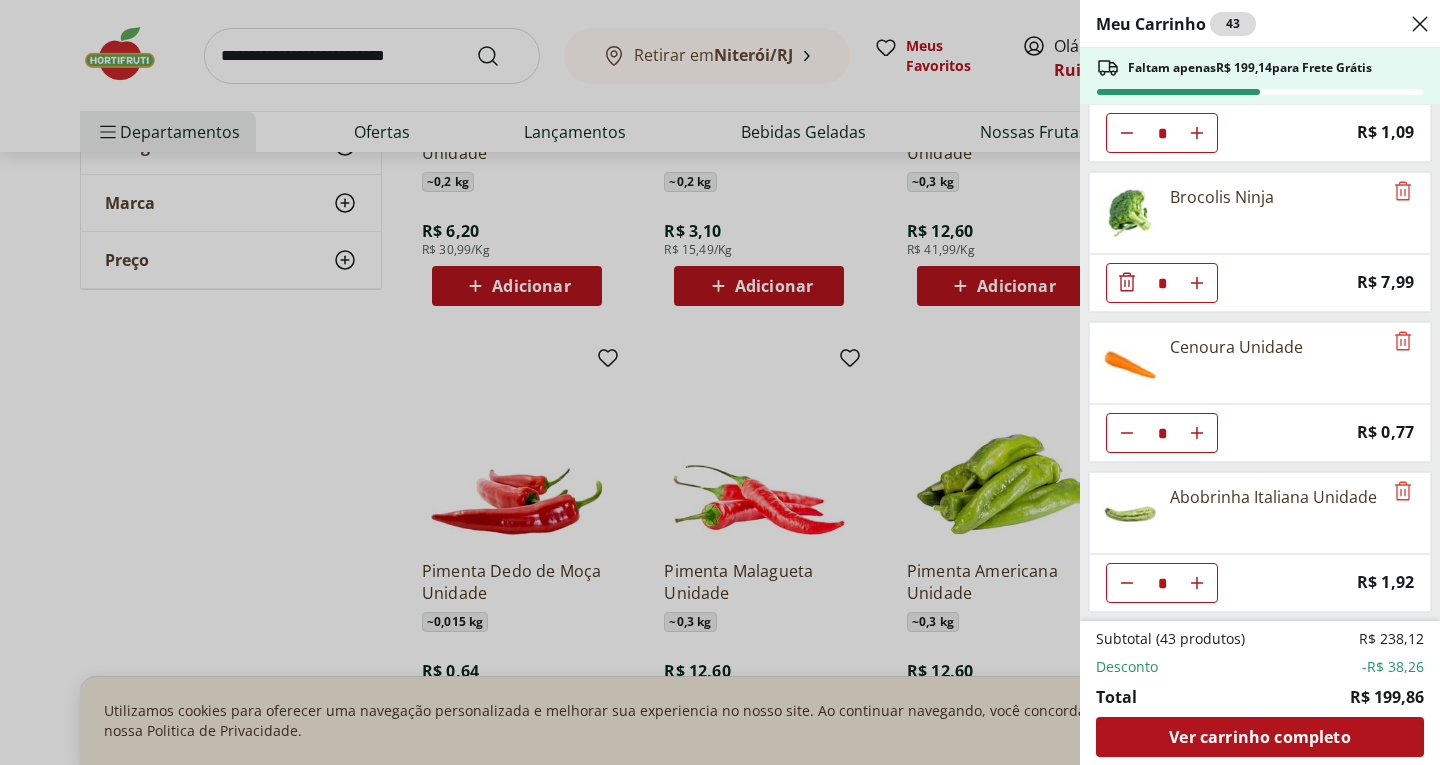 click 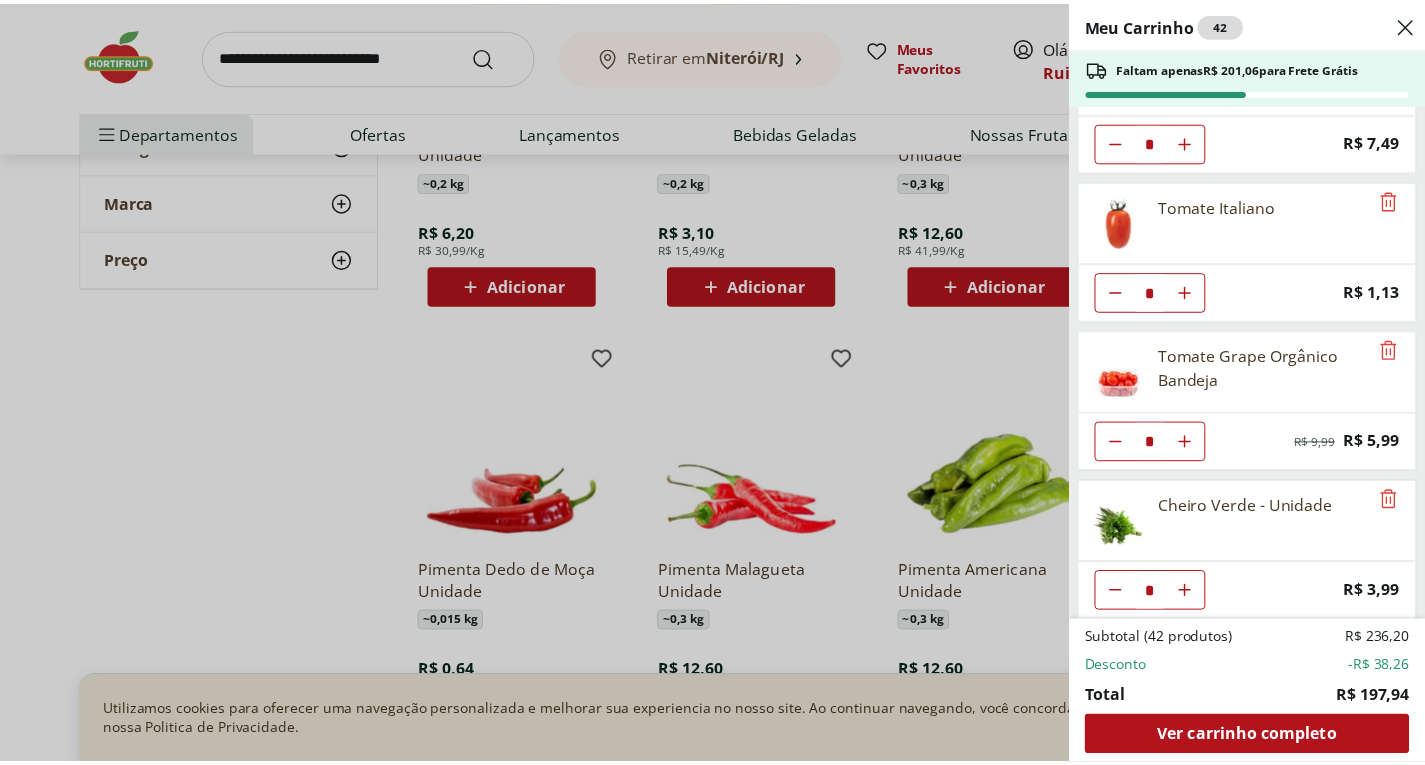 scroll, scrollTop: 2100, scrollLeft: 0, axis: vertical 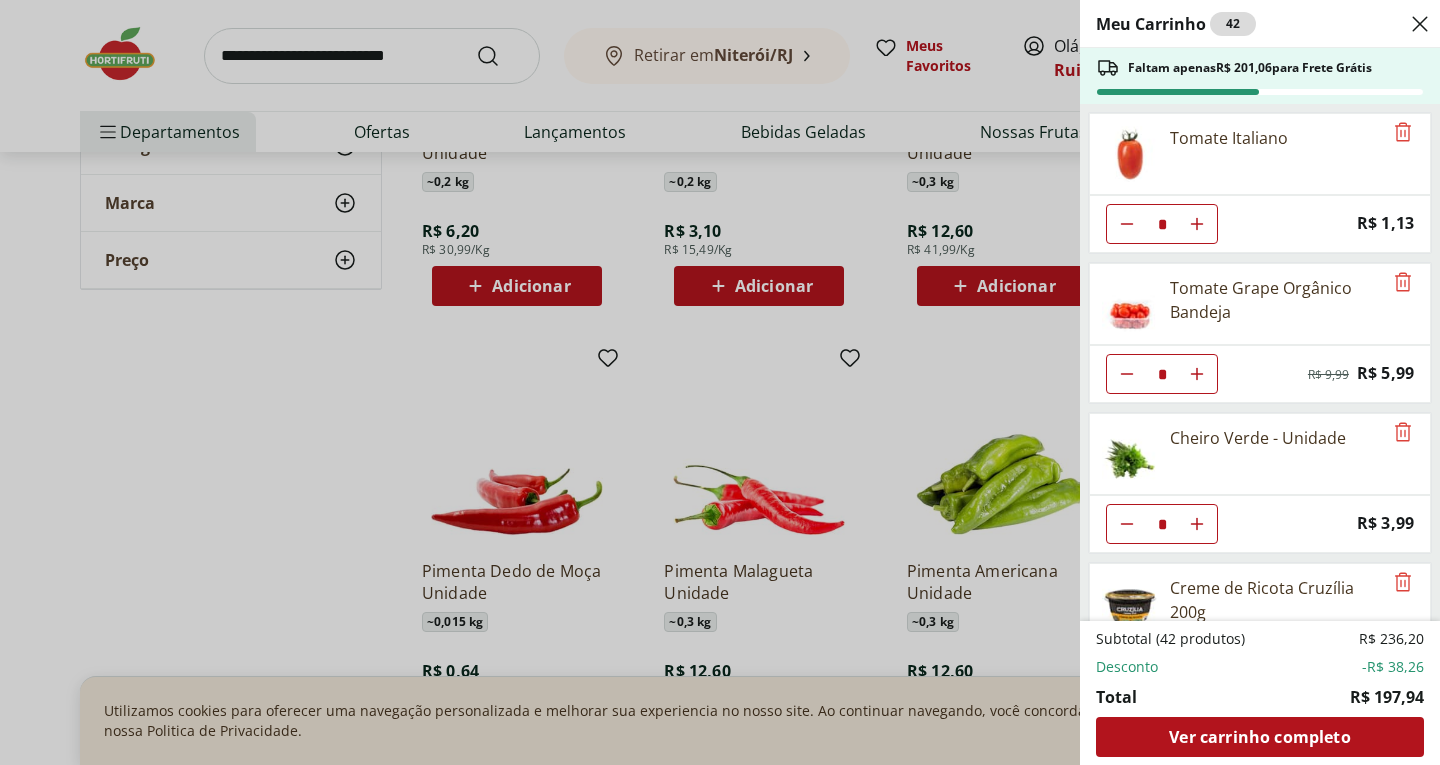 click on "Meu Carrinho 42 Faltam apenas  R$ 201,06  para Frete Grátis Azeite Extra Virgem O Live 450ml * Original price: R$ 44,99 Price: R$ 29,99 Coxa de Frango Congelada Korin 600g * Original price: R$ 13,99 Price: R$ 9,99 Biscoito Maizena Piraque 175g * Original price: R$ 4,79 Price: R$ 3,49 Matte Leão Original 1,5l * Original price: R$ 8,99 Price: R$ 7,99 Cogumelo Shimeji Preto 200G * Original price: R$ 16,99 Price: R$ 9,99 Filé Mignon Suíno Resfriado * Original price: R$ 10,77 Price: R$ 8,97 Alface Americana Unidade * Price: R$ 3,99 Batata Doce unidade * Price: R$ 1,53 Limão Tahity Unidade * Original price: R$ 0,58 Price: R$ 0,50 Batata Inglesa * Price: R$ 1,09 Brocolis Ninja * Price: R$ 7,99 Cenoura Unidade * Price: R$ 0,77 Abobrinha Italiana Unidade * Price: R$ 1,92 Alho Poró - Unidade * Price: R$ 7,49 Tomate Italiano * Price: R$ 1,13 Tomate Grape Orgânico Bandeja * Original price: R$ 9,99 Price: R$ 5,99 Cheiro Verde - Unidade * Price: R$ 3,99 Creme de Ricota Cruzília 200g * *" at bounding box center [720, 382] 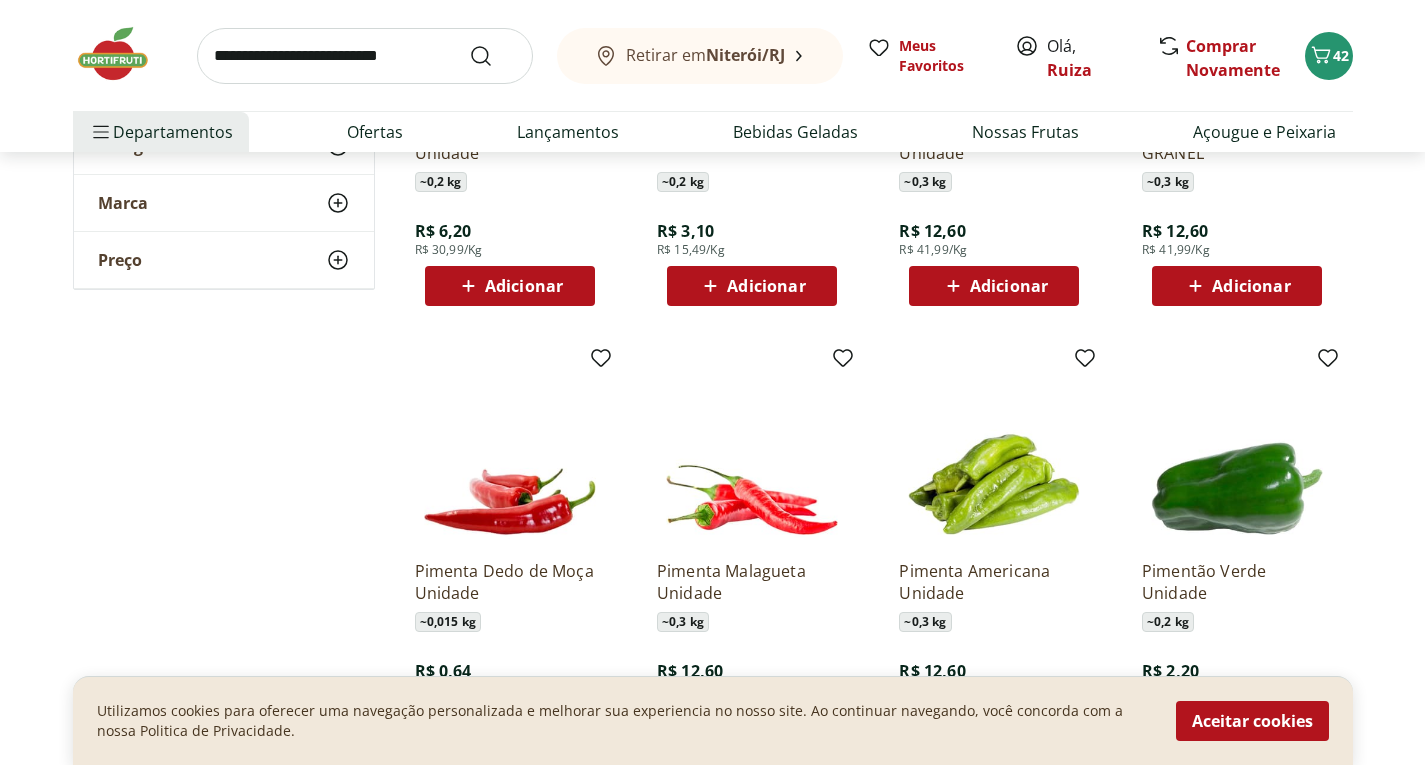 click at bounding box center [365, 56] 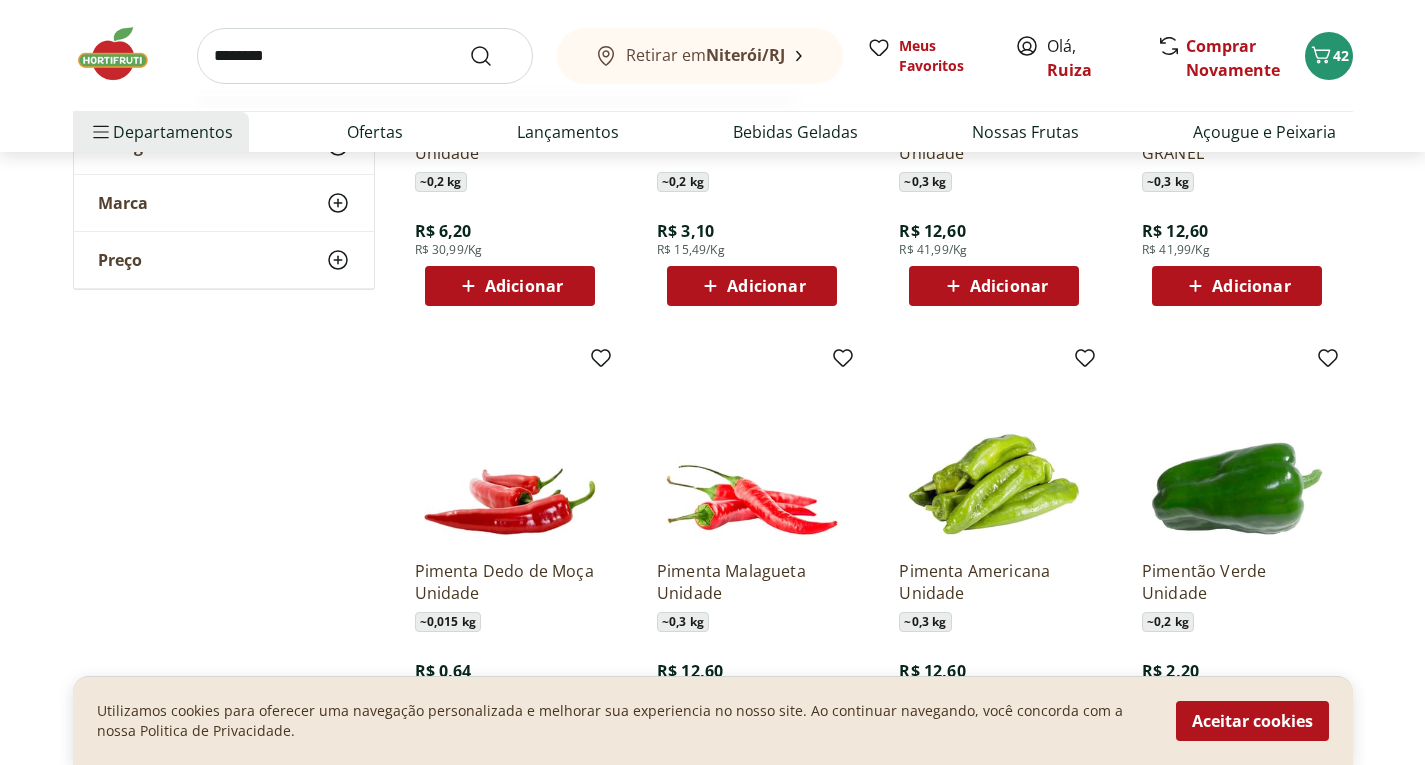 type on "********" 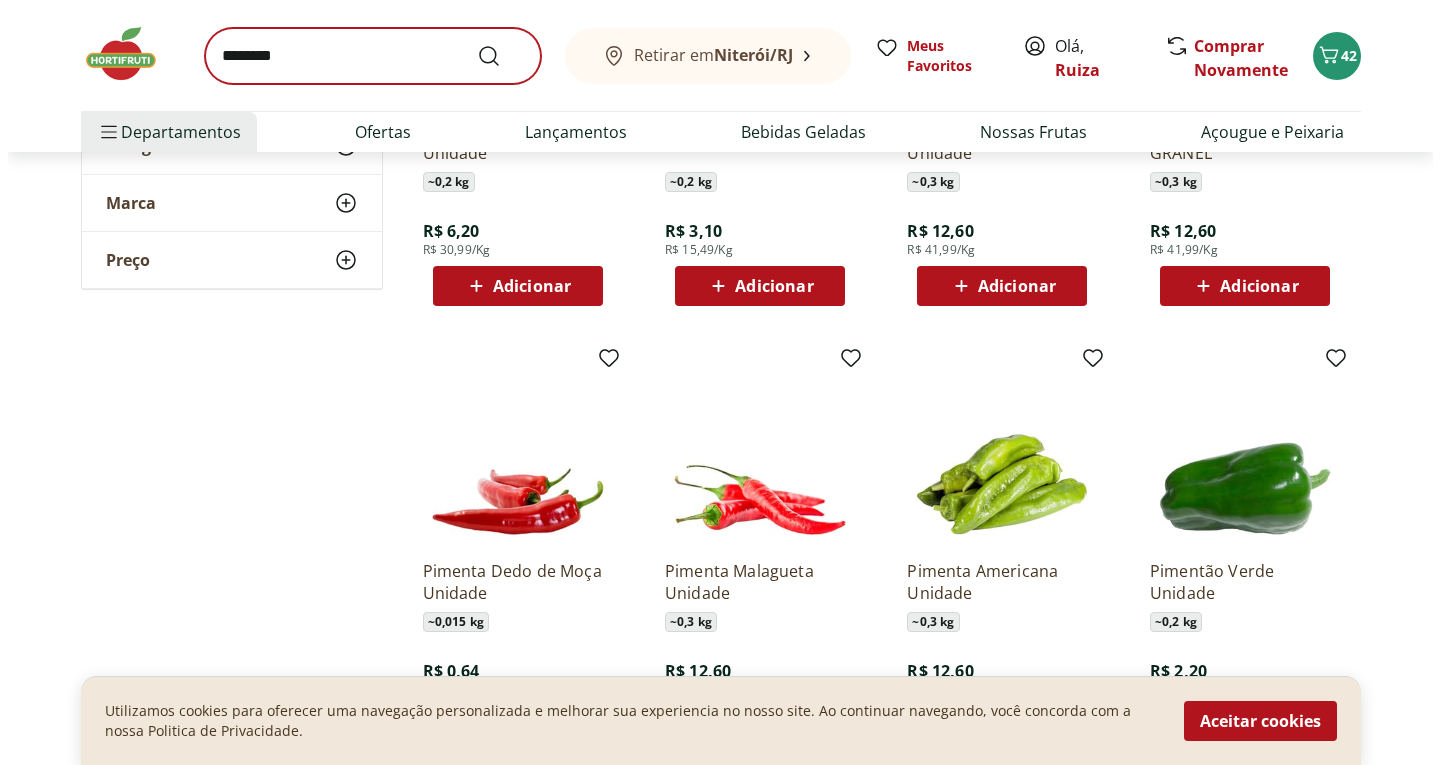 scroll, scrollTop: 0, scrollLeft: 0, axis: both 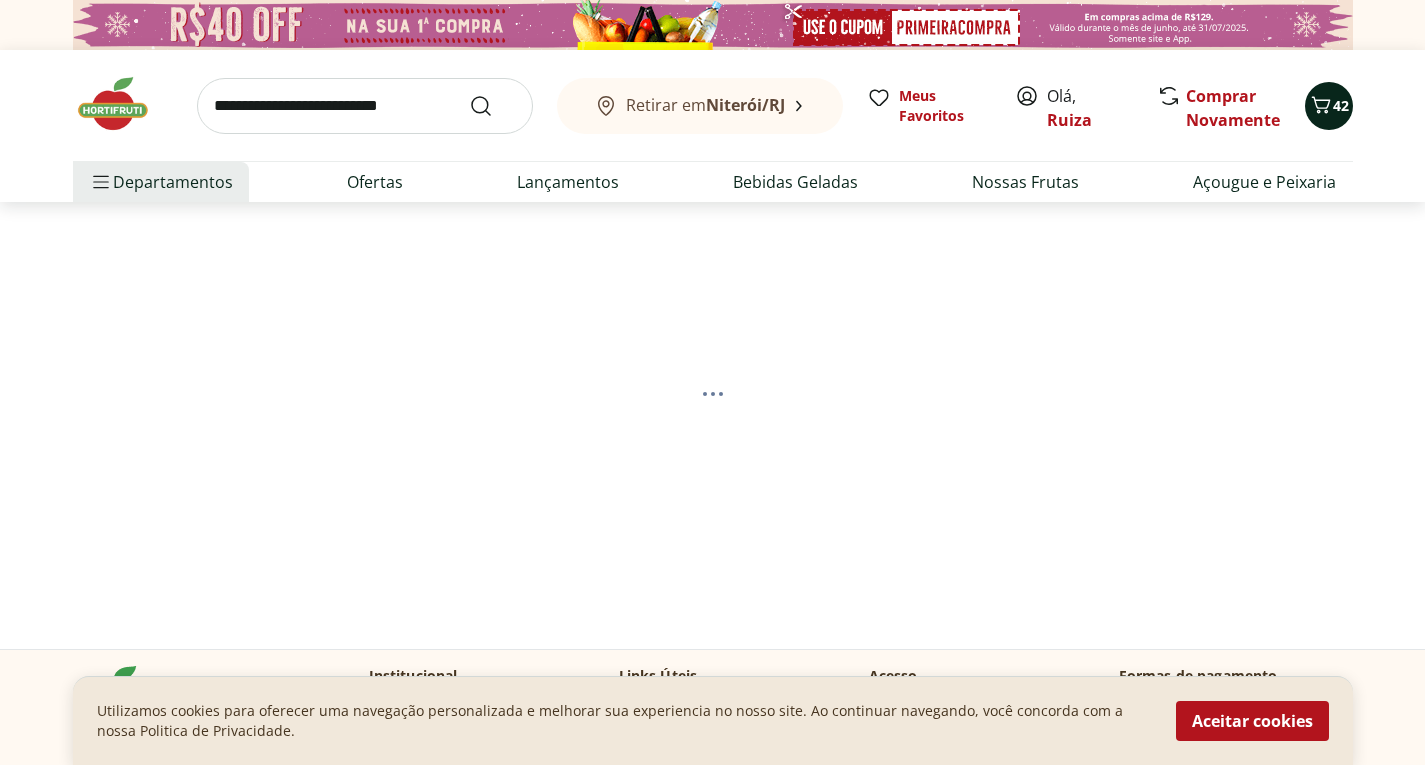 click 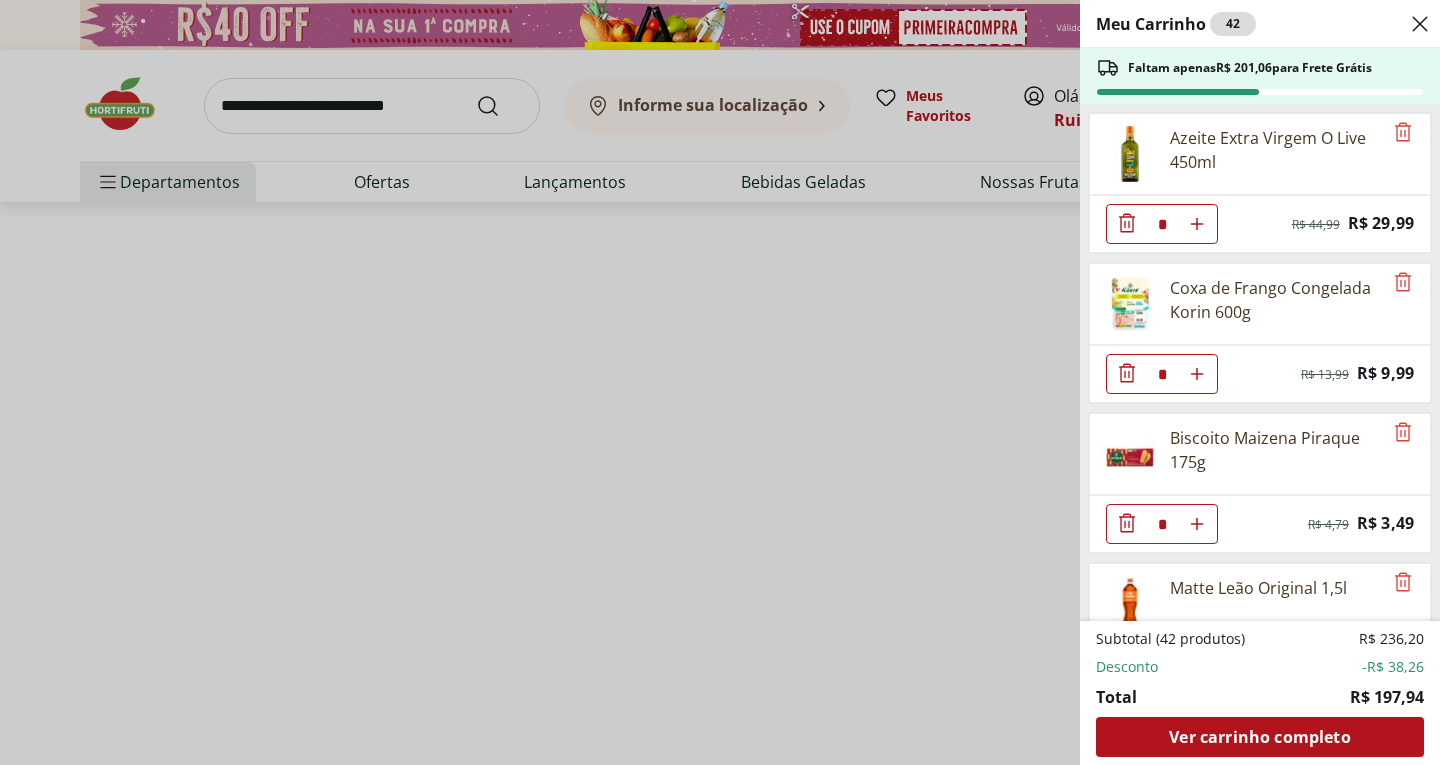 select on "**********" 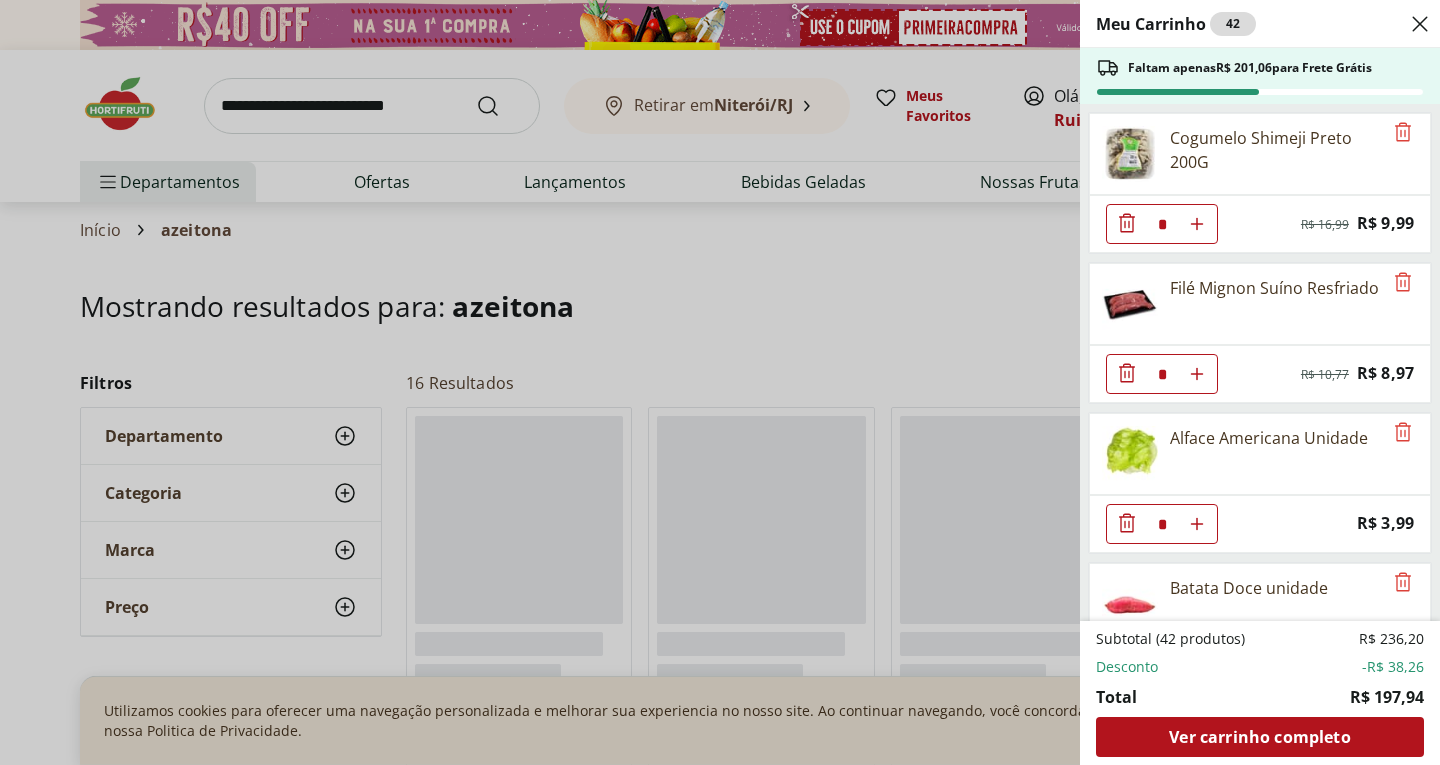 scroll, scrollTop: 657, scrollLeft: 0, axis: vertical 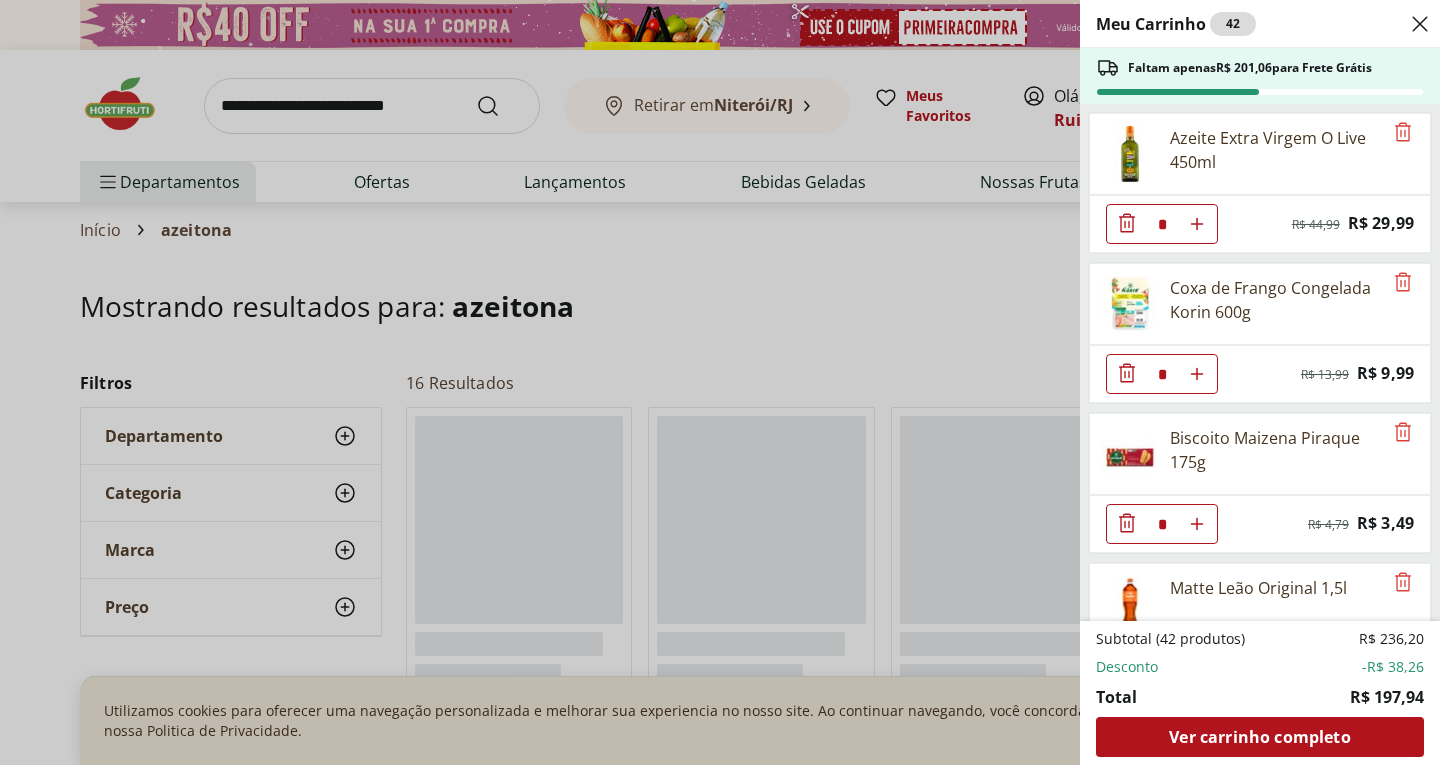 select on "**********" 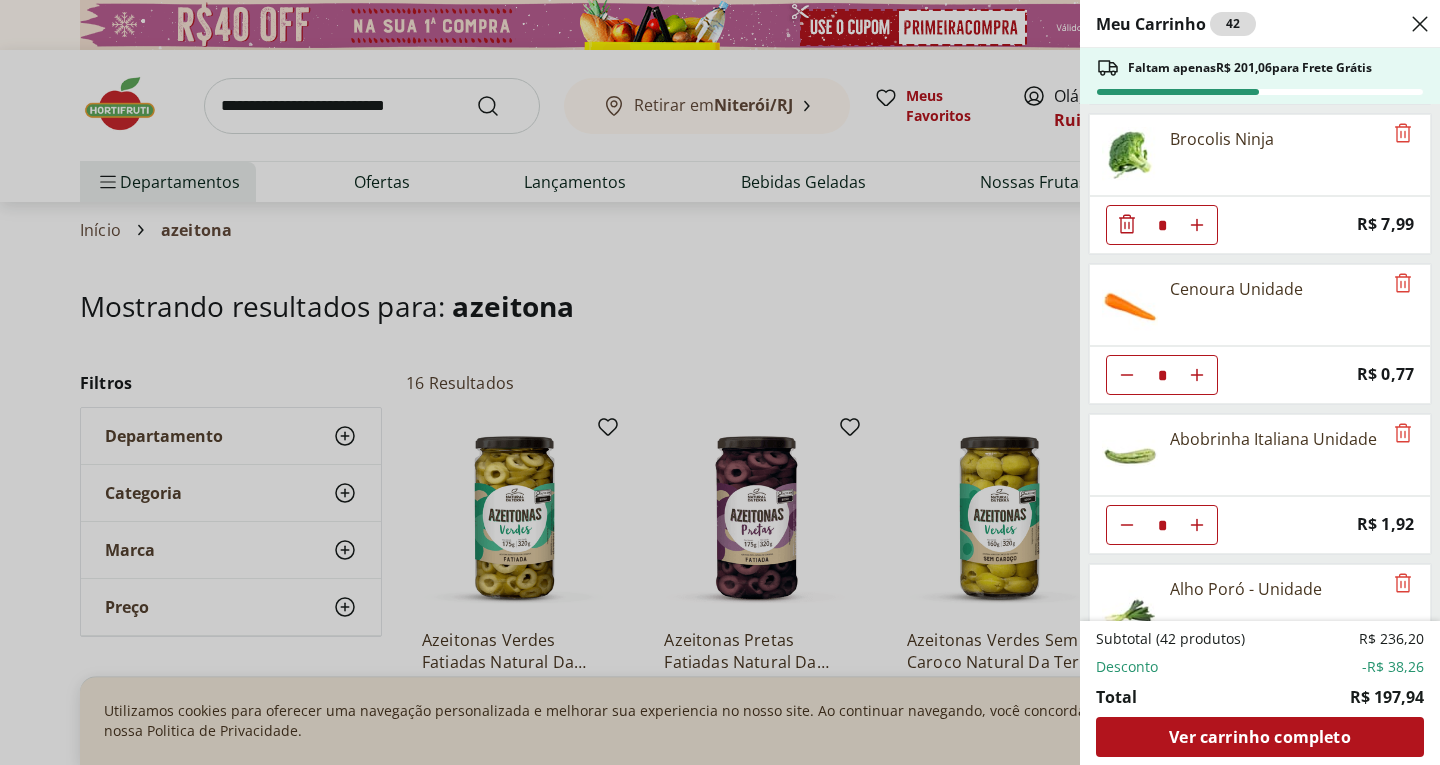 scroll, scrollTop: 1500, scrollLeft: 0, axis: vertical 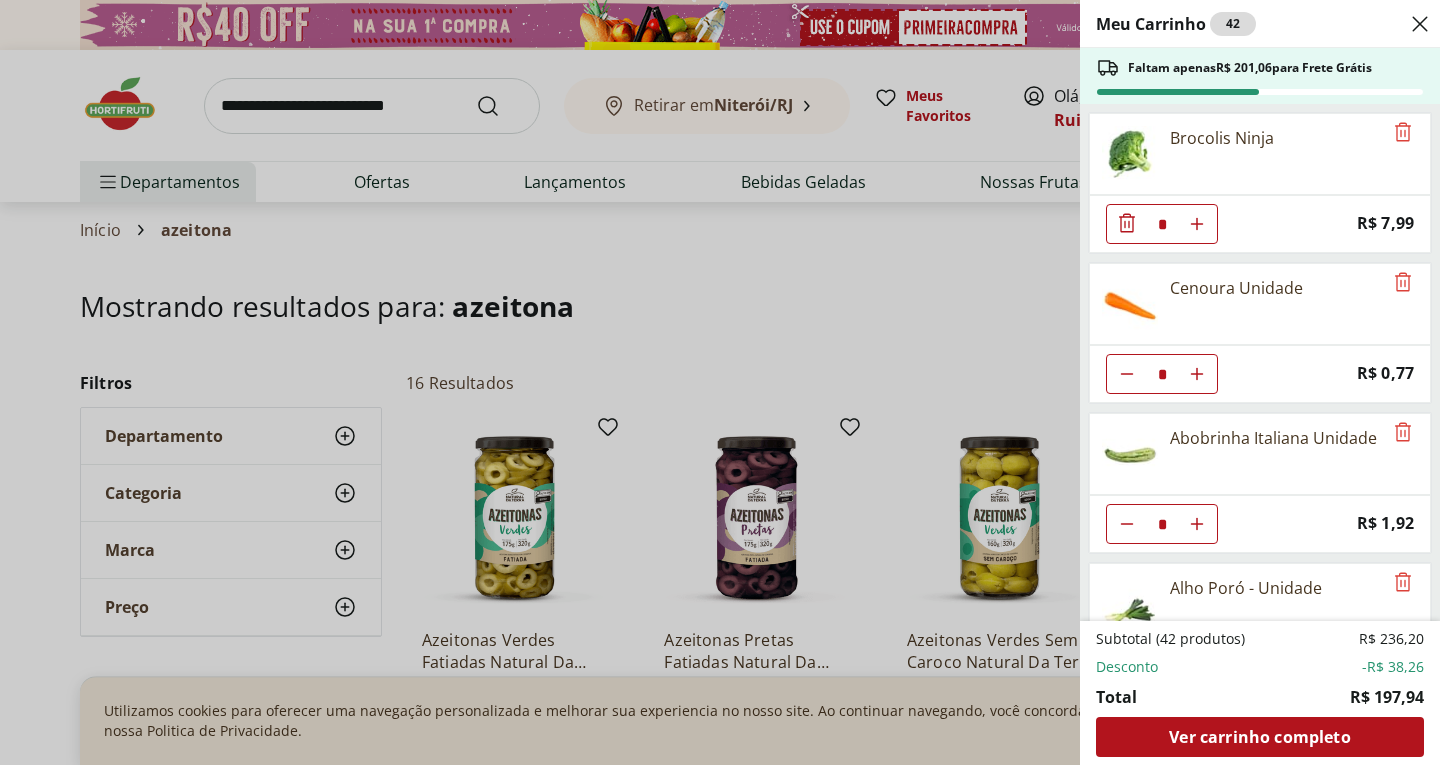 click 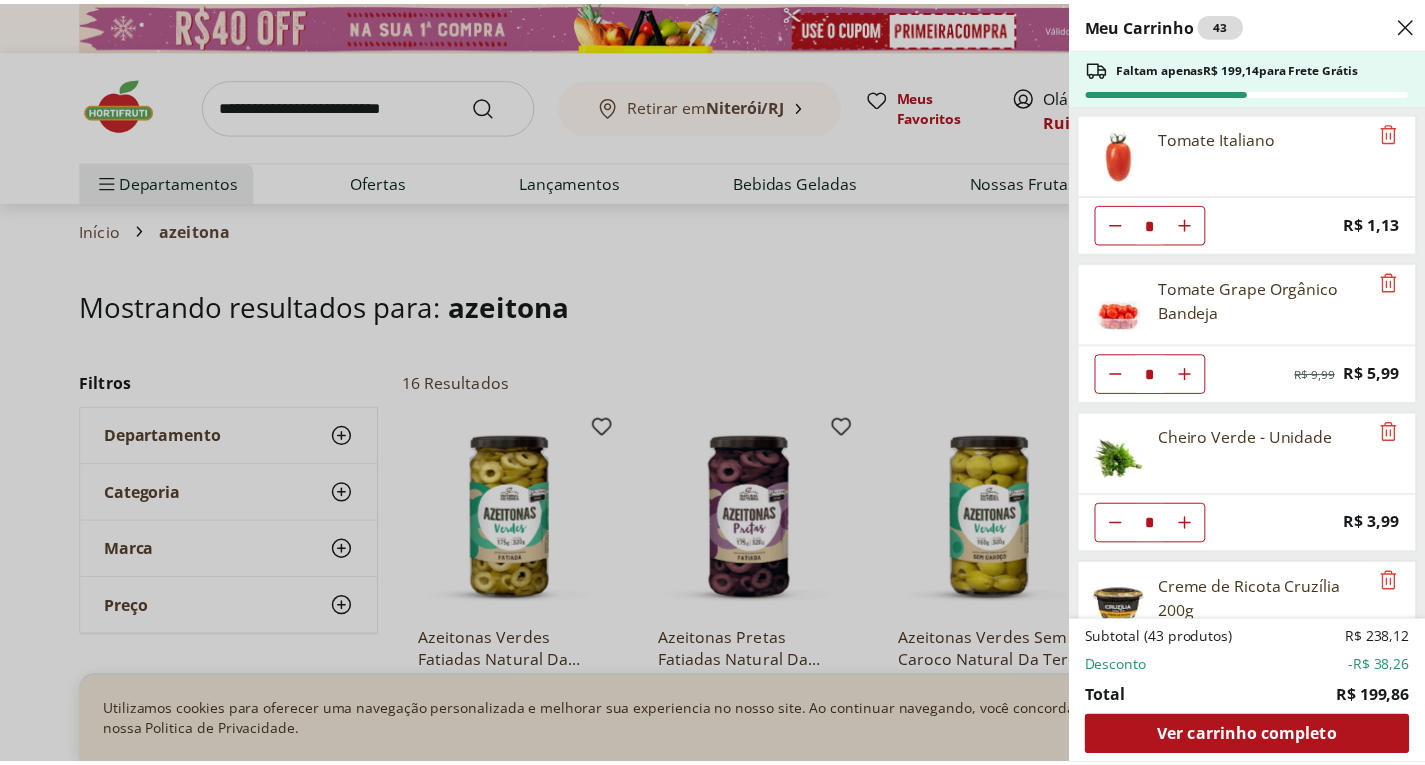 scroll, scrollTop: 2200, scrollLeft: 0, axis: vertical 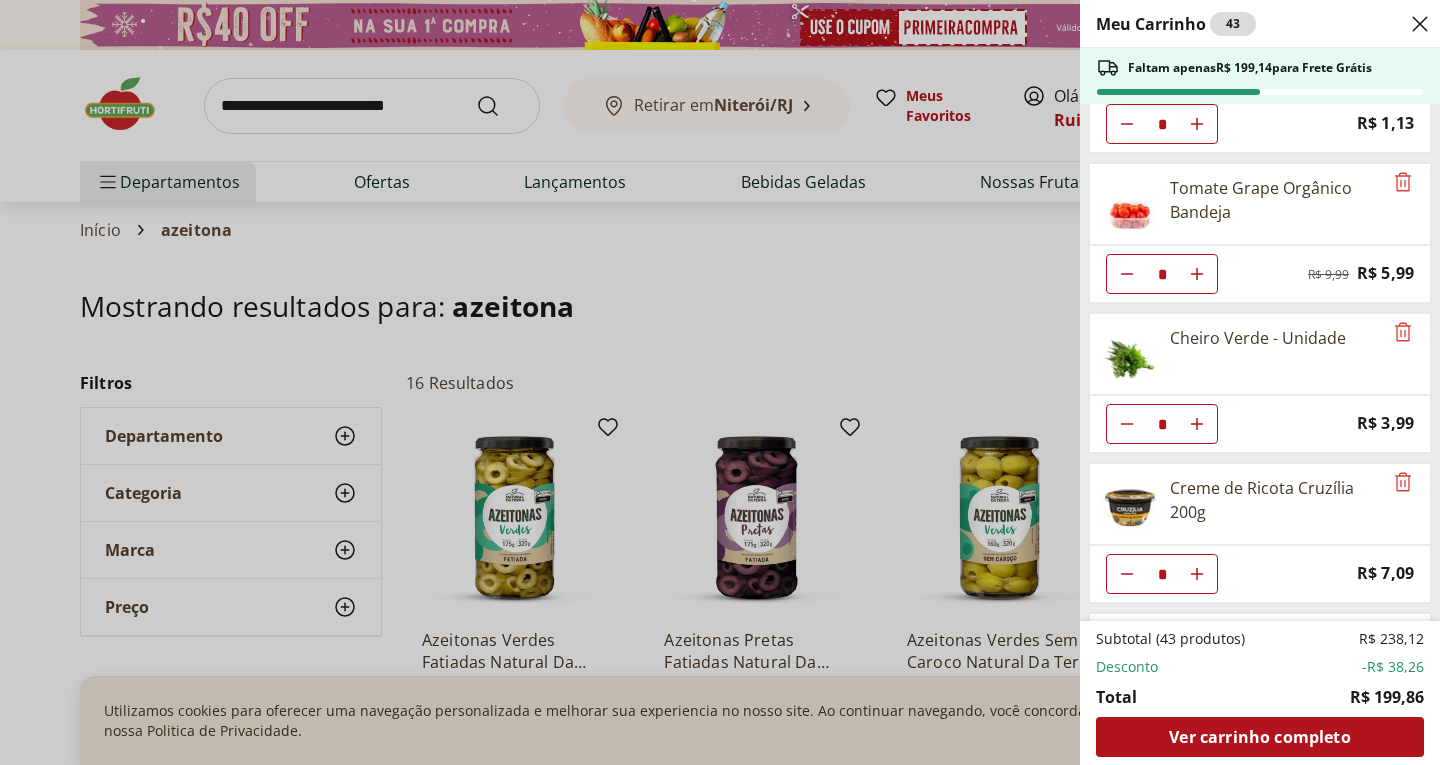 click on "Meu Carrinho 43 Faltam apenas  R$ 199,14  para Frete Grátis Azeite Extra Virgem O Live 450ml * Original price: R$ 44,99 Price: R$ 29,99 Coxa de Frango Congelada Korin 600g * Original price: R$ 13,99 Price: R$ 9,99 Biscoito Maizena Piraque 175g * Original price: R$ 4,79 Price: R$ 3,49 Matte Leão Original 1,5l * Original price: R$ 8,99 Price: R$ 7,99 Cogumelo Shimeji Preto 200G * Original price: R$ 16,99 Price: R$ 9,99 Filé Mignon Suíno Resfriado * Original price: R$ 10,77 Price: R$ 8,97 Alface Americana Unidade * Price: R$ 3,99 Batata Doce unidade * Price: R$ 1,53 Limão Tahity Unidade * Original price: R$ 0,58 Price: R$ 0,50 Batata Inglesa * Price: R$ 1,09 Brocolis Ninja * Price: R$ 7,99 Cenoura Unidade * Price: R$ 0,77 Abobrinha Italiana Unidade * Price: R$ 1,92 Alho Poró - Unidade * Price: R$ 7,49 Tomate Italiano * Price: R$ 1,13 Tomate Grape Orgânico Bandeja * Original price: R$ 9,99 Price: R$ 5,99 Cheiro Verde - Unidade * Price: R$ 3,99 Creme de Ricota Cruzília 200g * *" at bounding box center (720, 382) 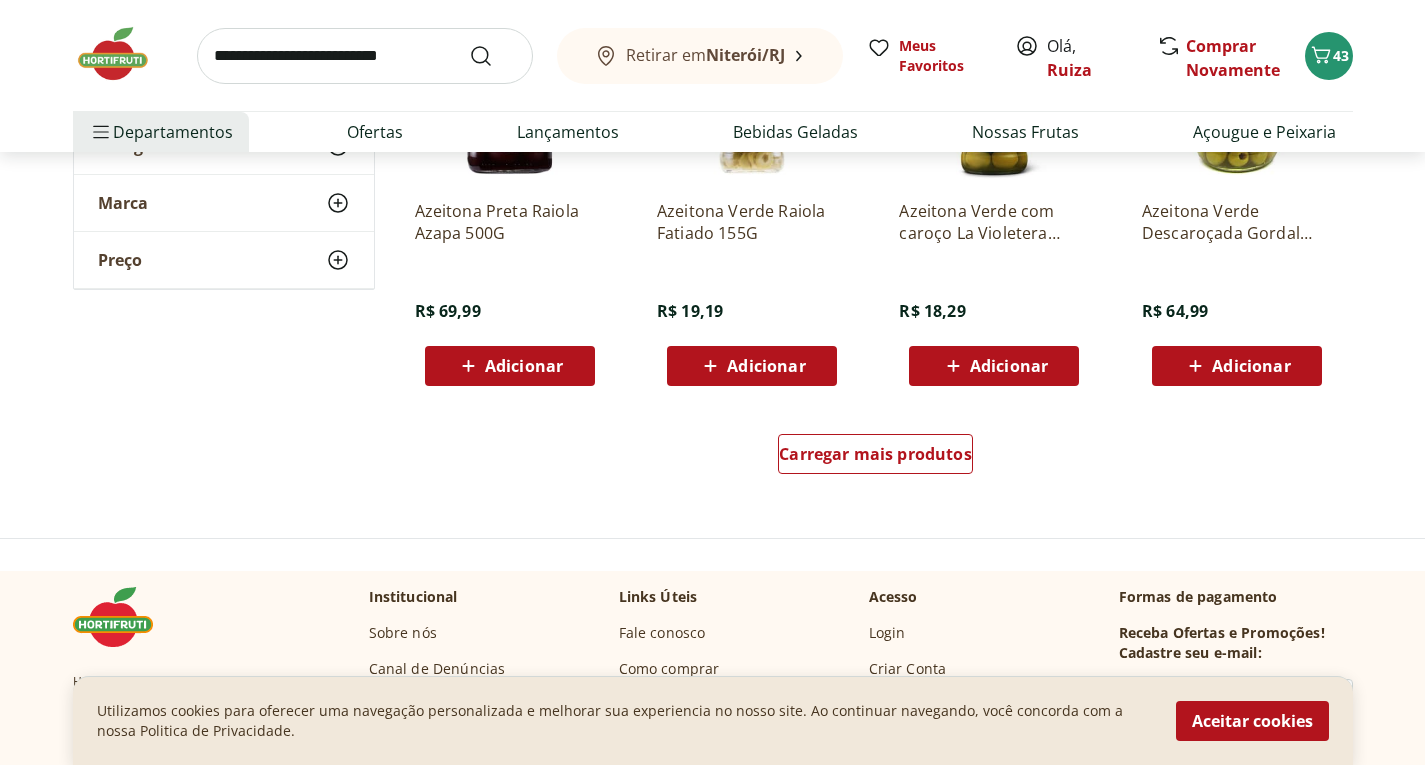 scroll, scrollTop: 1300, scrollLeft: 0, axis: vertical 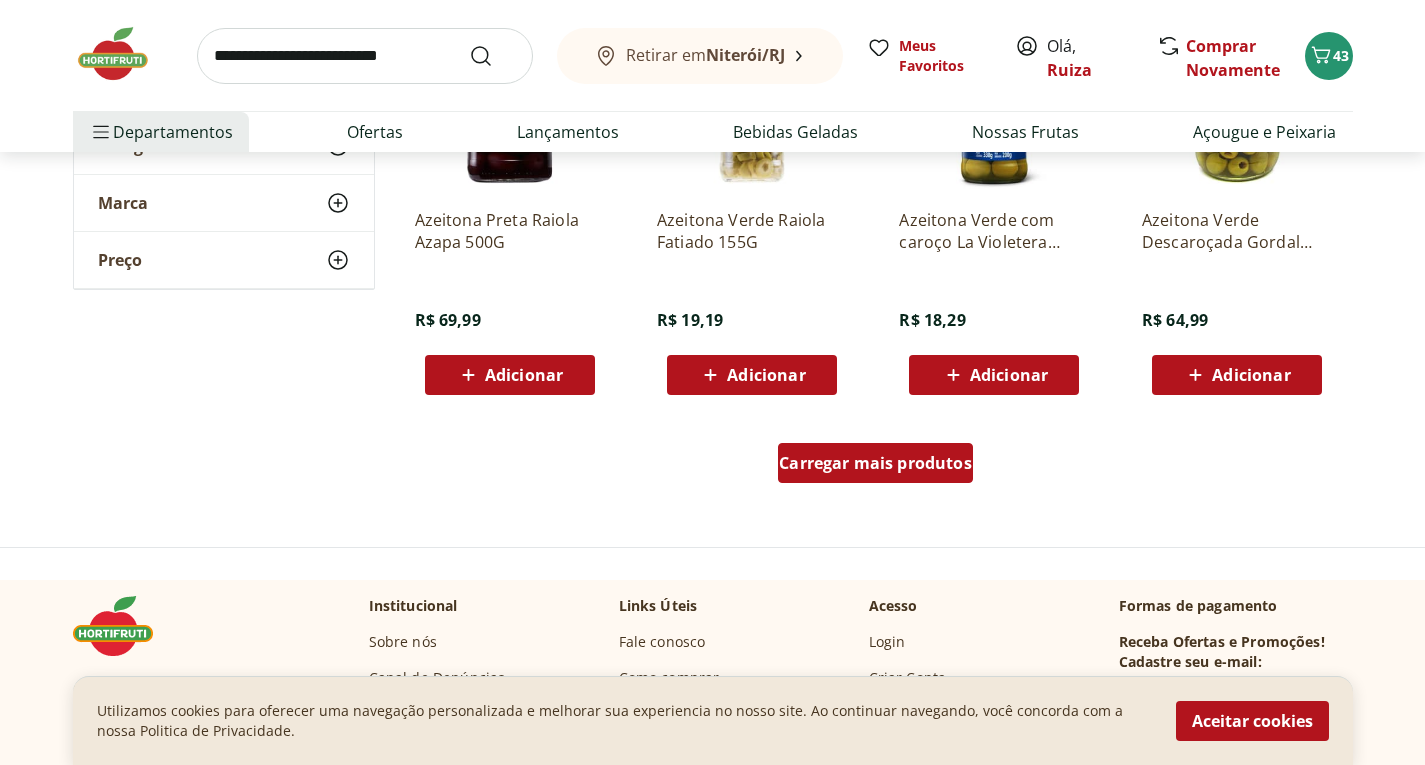click on "Carregar mais produtos" at bounding box center [875, 463] 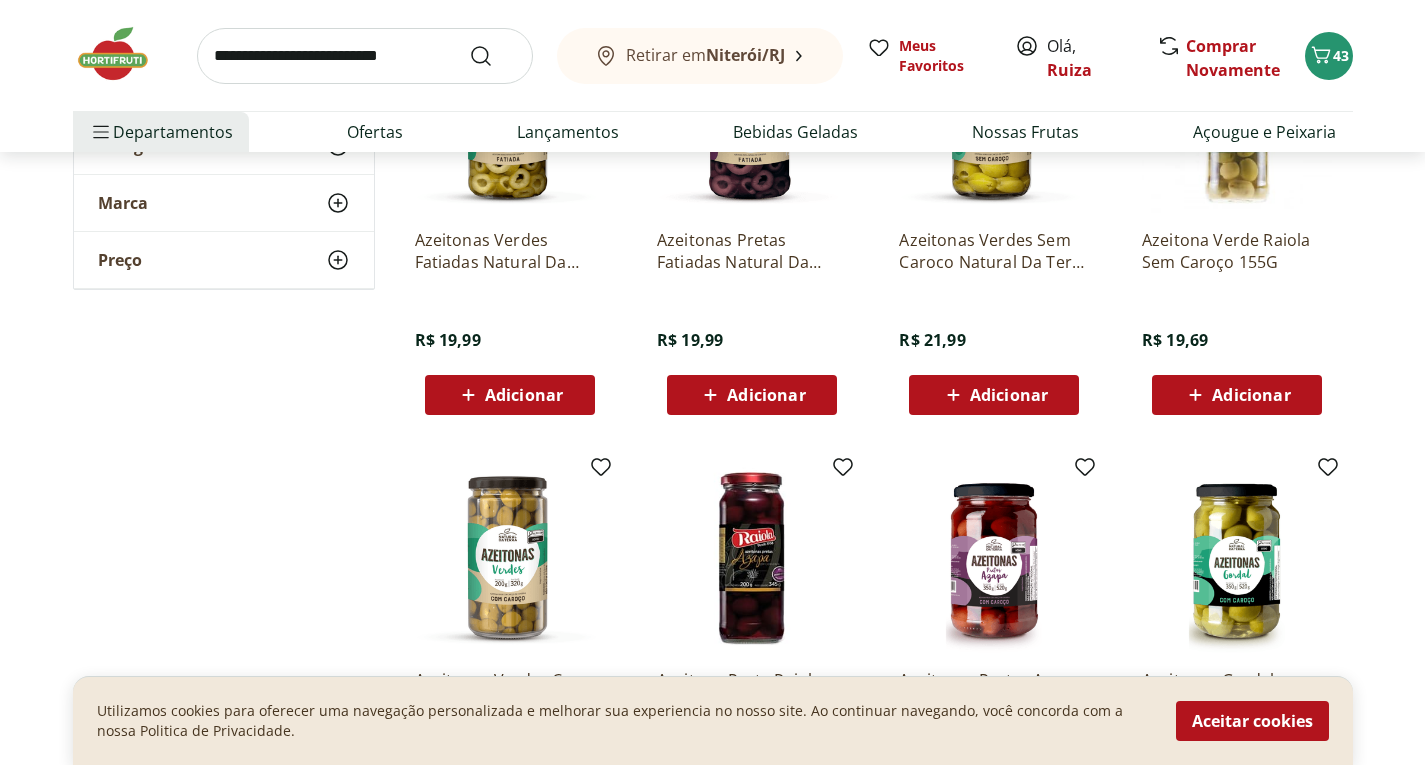 scroll, scrollTop: 0, scrollLeft: 0, axis: both 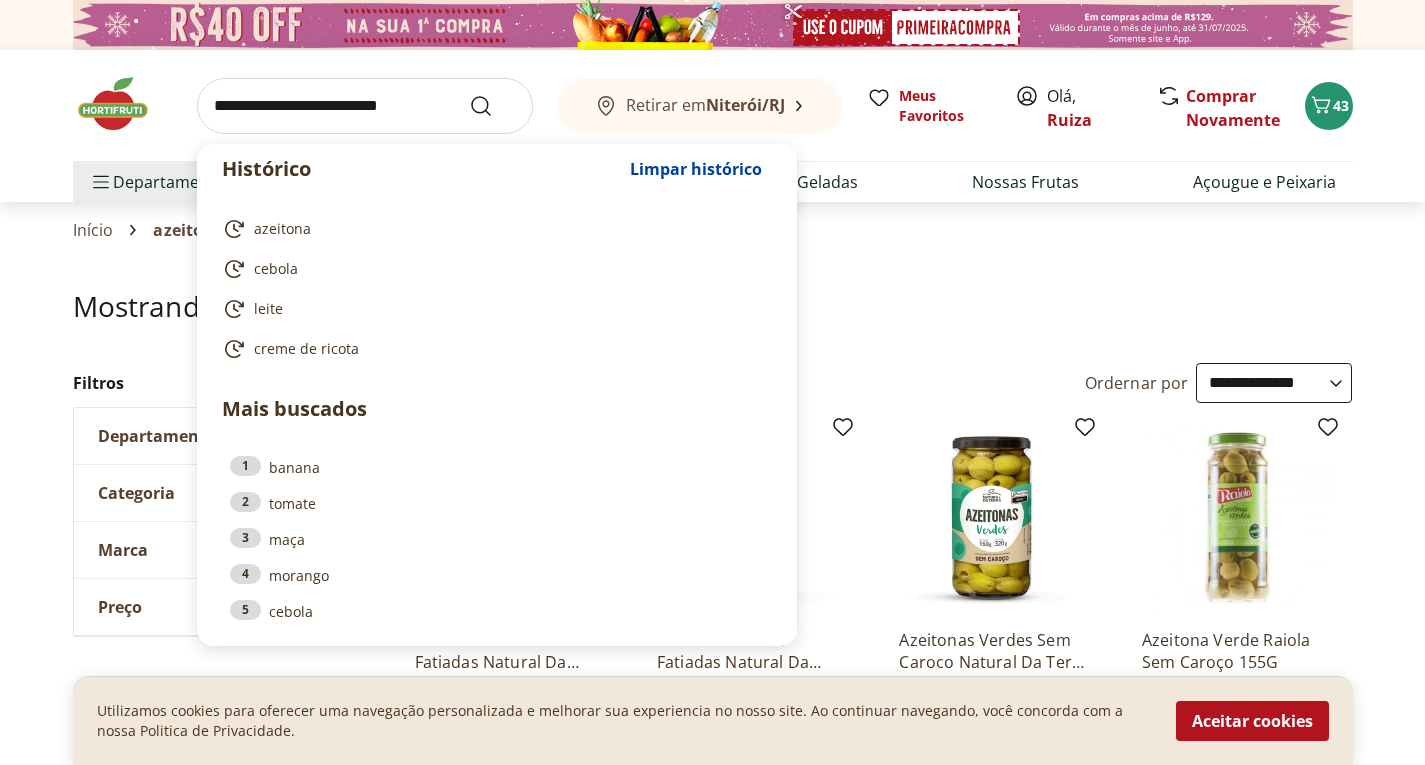 click at bounding box center [365, 106] 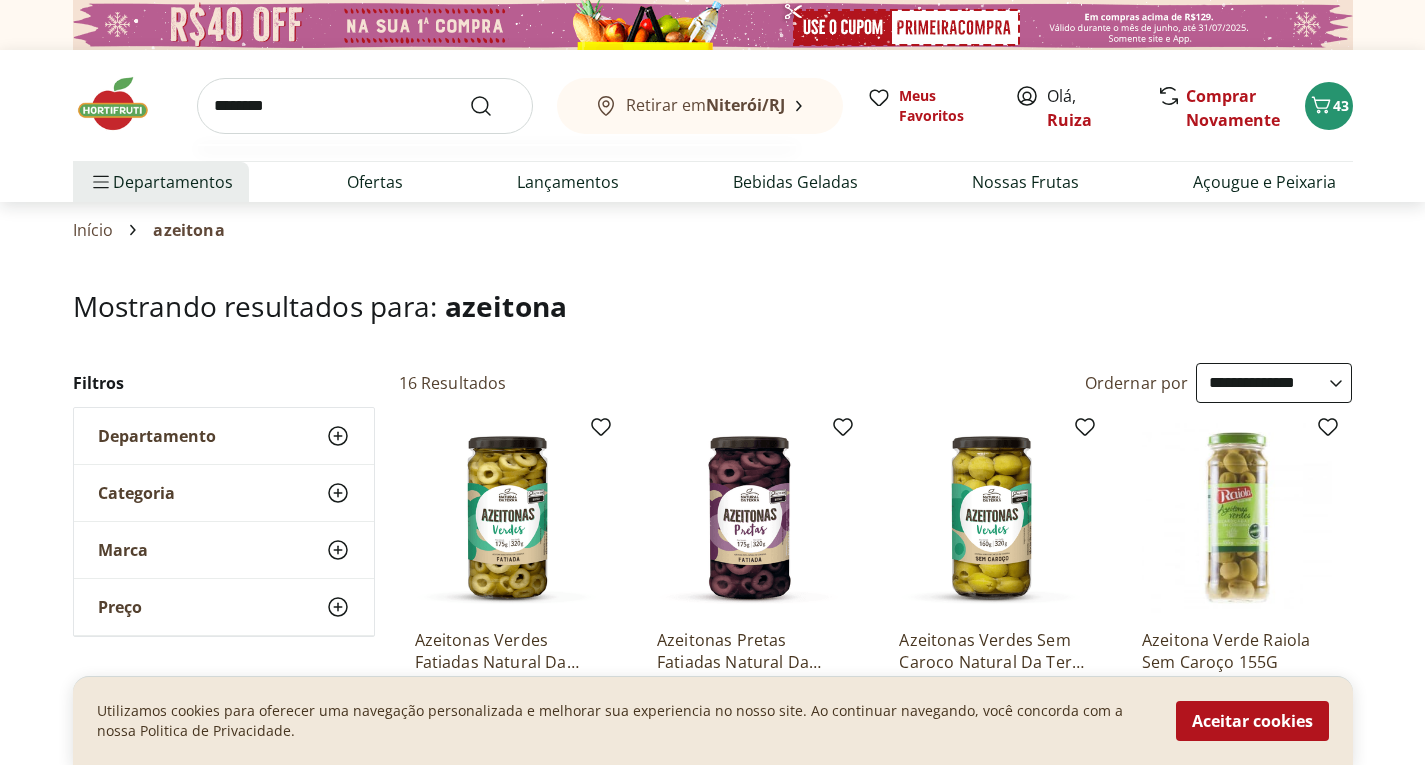 type on "********" 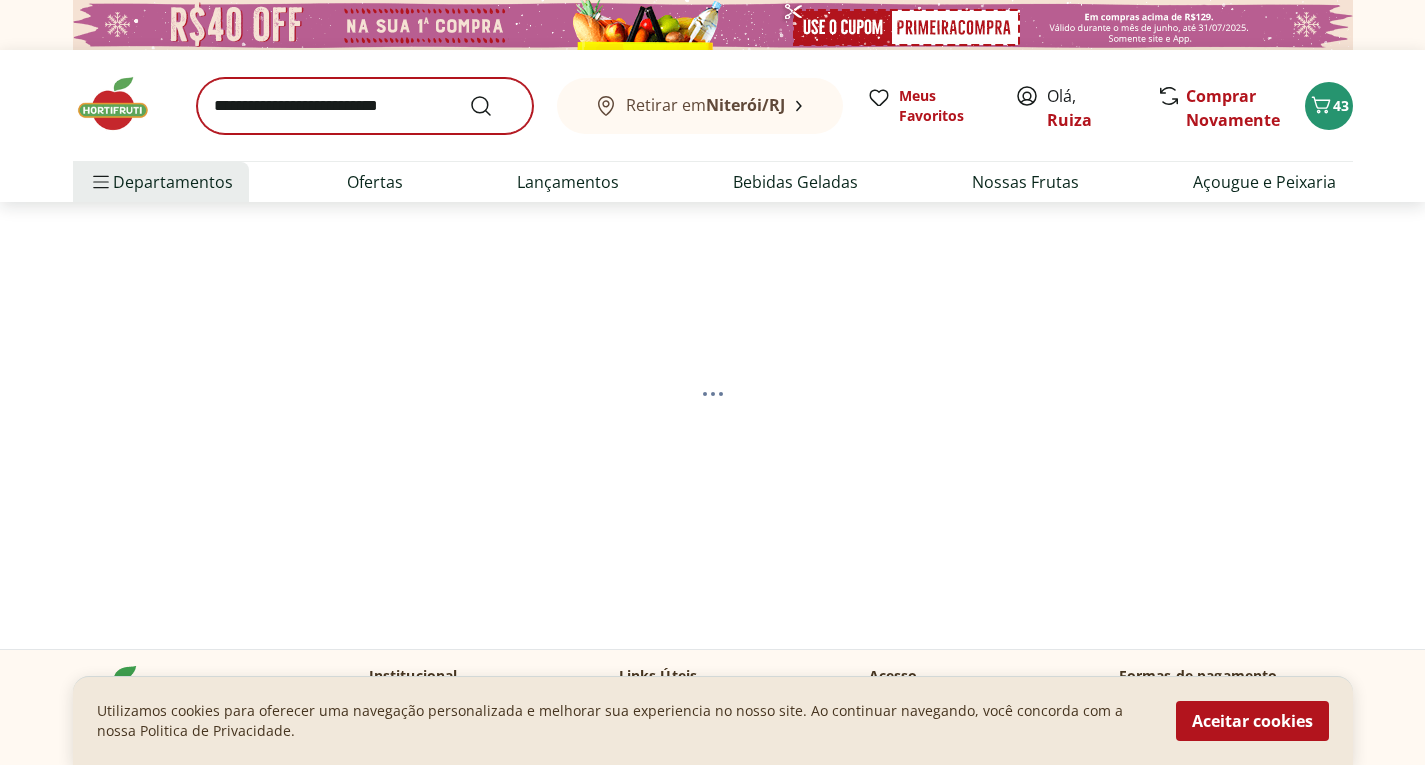 select on "**********" 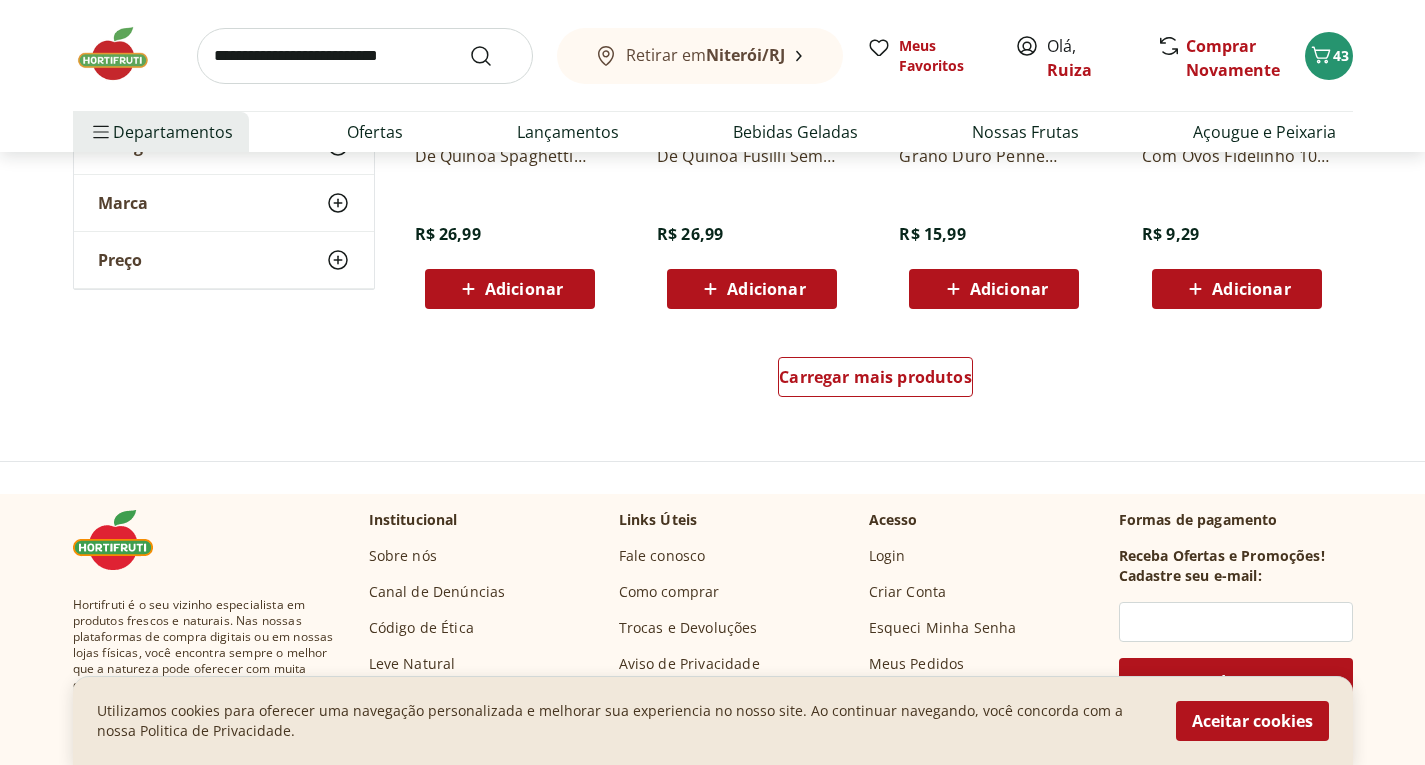 scroll, scrollTop: 2700, scrollLeft: 0, axis: vertical 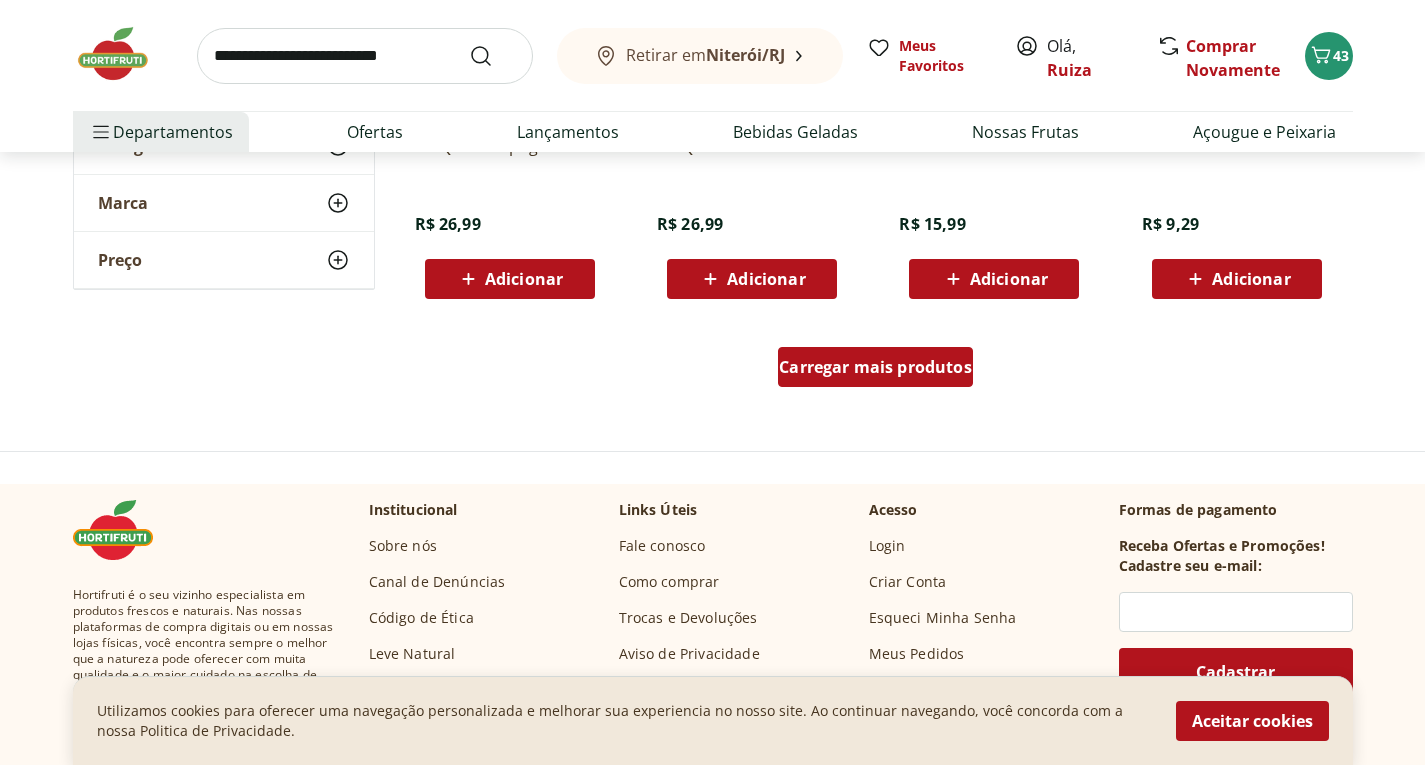 click on "Carregar mais produtos" at bounding box center [875, 367] 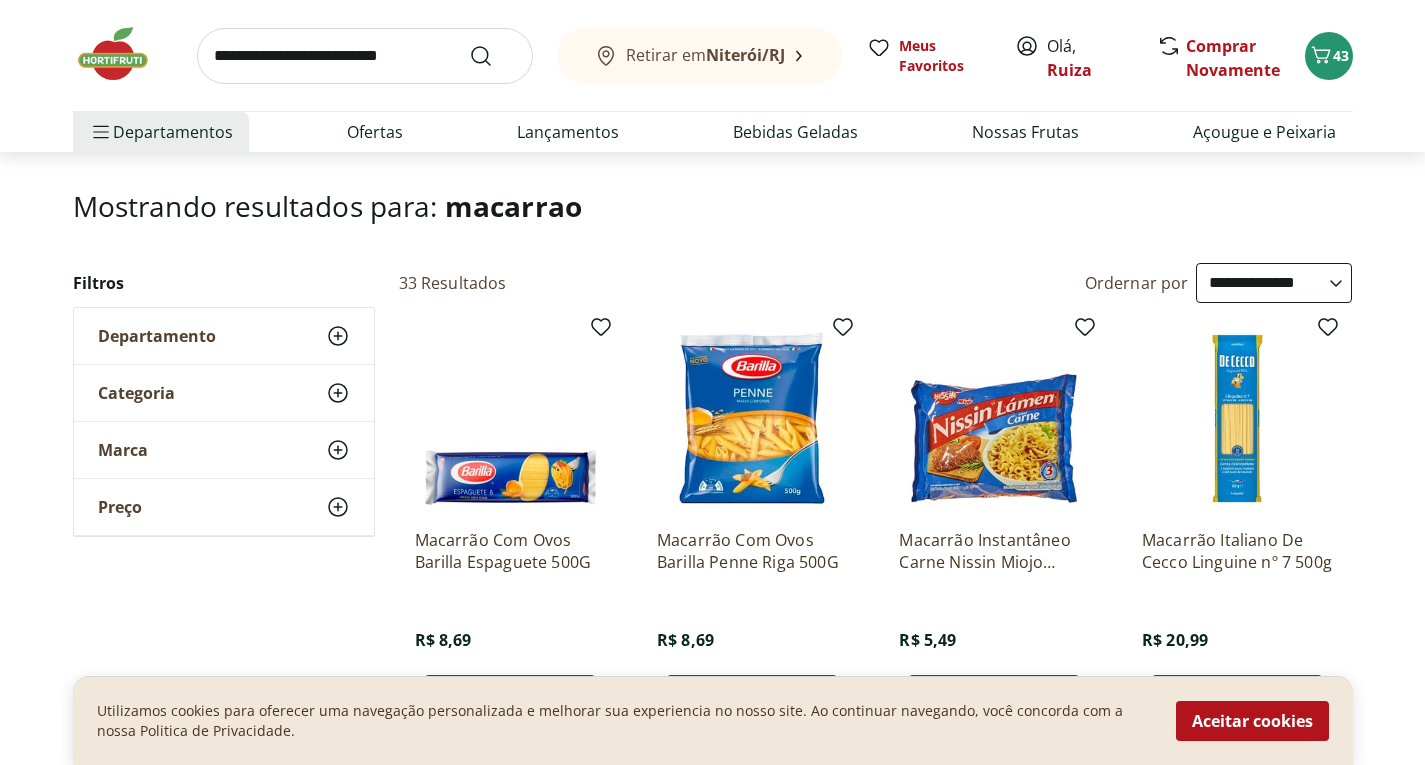 scroll, scrollTop: 0, scrollLeft: 0, axis: both 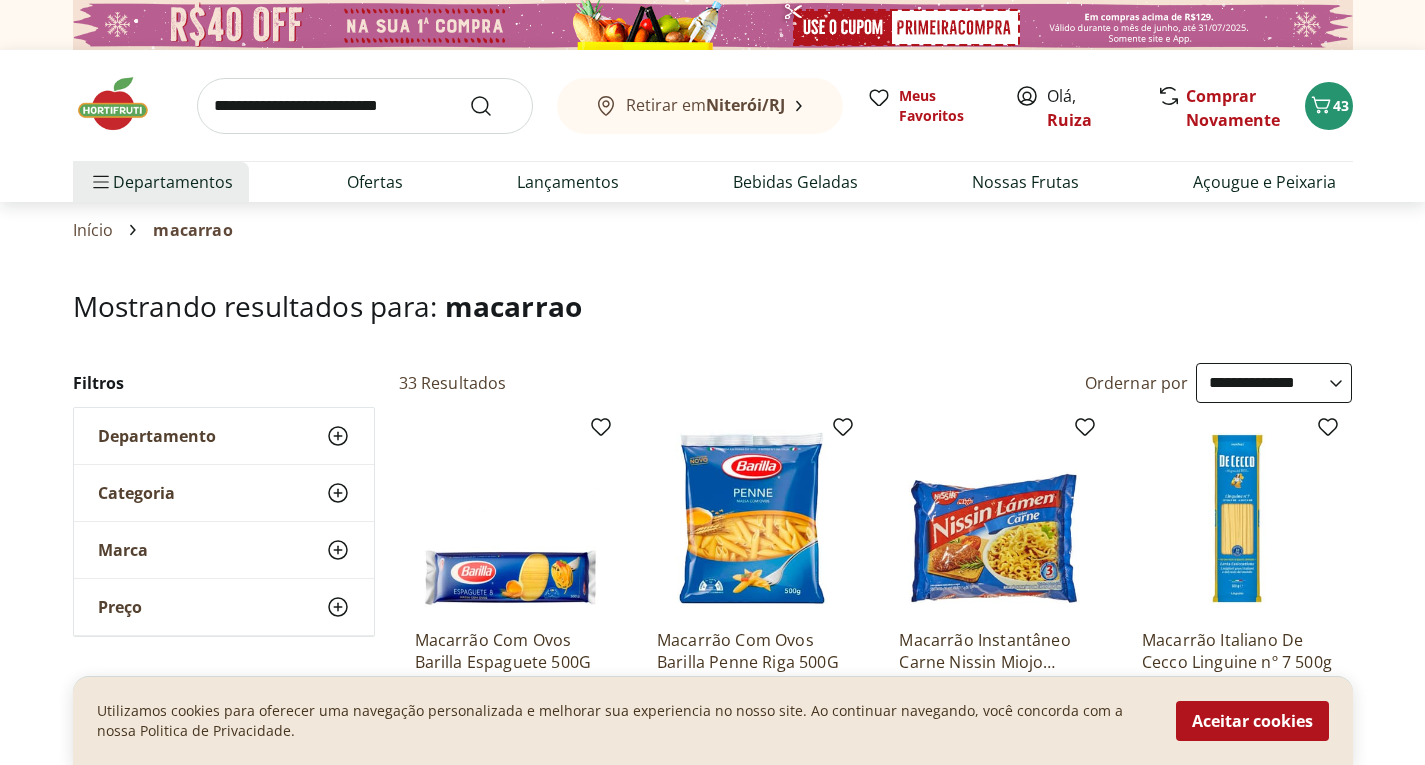 click on "Retirar em  Niterói/RJ Meus Favoritos Olá,  Ruiza Comprar Novamente 43" at bounding box center (713, 105) 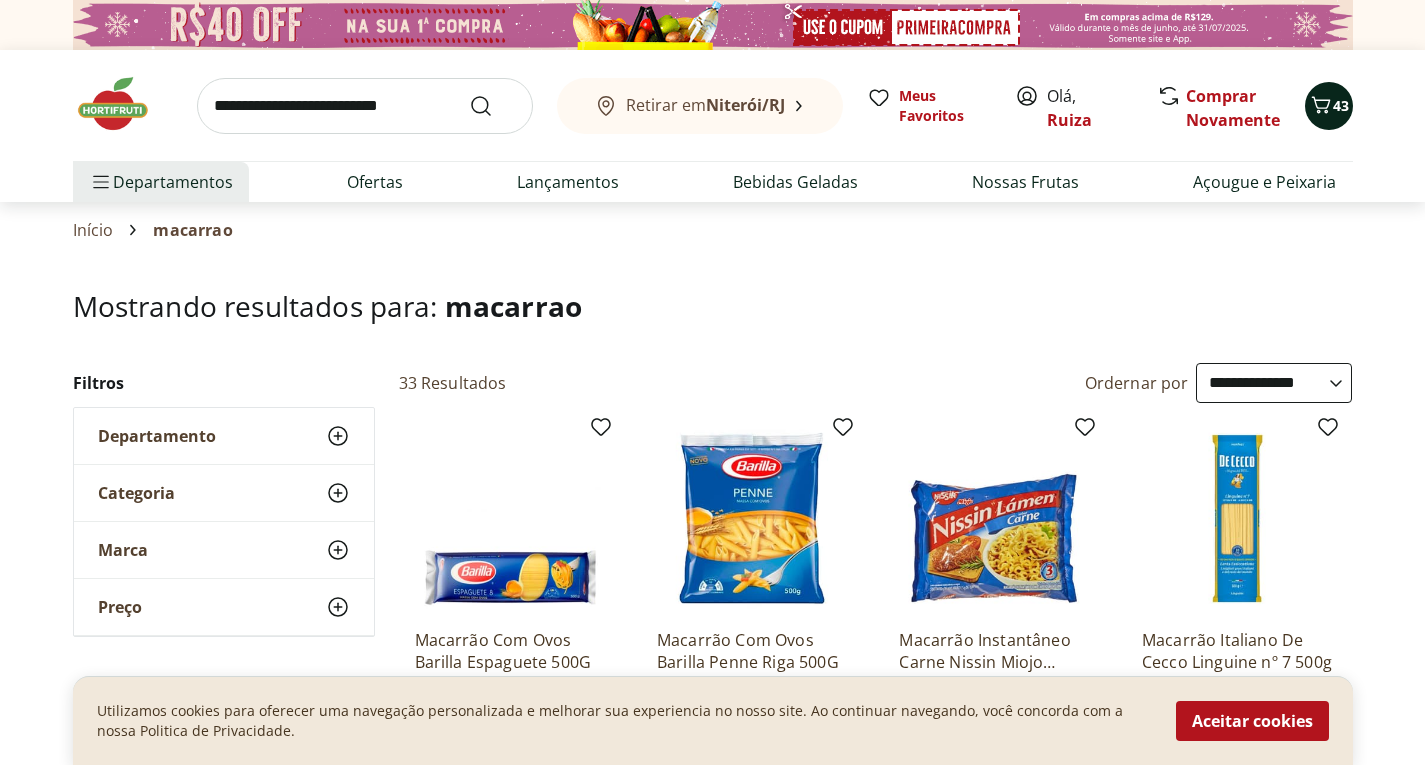 click 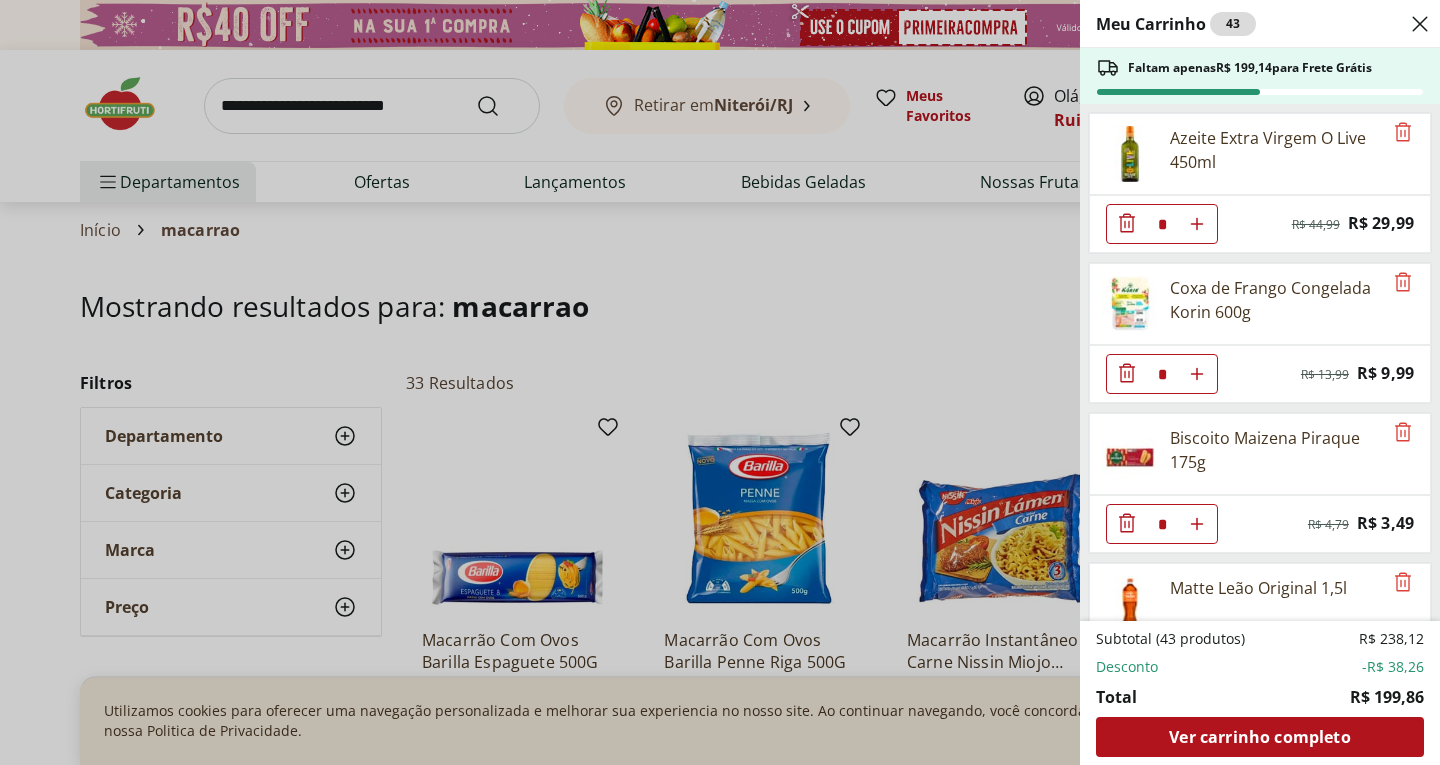 click on "Meu Carrinho 43 Faltam apenas  R$ 199,14  para Frete Grátis Azeite Extra Virgem O Live 450ml * Original price: R$ 44,99 Price: R$ 29,99 Coxa de Frango Congelada Korin 600g * Original price: R$ 13,99 Price: R$ 9,99 Biscoito Maizena Piraque 175g * Original price: R$ 4,79 Price: R$ 3,49 Matte Leão Original 1,5l * Original price: R$ 8,99 Price: R$ 7,99 Cogumelo Shimeji Preto 200G * Original price: R$ 16,99 Price: R$ 9,99 Filé Mignon Suíno Resfriado * Original price: R$ 10,77 Price: R$ 8,97 Alface Americana Unidade * Price: R$ 3,99 Batata Doce unidade * Price: R$ 1,53 Limão Tahity Unidade * Original price: R$ 0,58 Price: R$ 0,50 Batata Inglesa * Price: R$ 1,09 Brocolis Ninja * Price: R$ 7,99 Cenoura Unidade * Price: R$ 0,77 Abobrinha Italiana Unidade * Price: R$ 1,92 Alho Poró - Unidade * Price: R$ 7,49 Tomate Italiano * Price: R$ 1,13 Tomate Grape Orgânico Bandeja * Original price: R$ 9,99 Price: R$ 5,99 Cheiro Verde - Unidade * Price: R$ 3,99 Creme de Ricota Cruzília 200g * *" at bounding box center [720, 382] 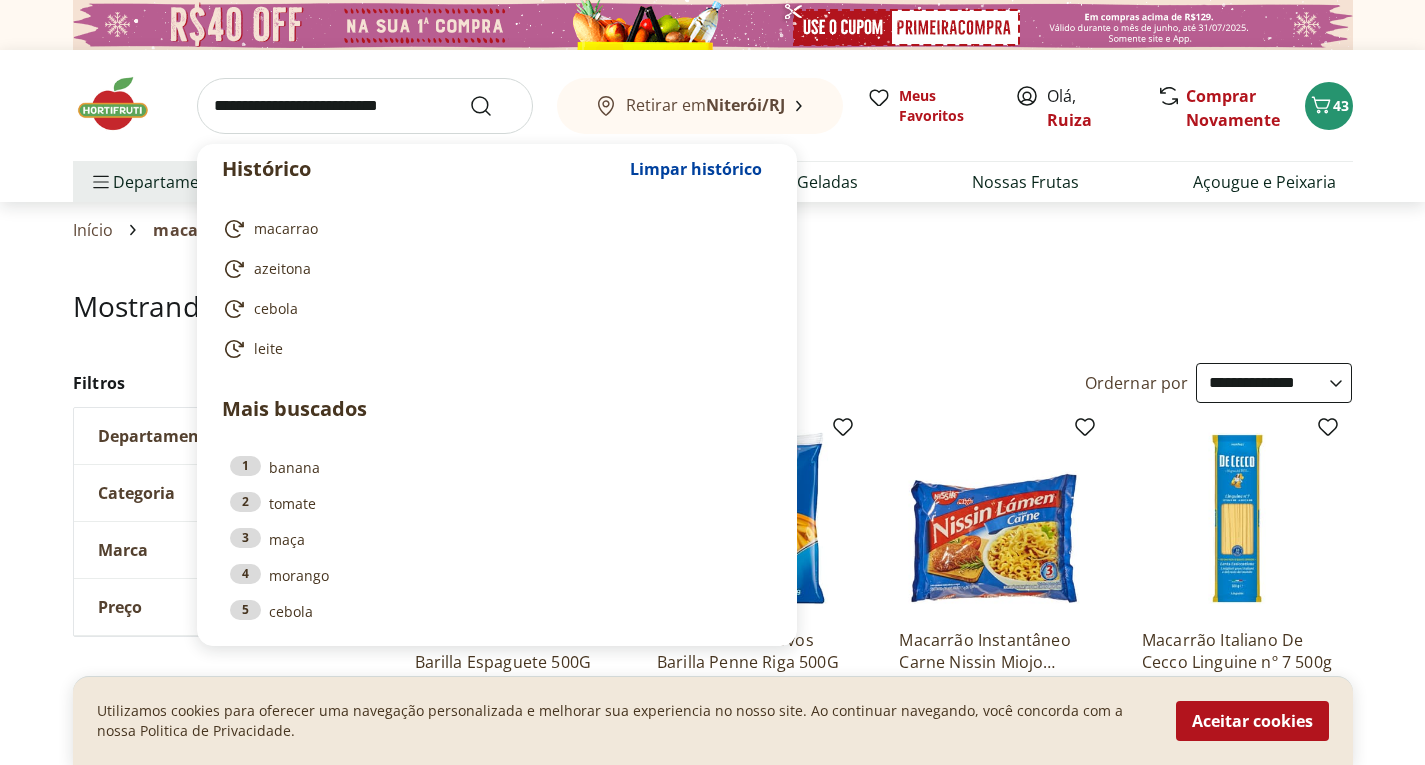 click at bounding box center (365, 106) 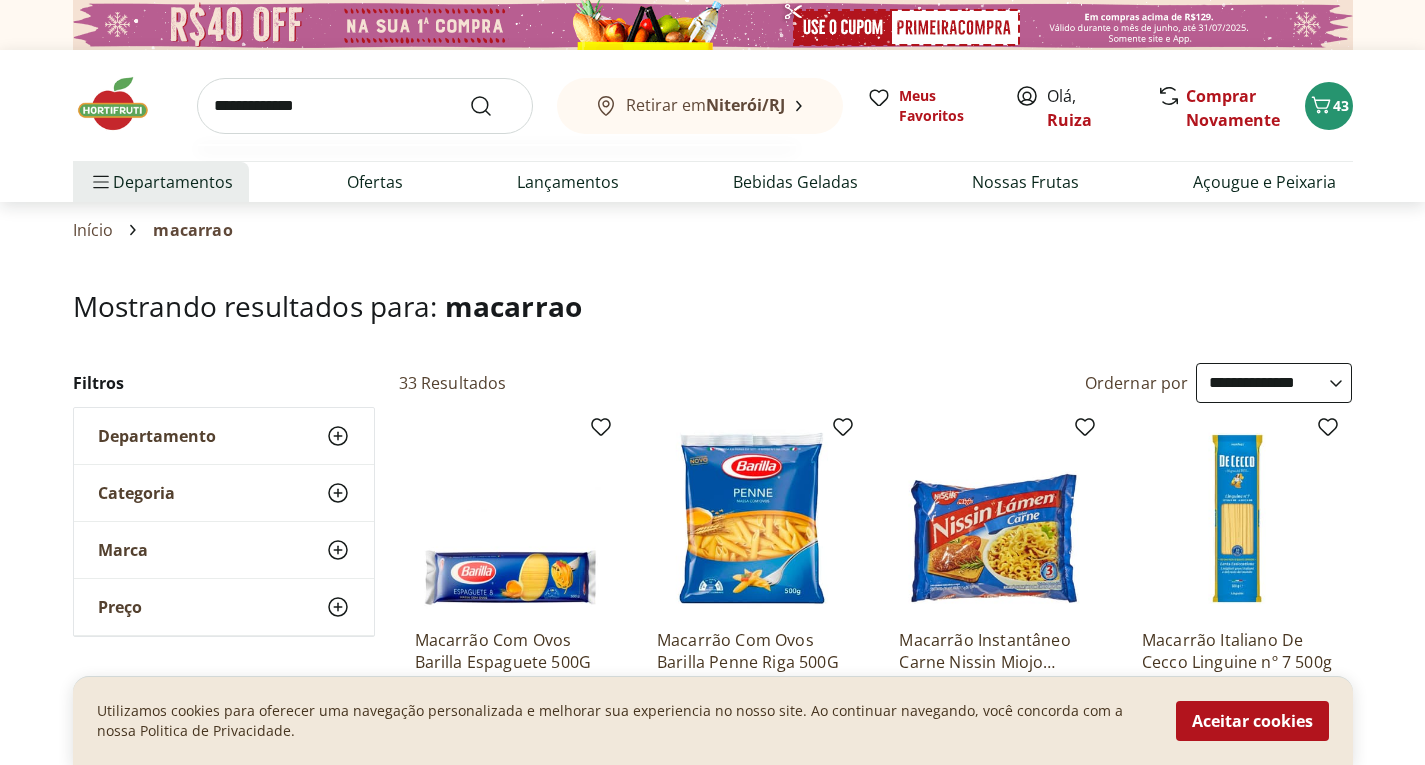 type on "**********" 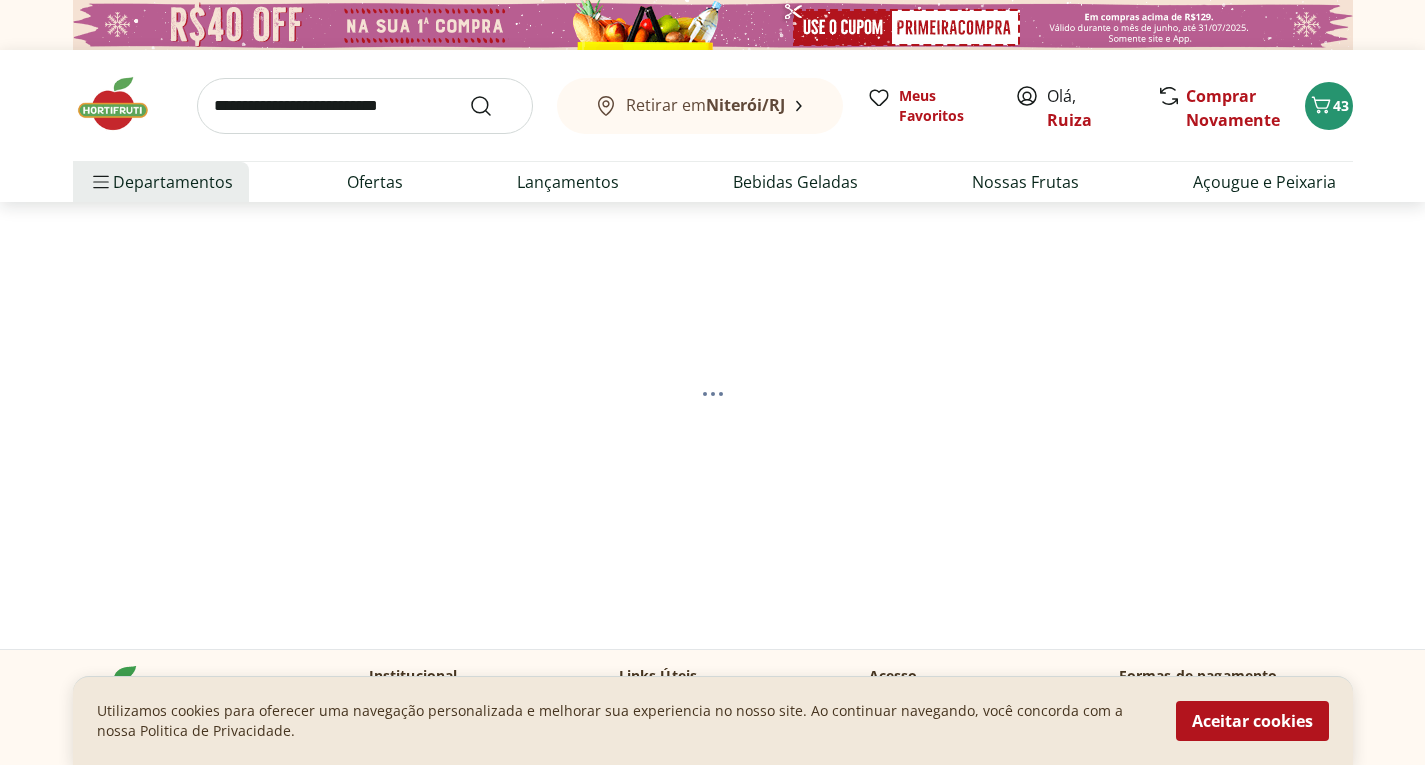 select on "**********" 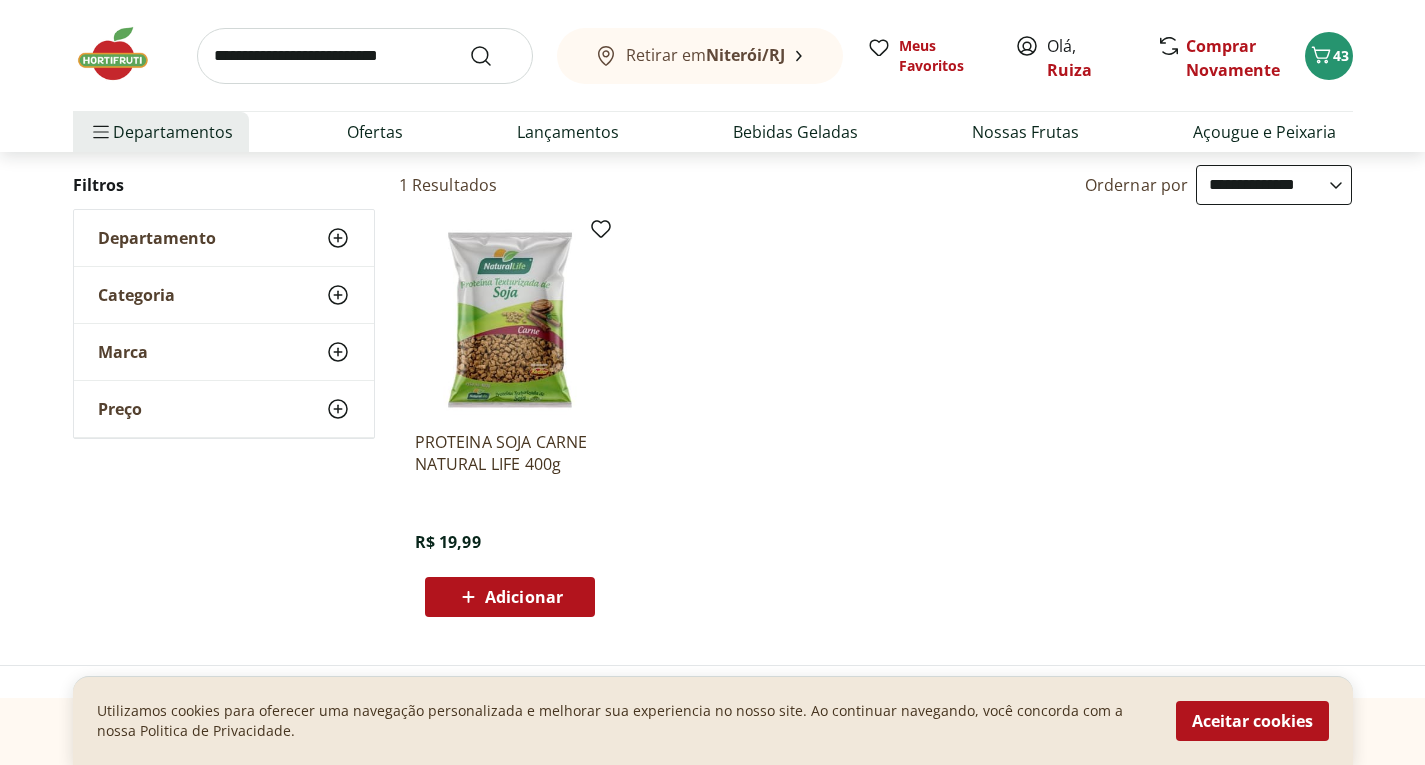 scroll, scrollTop: 200, scrollLeft: 0, axis: vertical 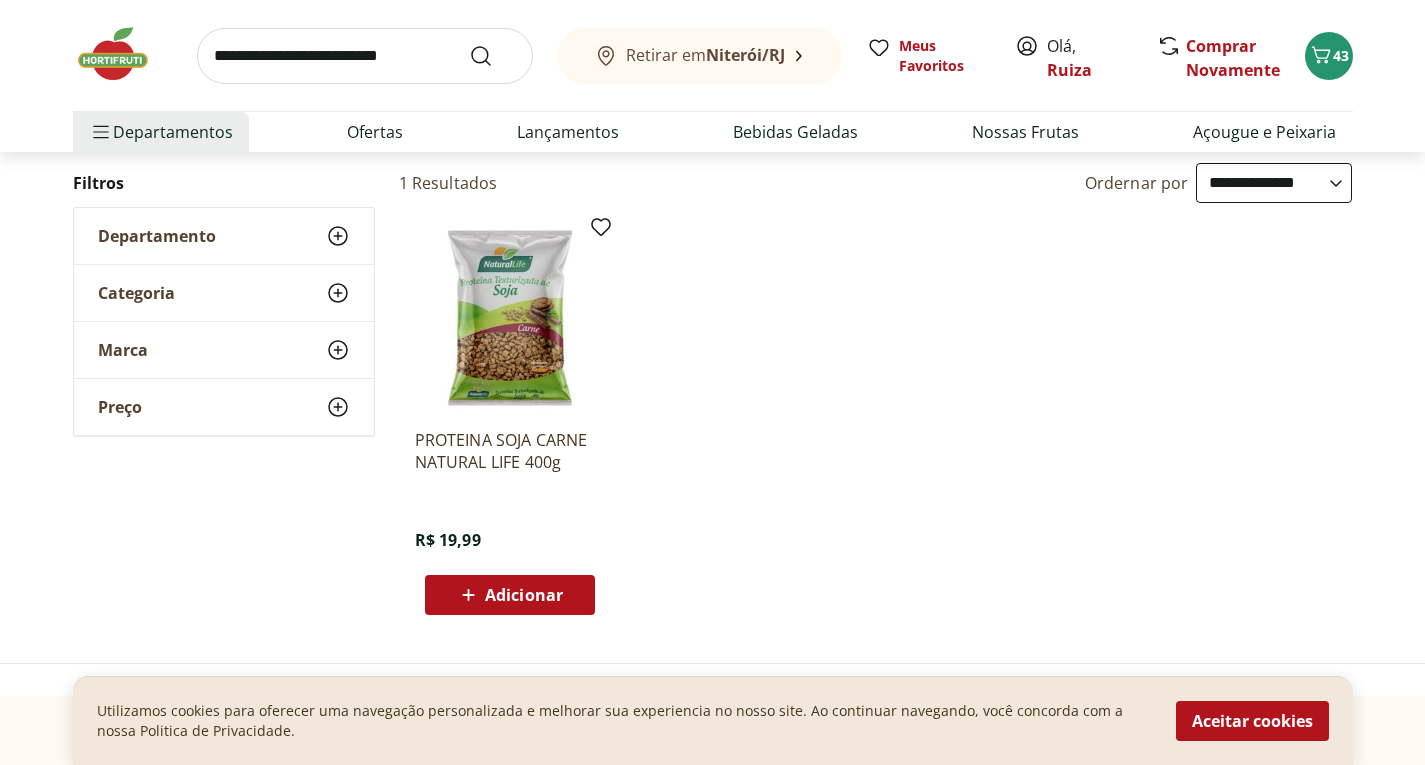 click on "Adicionar" at bounding box center (509, 595) 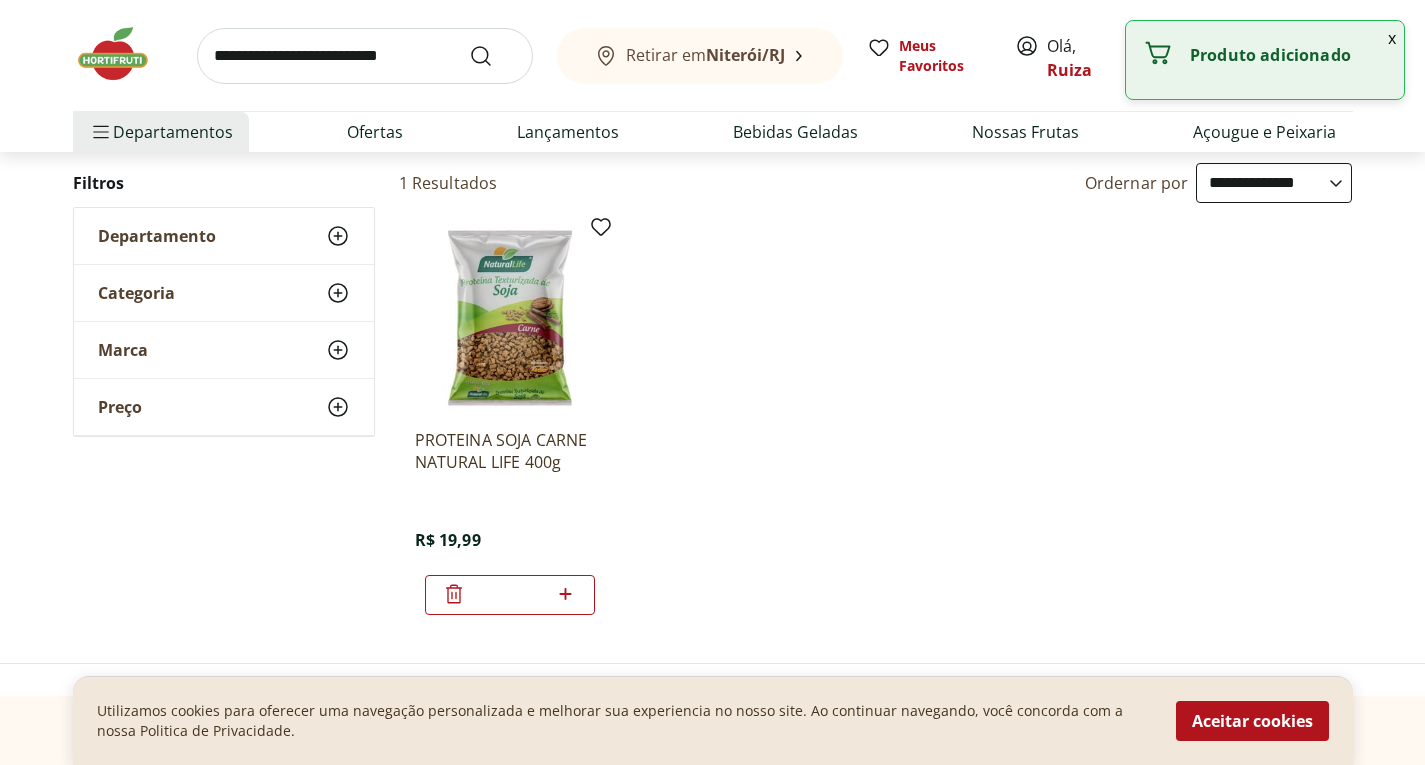 click at bounding box center (365, 56) 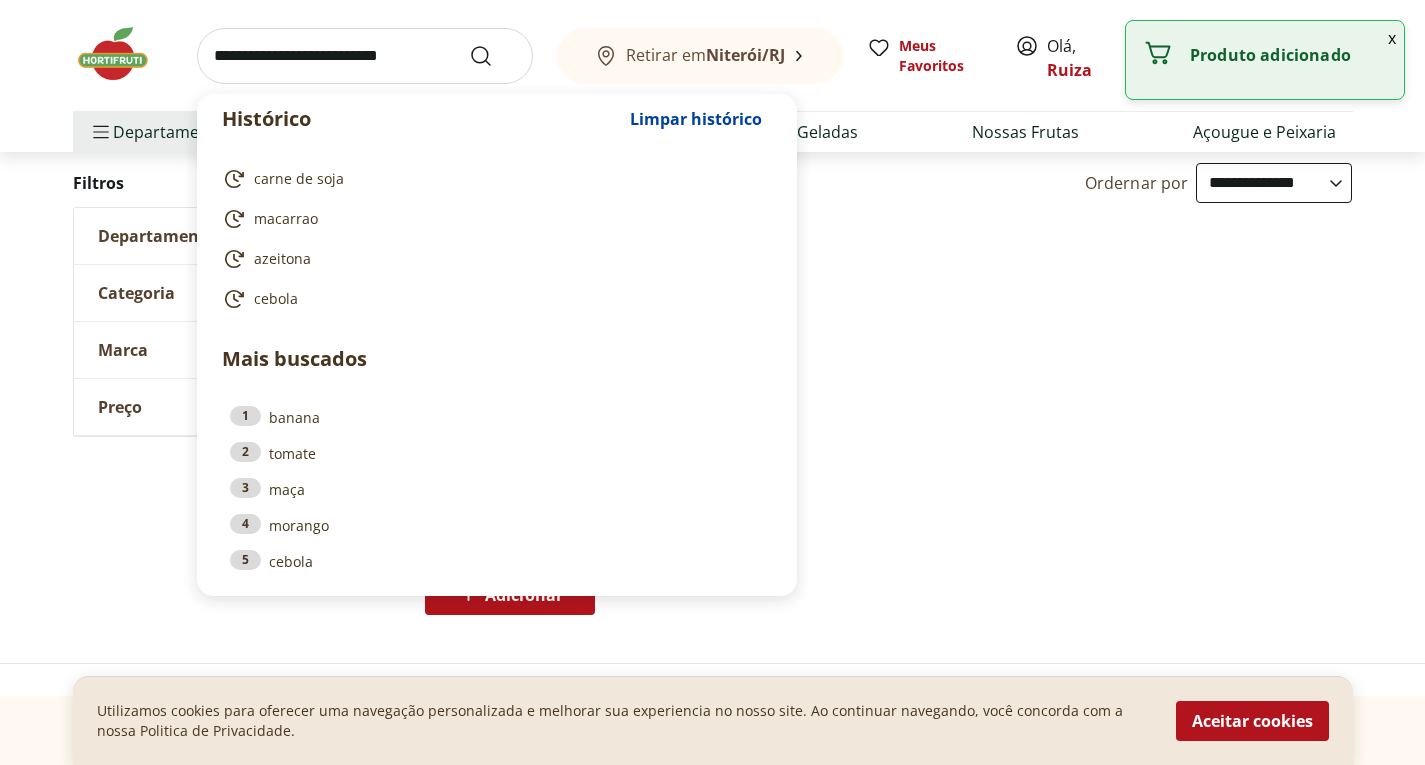 click on "PROTEINA SOJA CARNE NATURAL LIFE 400g R$ 19,99 Adicionar" at bounding box center (876, 419) 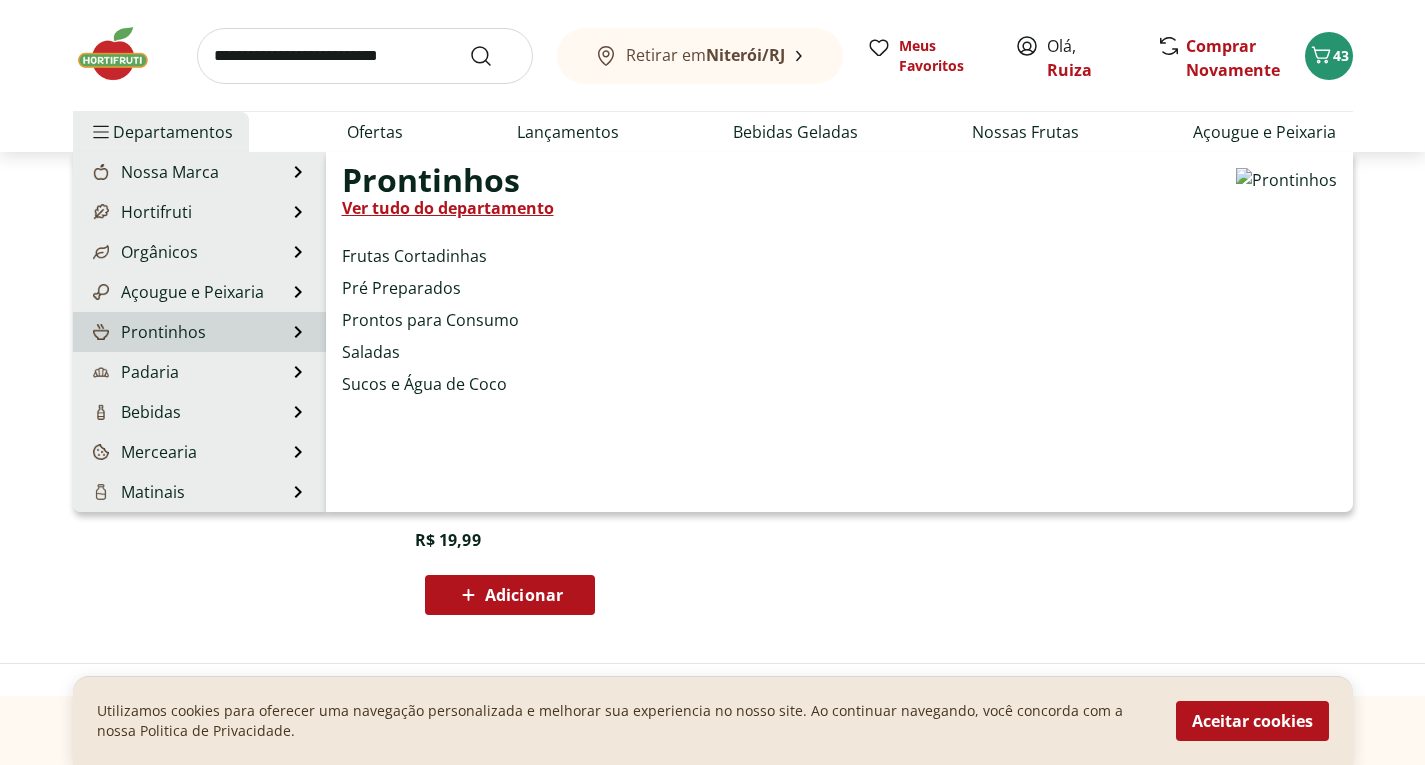 click on "Prontinhos" at bounding box center (147, 332) 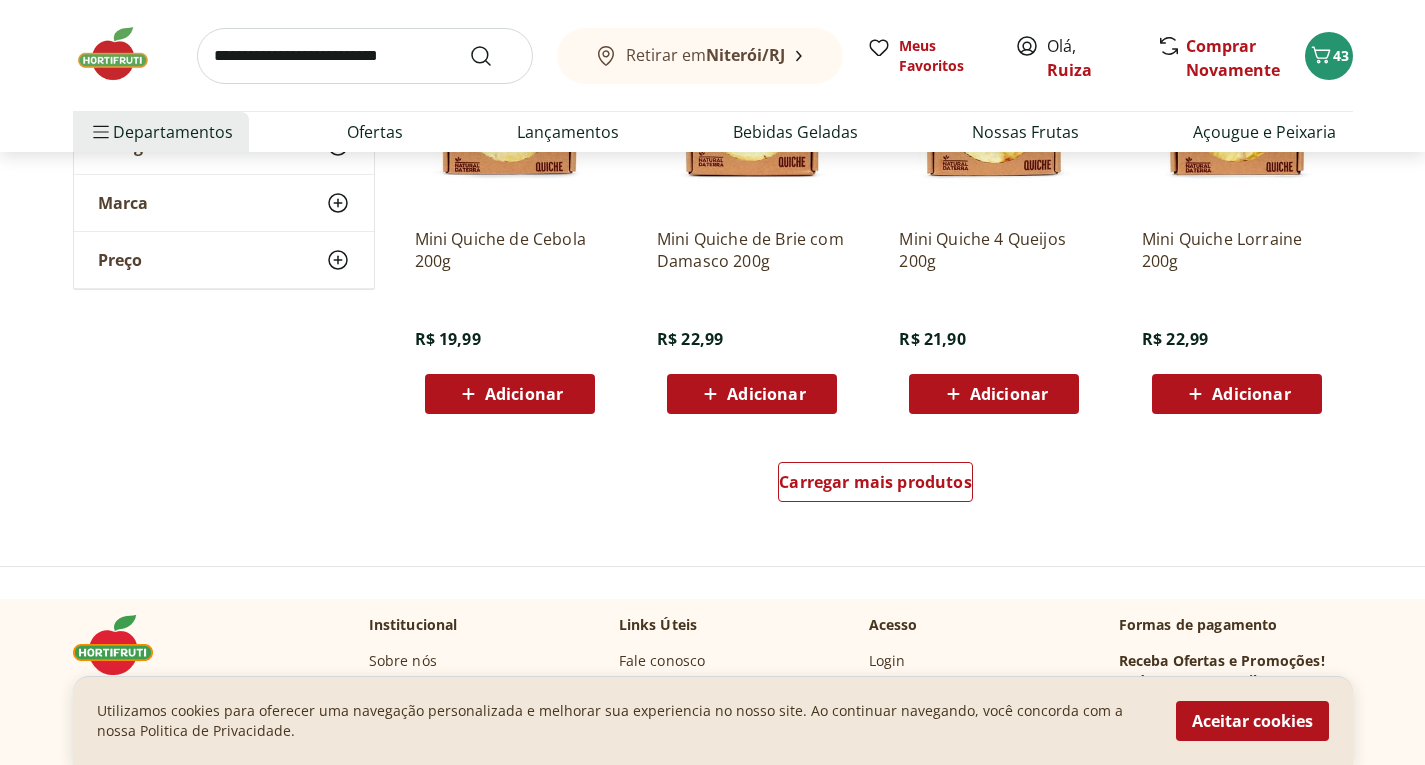 scroll, scrollTop: 1200, scrollLeft: 0, axis: vertical 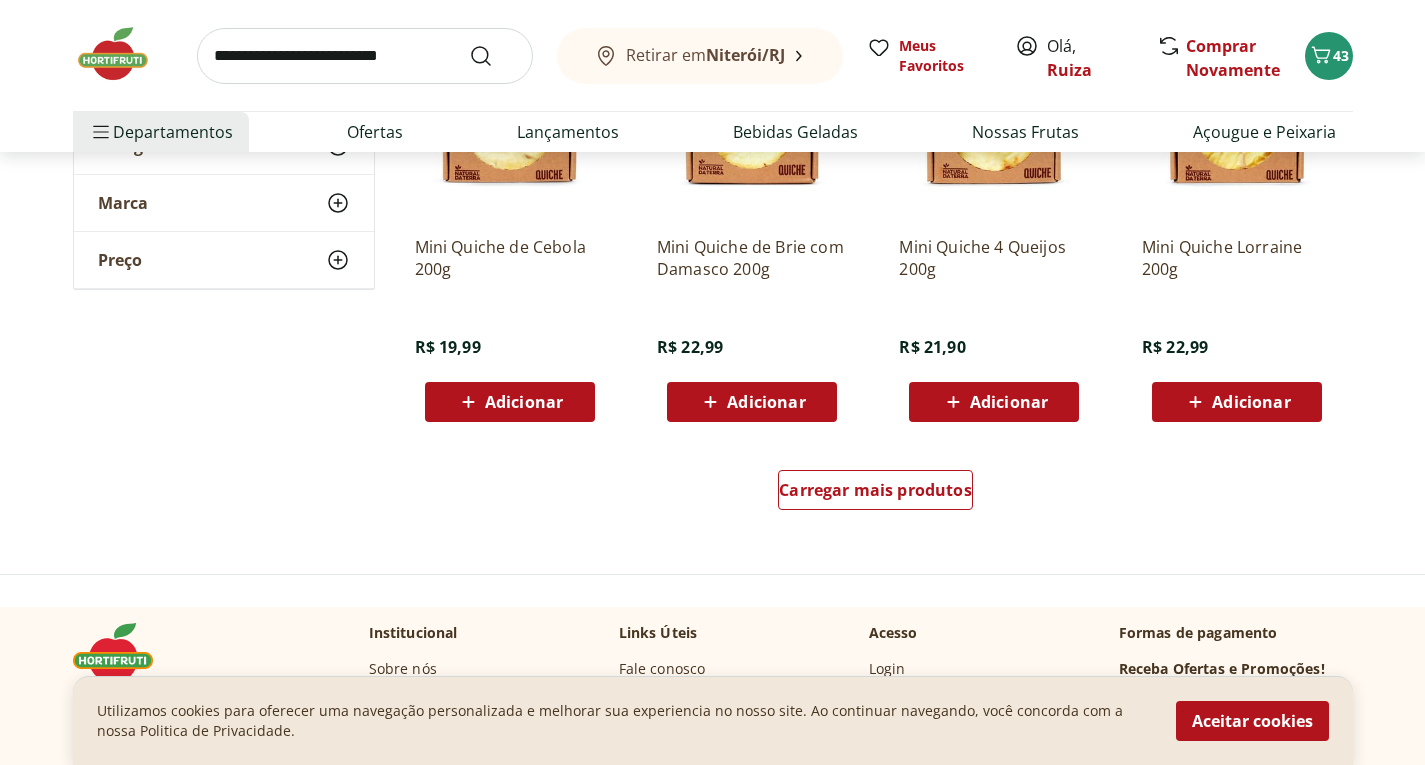 click at bounding box center (365, 56) 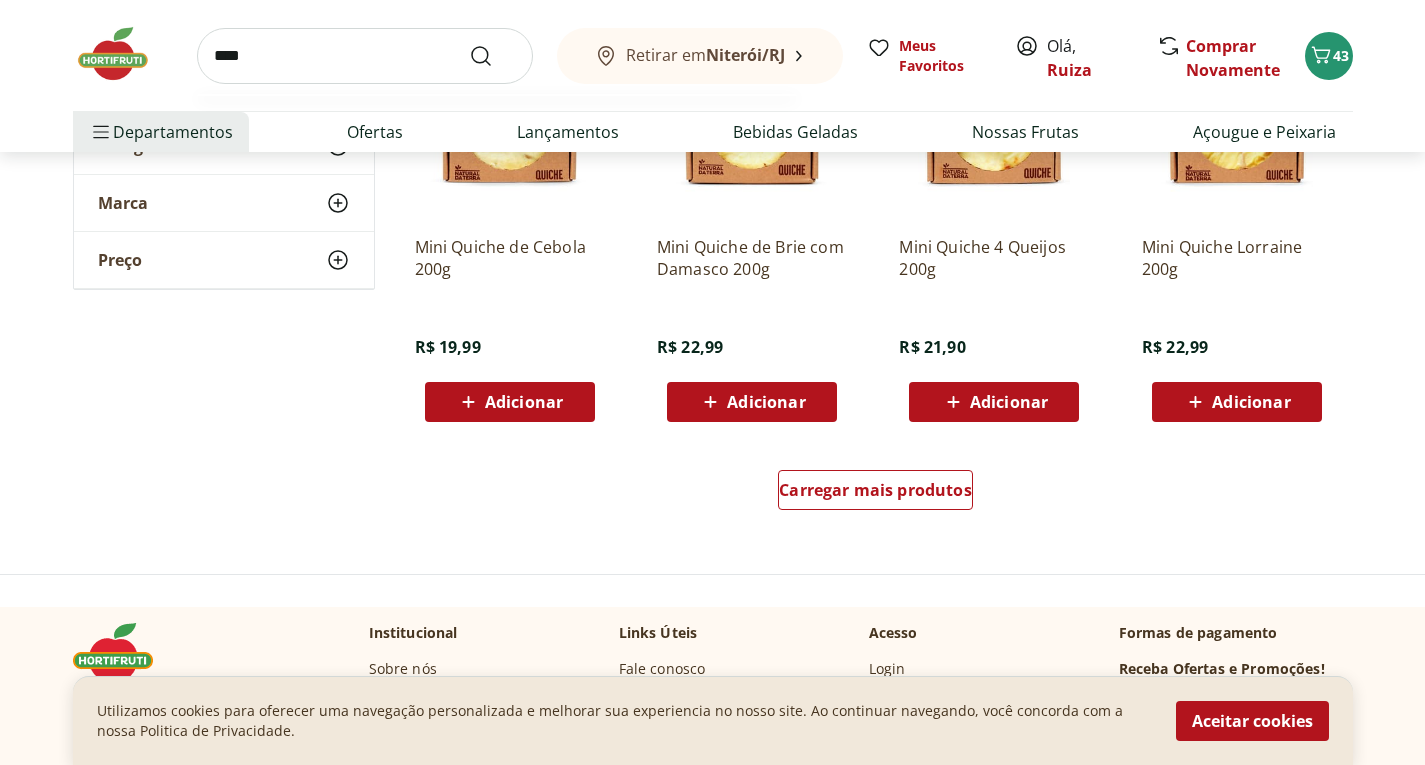 type on "*****" 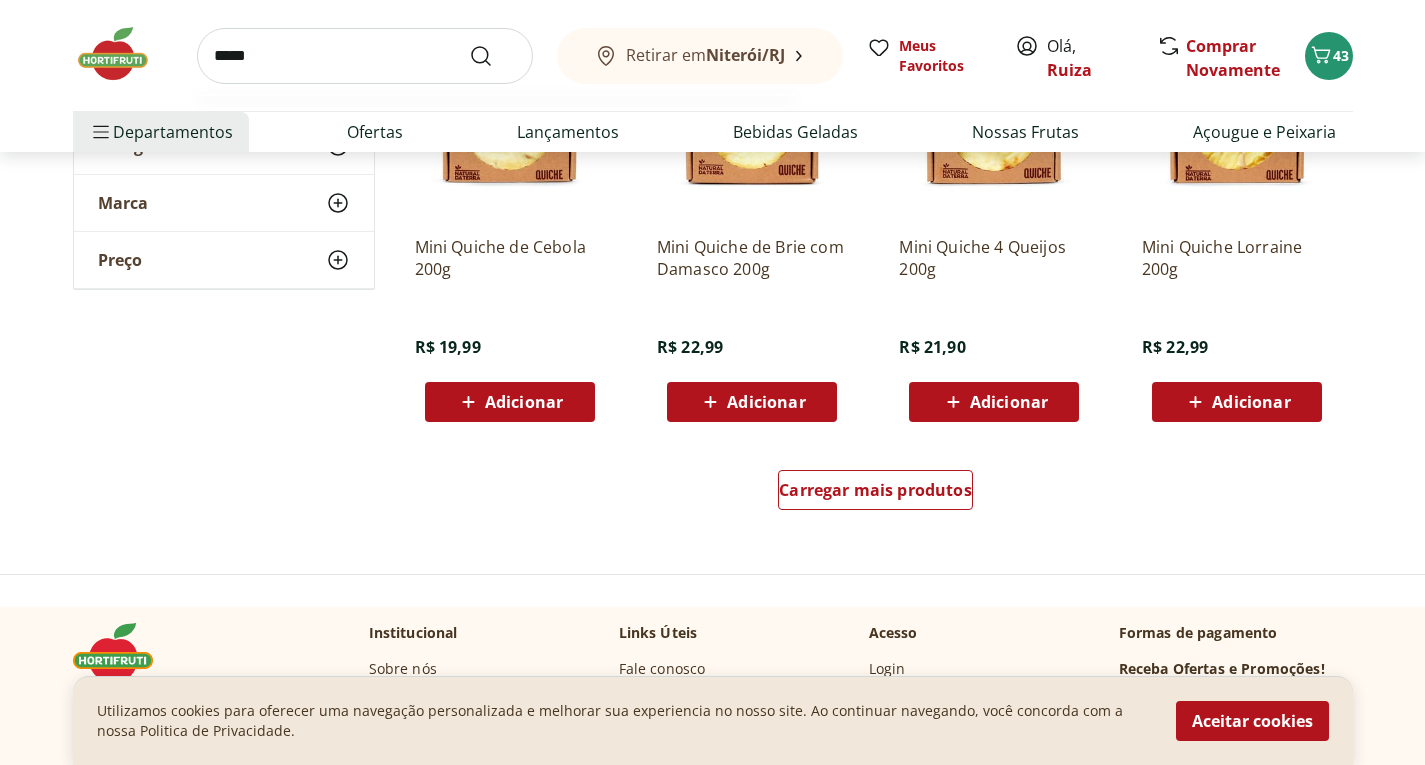 click at bounding box center [493, 56] 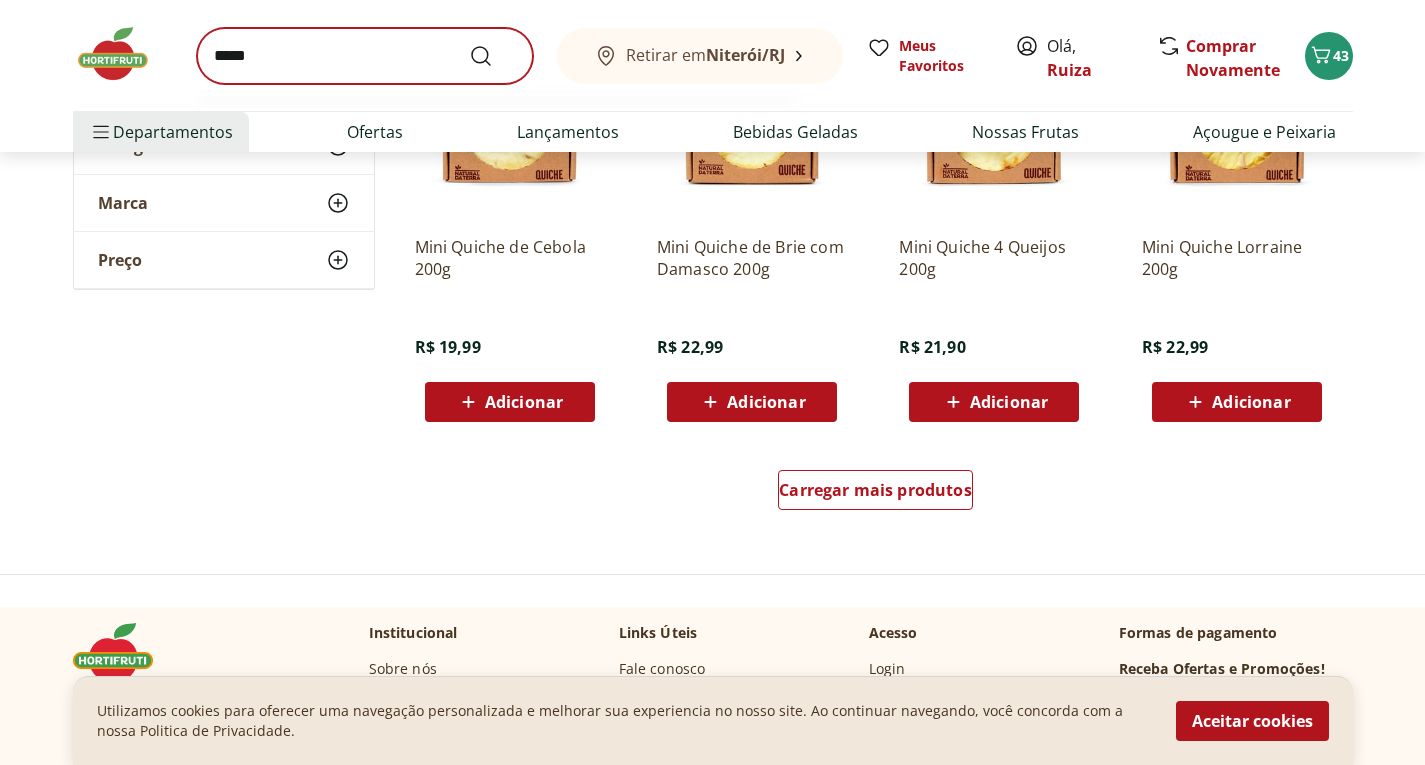 scroll, scrollTop: 0, scrollLeft: 0, axis: both 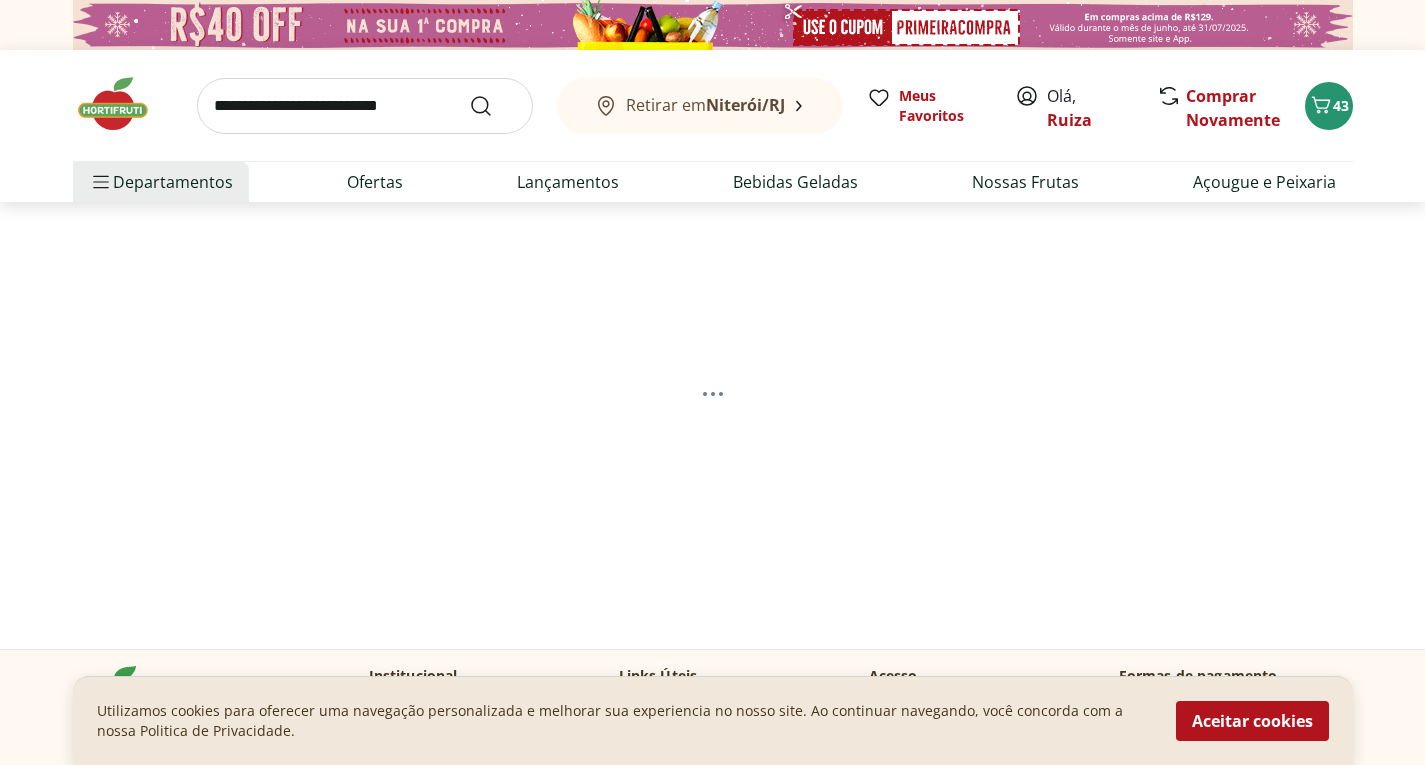 select on "**********" 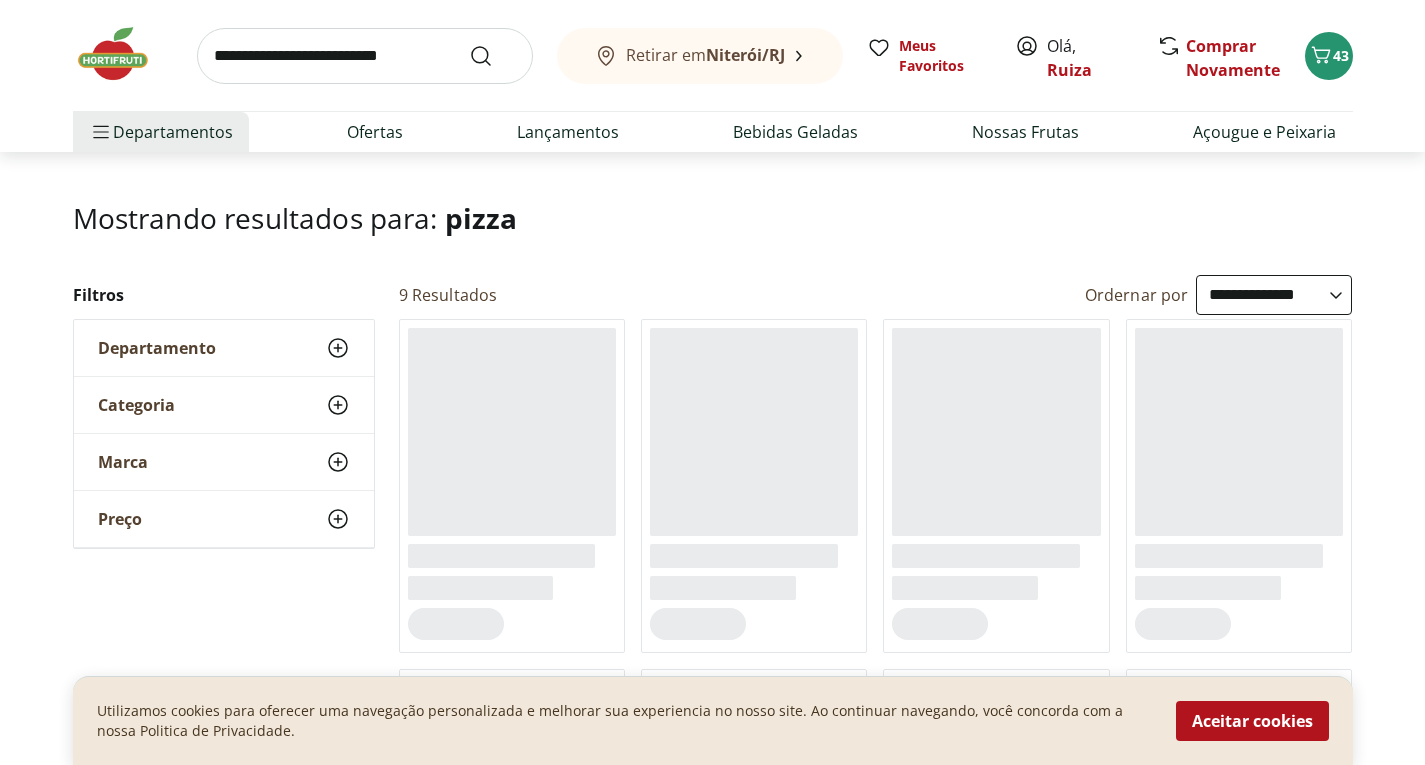 scroll, scrollTop: 100, scrollLeft: 0, axis: vertical 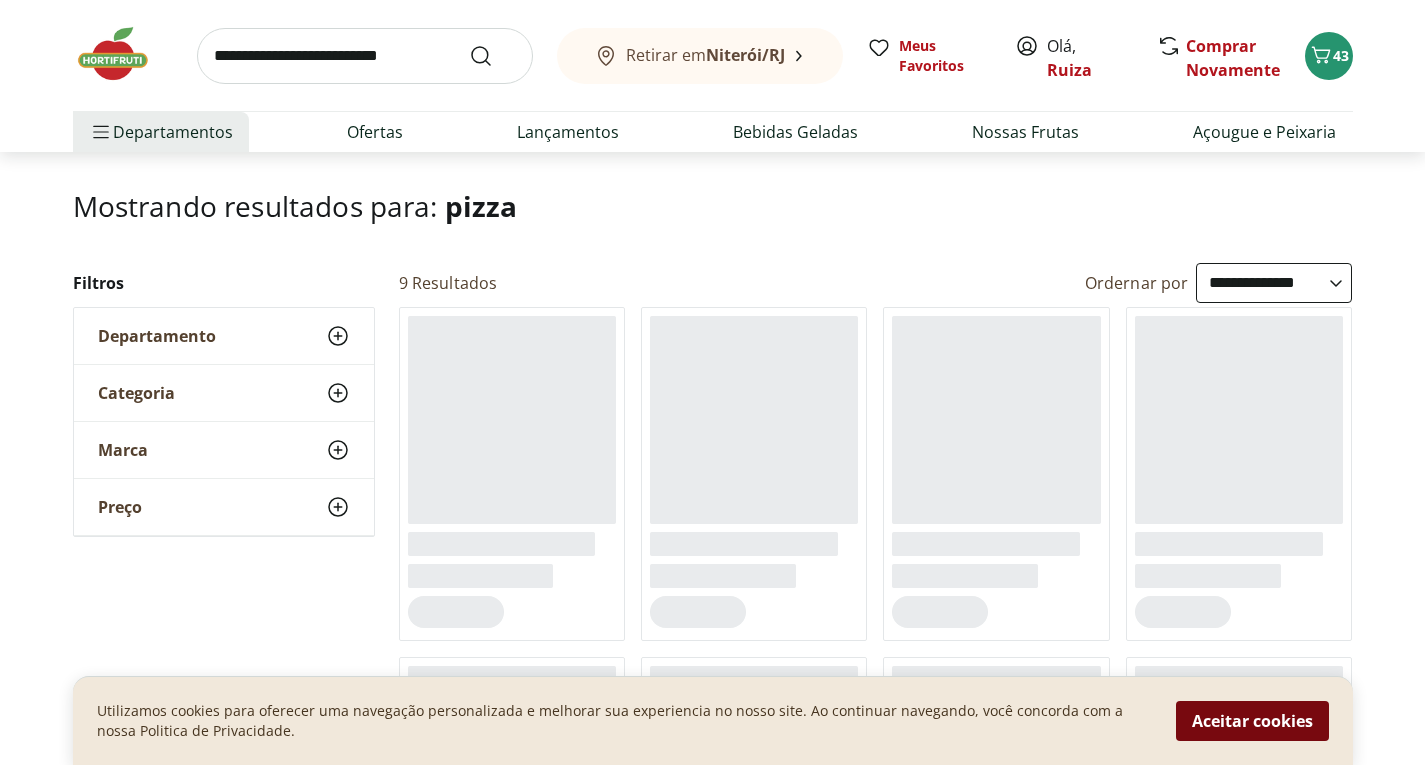 click on "Aceitar cookies" at bounding box center (1252, 721) 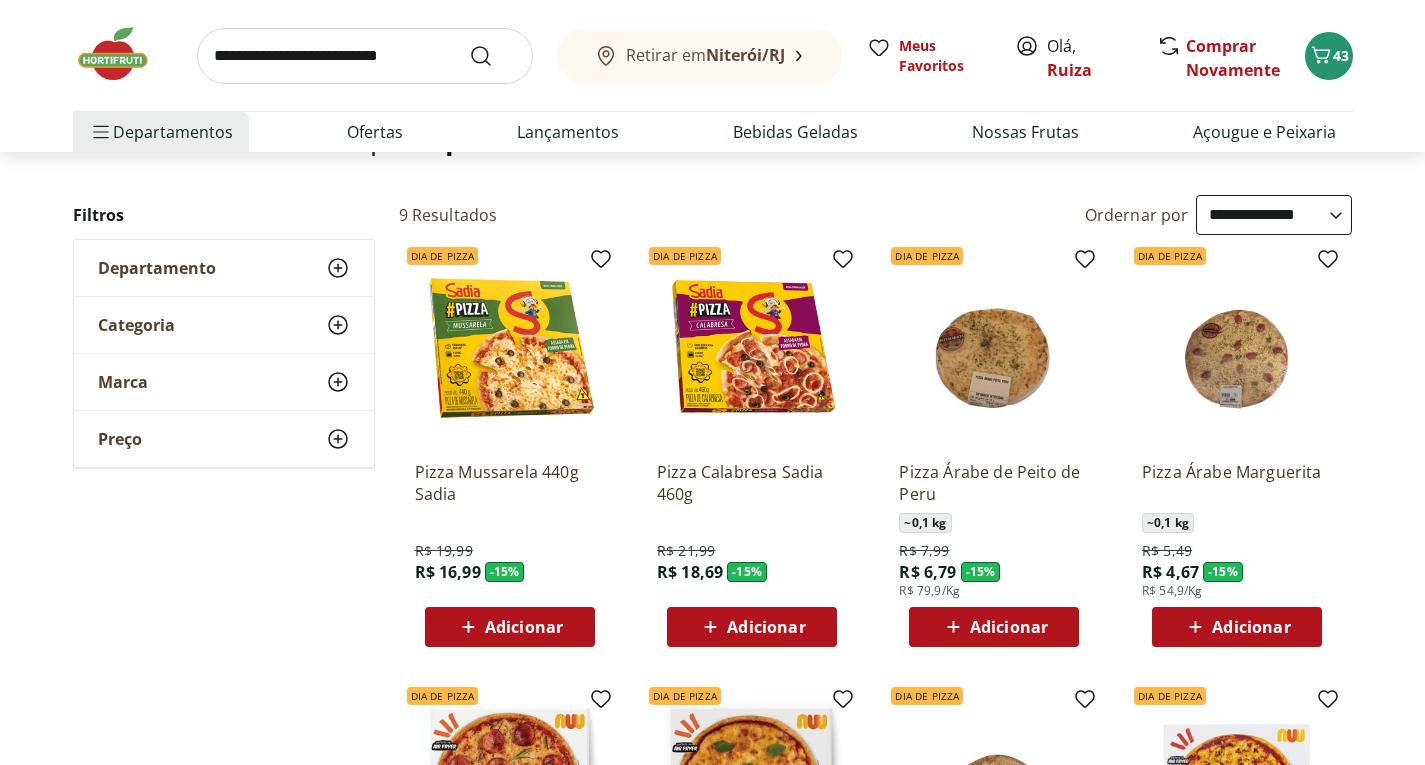 scroll, scrollTop: 200, scrollLeft: 0, axis: vertical 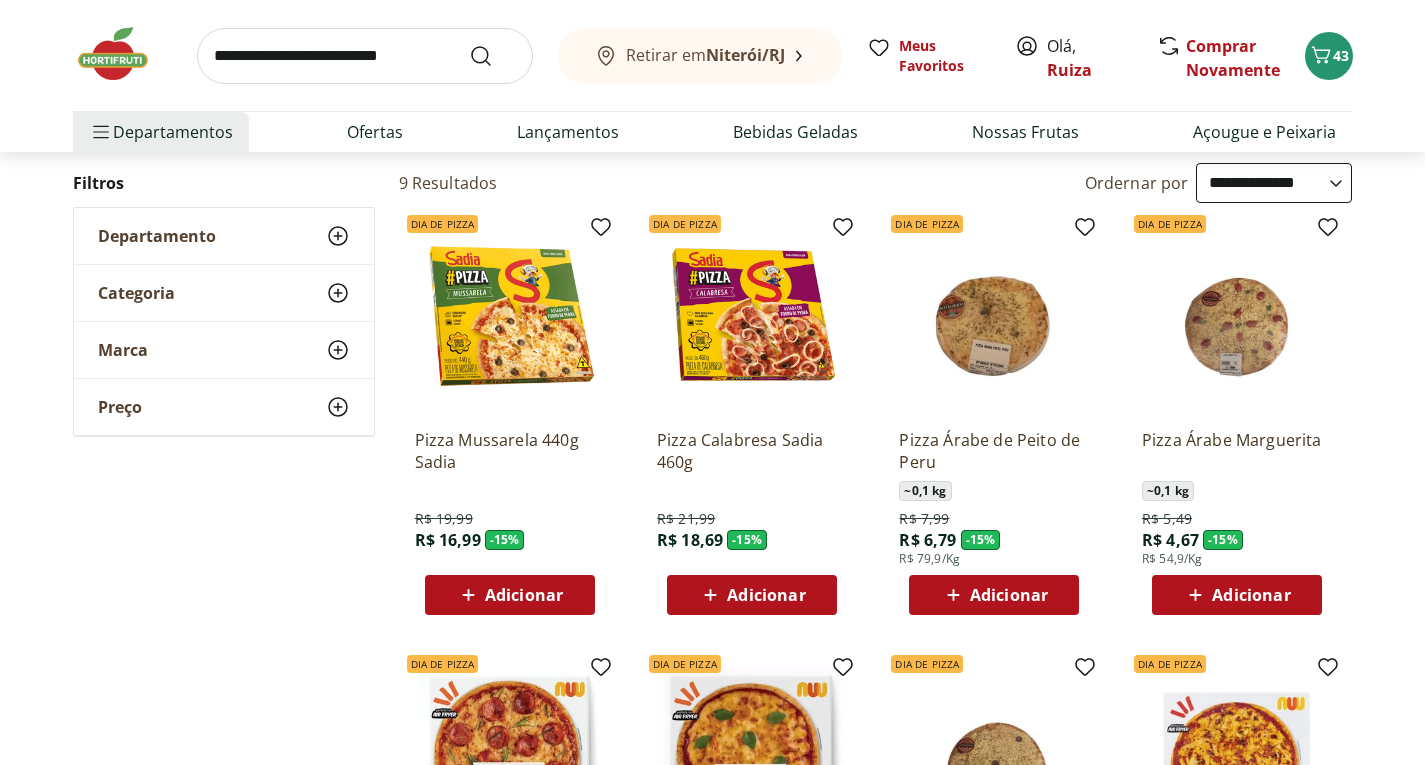 click on "Adicionar" at bounding box center (524, 595) 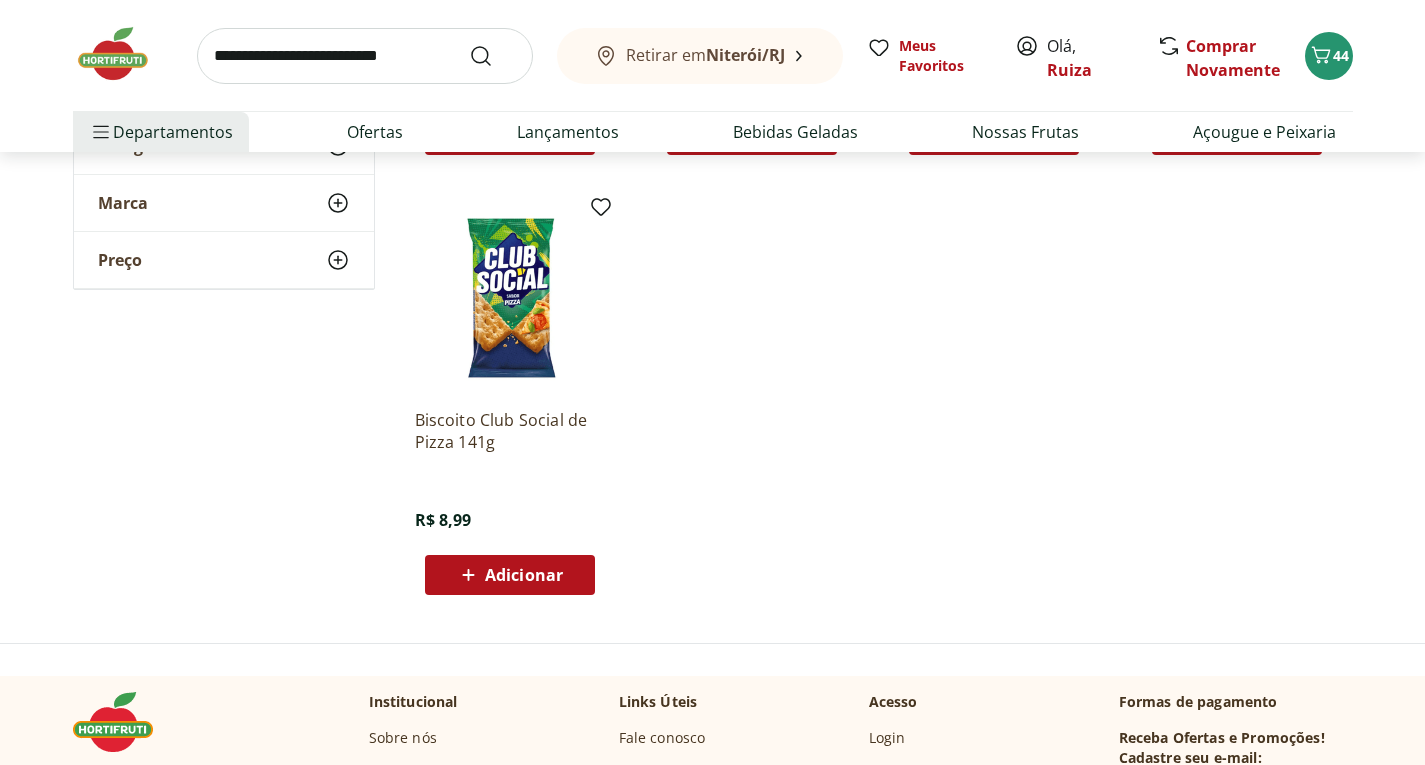scroll, scrollTop: 700, scrollLeft: 0, axis: vertical 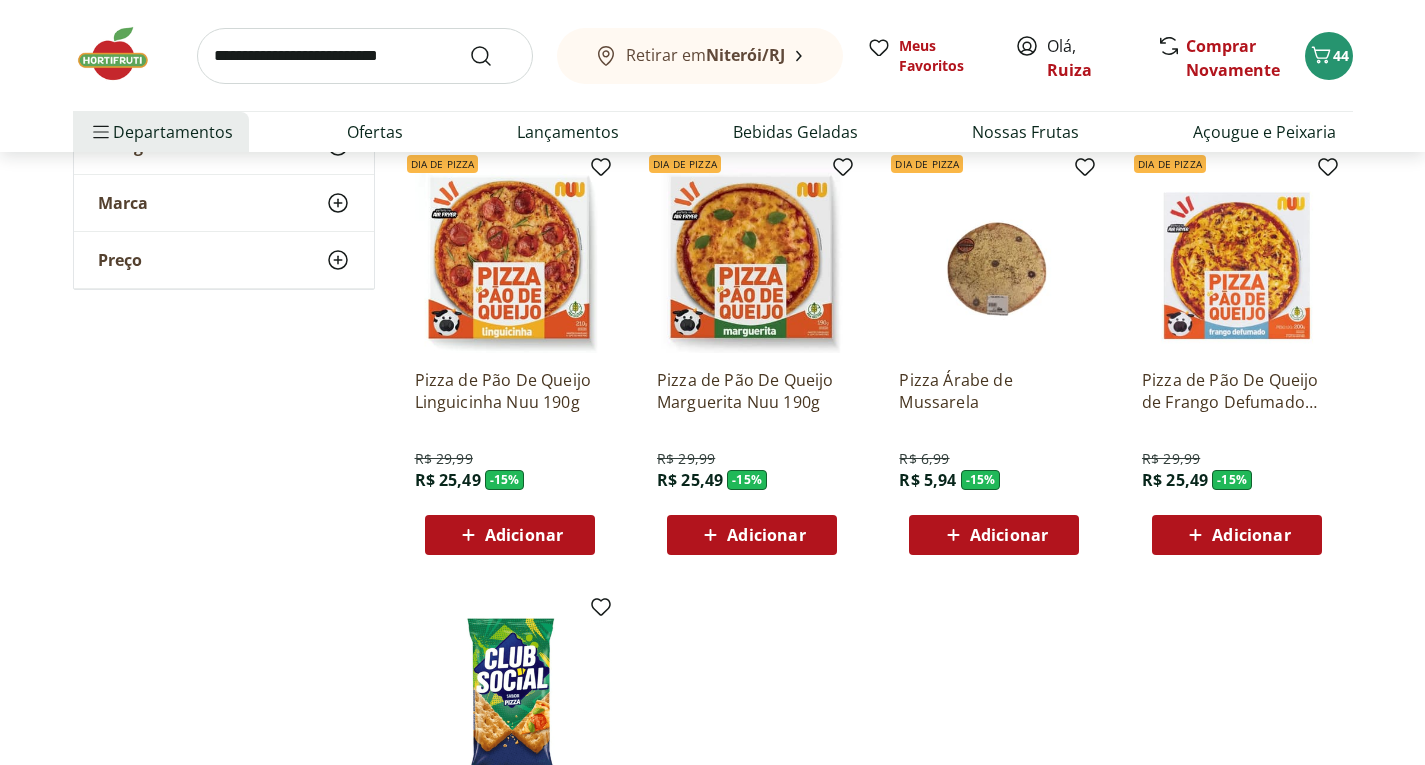 click on "Pizza Árabe de Mussarela" at bounding box center (994, 391) 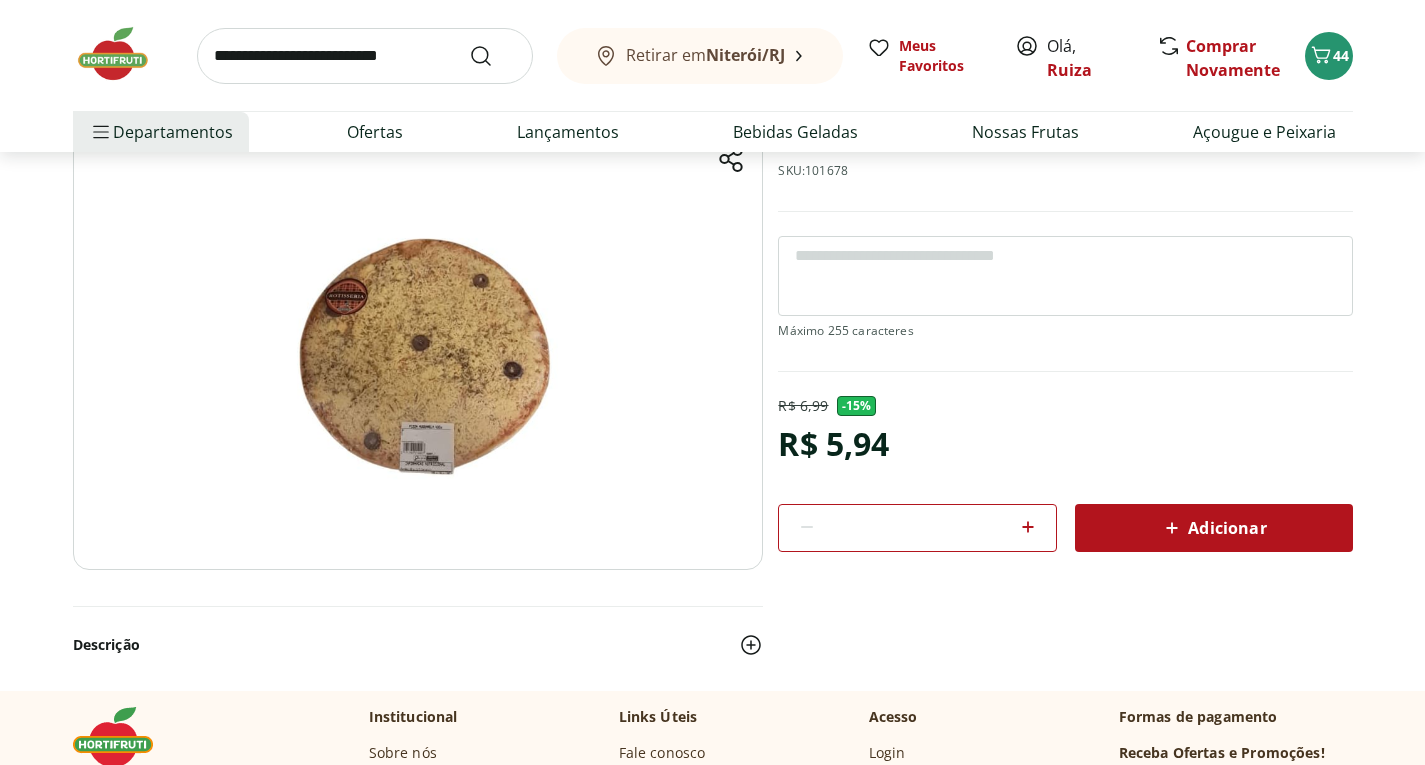 scroll, scrollTop: 0, scrollLeft: 0, axis: both 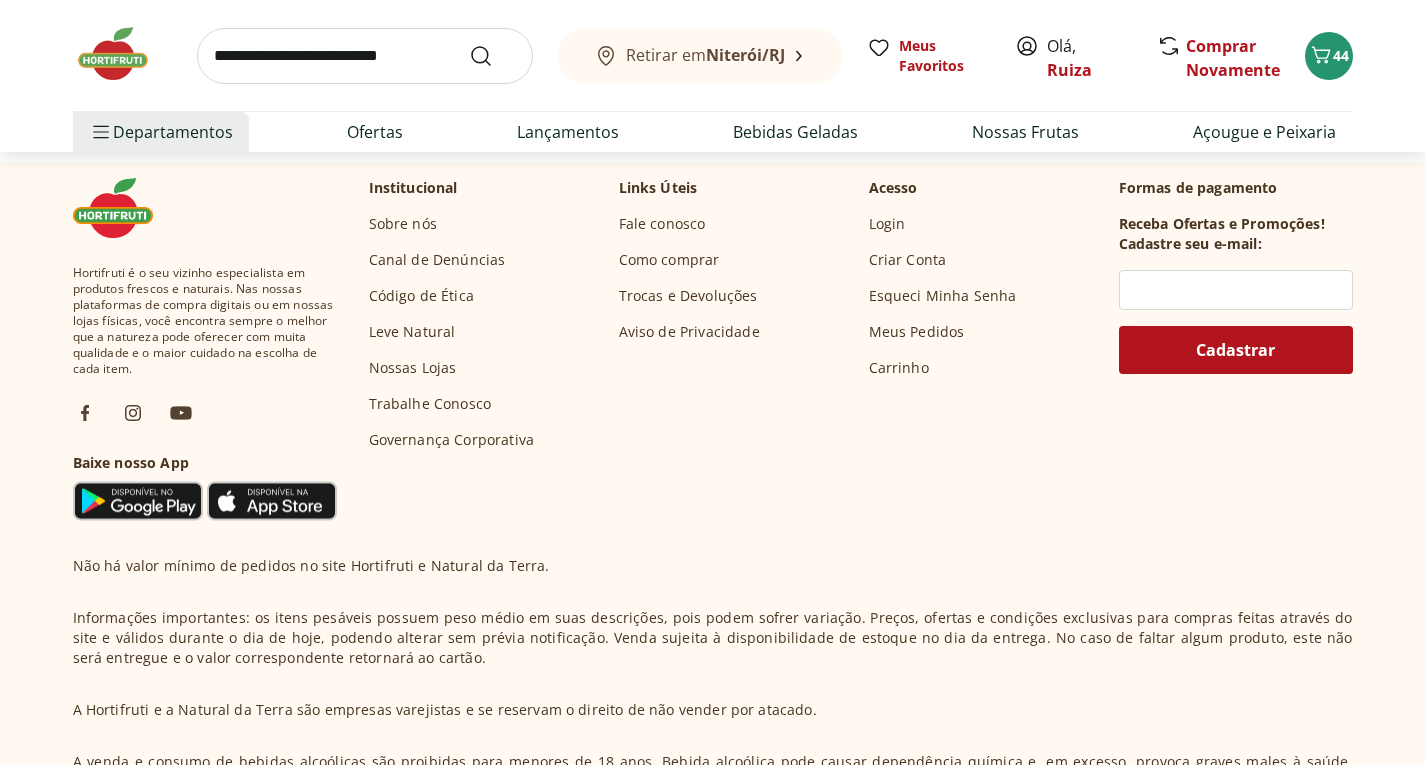 select on "**********" 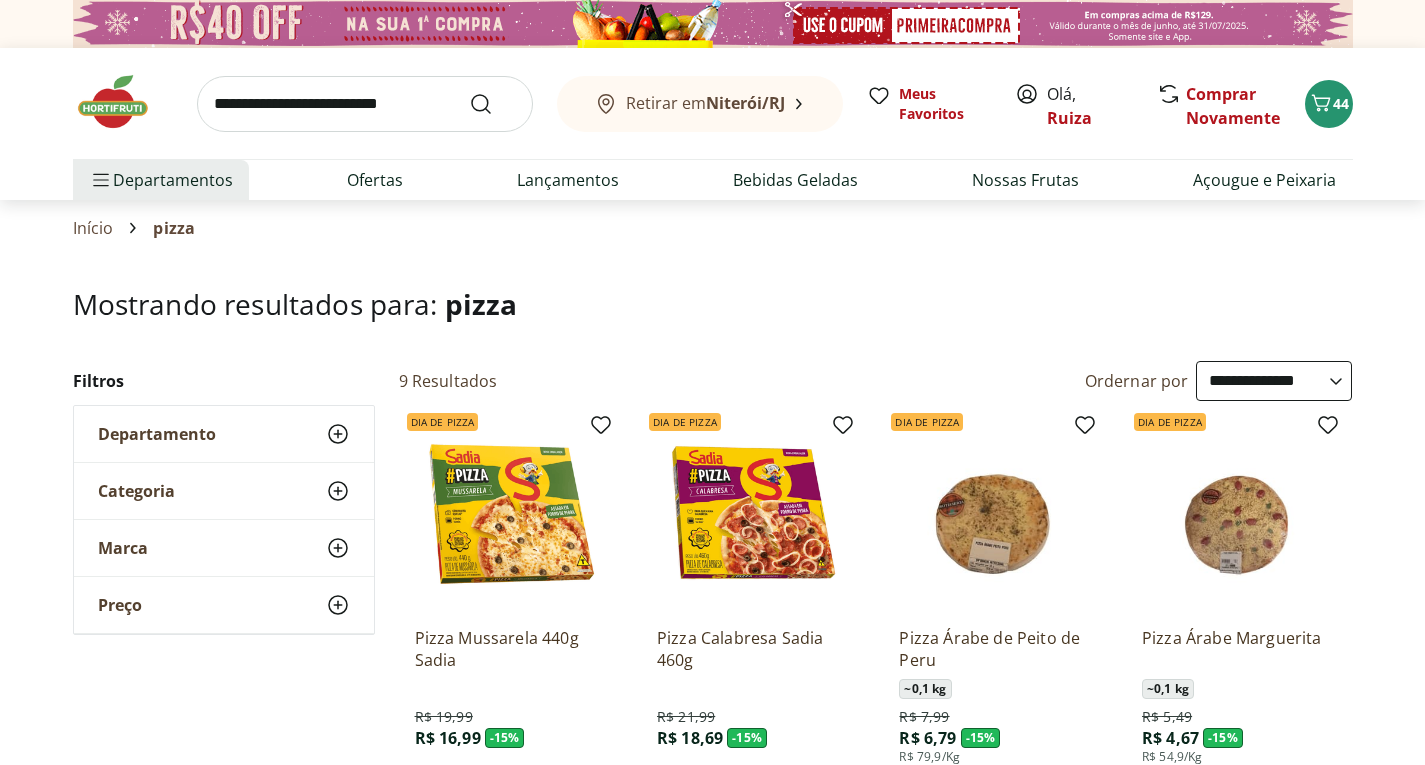 scroll, scrollTop: 0, scrollLeft: 0, axis: both 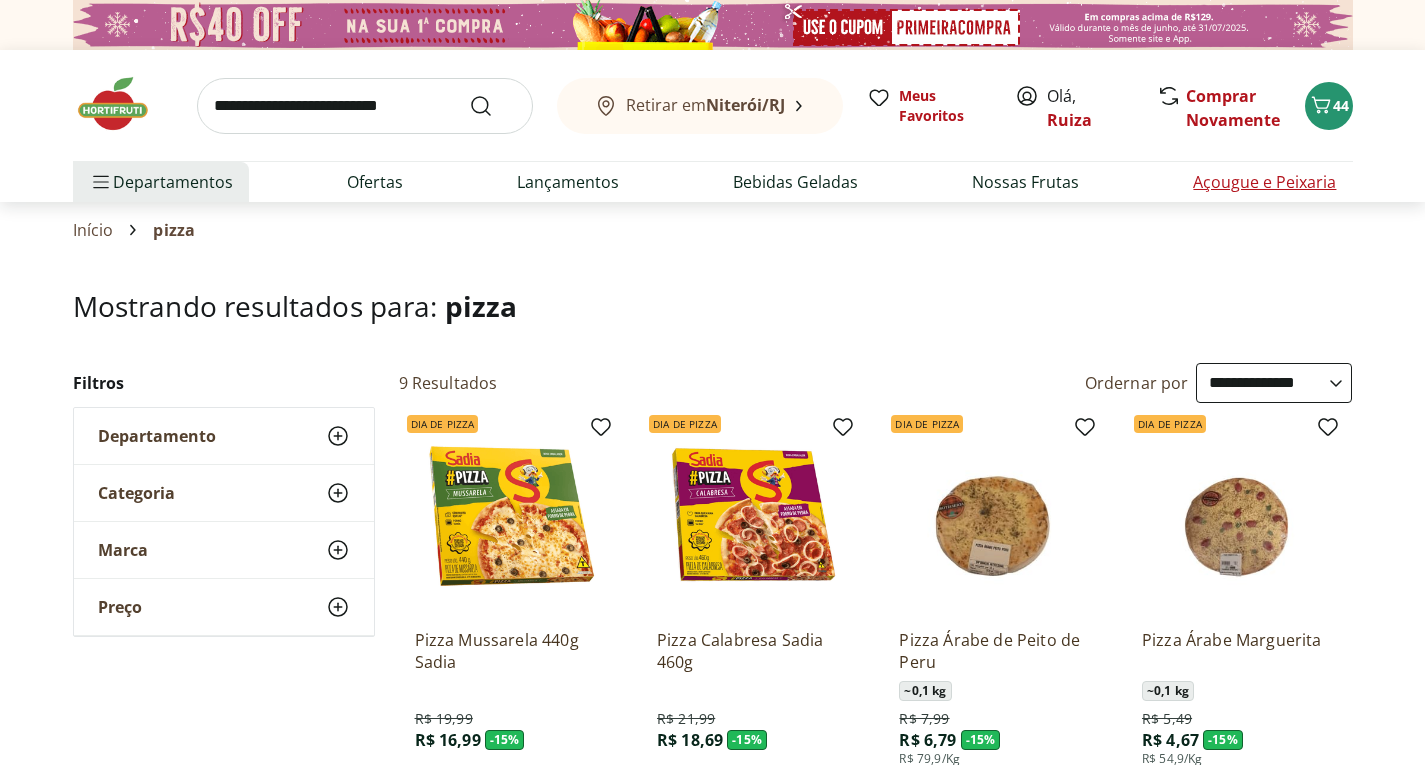 click on "Açougue e Peixaria" at bounding box center (1264, 182) 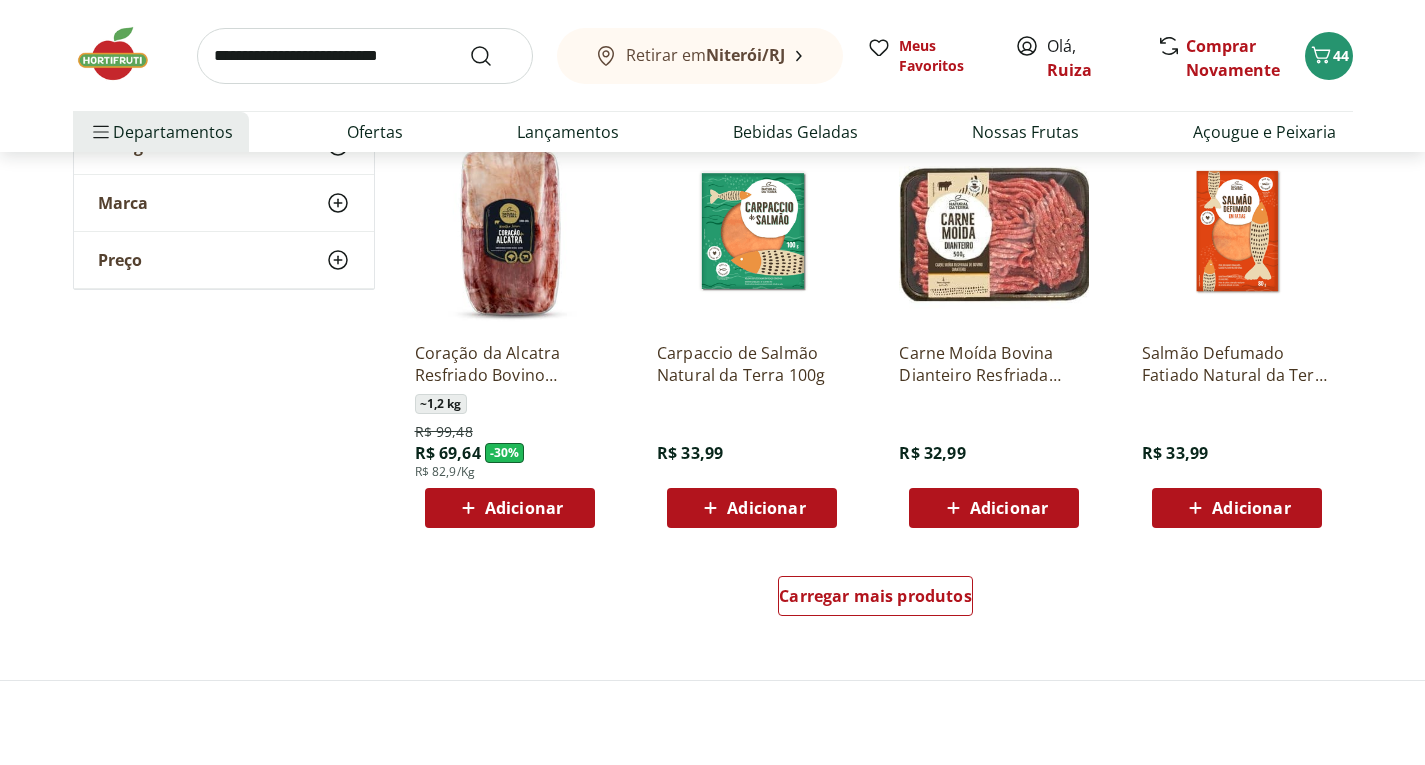 scroll, scrollTop: 1400, scrollLeft: 0, axis: vertical 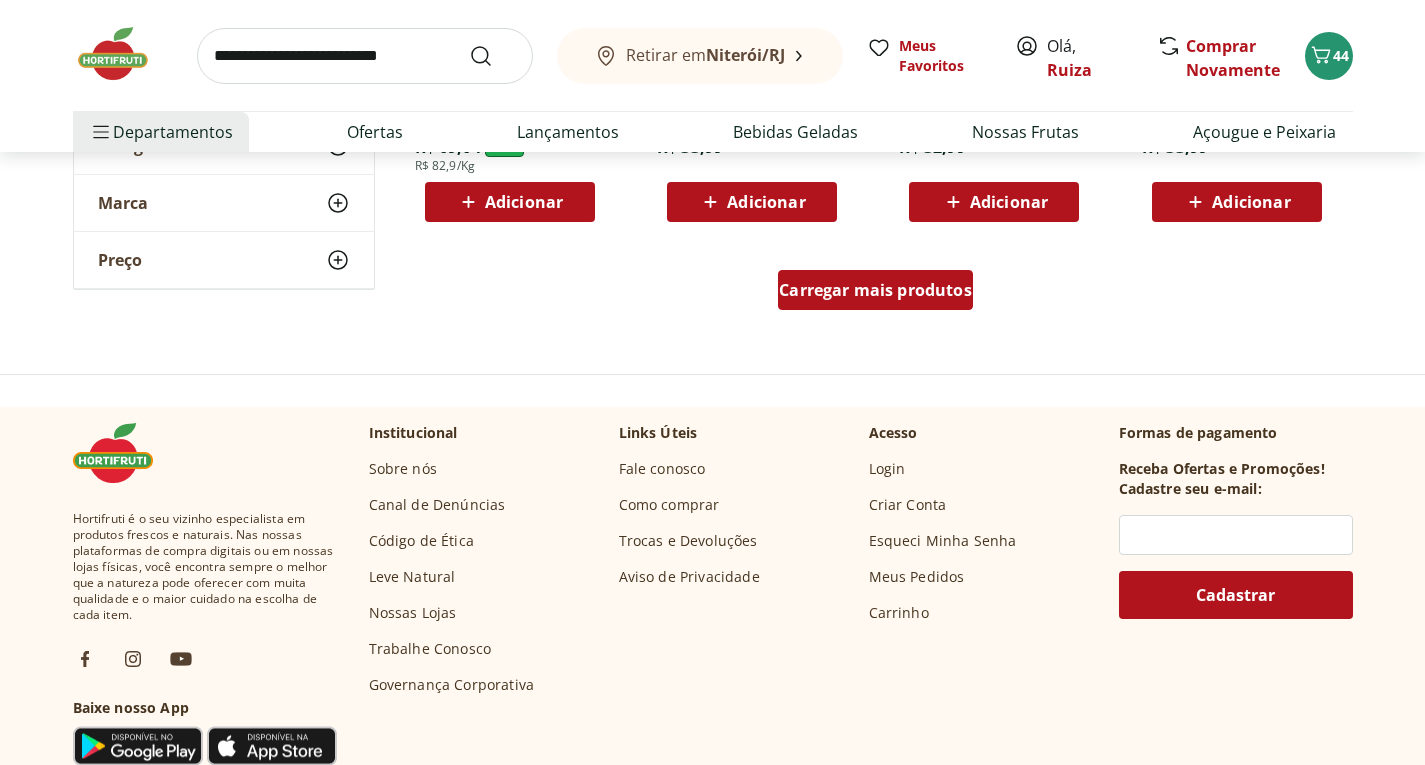 click on "Carregar mais produtos" at bounding box center (875, 290) 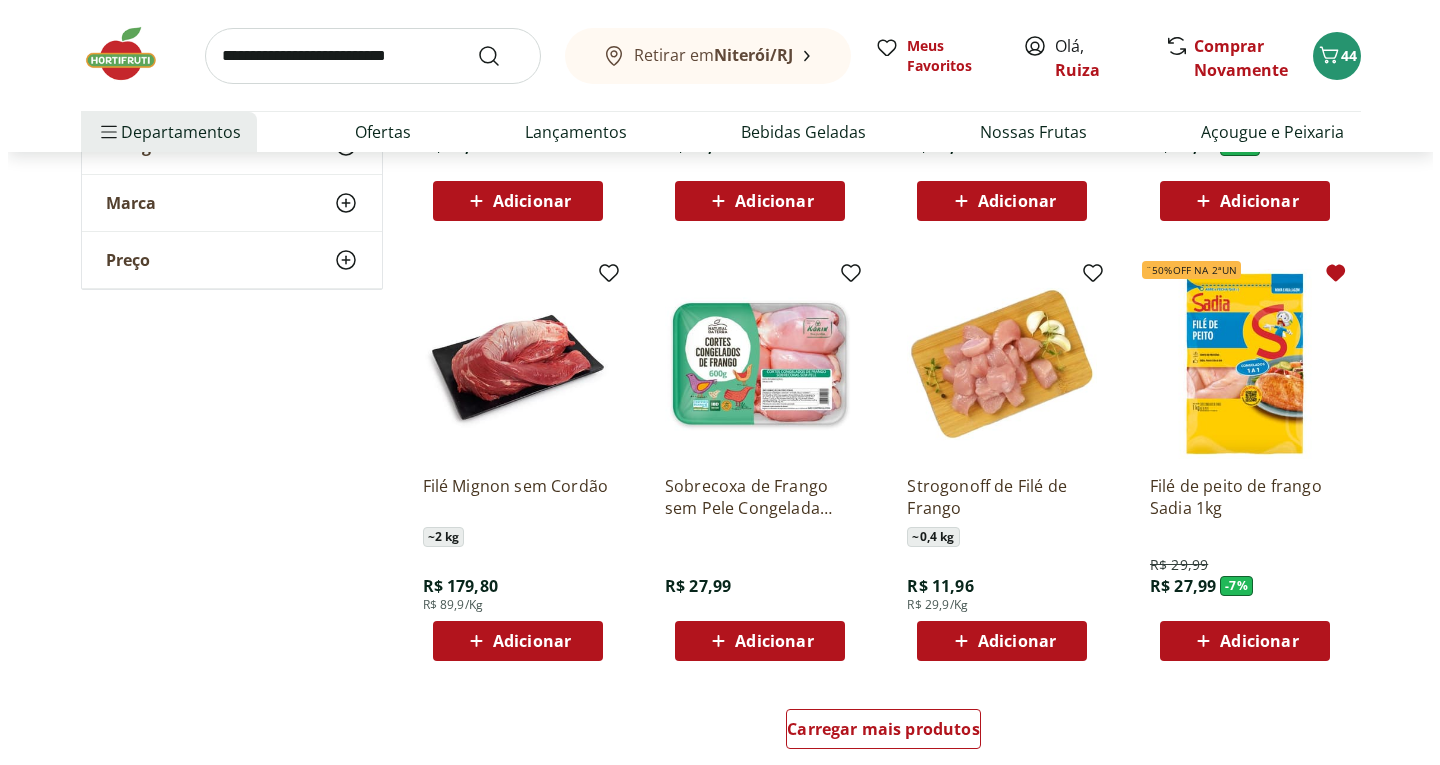 scroll, scrollTop: 2300, scrollLeft: 0, axis: vertical 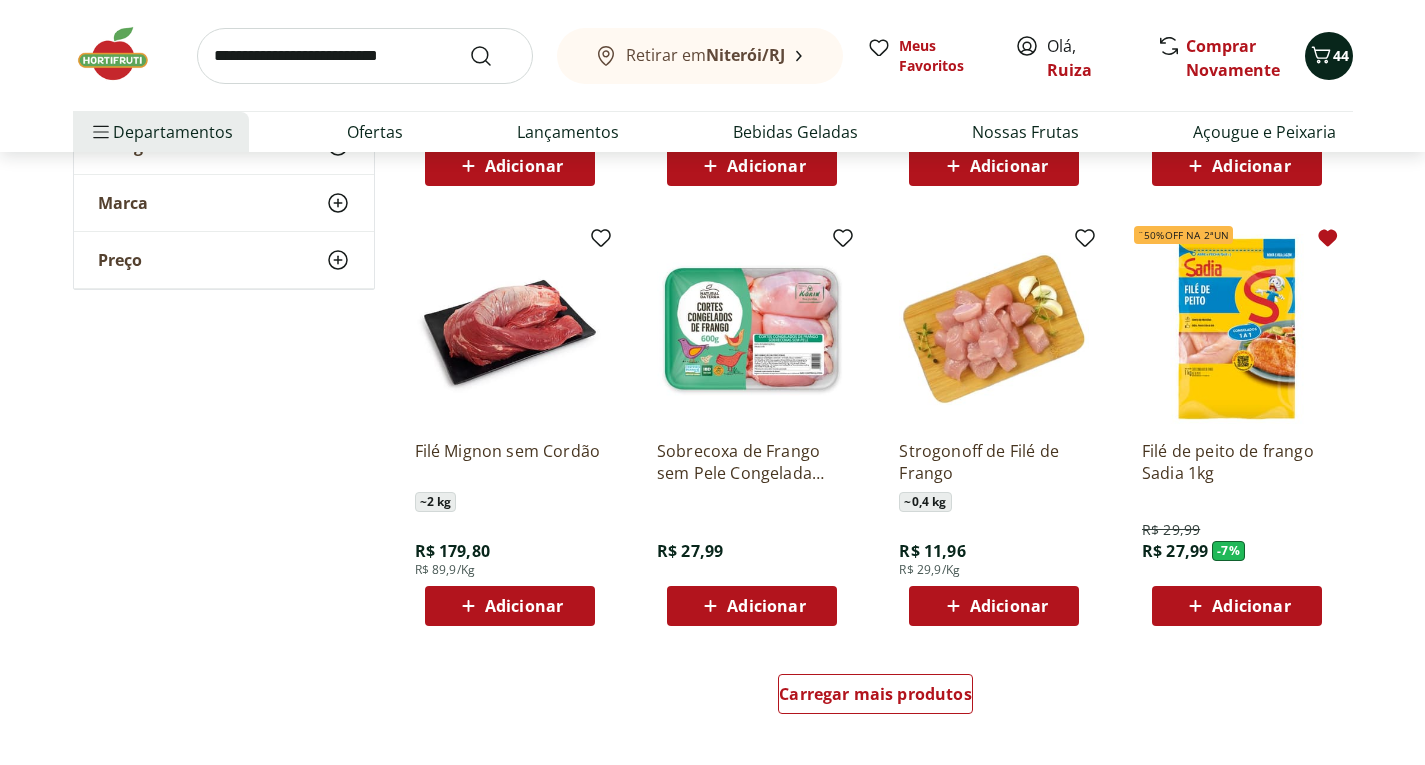 click on "44" at bounding box center [1341, 55] 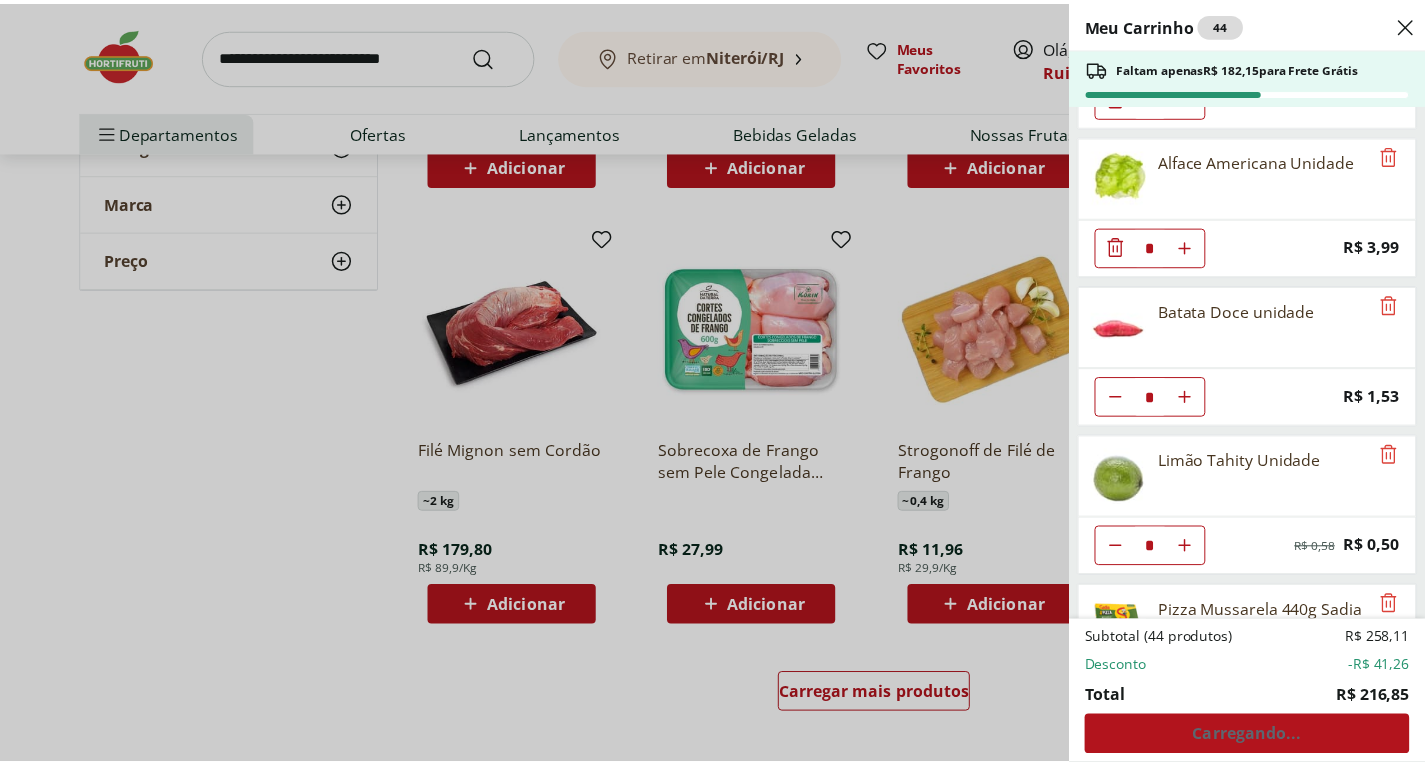 scroll, scrollTop: 900, scrollLeft: 0, axis: vertical 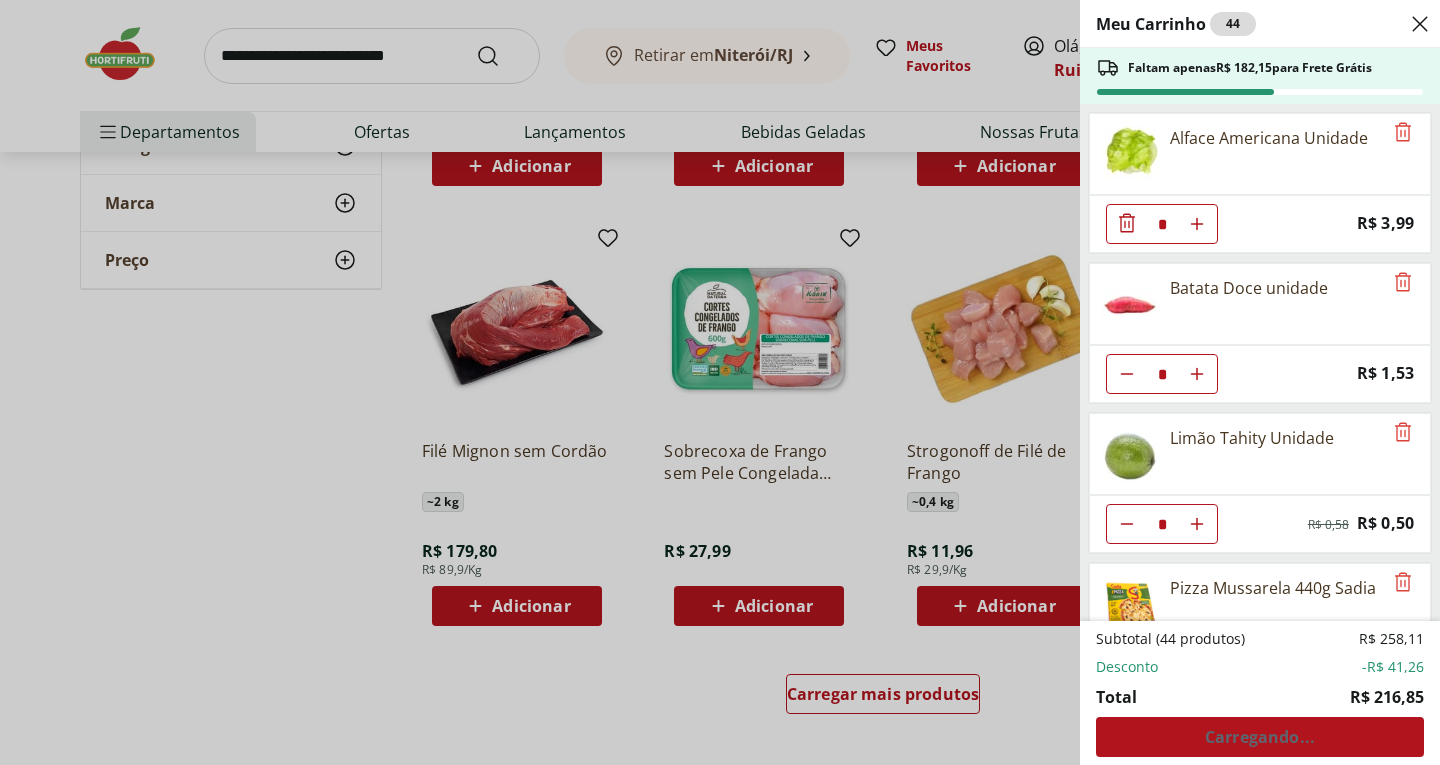 click on "Meu Carrinho 44 Faltam apenas  R$ 182,15  para Frete Grátis Azeite Extra Virgem O Live 450ml * Original price: R$ 44,99 Price: R$ 29,99 Coxa de Frango Congelada Korin 600g * Original price: R$ 13,99 Price: R$ 9,99 Biscoito Maizena Piraque 175g * Original price: R$ 4,79 Price: R$ 3,49 Matte Leão Original 1,5l * Original price: R$ 8,99 Price: R$ 7,99 Cogumelo Shimeji Preto 200G * Original price: R$ 16,99 Price: R$ 9,99 Filé Mignon Suíno Resfriado * Original price: R$ 10,77 Price: R$ 8,97 Alface Americana Unidade * Price: R$ 3,99 Batata Doce unidade * Price: R$ 1,53 Limão Tahity Unidade * Original price: R$ 0,58 Price: R$ 0,50 Pizza Mussarela 440g Sadia * Original price: R$ 19,99 Price: R$ 16,99 Batata Inglesa * Price: R$ 1,09 Brocolis Ninja * Price: R$ 7,99 Cenoura Unidade * Price: R$ 0,77 Abobrinha Italiana Unidade * Price: R$ 1,92 Alho Poró - Unidade * Price: R$ 7,49 Tomate Italiano * Price: R$ 1,13 Tomate Grape Orgânico Bandeja * Original price: R$ 9,99 Price: R$ 5,99 * * *" at bounding box center (720, 382) 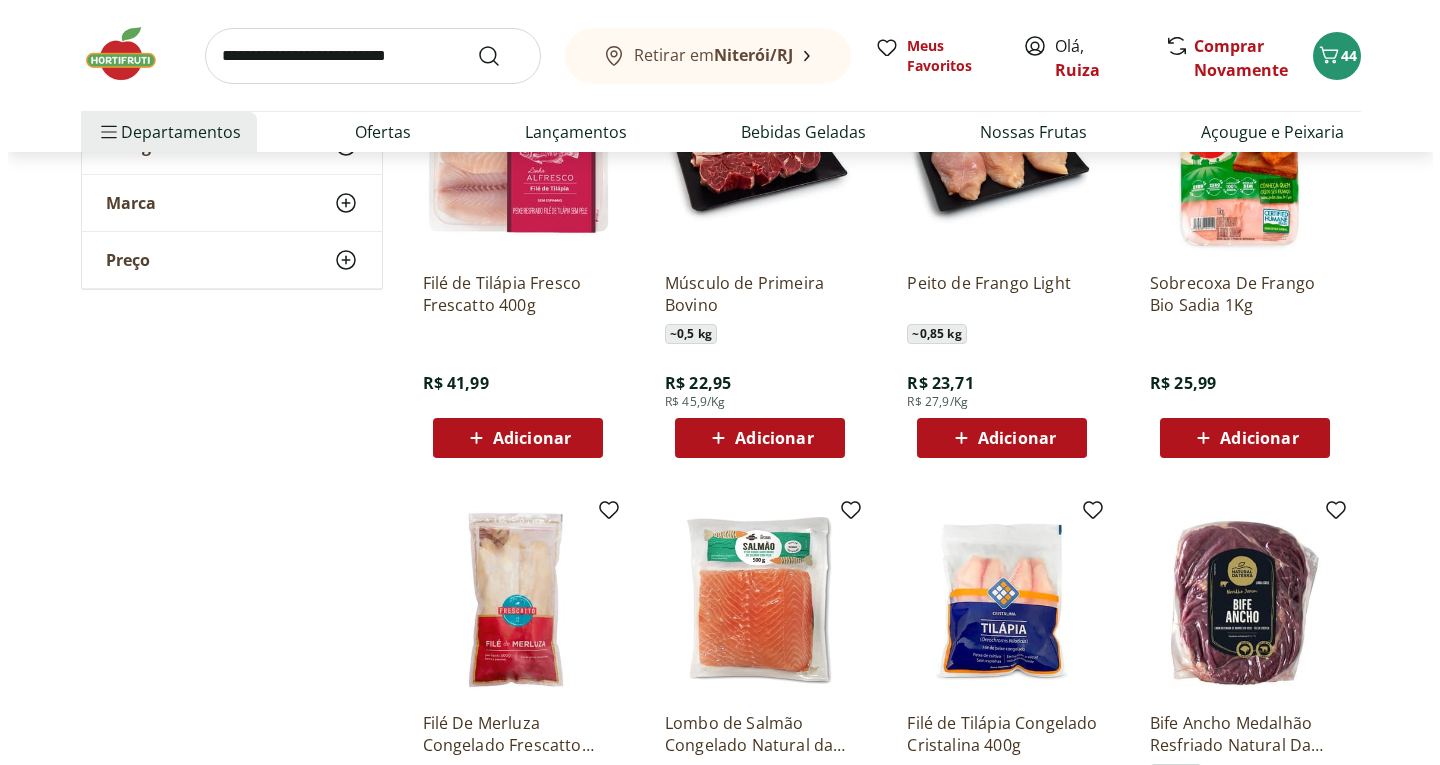 scroll, scrollTop: 217, scrollLeft: 0, axis: vertical 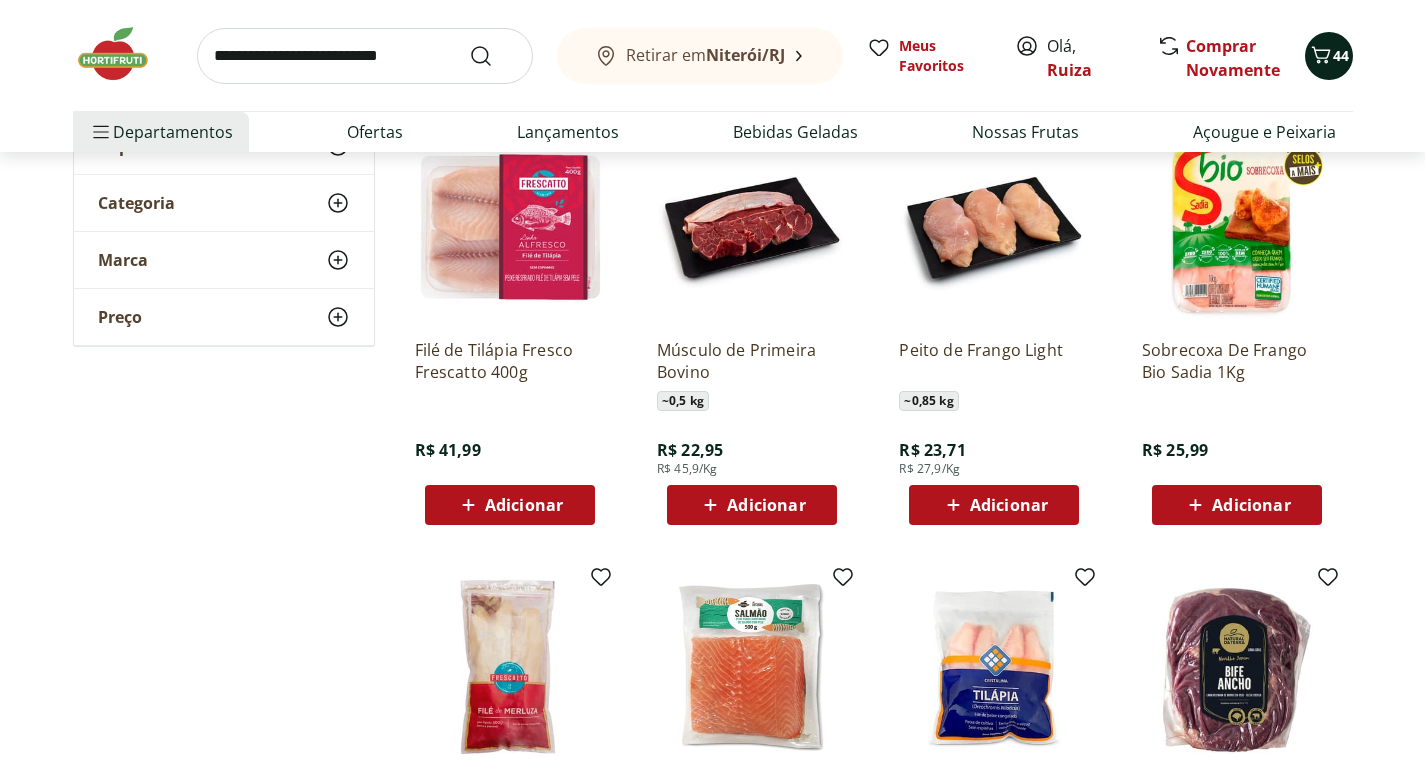 click 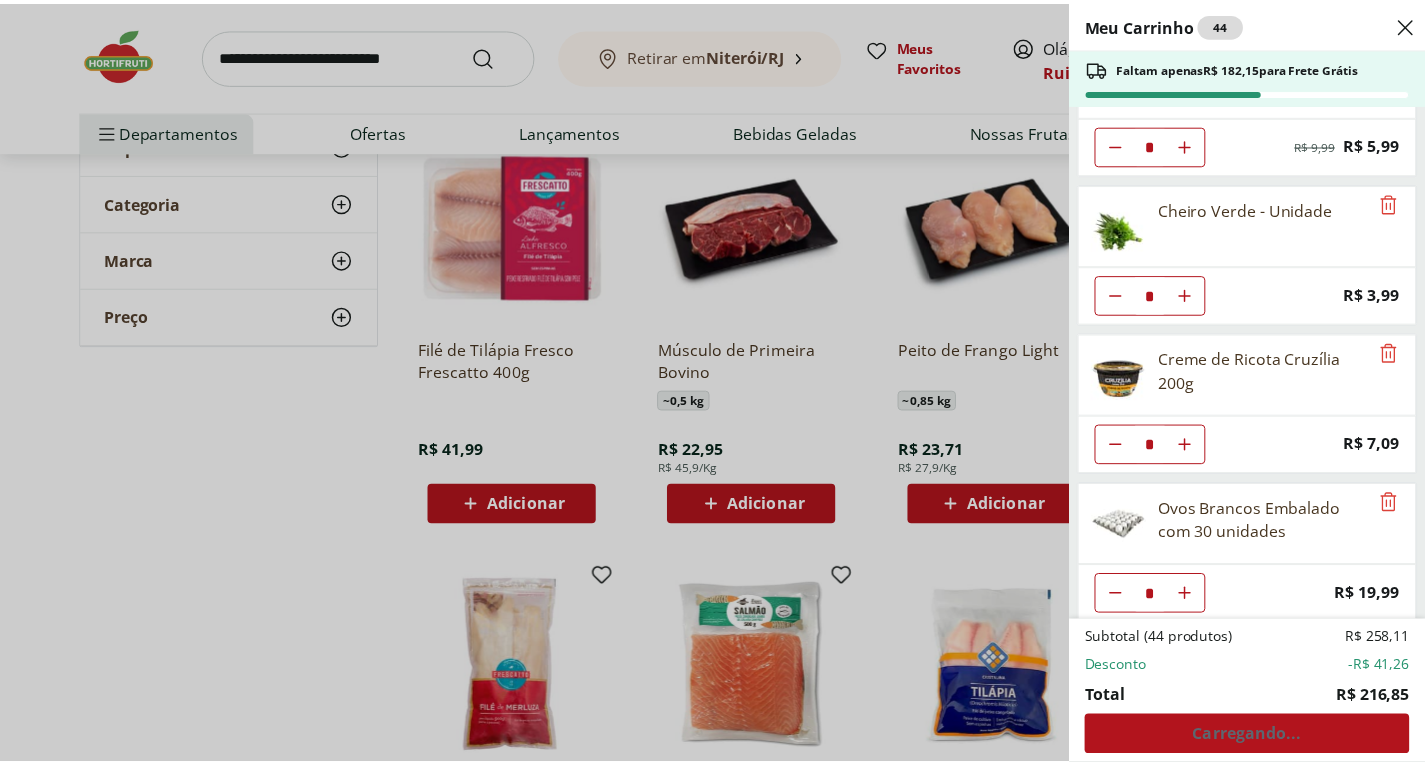 scroll, scrollTop: 2491, scrollLeft: 0, axis: vertical 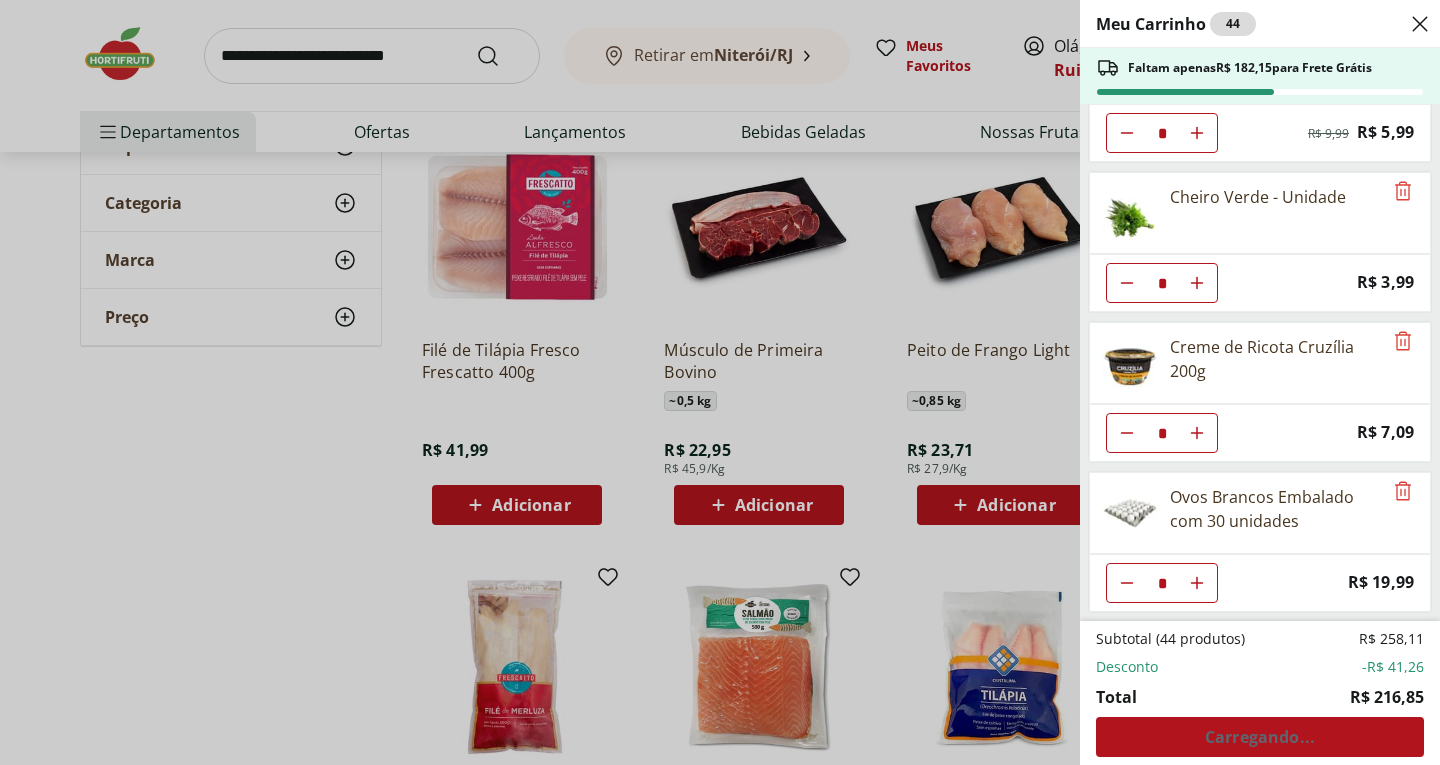 click on "Meu Carrinho 44 Faltam apenas  R$ 182,15  para Frete Grátis Azeite Extra Virgem O Live 450ml * Original price: R$ 44,99 Price: R$ 29,99 Coxa de Frango Congelada Korin 600g * Original price: R$ 13,99 Price: R$ 9,99 Biscoito Maizena Piraque 175g * Original price: R$ 4,79 Price: R$ 3,49 Matte Leão Original 1,5l * Original price: R$ 8,99 Price: R$ 7,99 Cogumelo Shimeji Preto 200G * Original price: R$ 16,99 Price: R$ 9,99 Filé Mignon Suíno Resfriado * Original price: R$ 10,77 Price: R$ 8,97 Alface Americana Unidade * Price: R$ 3,99 Batata Doce unidade * Price: R$ 1,53 Limão Tahity Unidade * Original price: R$ 0,58 Price: R$ 0,50 Pizza Mussarela 440g Sadia * Original price: R$ 19,99 Price: R$ 16,99 Batata Inglesa * Price: R$ 1,09 Brocolis Ninja * Price: R$ 7,99 Cenoura Unidade * Price: R$ 0,77 Abobrinha Italiana Unidade * Price: R$ 1,92 Alho Poró - Unidade * Price: R$ 7,49 Tomate Italiano * Price: R$ 1,13 Tomate Grape Orgânico Bandeja * Original price: R$ 9,99 Price: R$ 5,99 * * *" at bounding box center (720, 382) 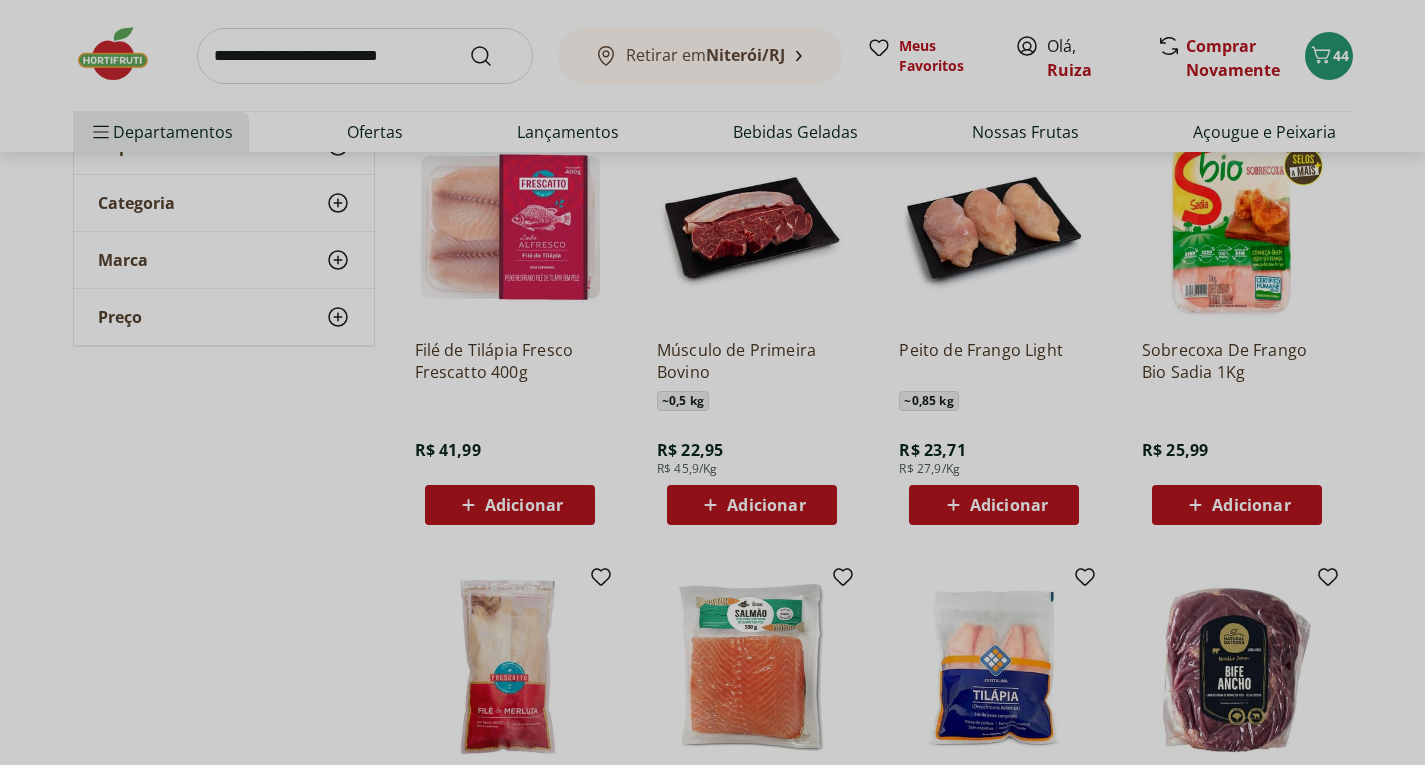 click at bounding box center [365, 56] 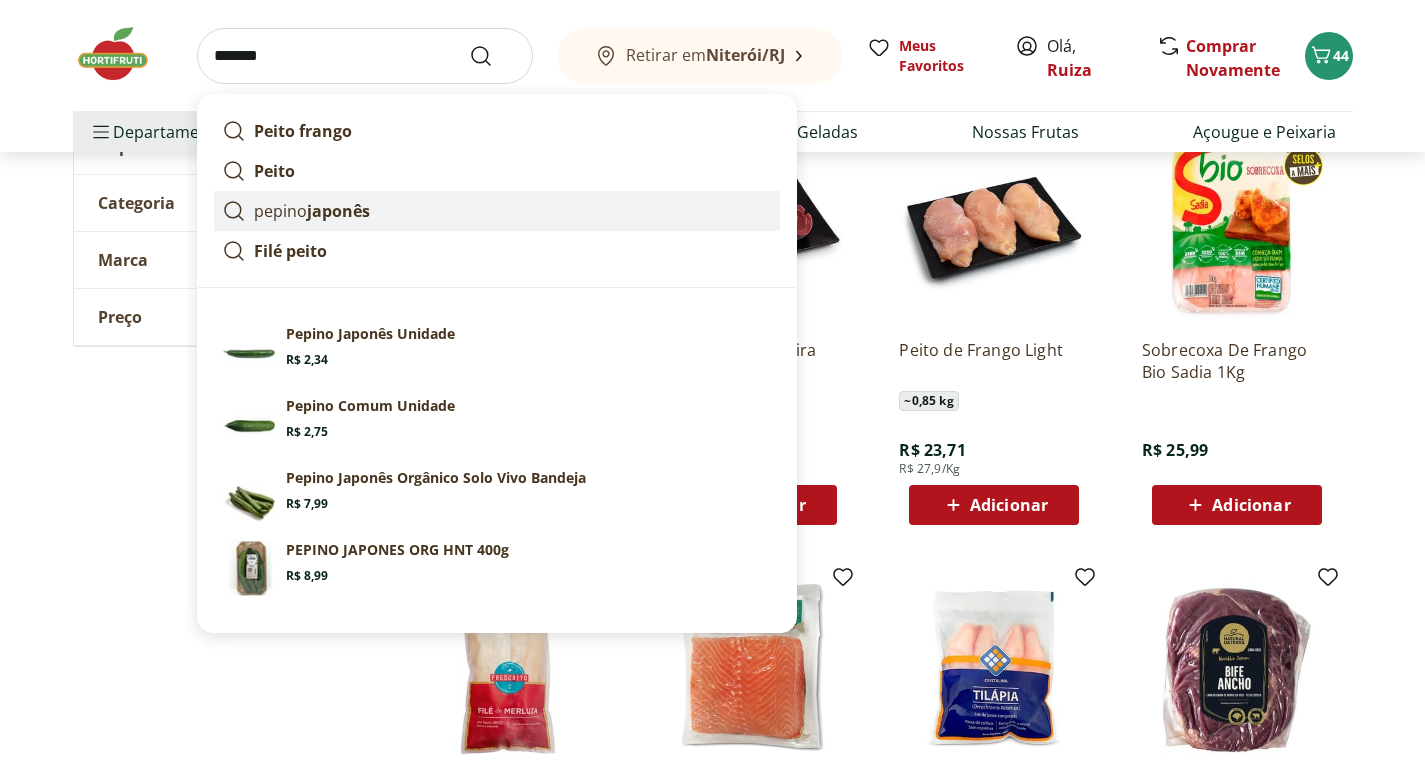 click on "japonês" at bounding box center [338, 211] 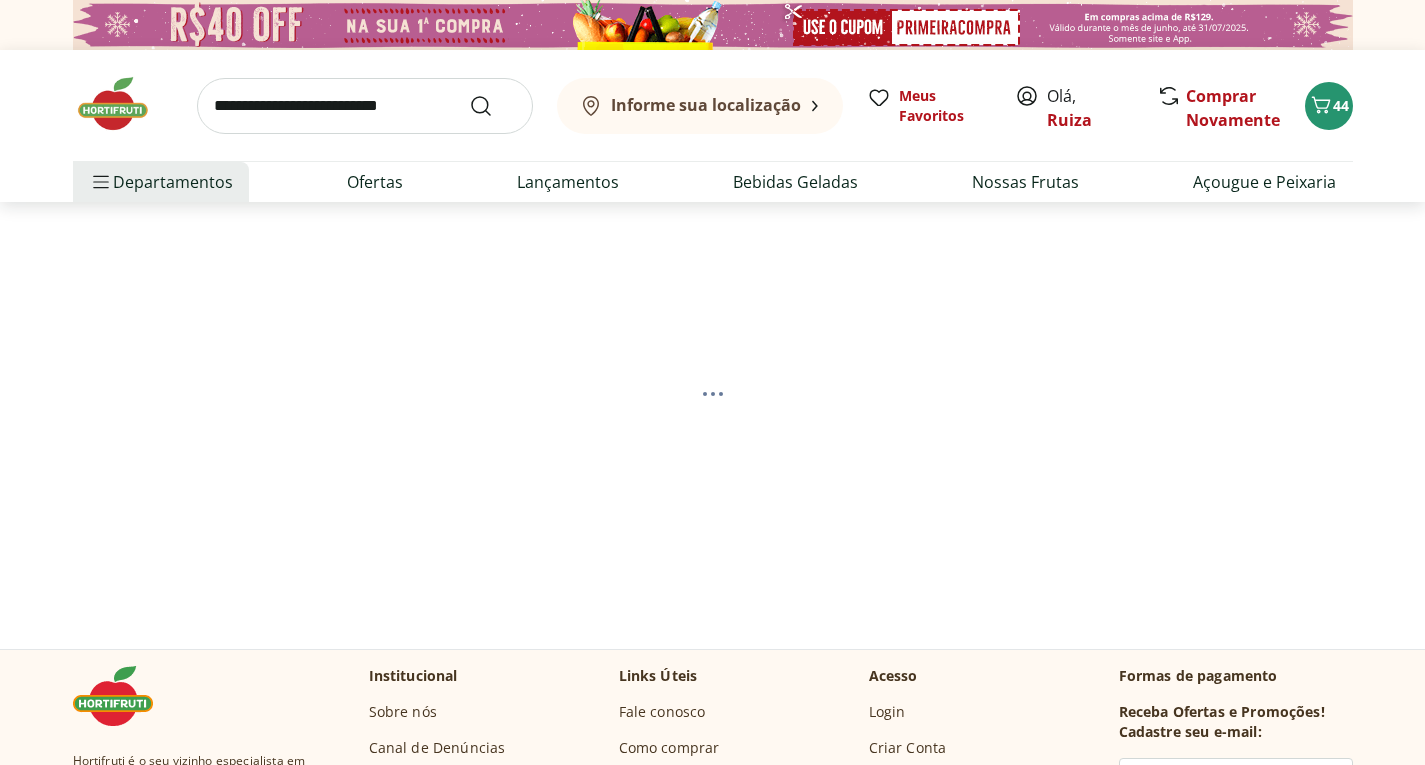 scroll, scrollTop: 0, scrollLeft: 0, axis: both 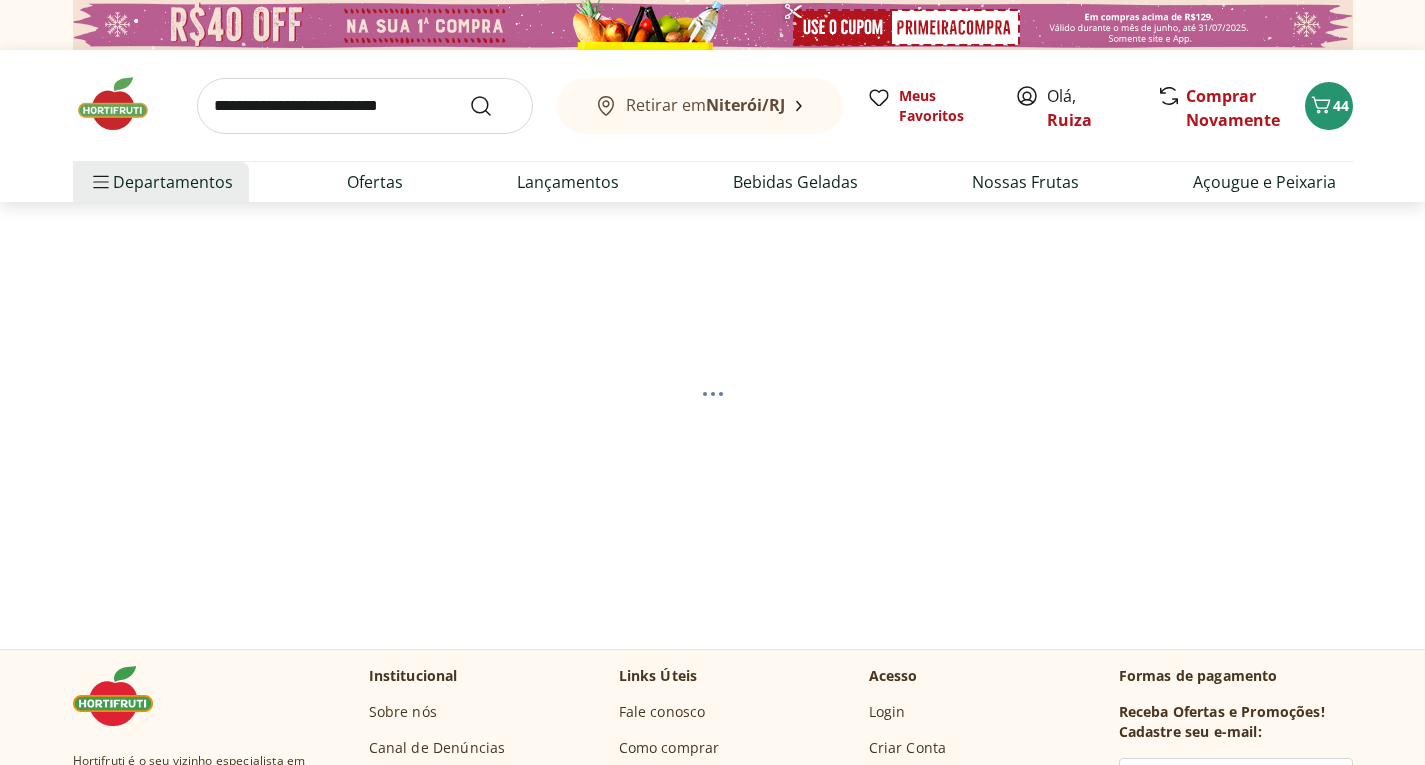 select on "**********" 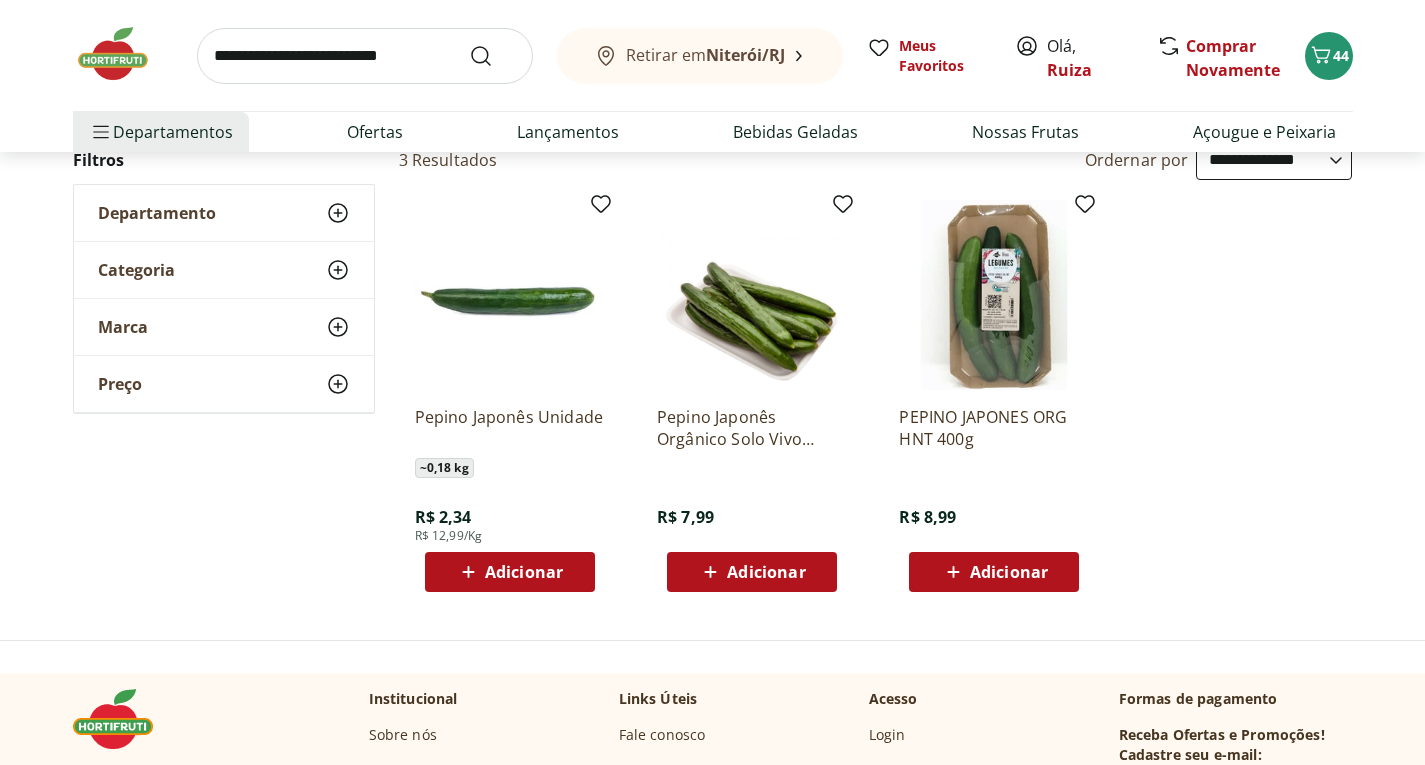 scroll, scrollTop: 300, scrollLeft: 0, axis: vertical 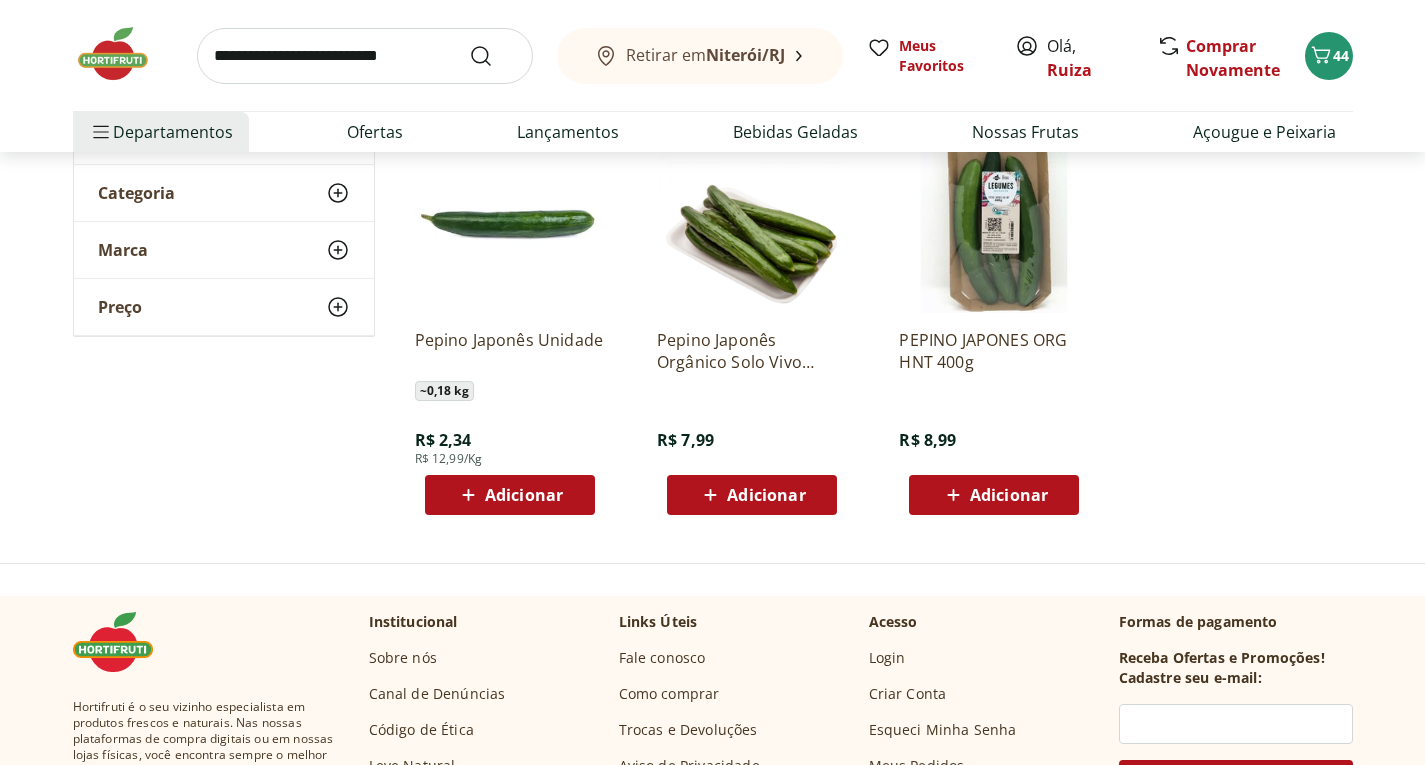 click on "Adicionar" at bounding box center (524, 495) 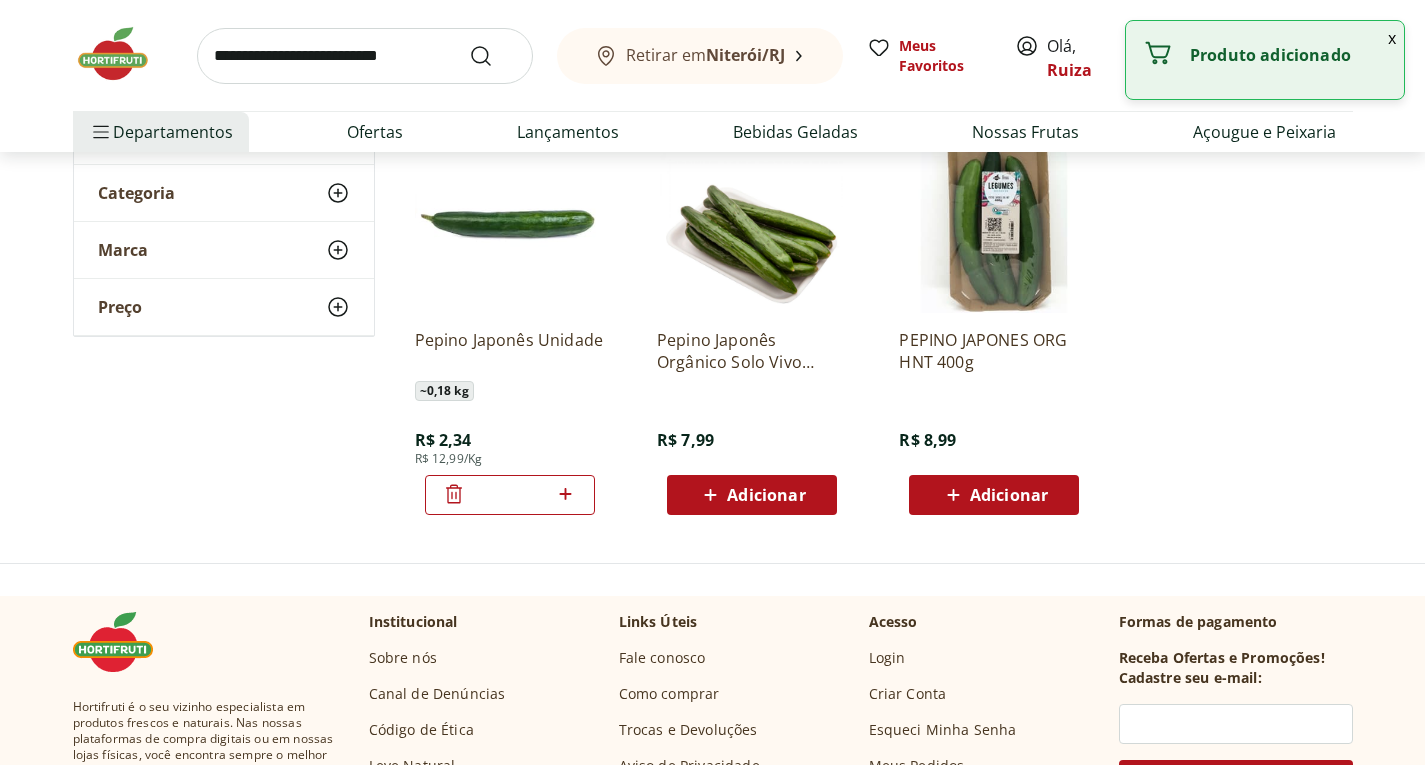 click 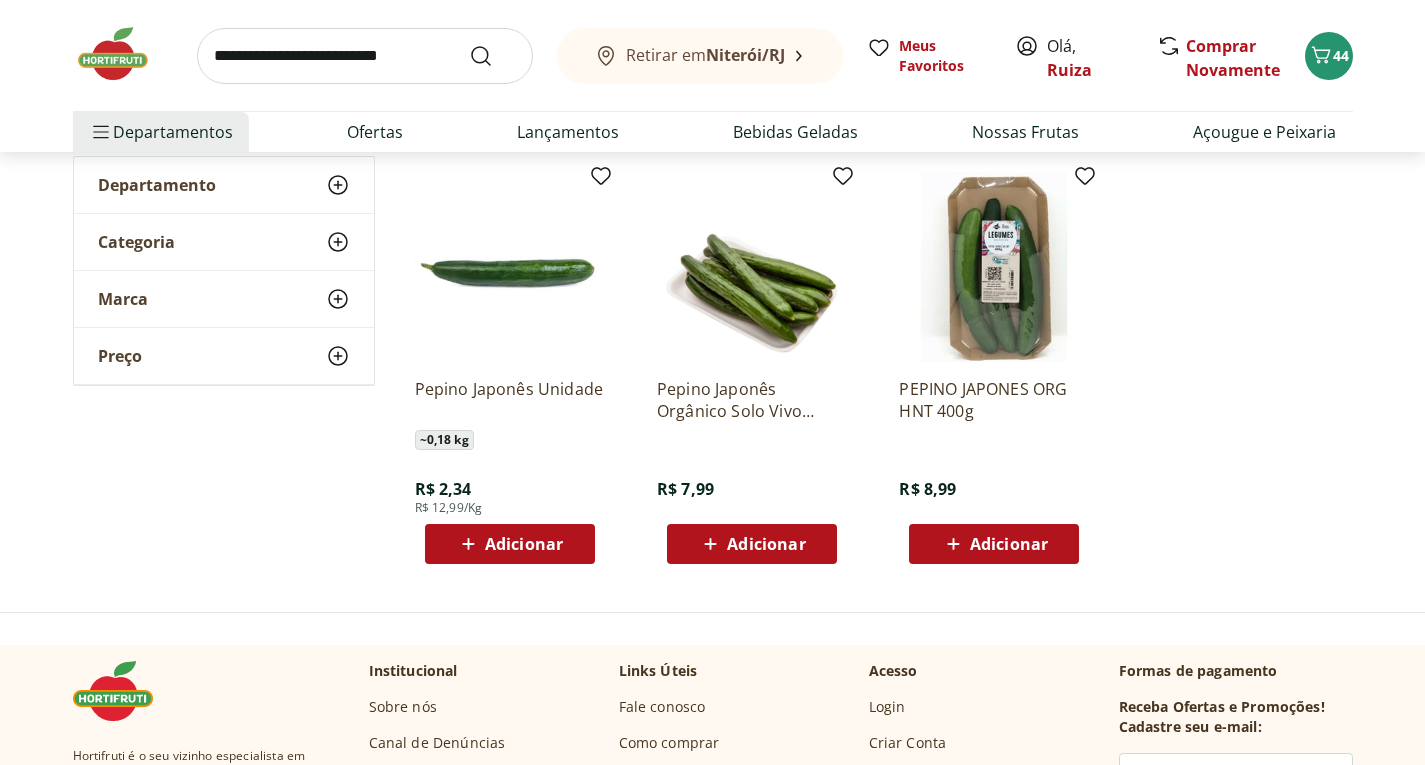 scroll, scrollTop: 300, scrollLeft: 0, axis: vertical 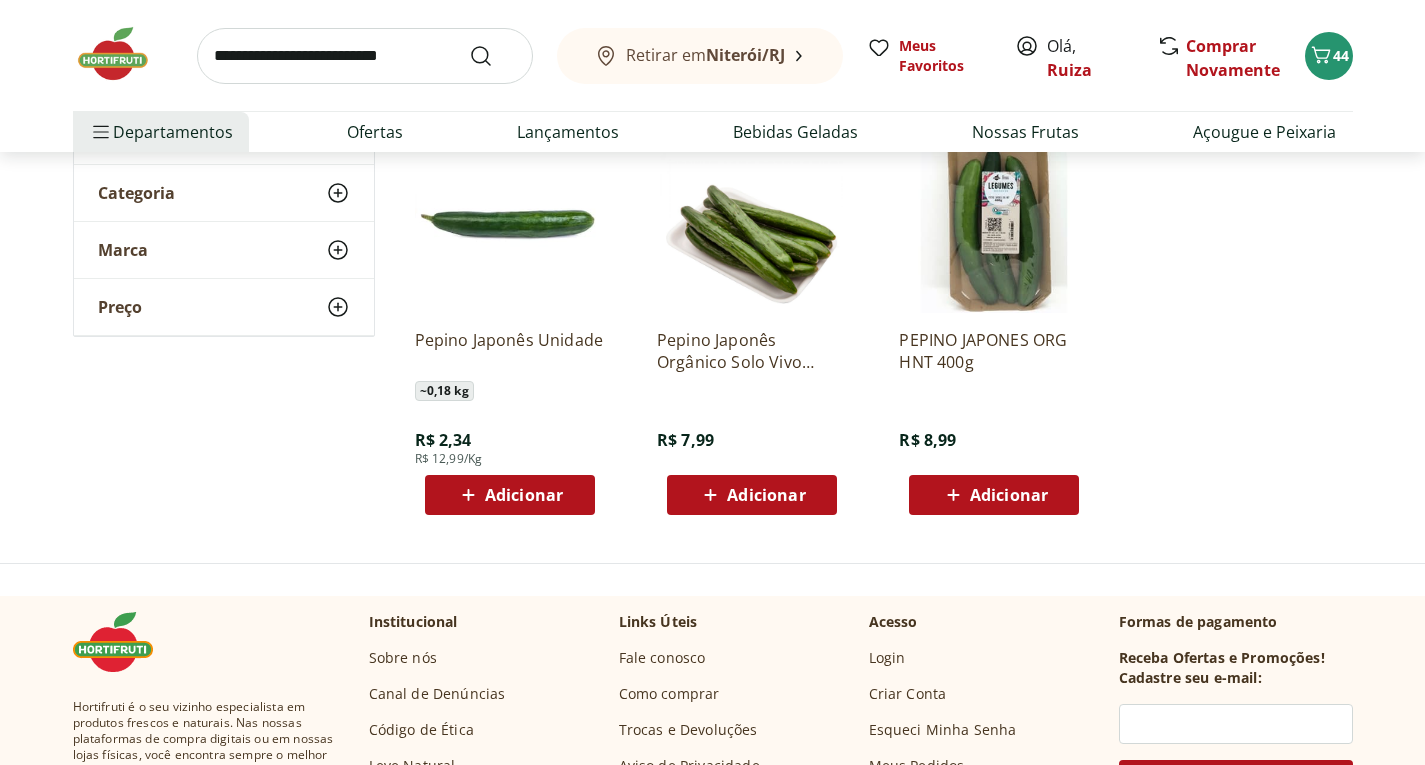 click 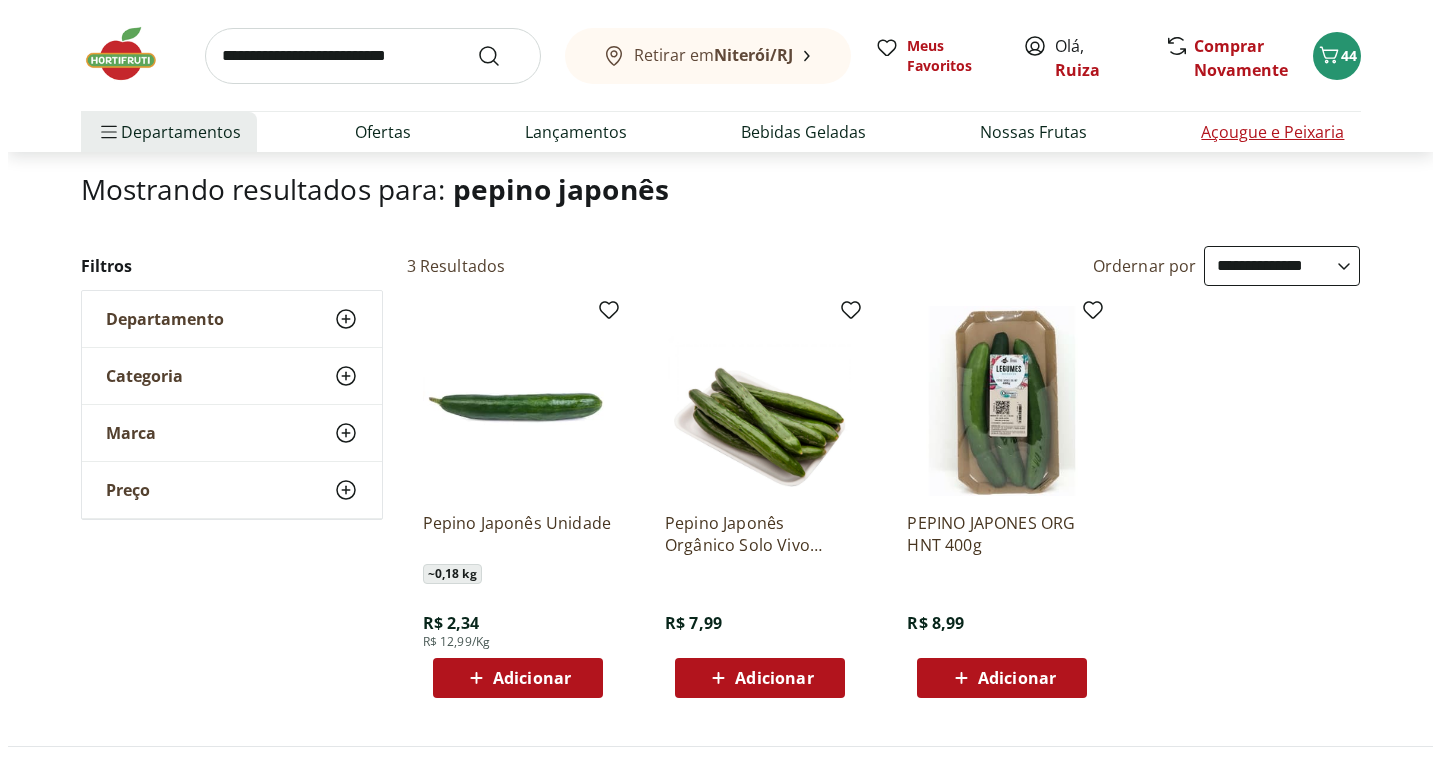 scroll, scrollTop: 100, scrollLeft: 0, axis: vertical 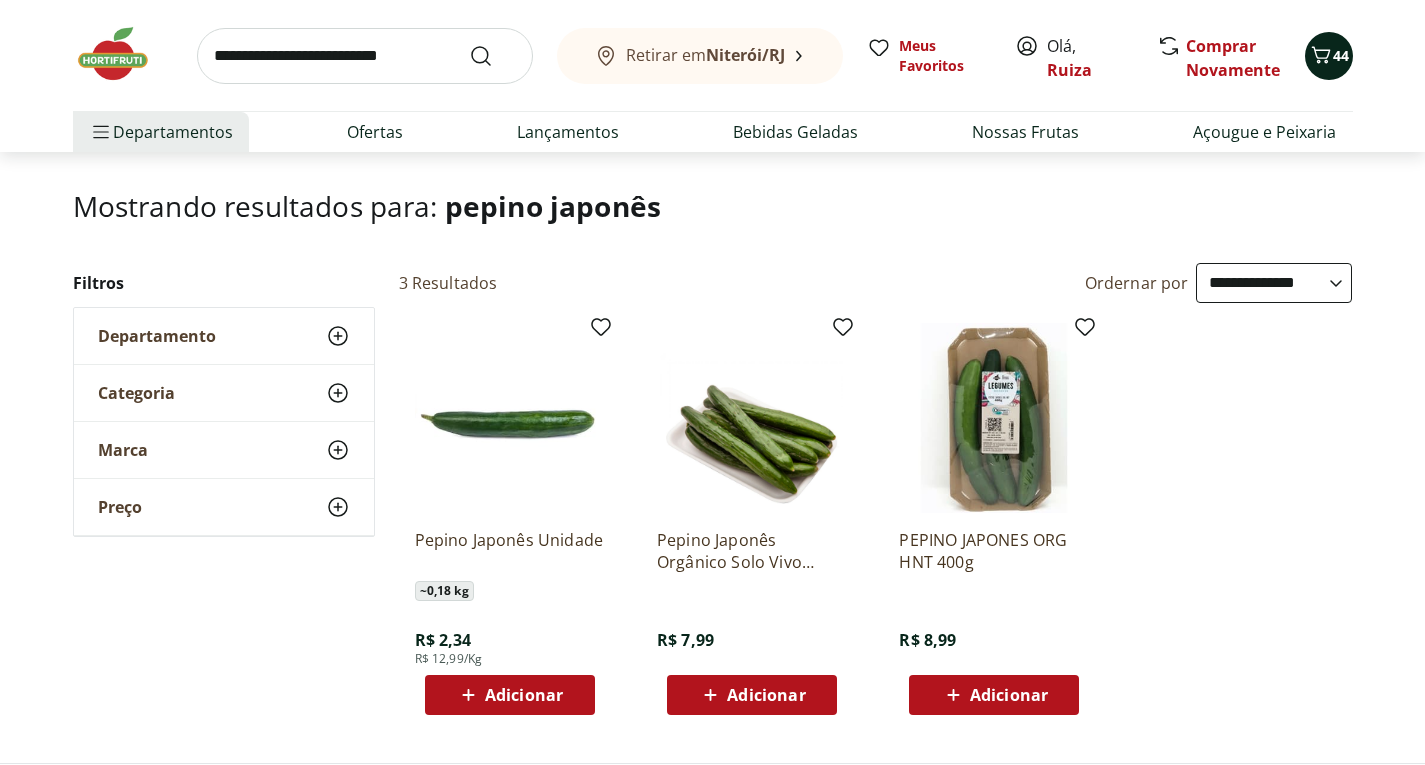 click 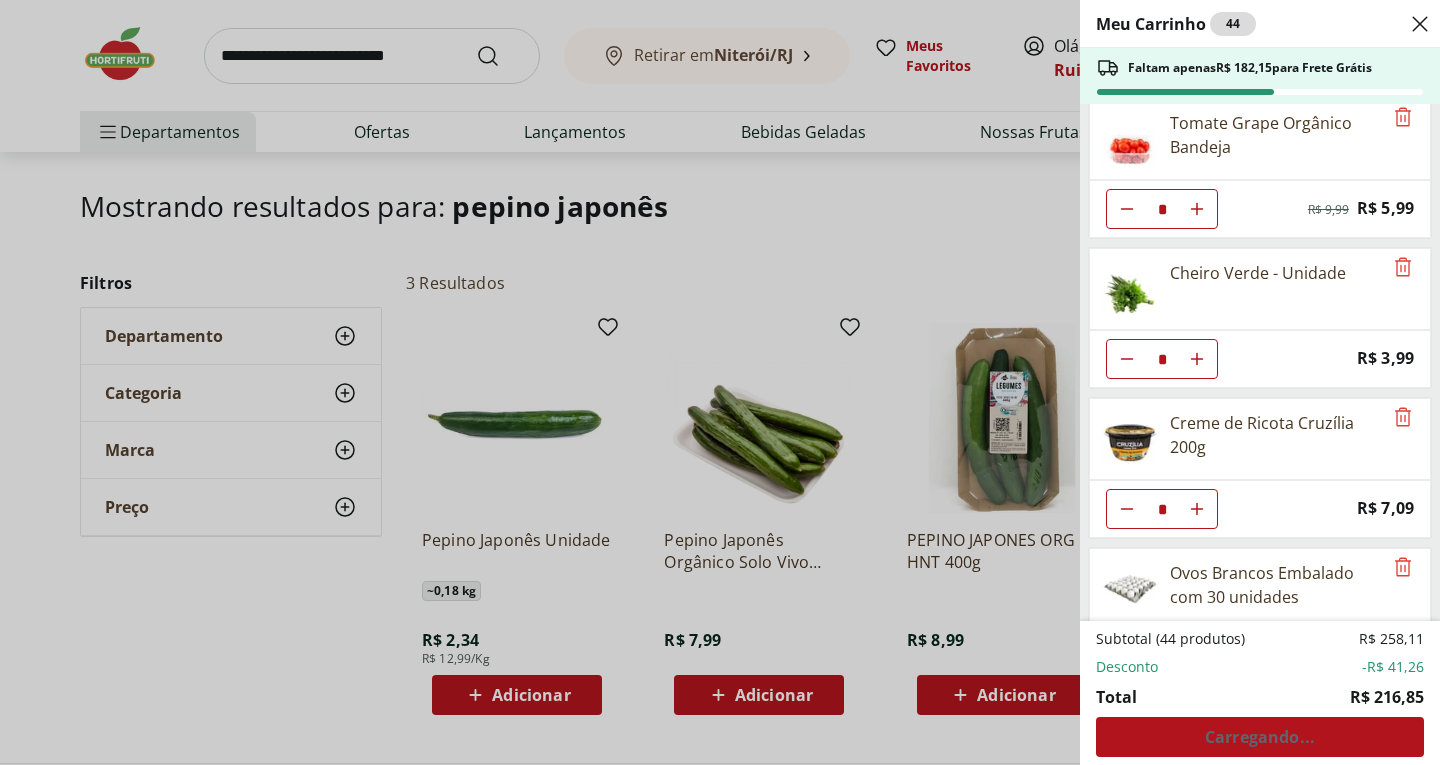 scroll, scrollTop: 2491, scrollLeft: 0, axis: vertical 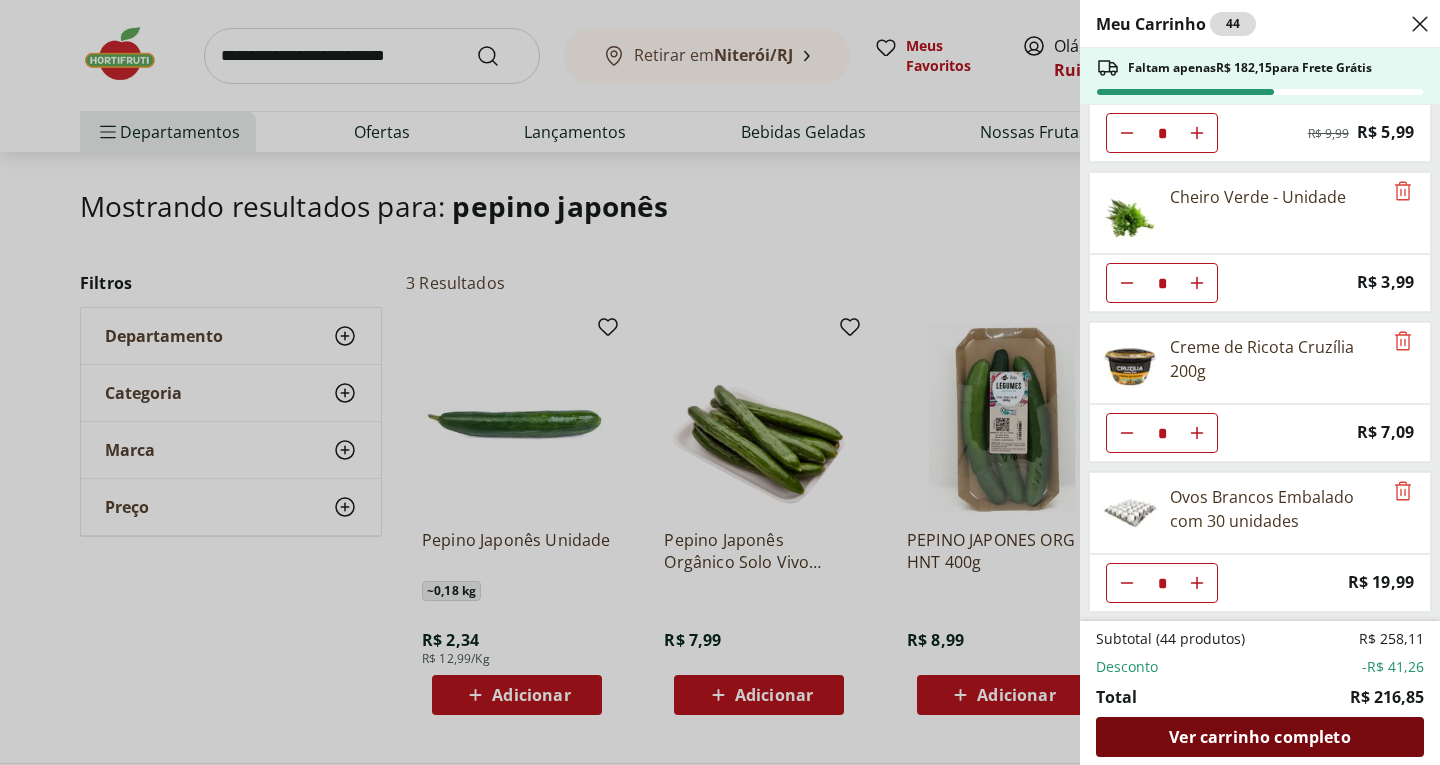 click on "Ver carrinho completo" at bounding box center (1259, 737) 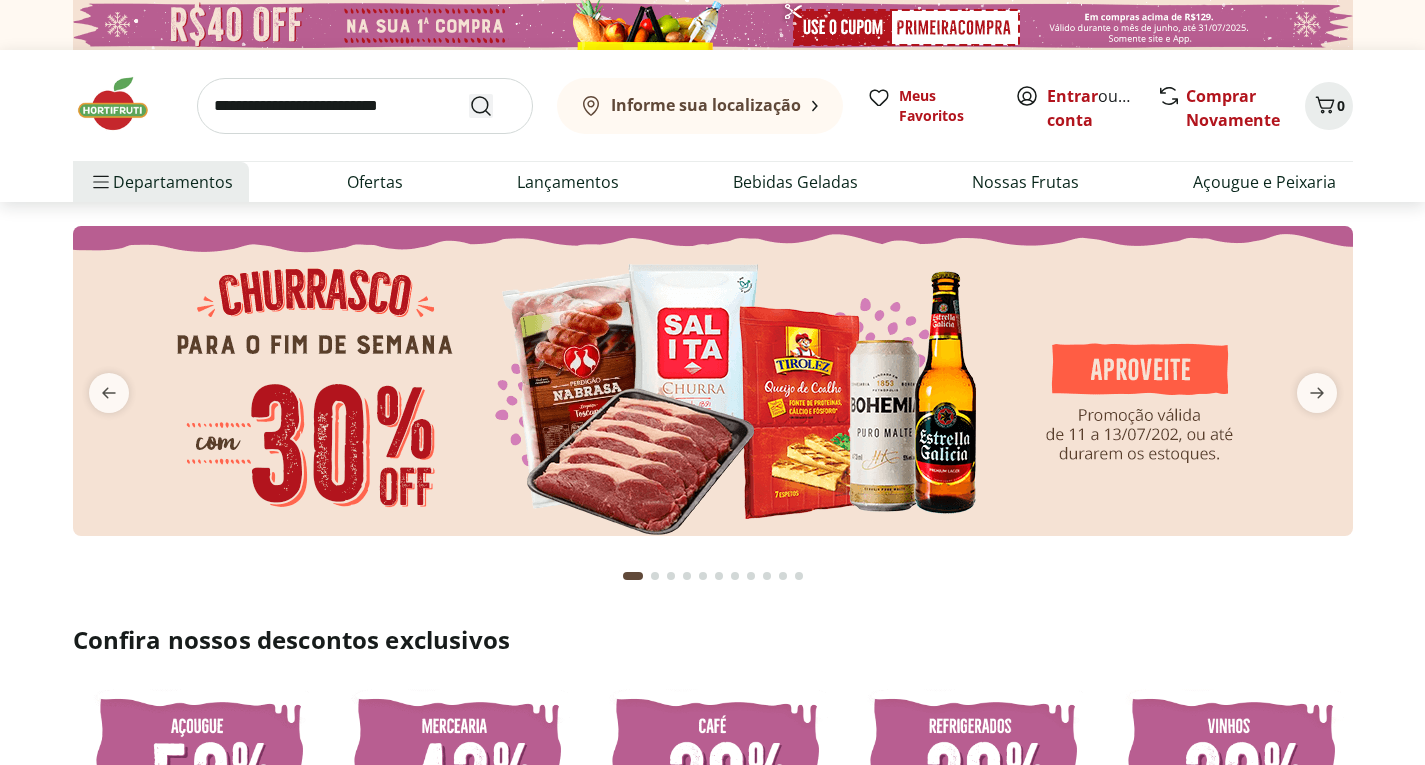 scroll, scrollTop: 0, scrollLeft: 0, axis: both 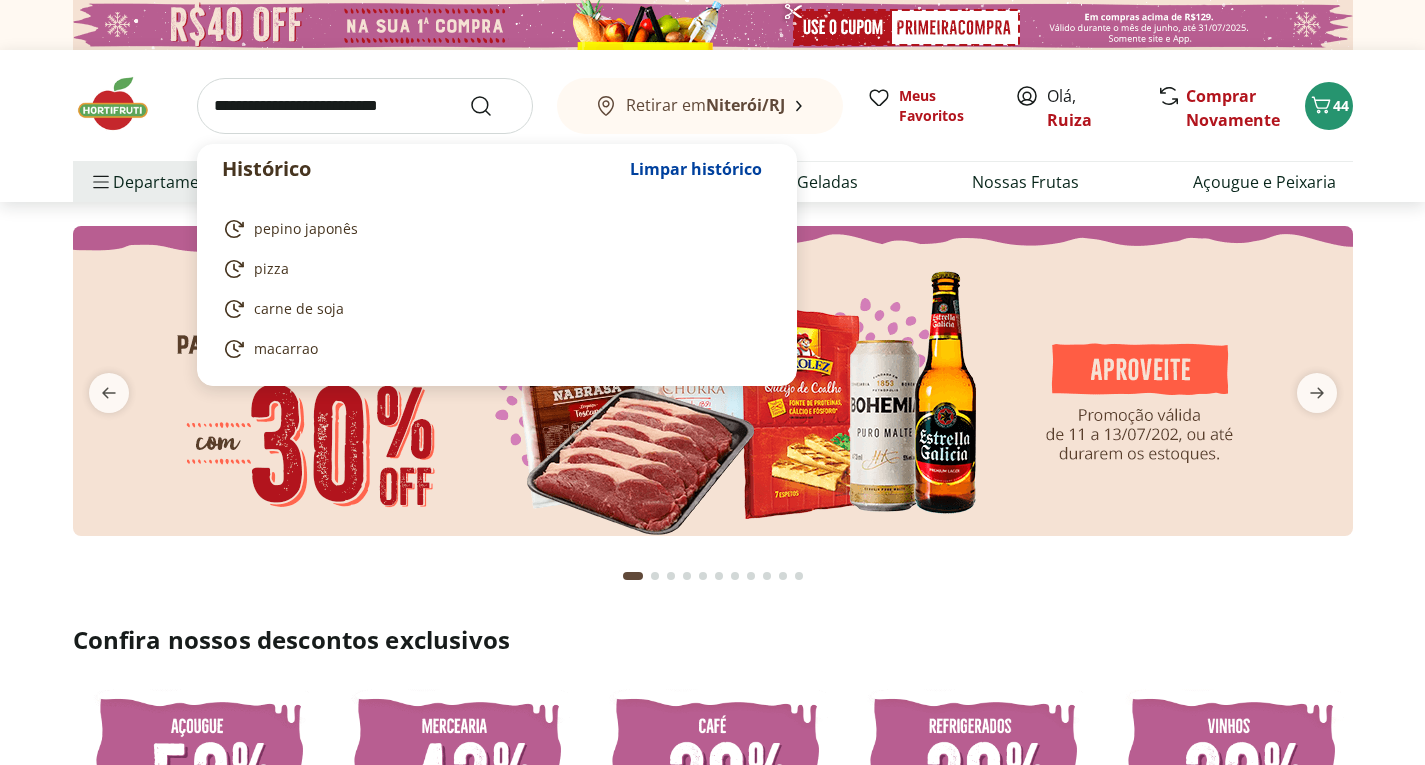 click at bounding box center (365, 106) 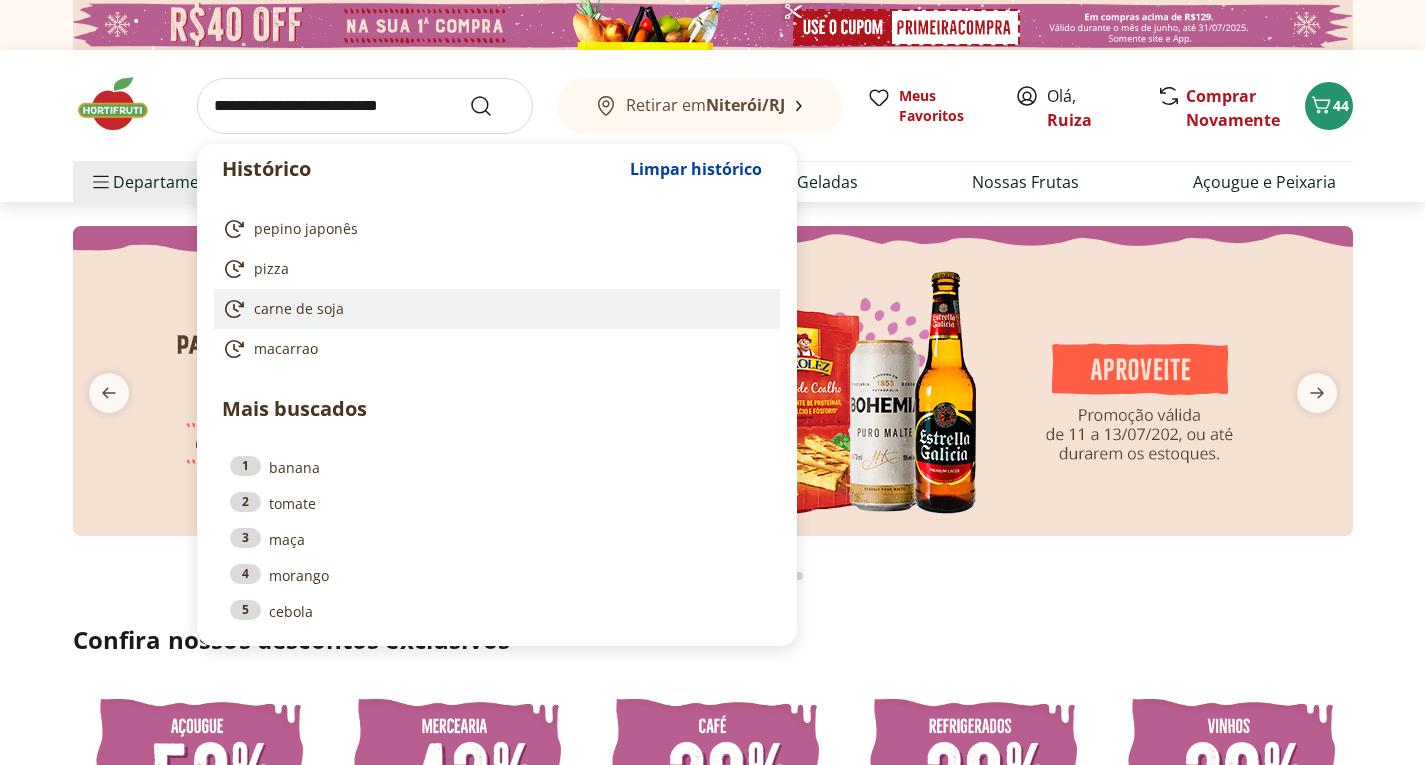 click on "carne de soja" at bounding box center (299, 309) 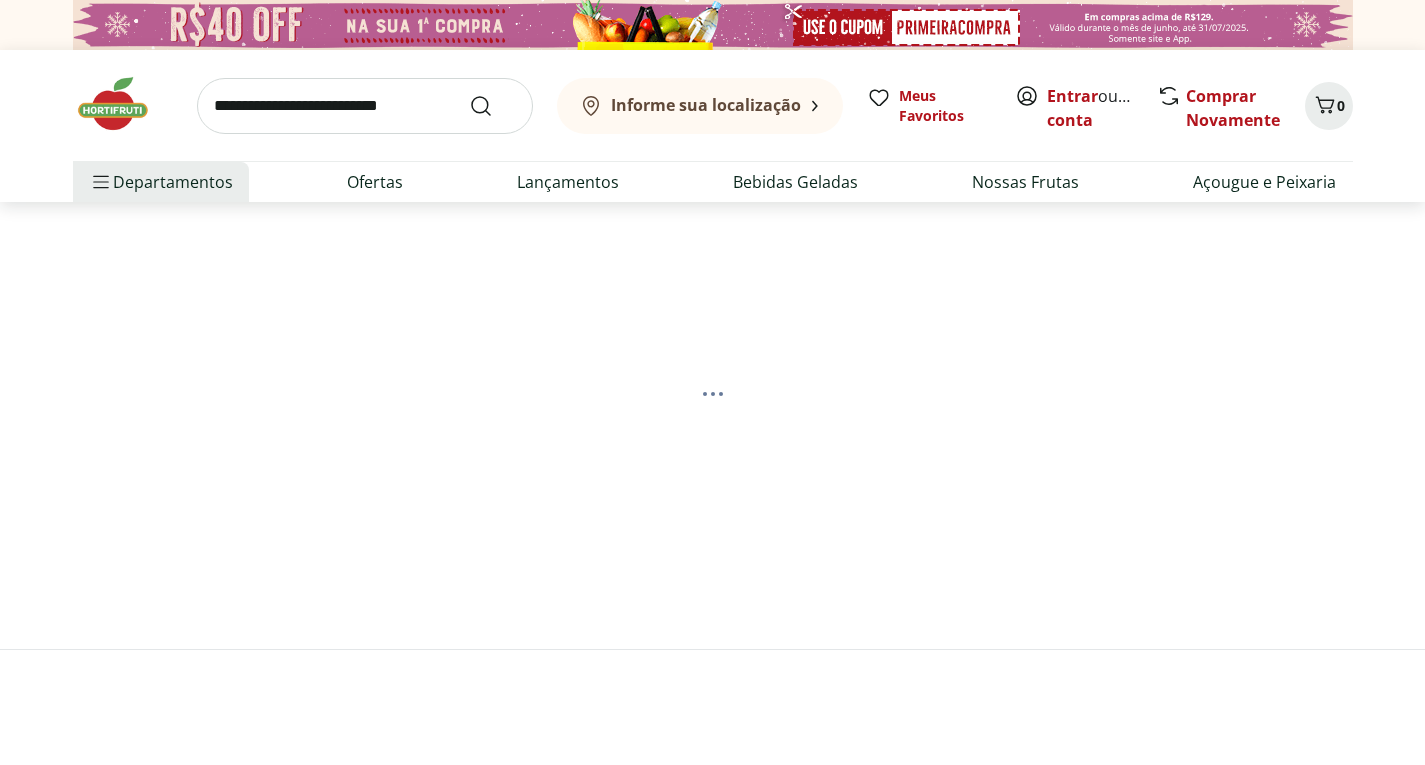 scroll, scrollTop: 0, scrollLeft: 0, axis: both 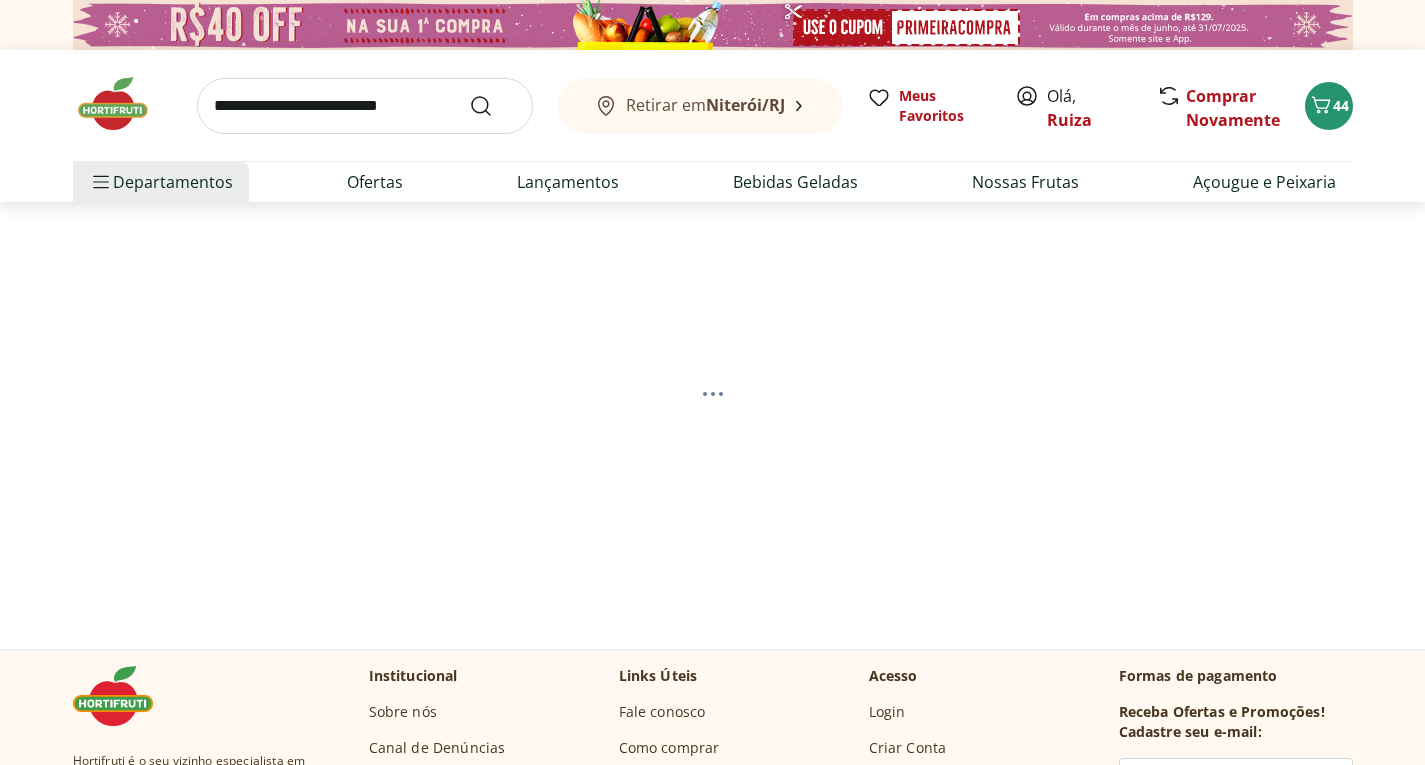 select on "**********" 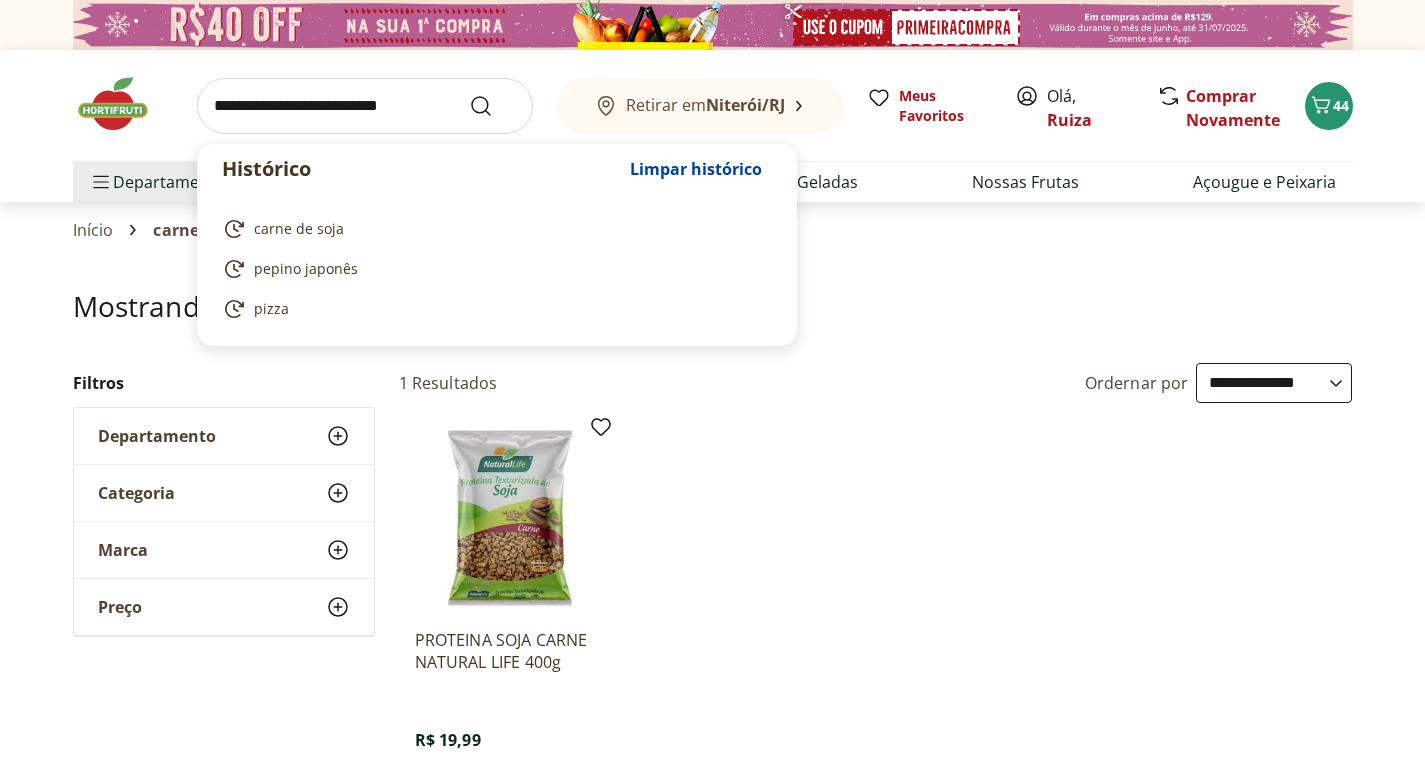 click at bounding box center (365, 106) 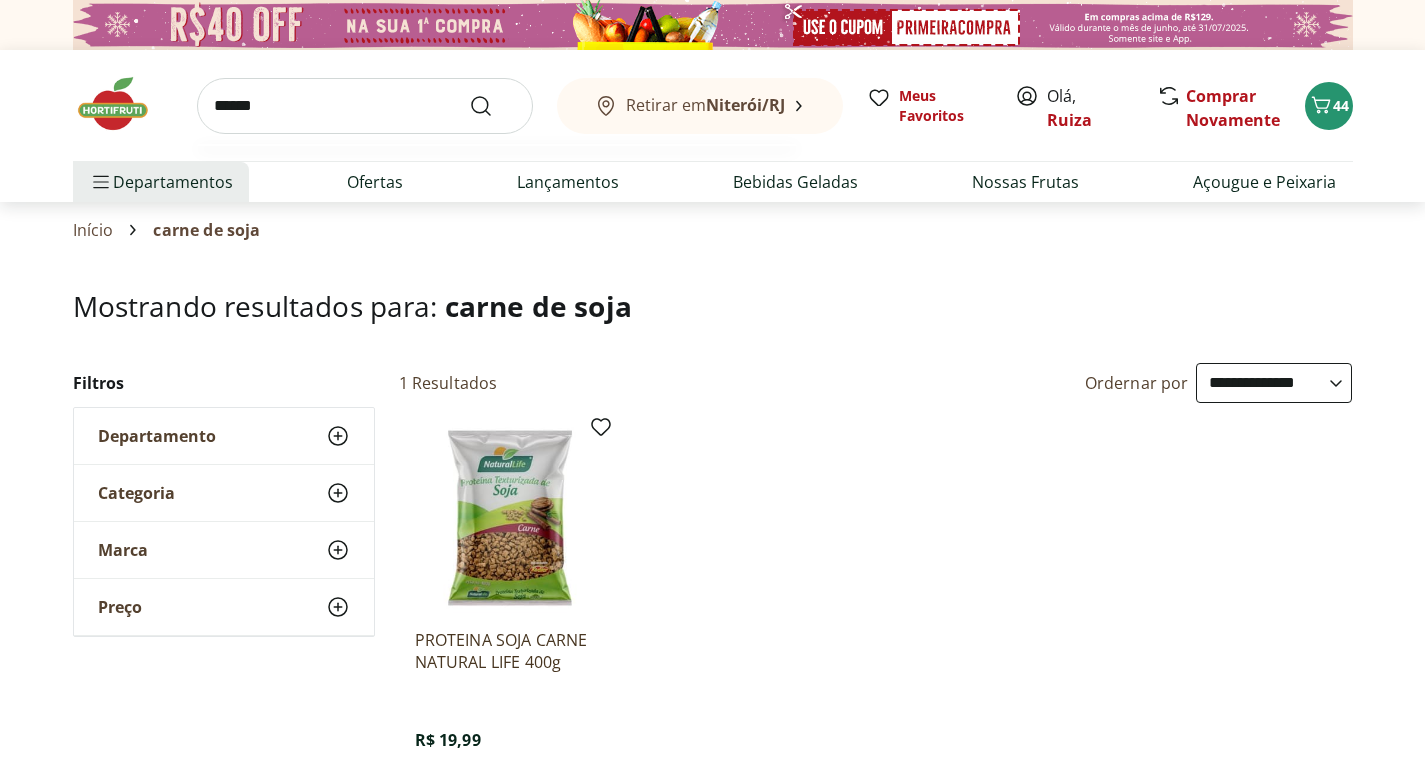 type on "******" 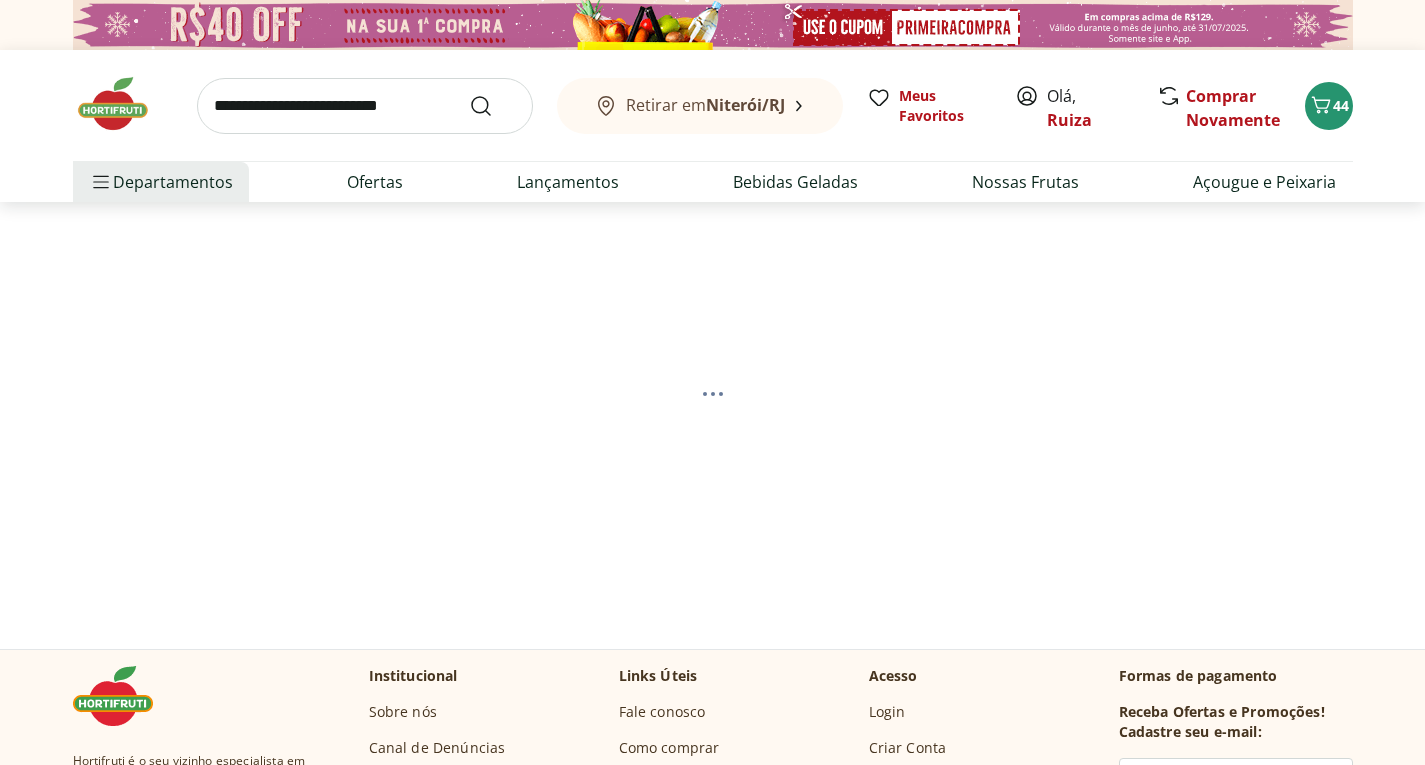select on "**********" 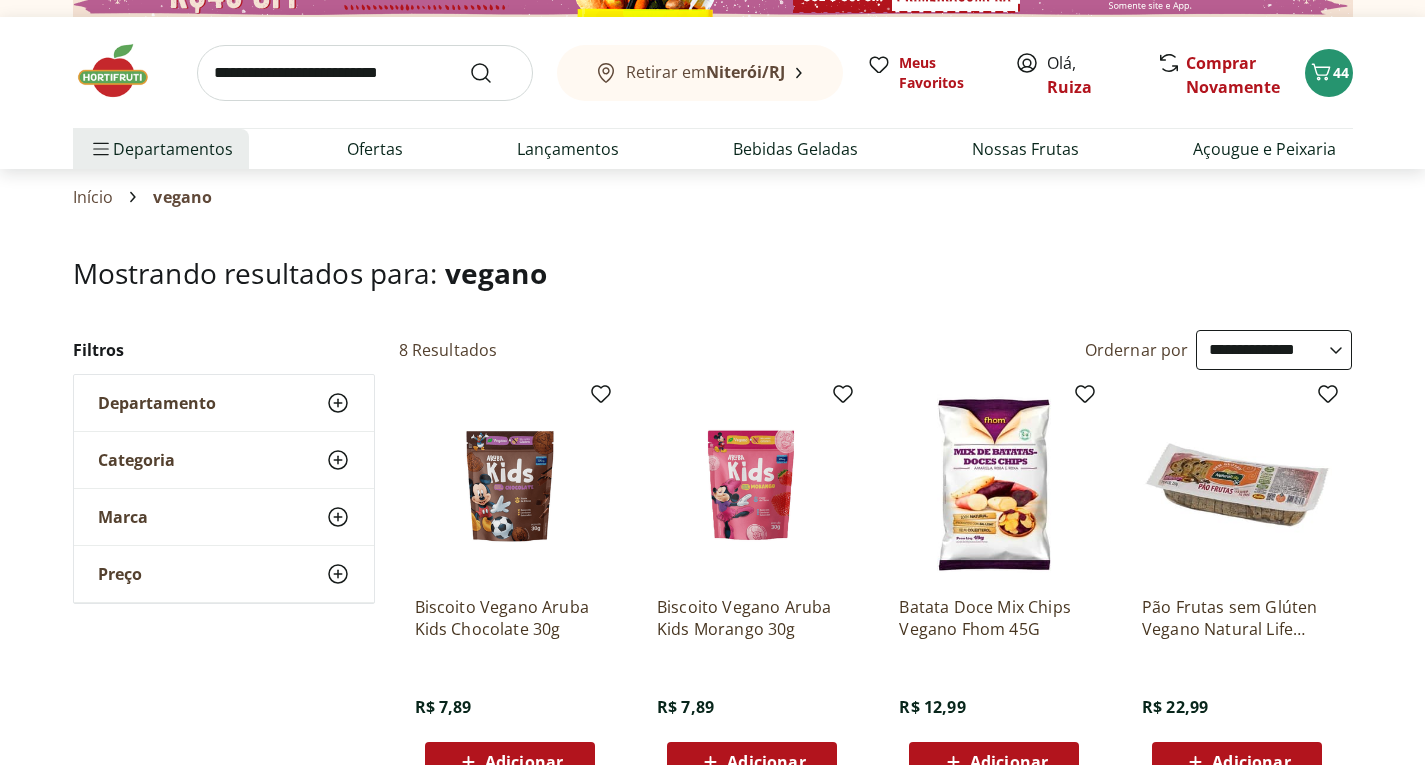 scroll, scrollTop: 0, scrollLeft: 0, axis: both 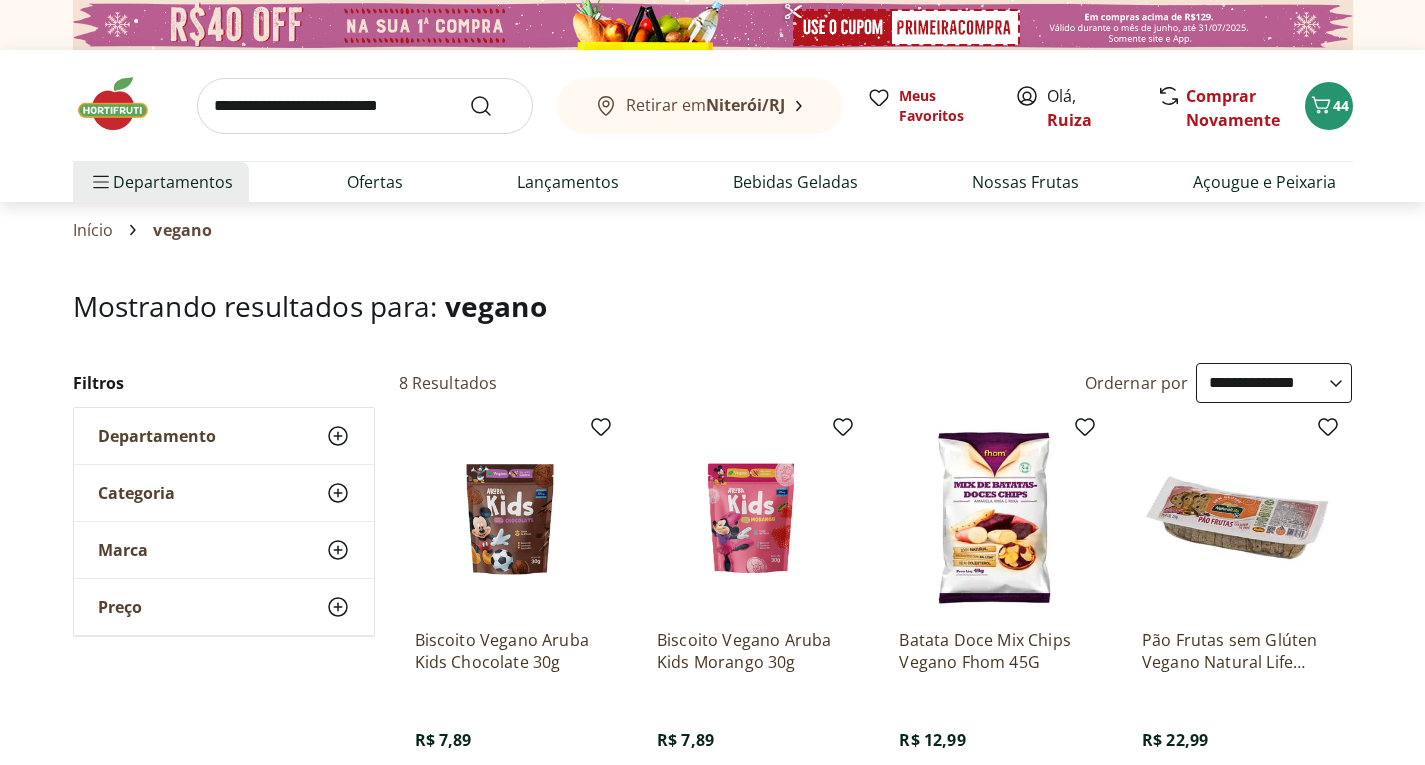 click at bounding box center [365, 106] 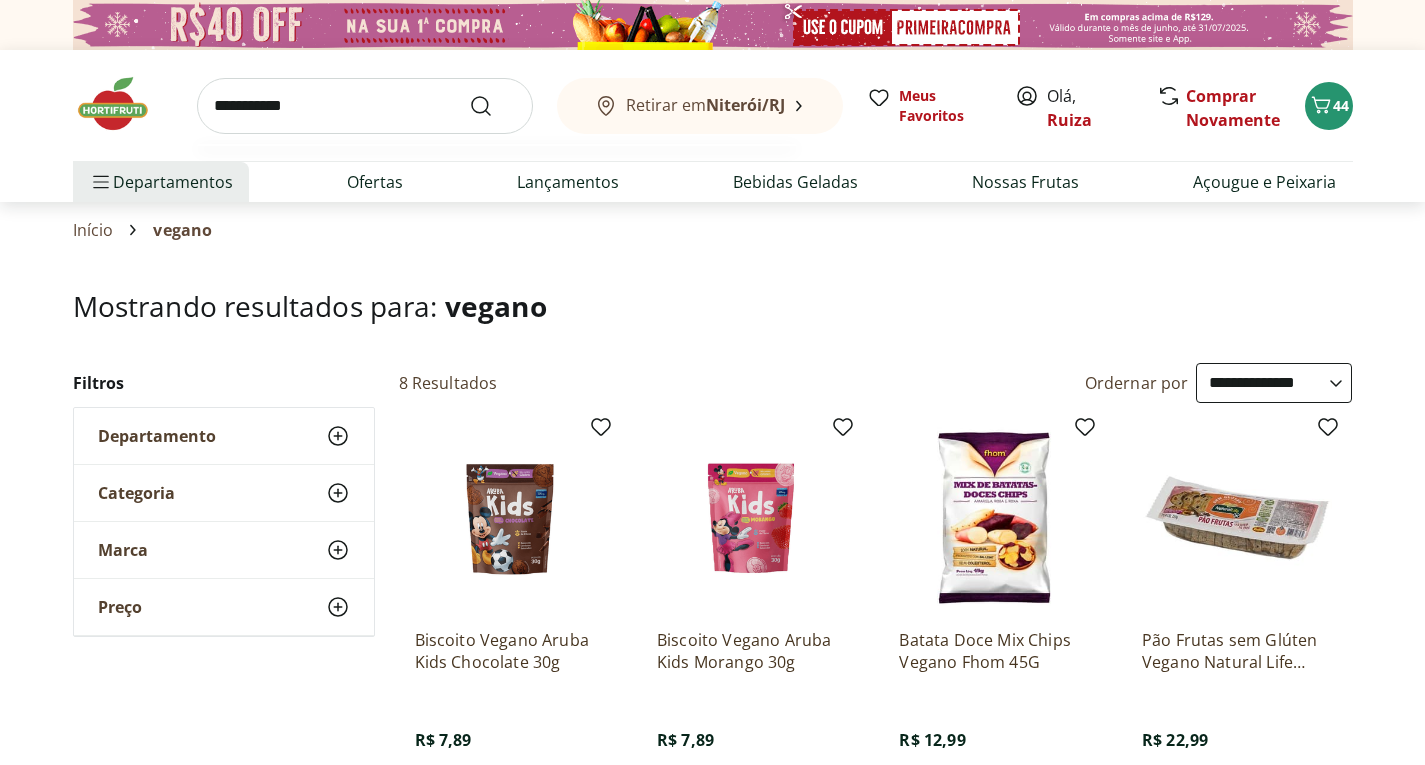 type on "**********" 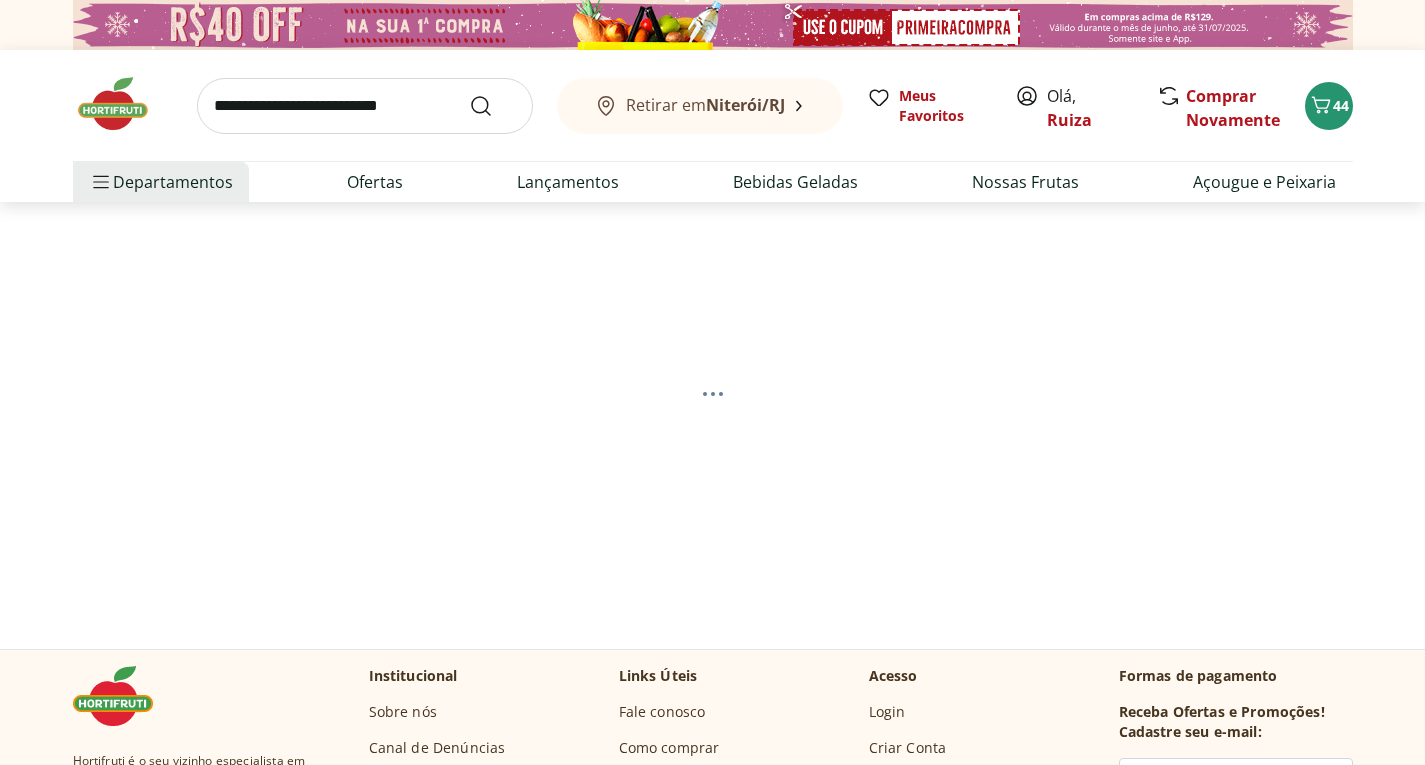 select on "**********" 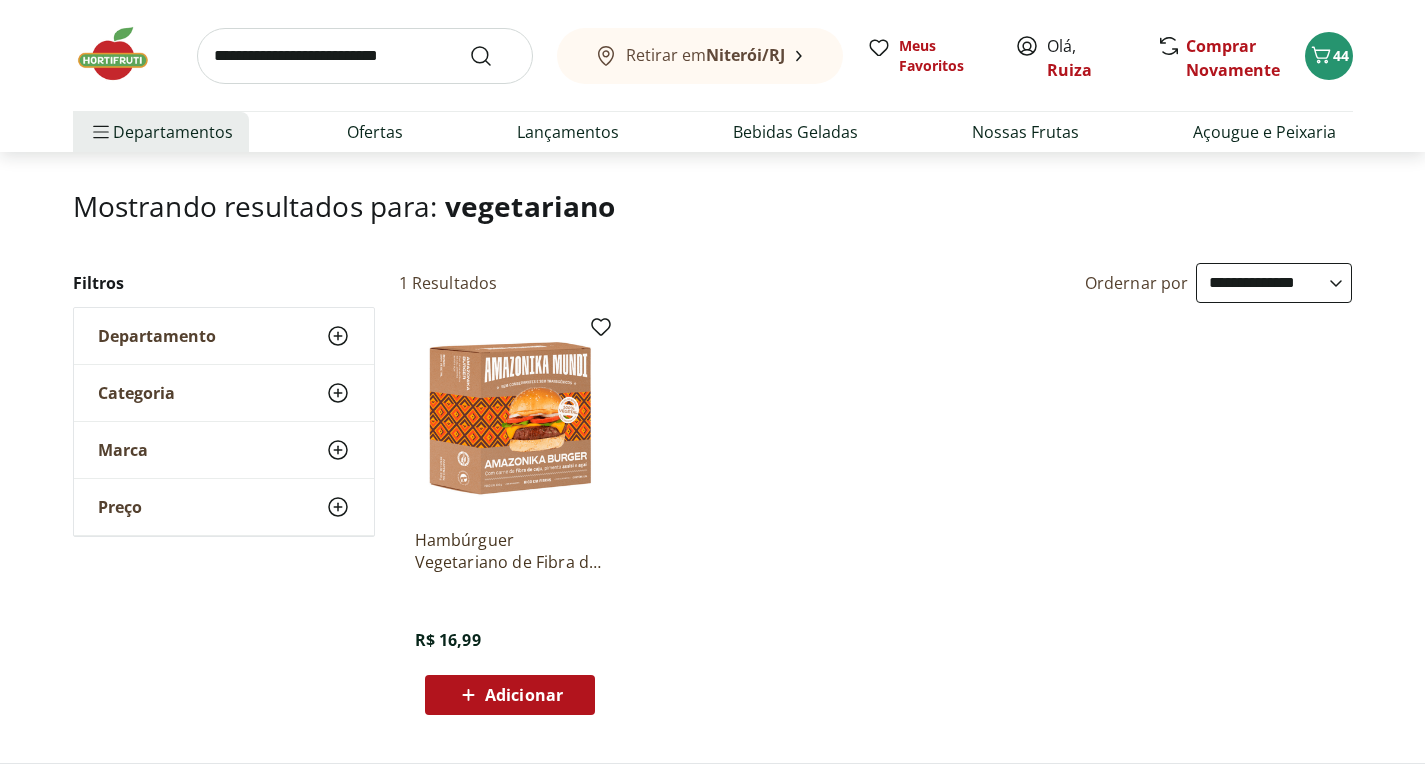 scroll, scrollTop: 200, scrollLeft: 0, axis: vertical 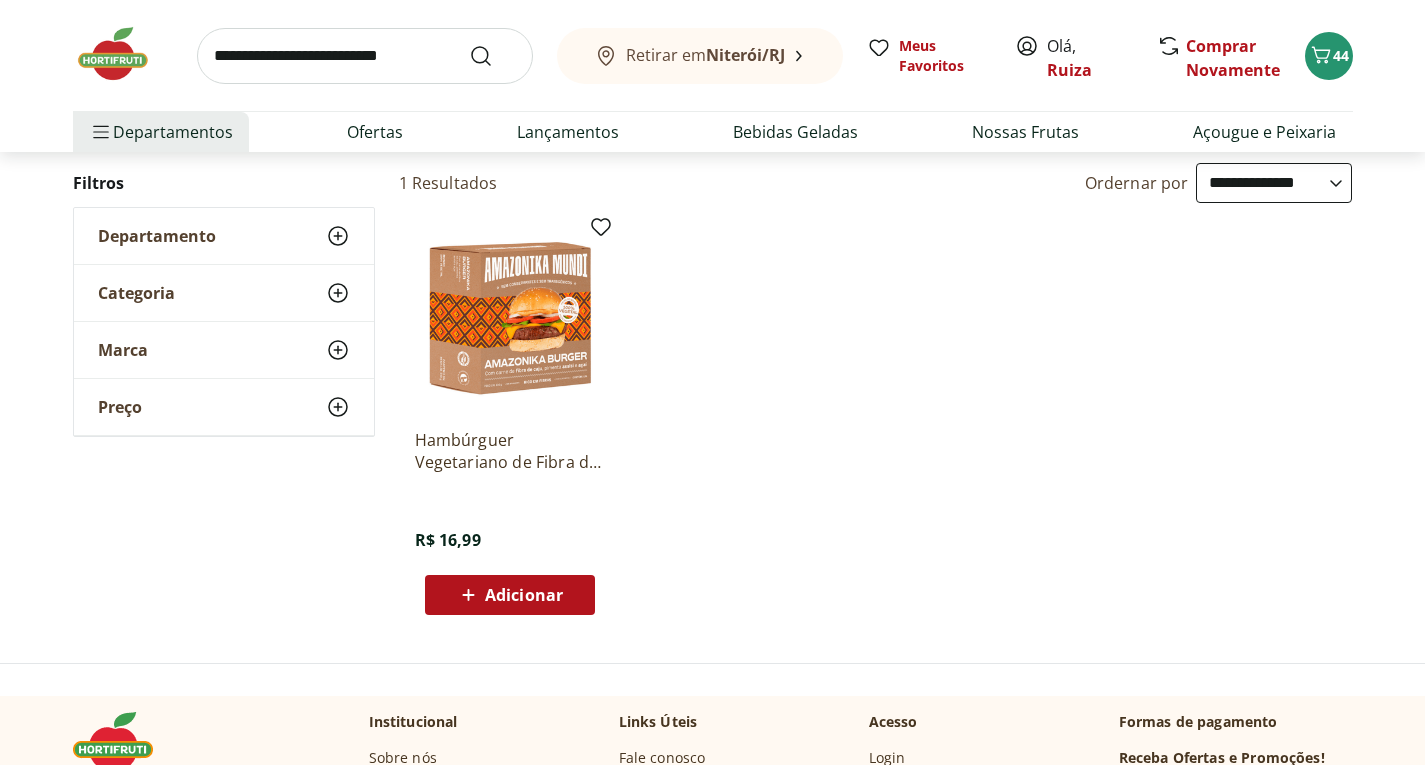 click 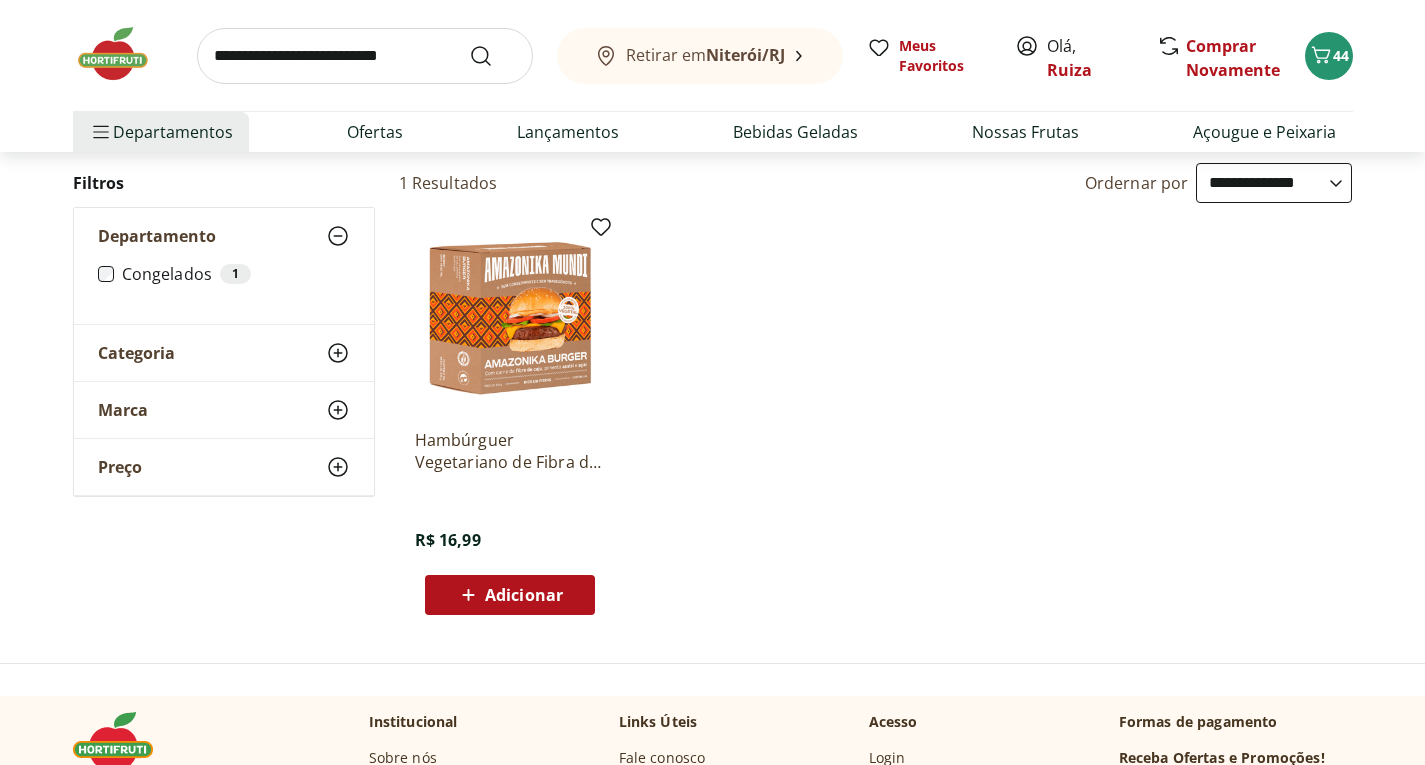 click on "Hambúrguer Vegetariano de Fibra de Caju Amazonika Mundi 230g R$ 16,99 Adicionar" at bounding box center [876, 419] 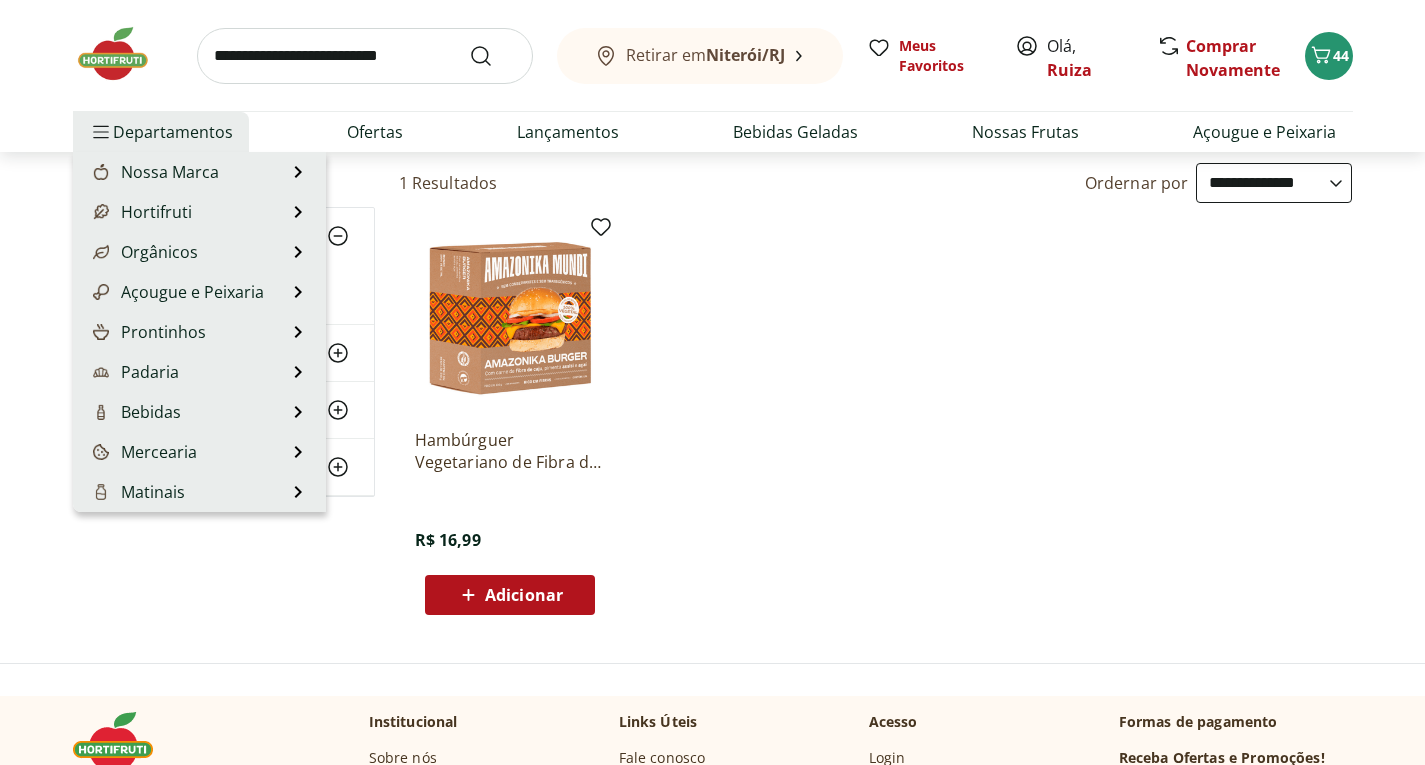 click on "Departamentos" at bounding box center (161, 132) 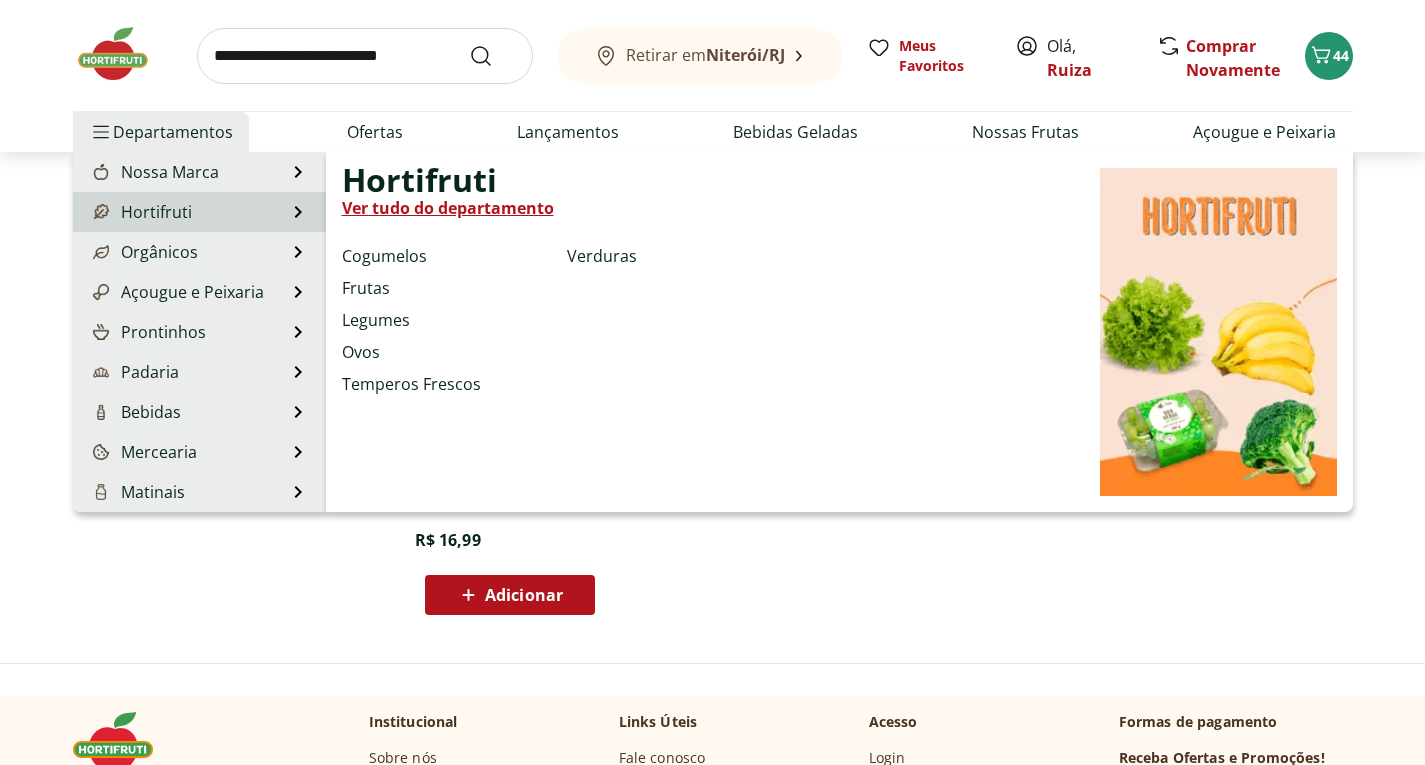 click on "Hortifruti" at bounding box center (140, 212) 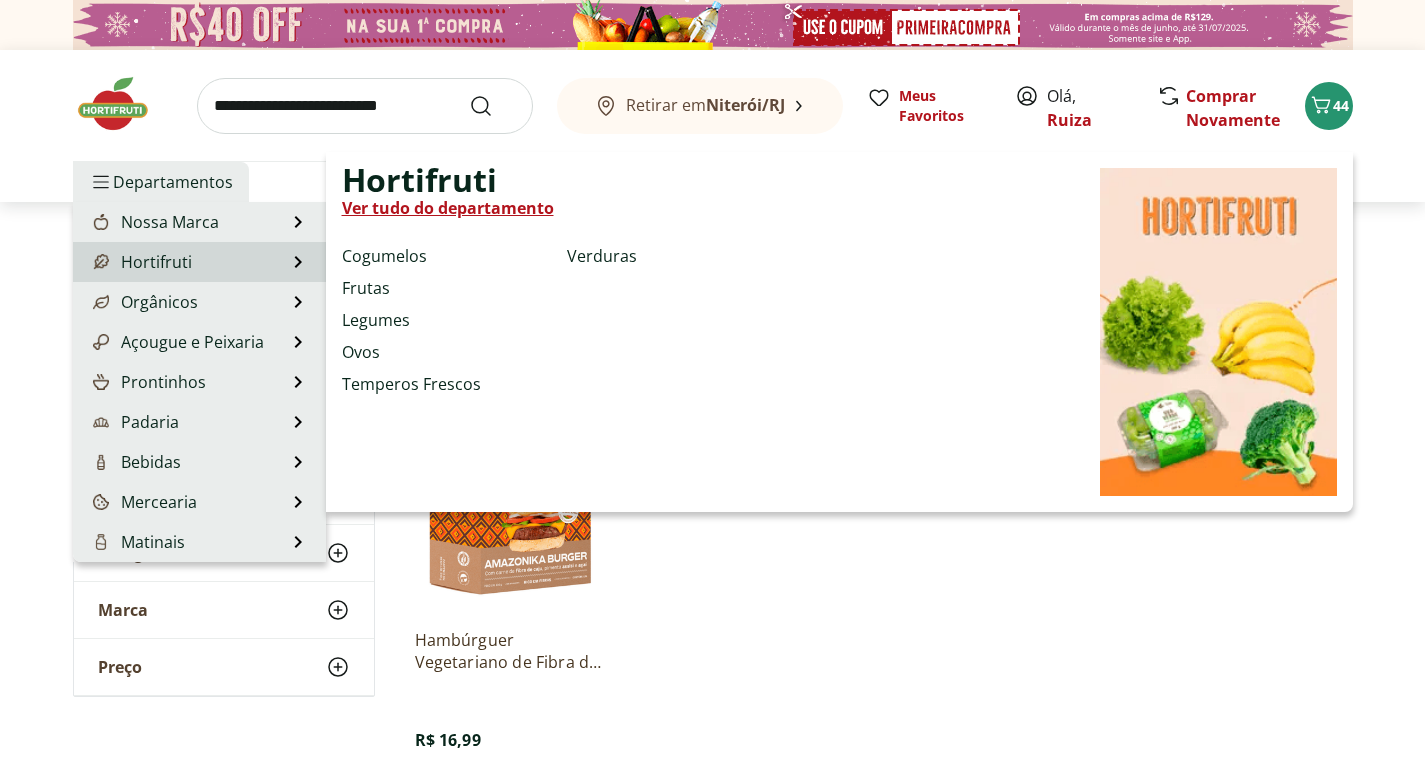 select on "**********" 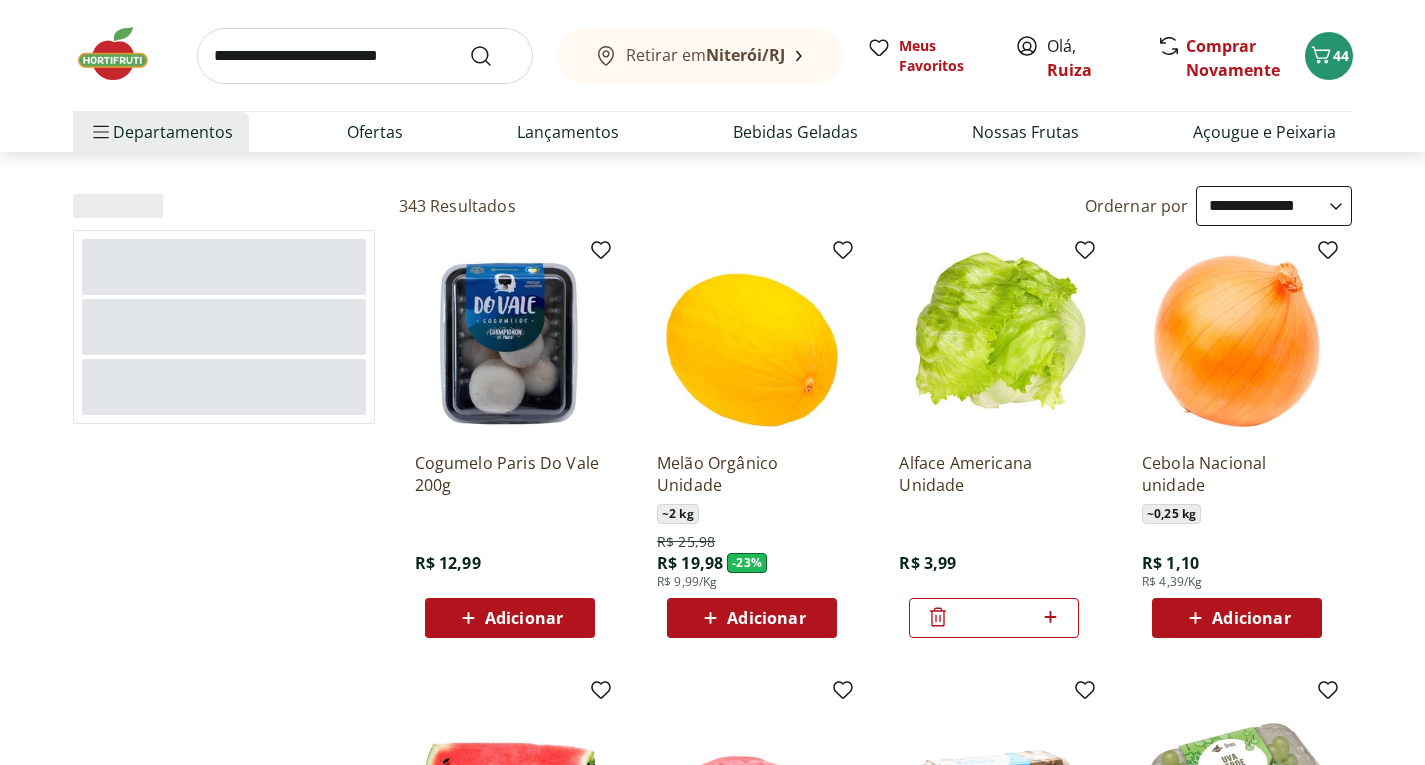 scroll, scrollTop: 100, scrollLeft: 0, axis: vertical 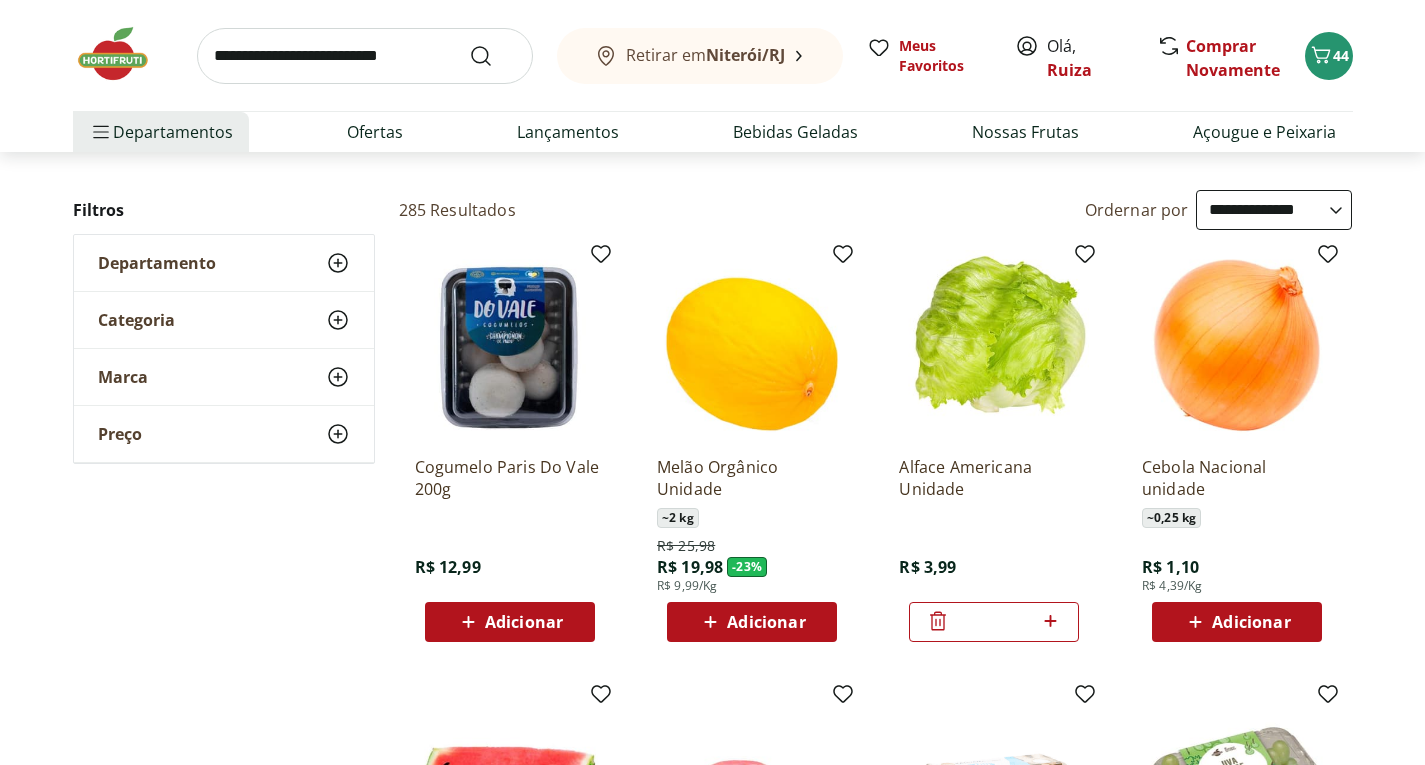 click on "Adicionar" at bounding box center [1251, 622] 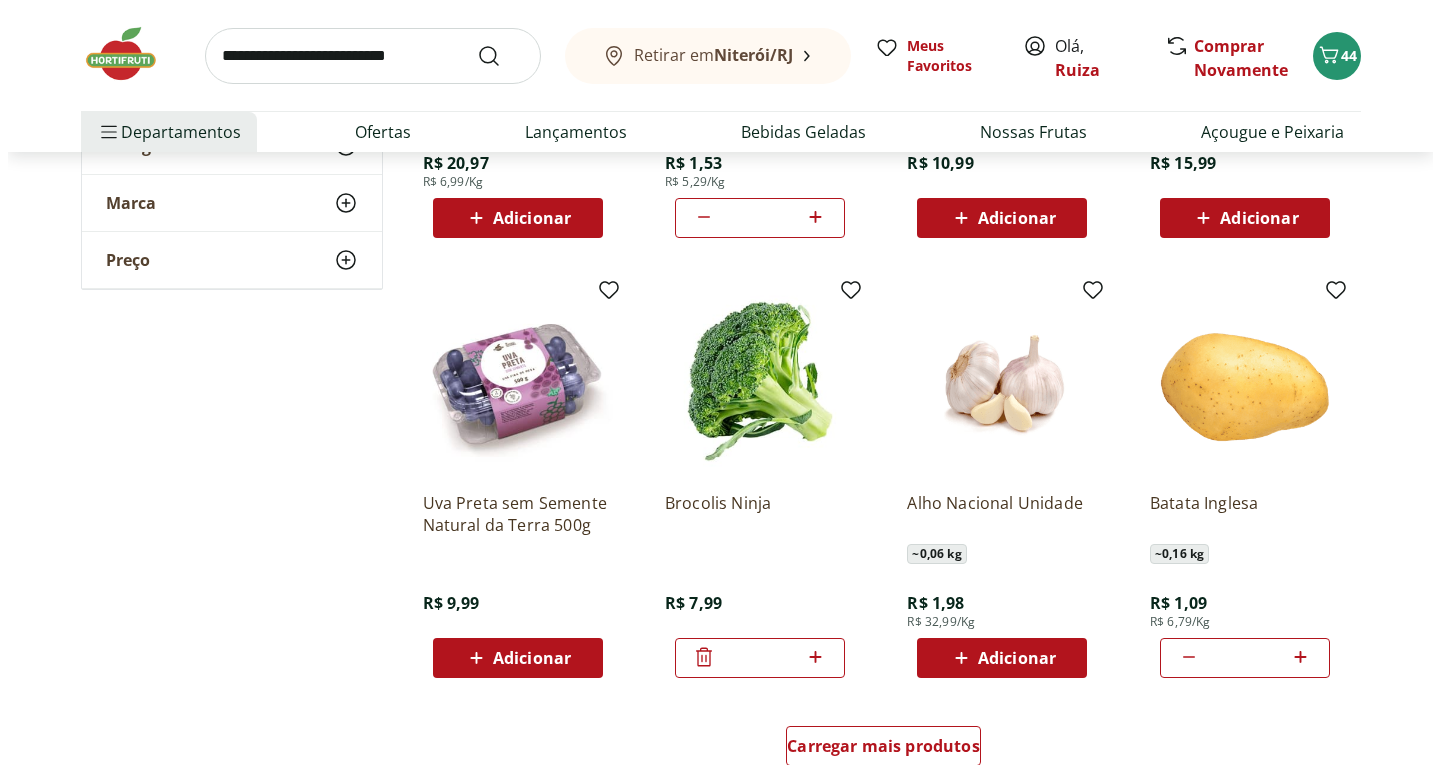 scroll, scrollTop: 1000, scrollLeft: 0, axis: vertical 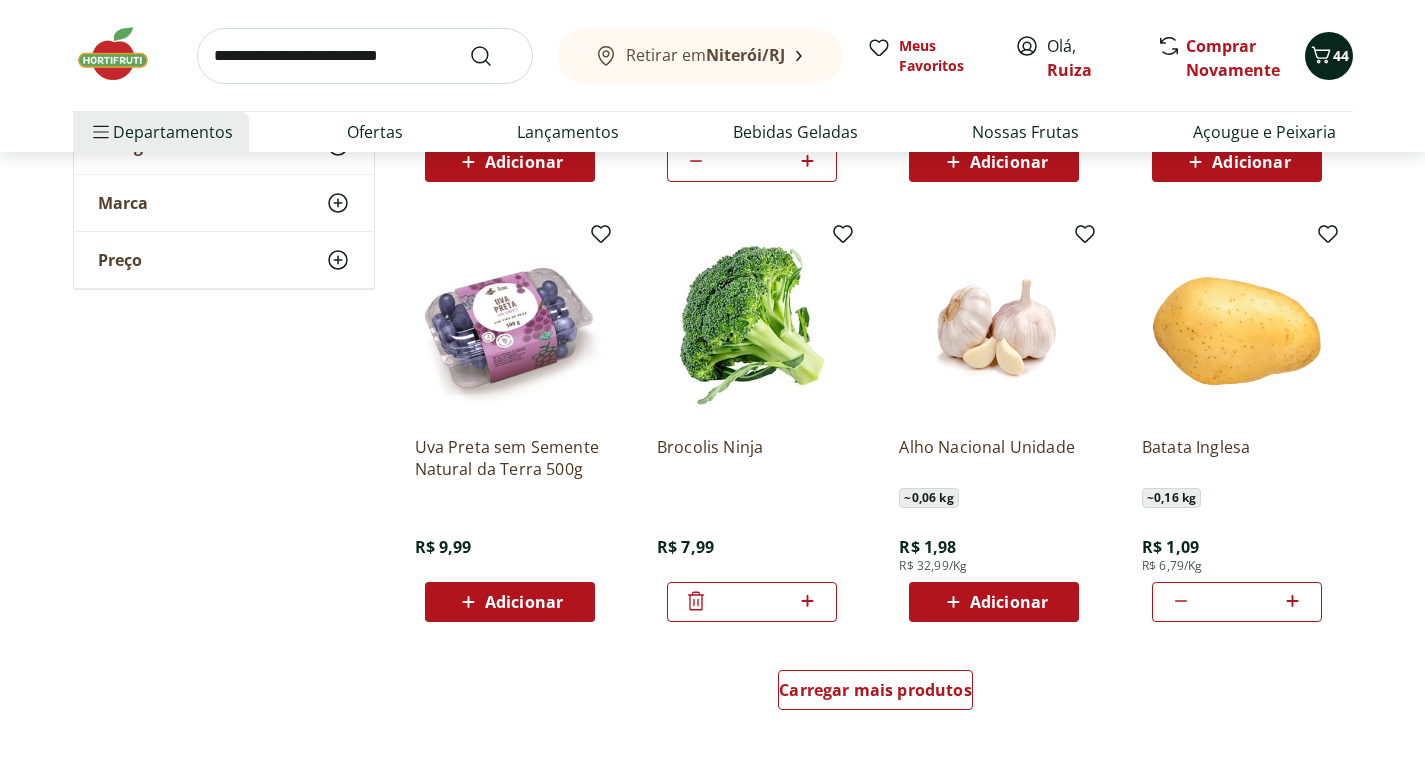 click on "44" at bounding box center [1341, 55] 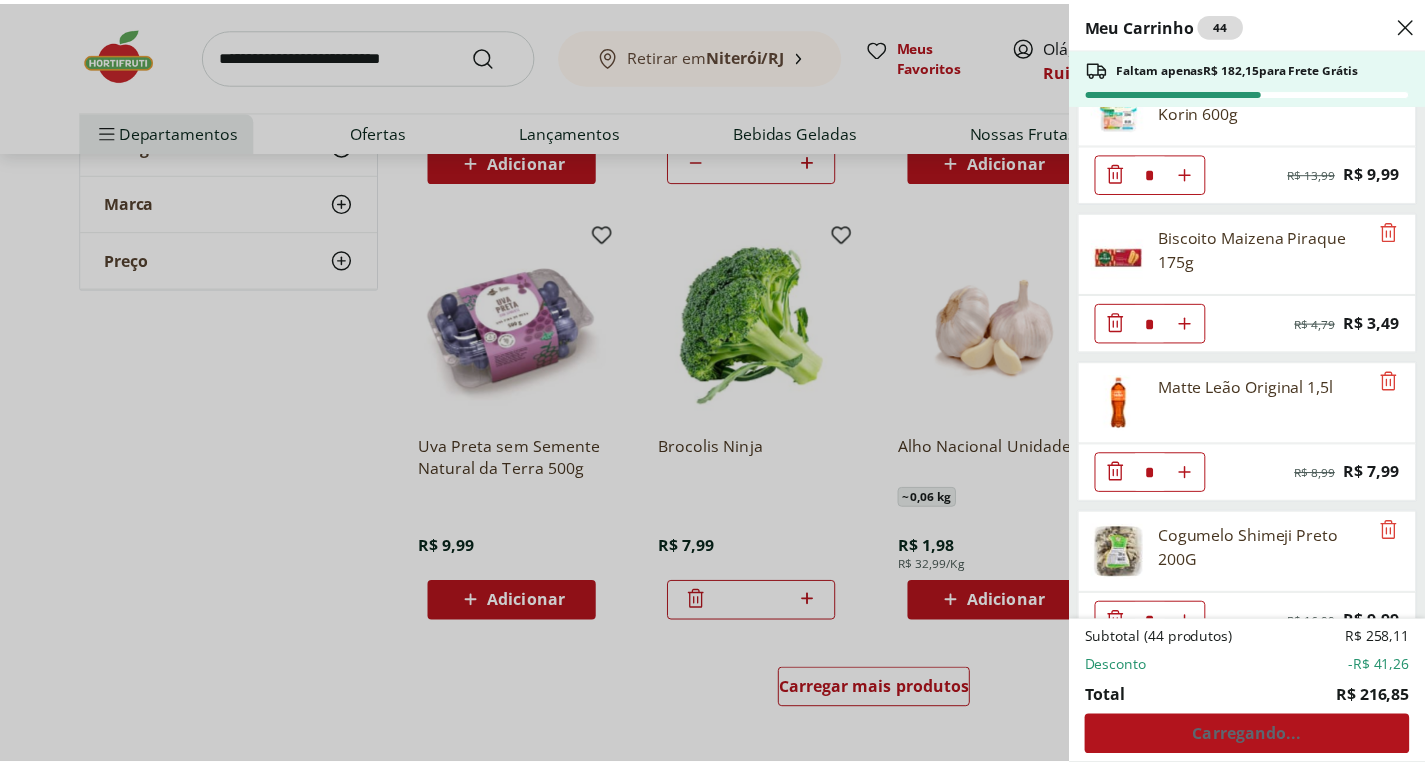scroll, scrollTop: 191, scrollLeft: 0, axis: vertical 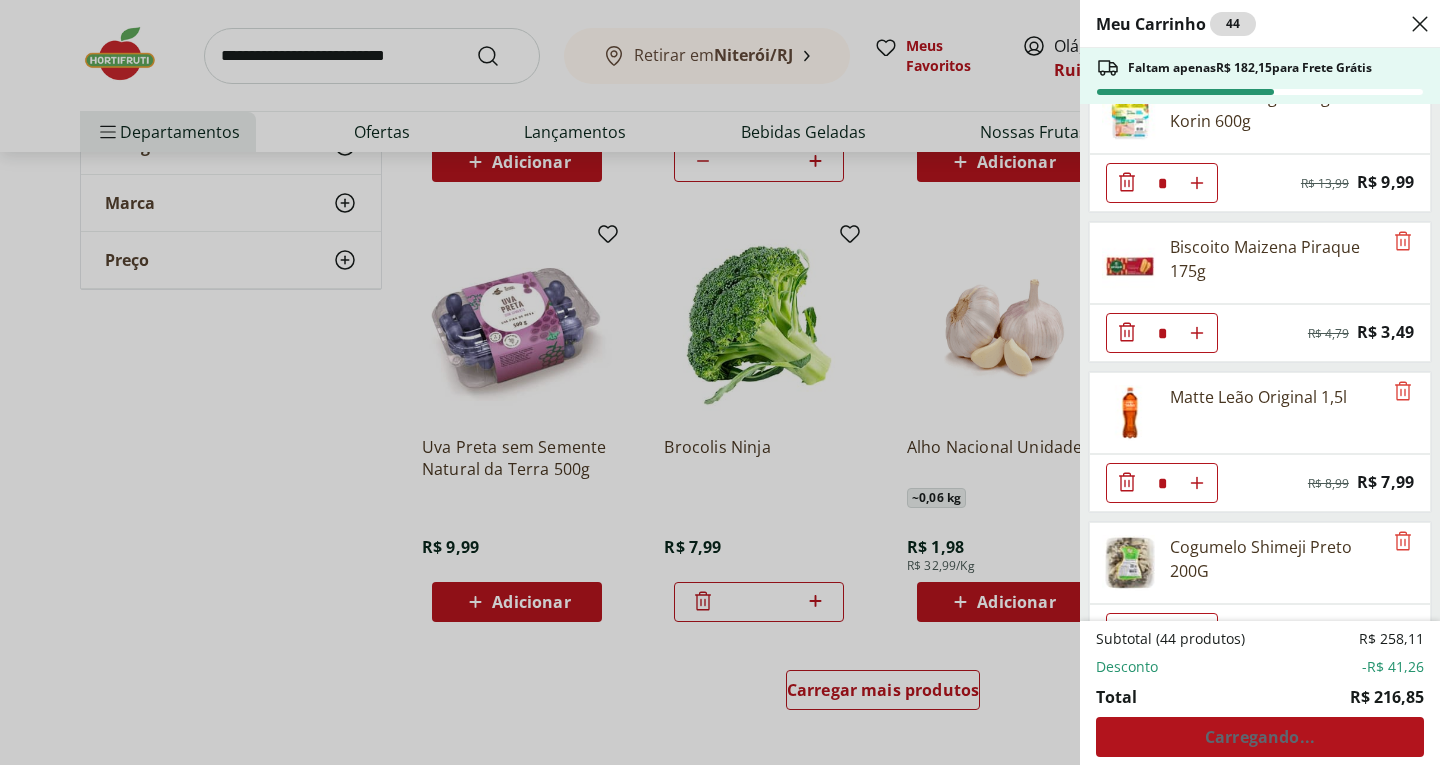 click on "Meu Carrinho 44 Faltam apenas  R$ 182,15  para Frete Grátis Azeite Extra Virgem O Live 450ml * Original price: R$ 44,99 Price: R$ 29,99 Coxa de Frango Congelada Korin 600g * Original price: R$ 13,99 Price: R$ 9,99 Biscoito Maizena Piraque 175g * Original price: R$ 4,79 Price: R$ 3,49 Matte Leão Original 1,5l * Original price: R$ 8,99 Price: R$ 7,99 Cogumelo Shimeji Preto 200G * Original price: R$ 16,99 Price: R$ 9,99 Filé Mignon Suíno Resfriado * Original price: R$ 10,77 Price: R$ 8,97 Alface Americana Unidade * Price: R$ 3,99 Batata Doce unidade * Price: R$ 1,53 Limão Tahity Unidade * Original price: R$ 0,58 Price: R$ 0,50 Pizza Mussarela 440g Sadia * Original price: R$ 19,99 Price: R$ 16,99 Batata Inglesa * Price: R$ 1,09 Brocolis Ninja * Price: R$ 7,99 Cenoura Unidade * Price: R$ 0,77 Abobrinha Italiana Unidade * Price: R$ 1,92 Alho Poró - Unidade * Price: R$ 7,49 Tomate Italiano * Price: R$ 1,13 Tomate Grape Orgânico Bandeja * Original price: R$ 9,99 Price: R$ 5,99 * * *" at bounding box center [720, 382] 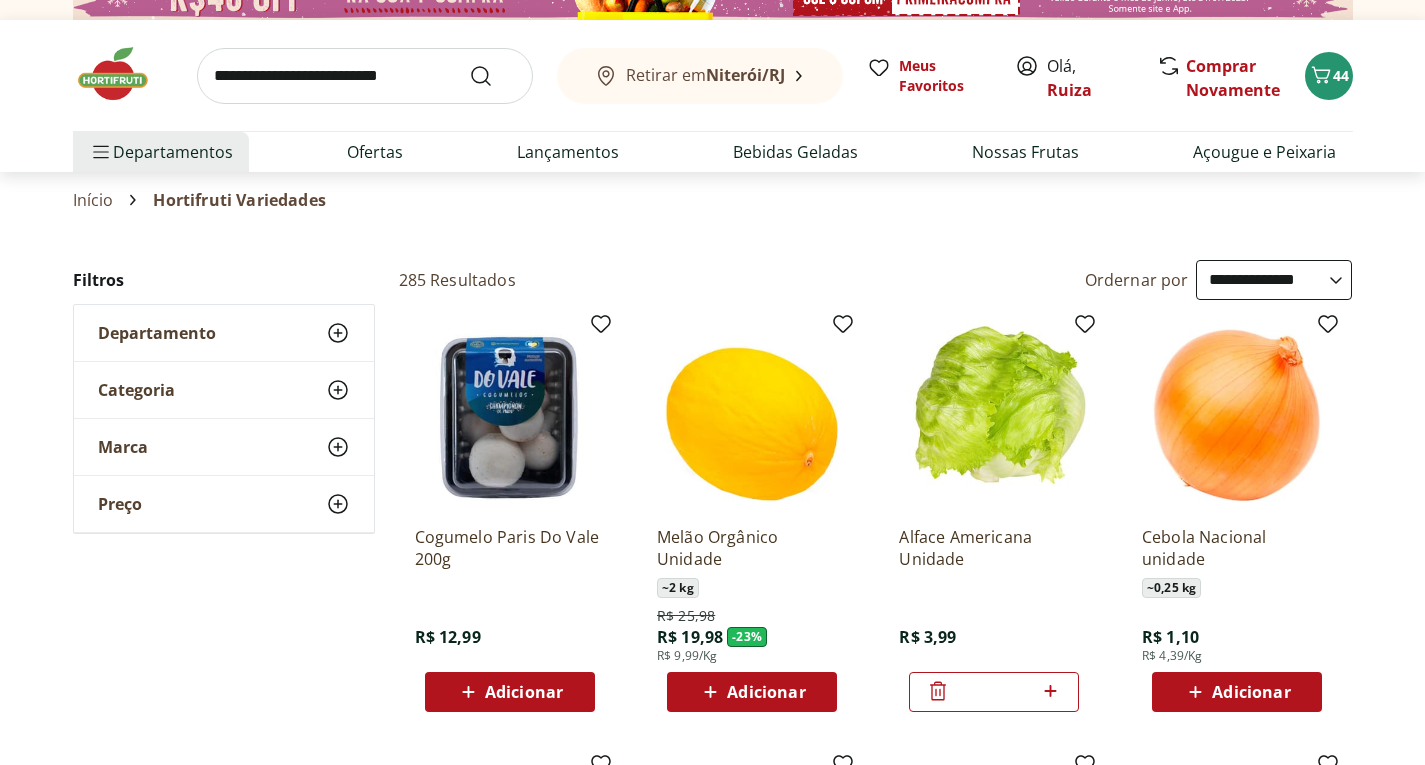 scroll, scrollTop: 0, scrollLeft: 0, axis: both 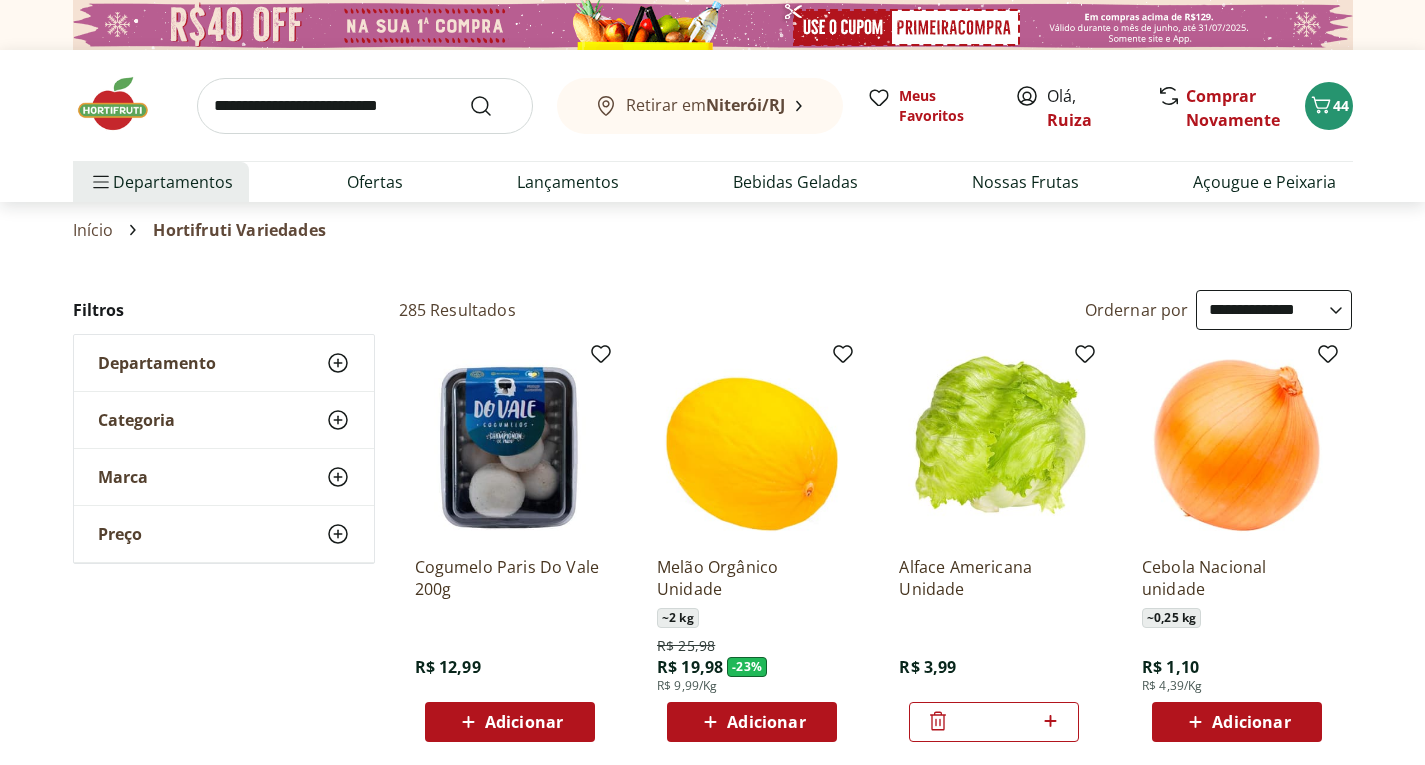 click at bounding box center [1237, 445] 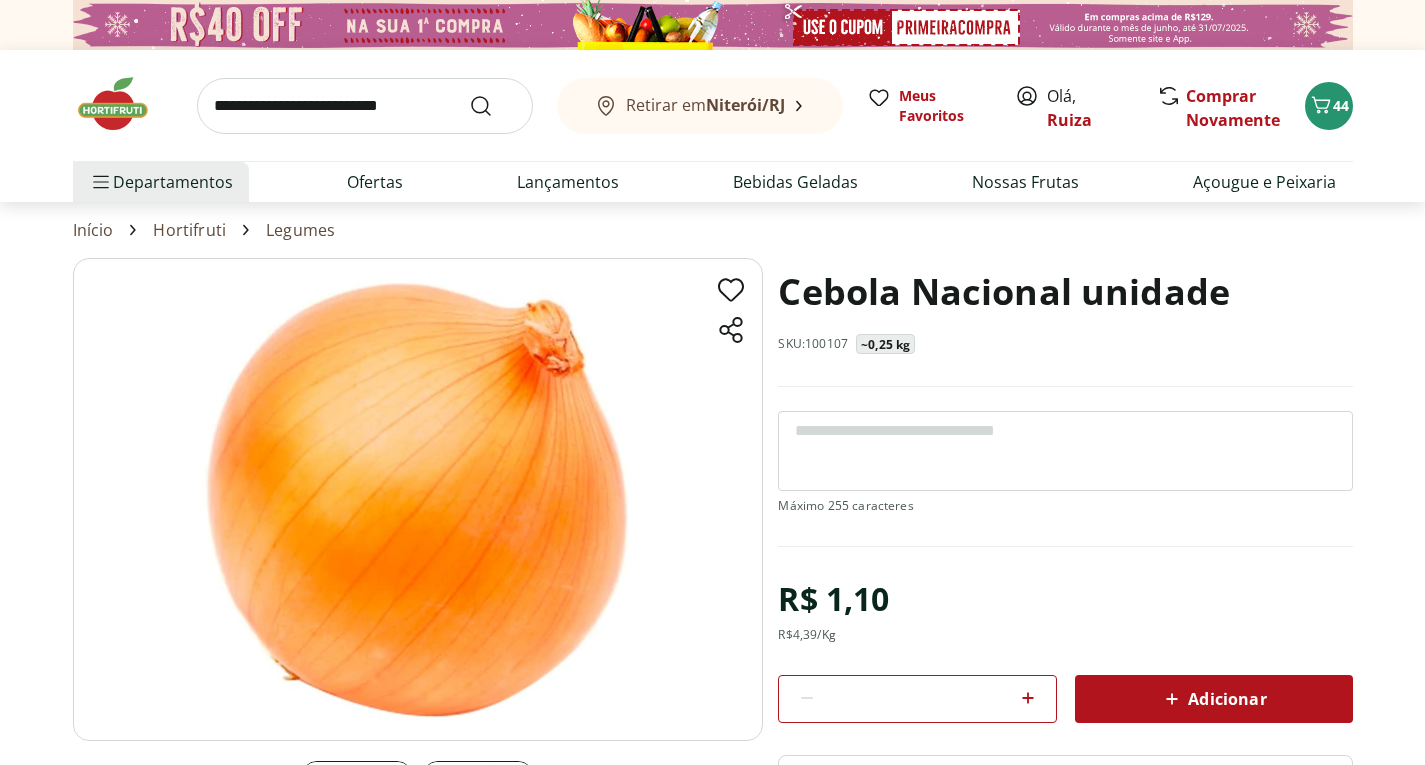 click on "Adicionar" at bounding box center (1214, 699) 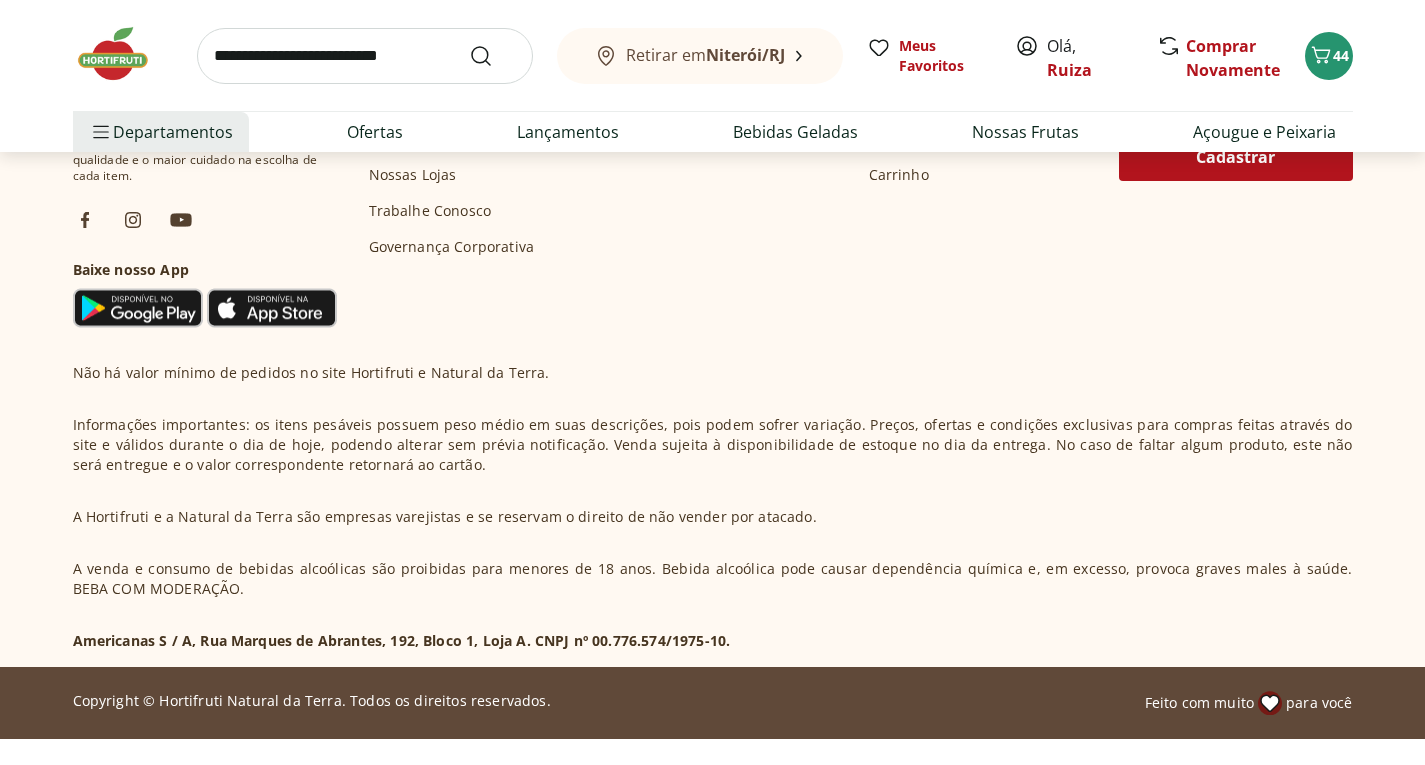 scroll, scrollTop: 979, scrollLeft: 0, axis: vertical 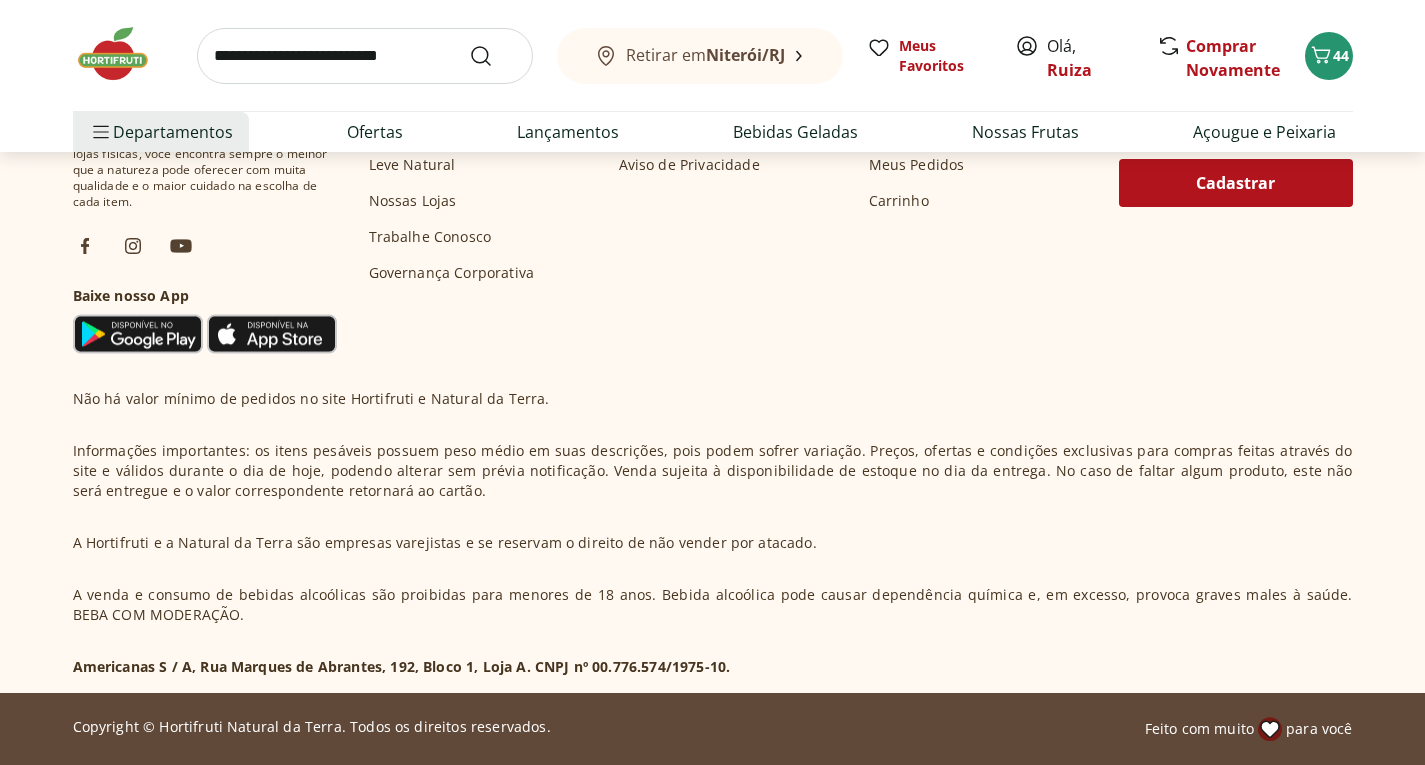 click at bounding box center [123, 54] 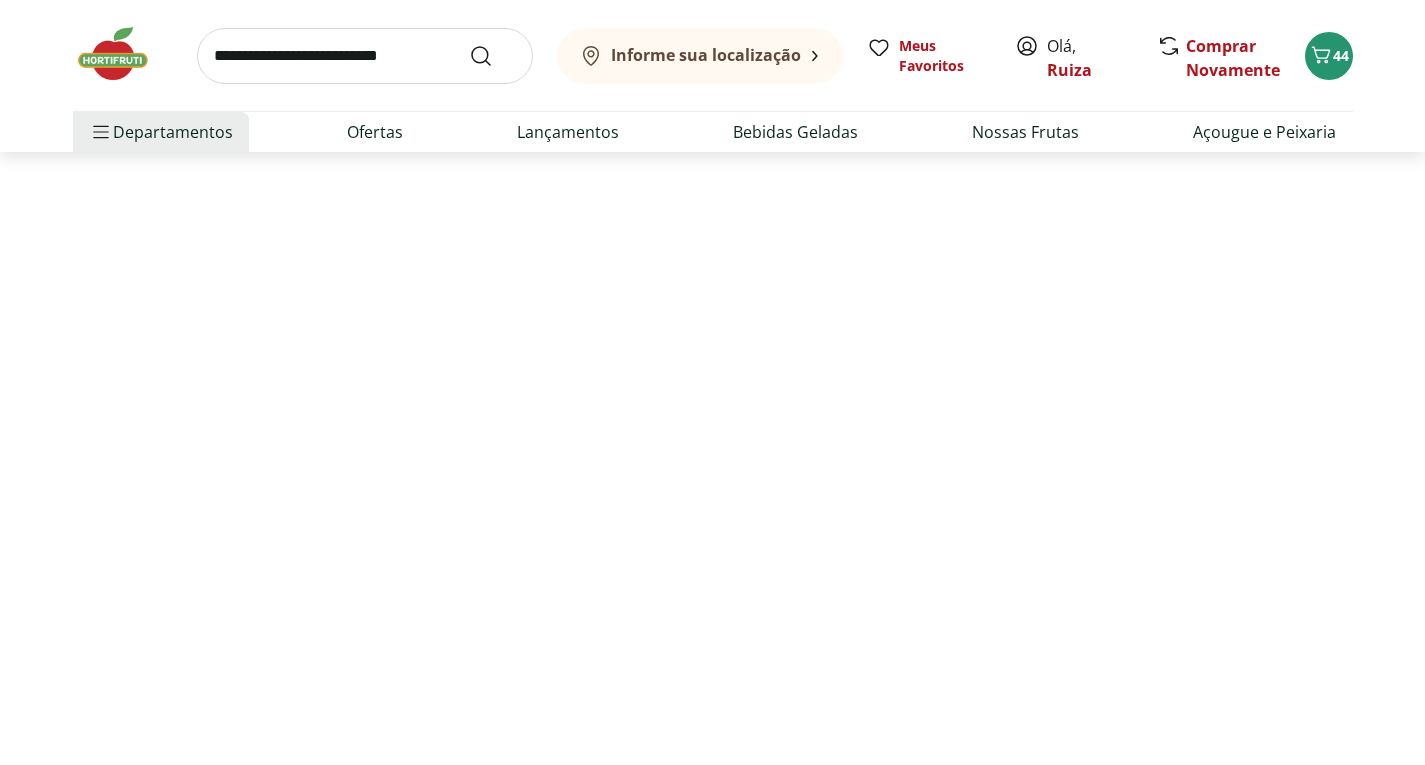scroll, scrollTop: 0, scrollLeft: 0, axis: both 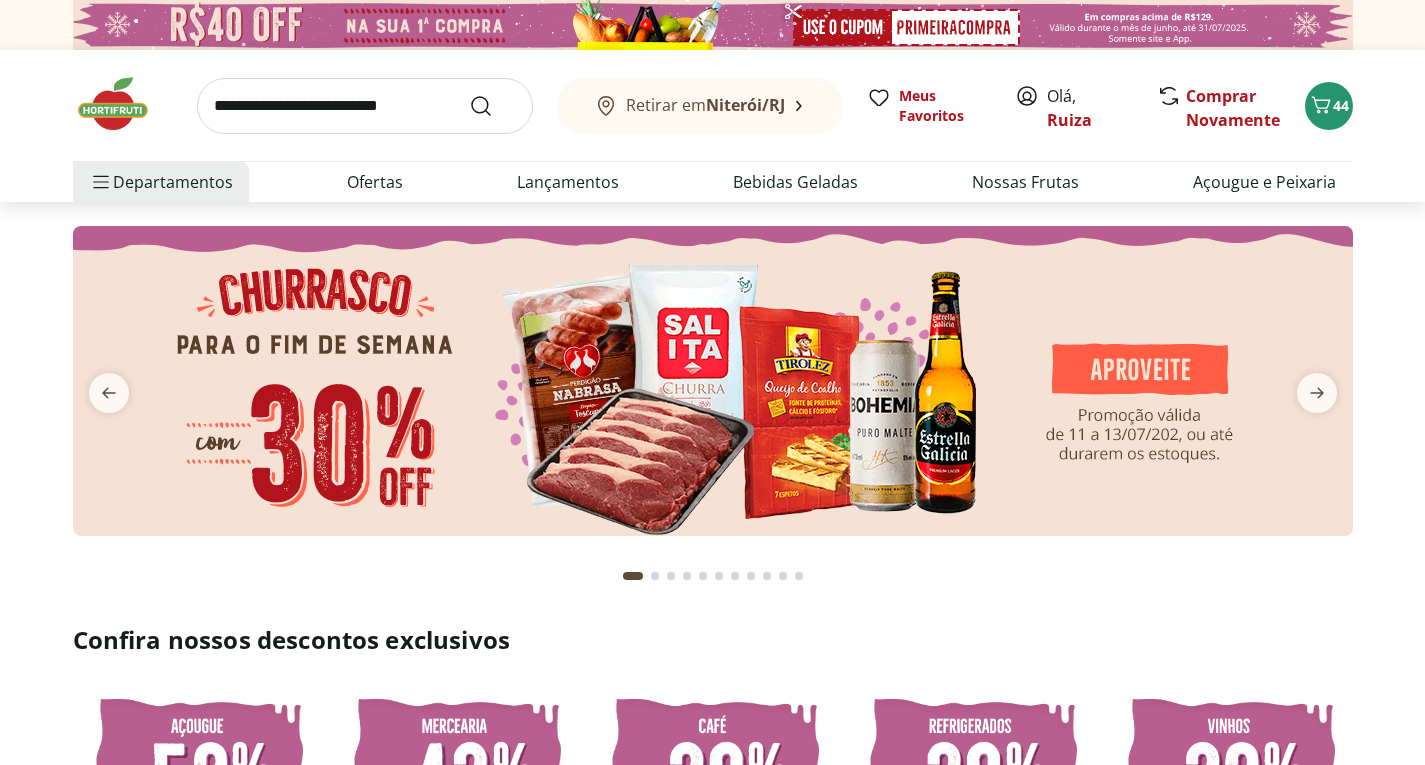 click on "Olá,  Ruiza" at bounding box center [1075, 106] 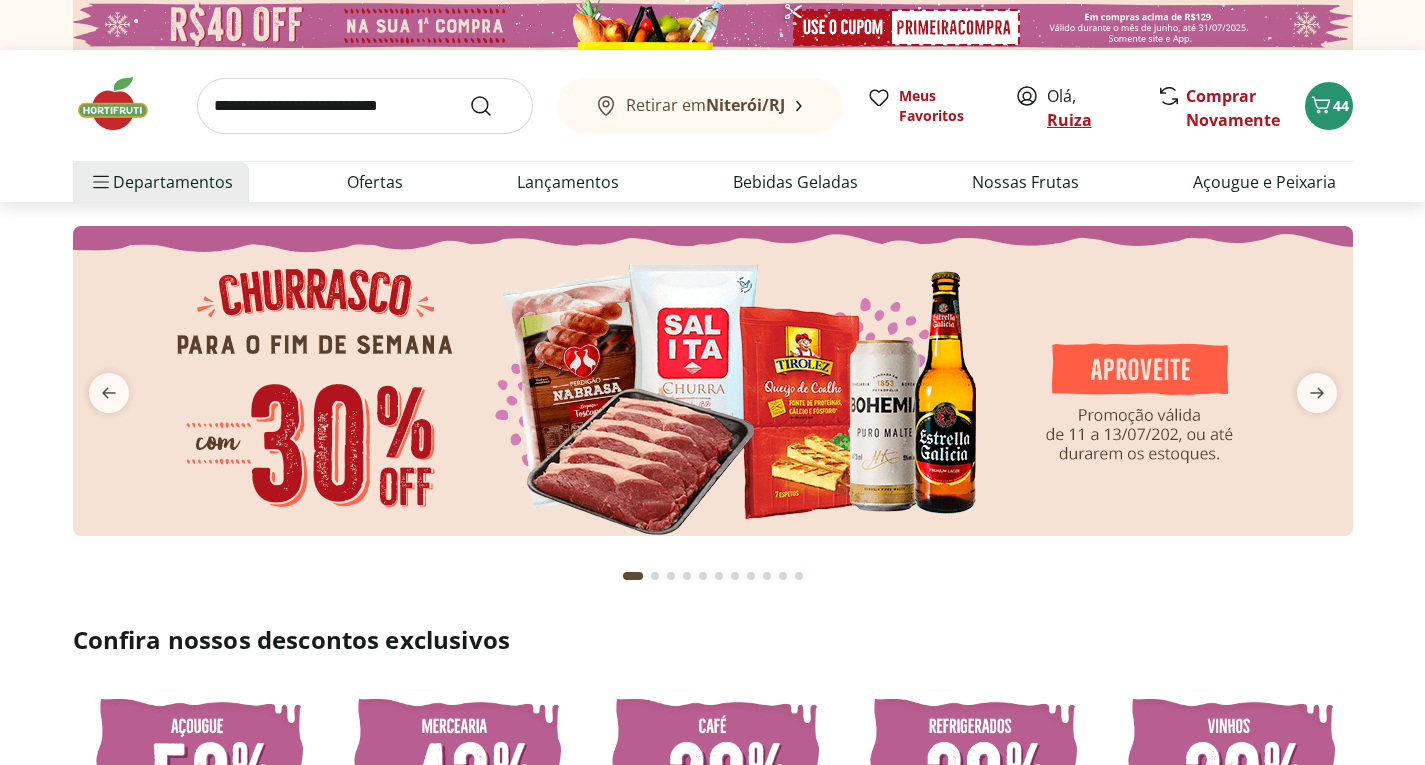 click on "Ruiza" at bounding box center [1069, 120] 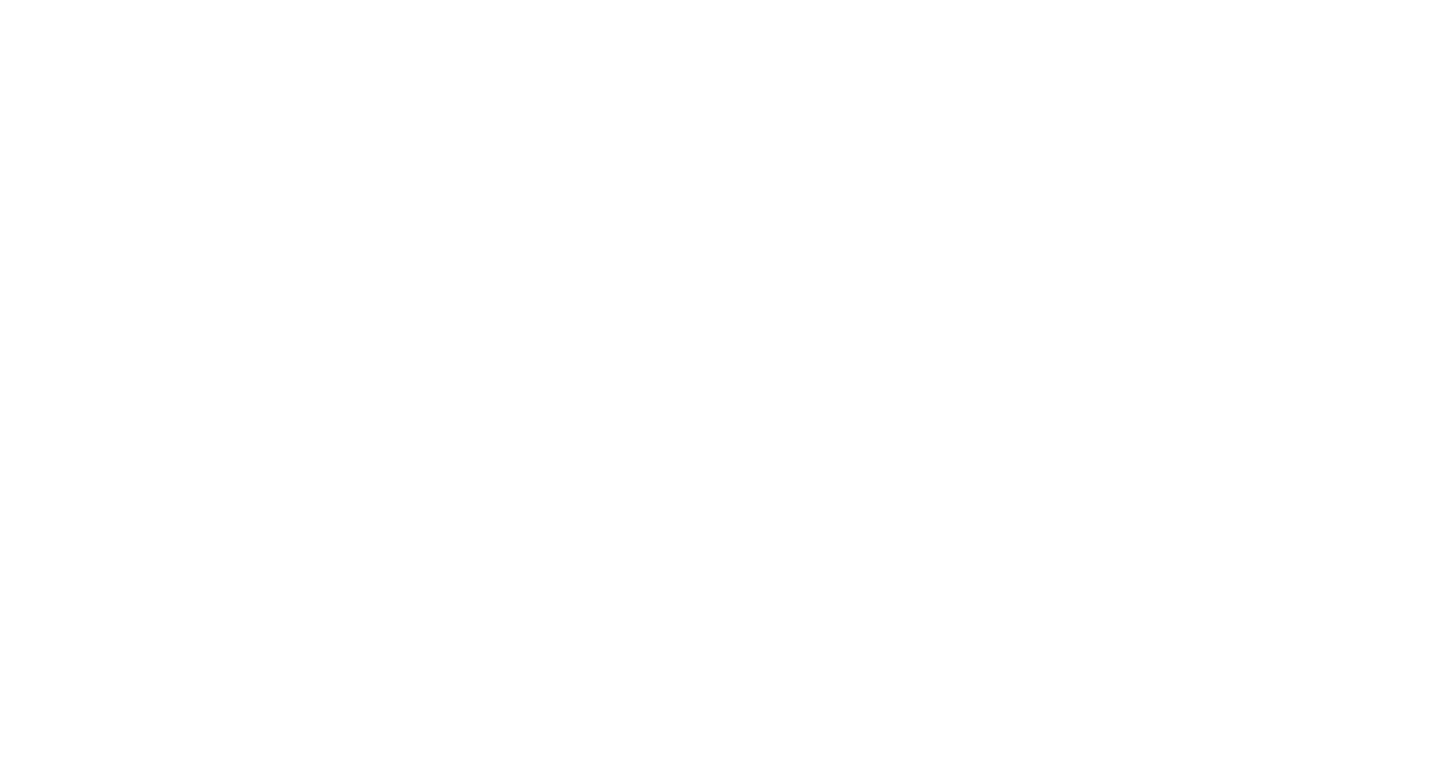 scroll, scrollTop: 0, scrollLeft: 0, axis: both 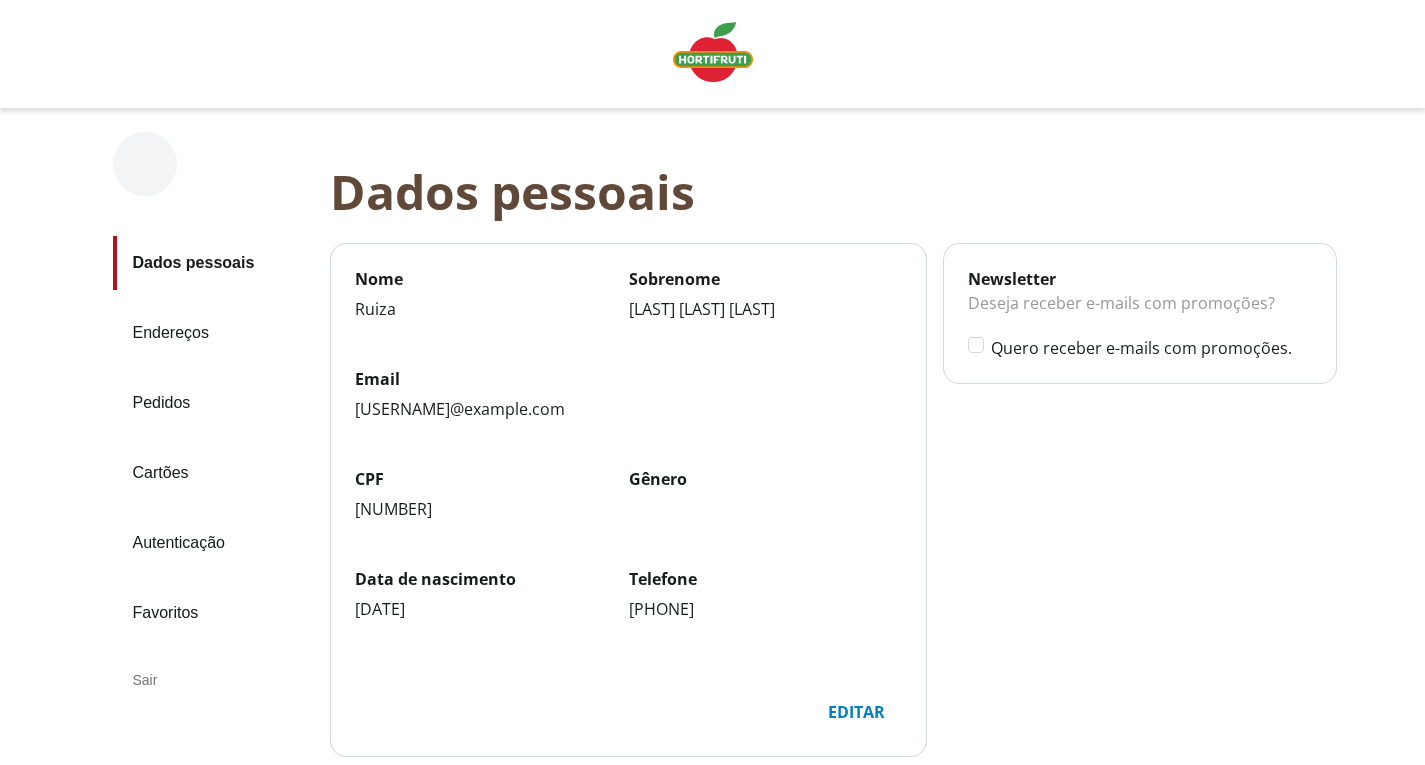 click on "Sair" at bounding box center [213, 680] 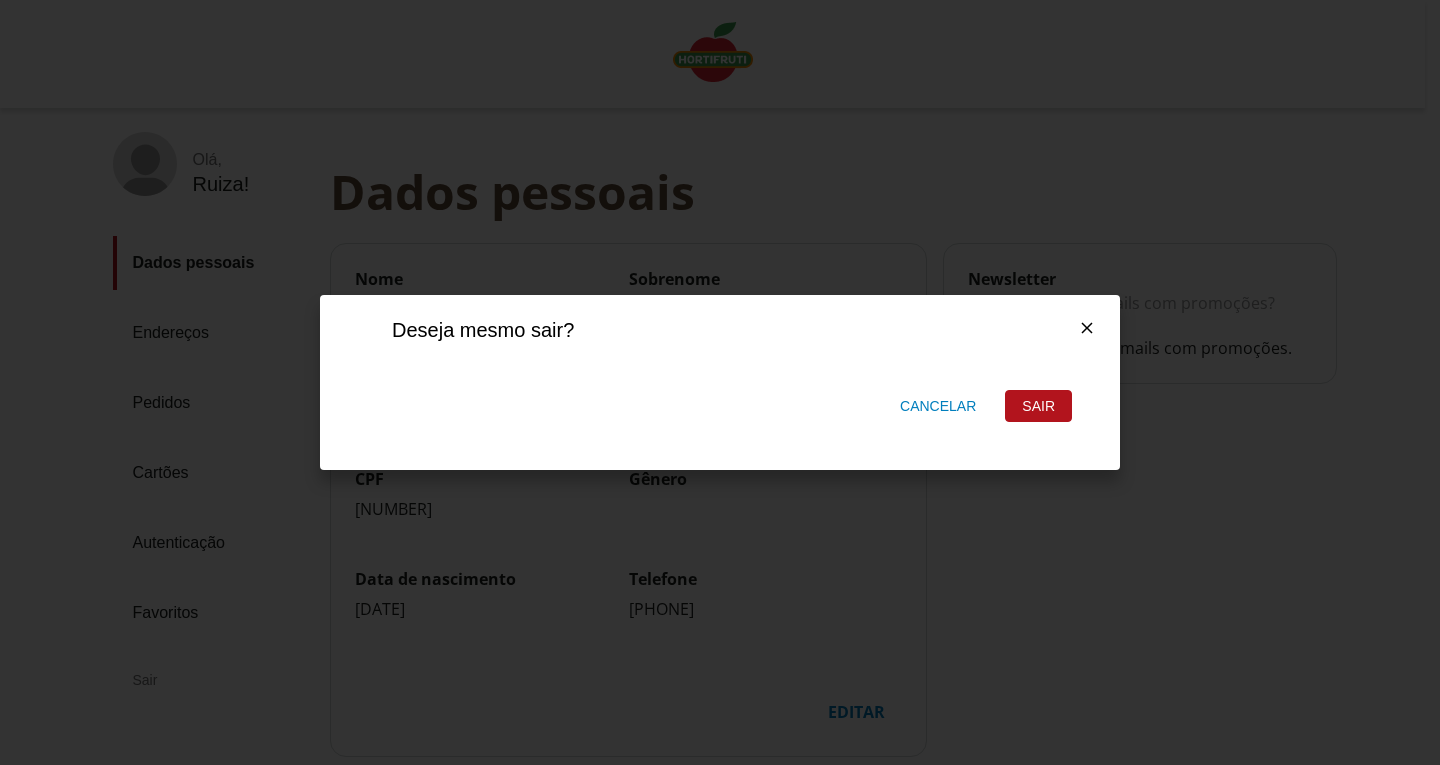 click on "Sair" at bounding box center [1038, 406] 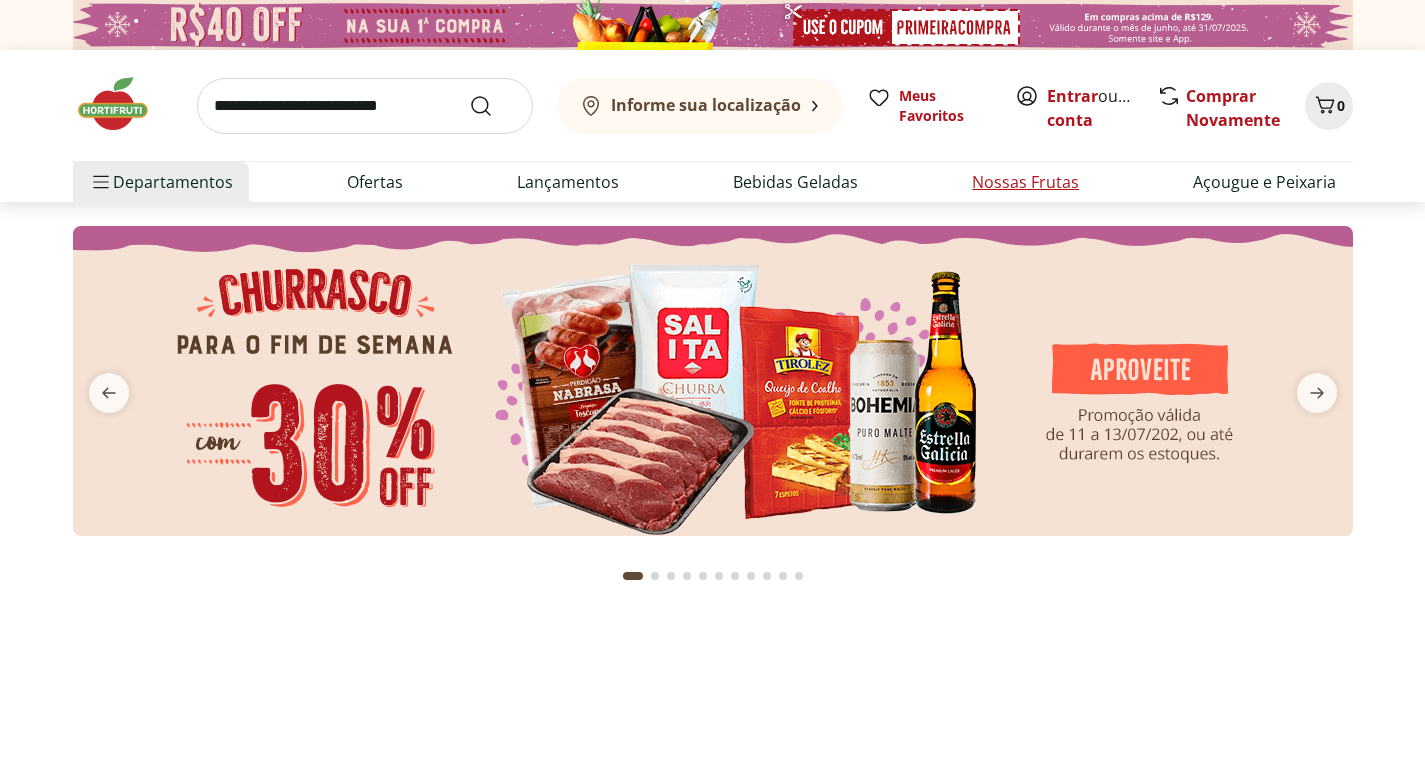 scroll, scrollTop: 0, scrollLeft: 0, axis: both 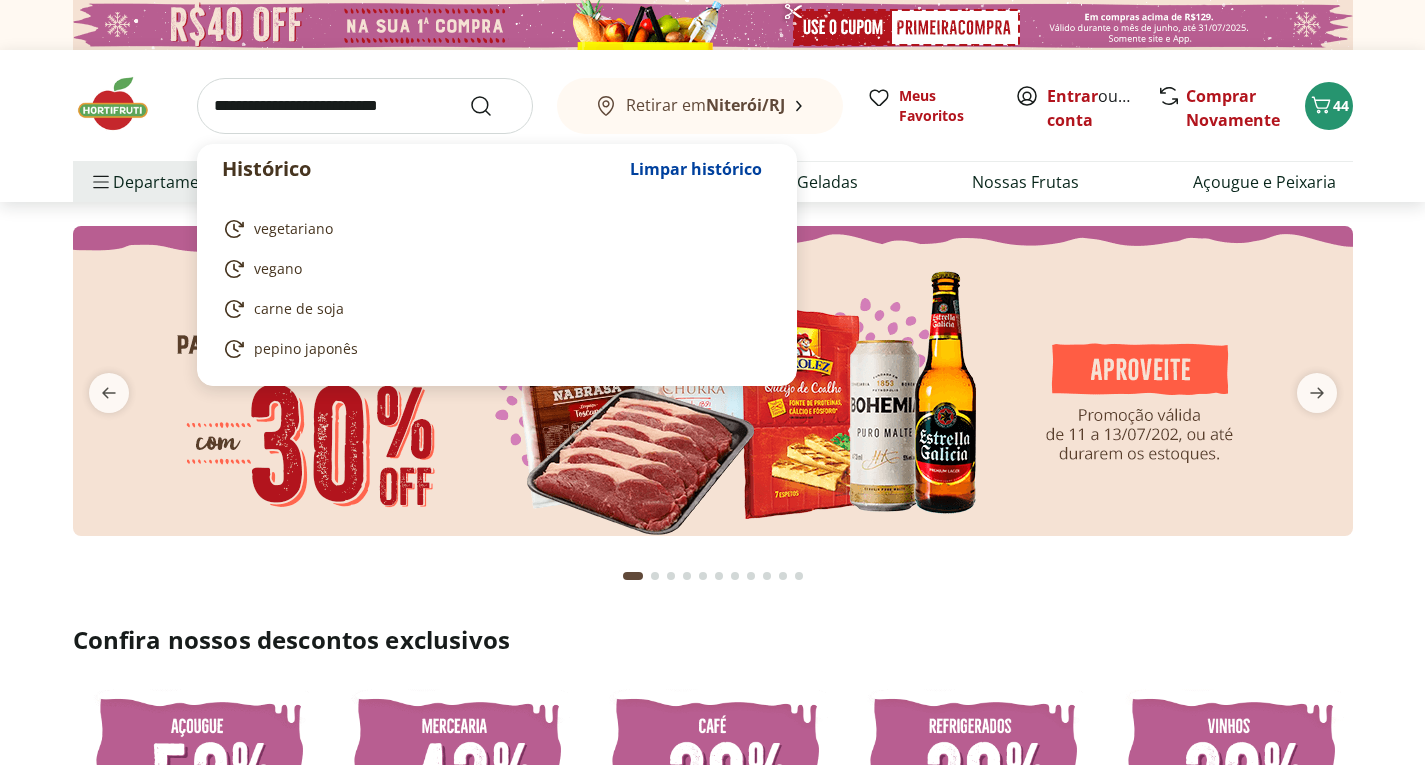click at bounding box center (365, 106) 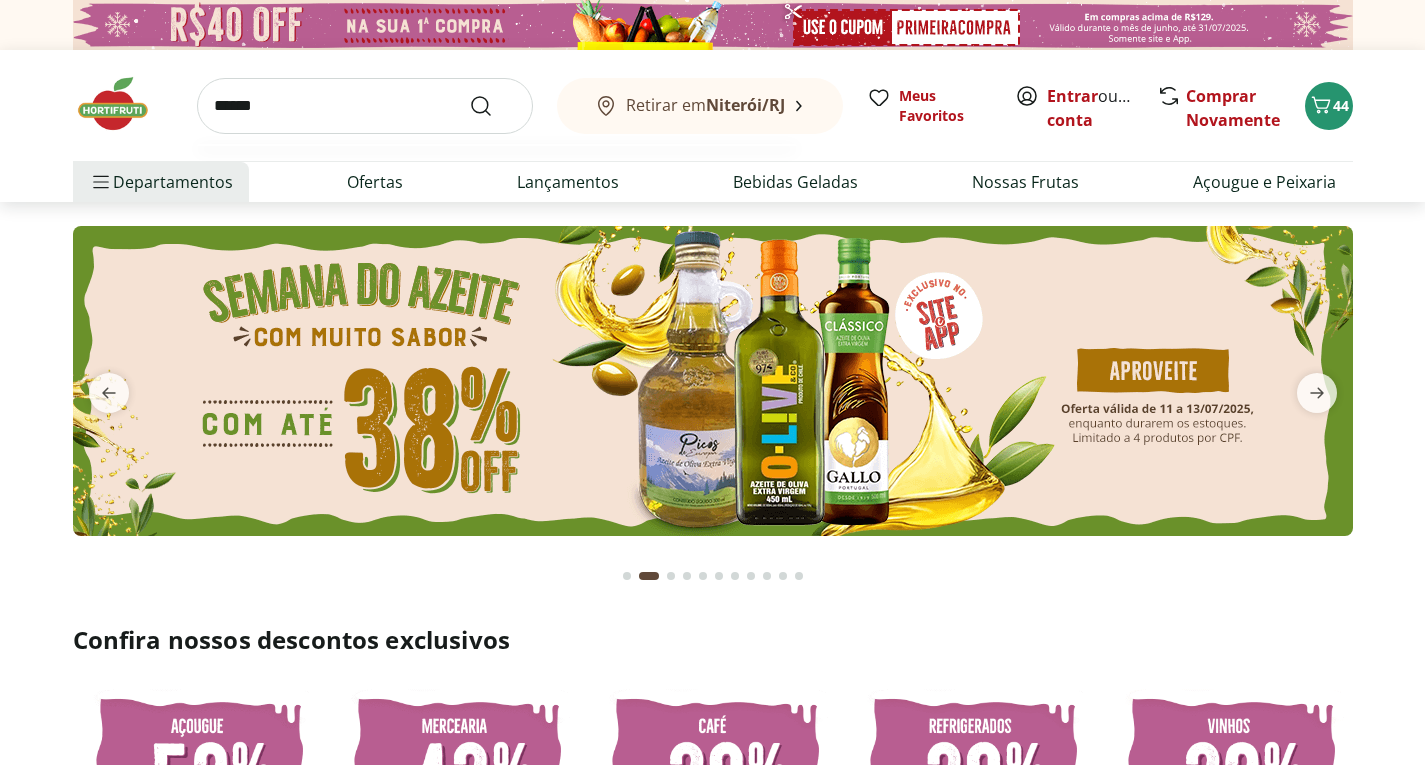 type on "******" 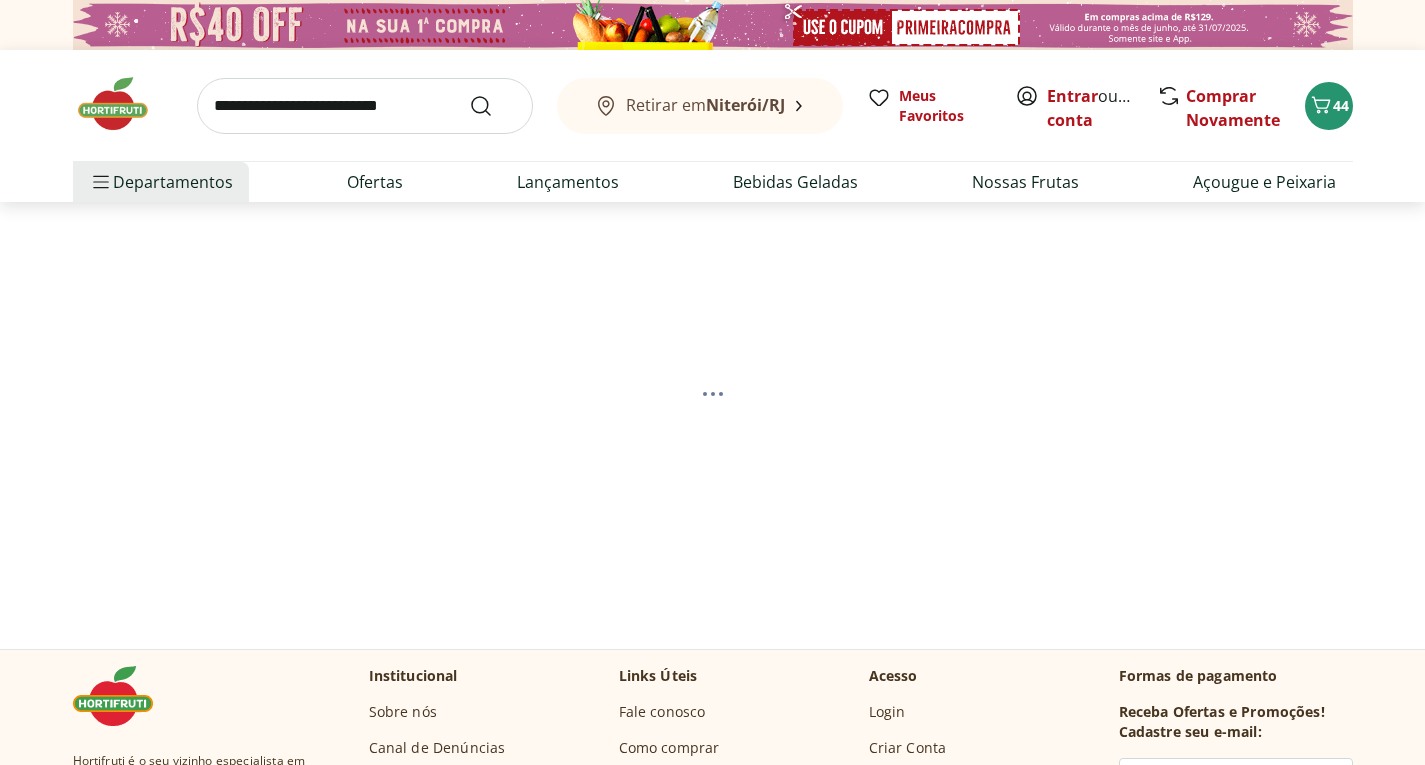 select on "**********" 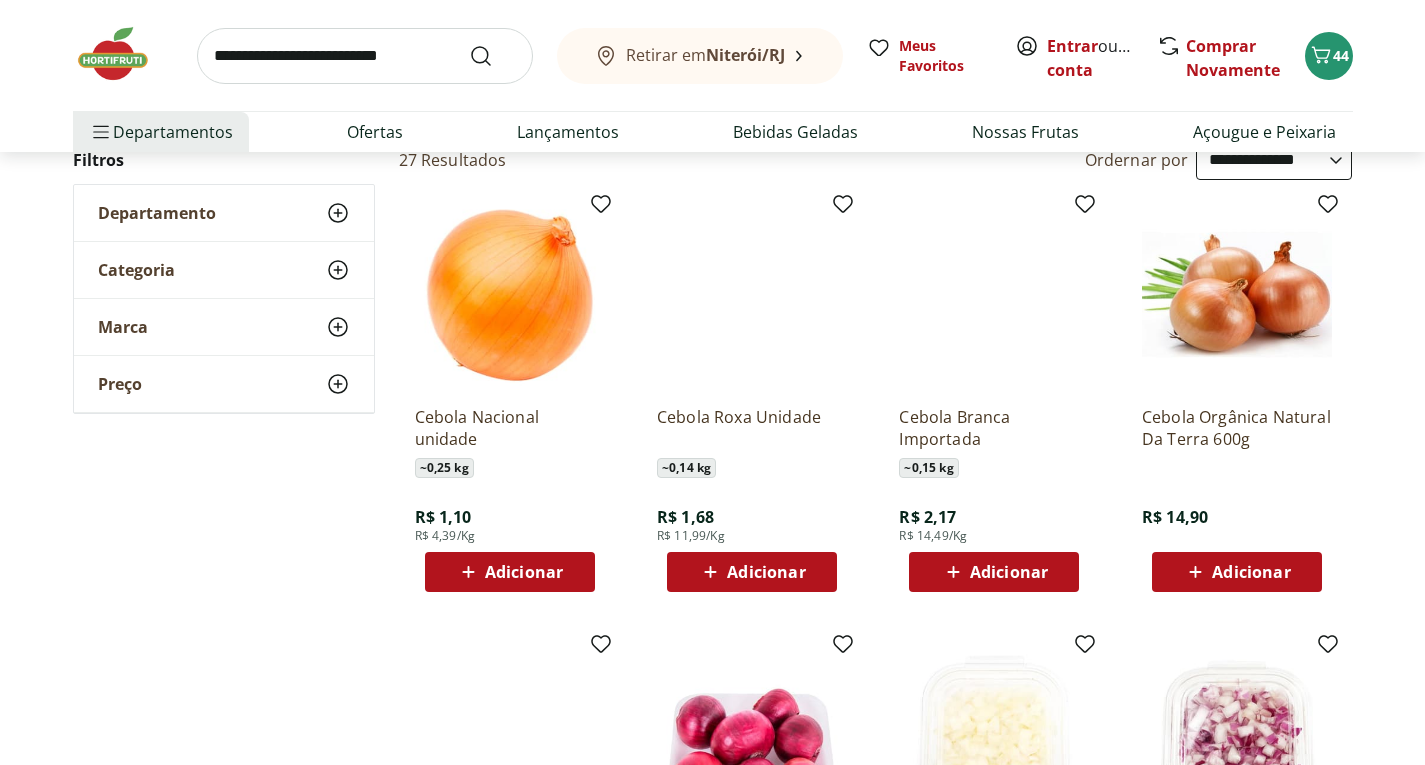 scroll, scrollTop: 300, scrollLeft: 0, axis: vertical 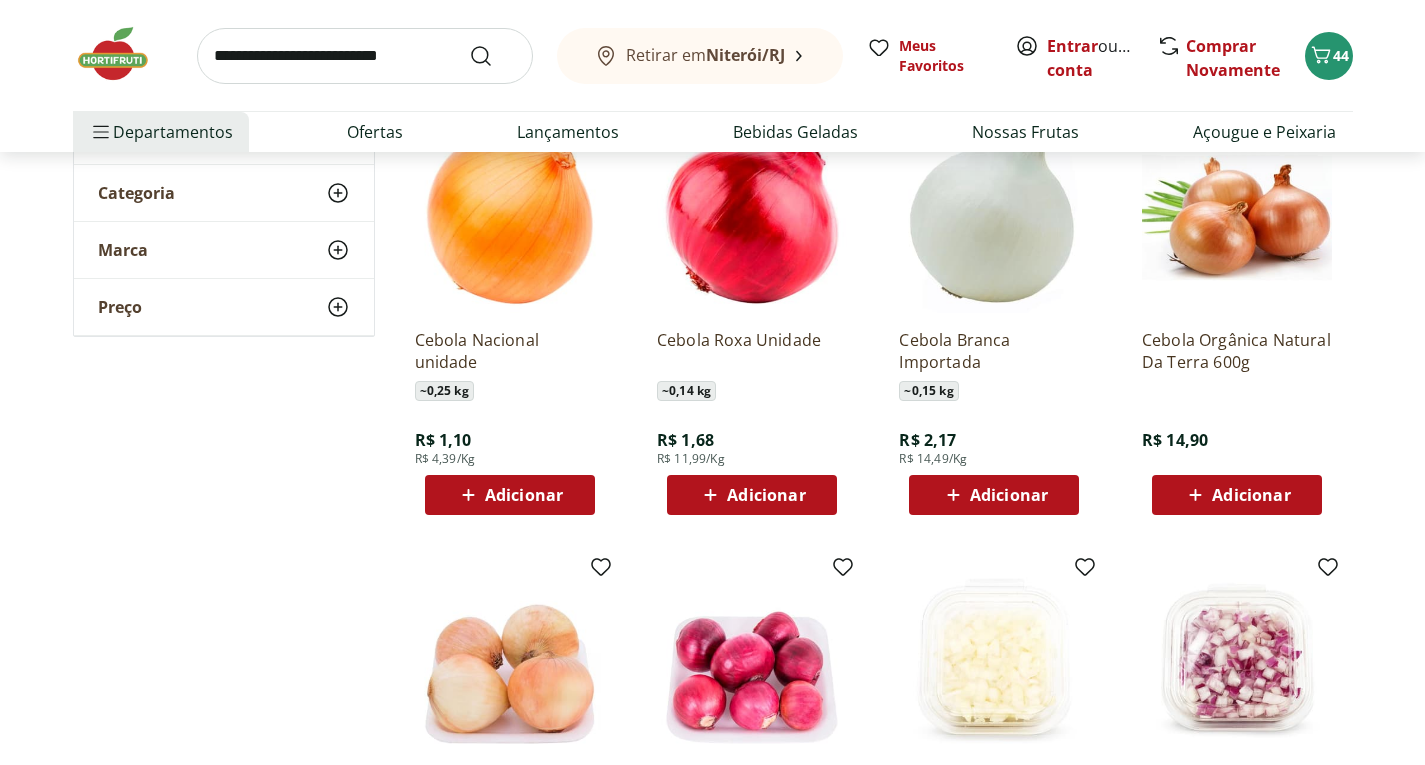 click on "Adicionar" at bounding box center [524, 495] 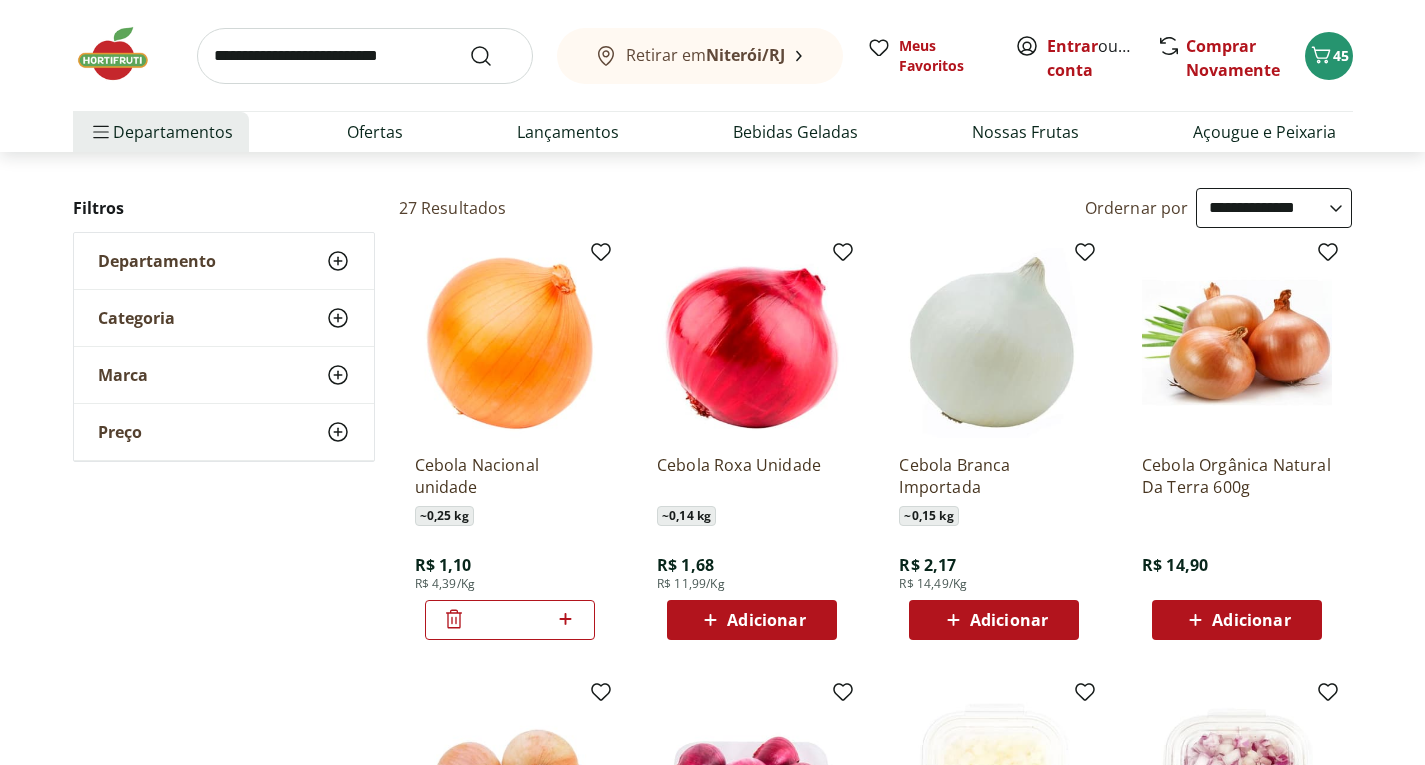 scroll, scrollTop: 0, scrollLeft: 0, axis: both 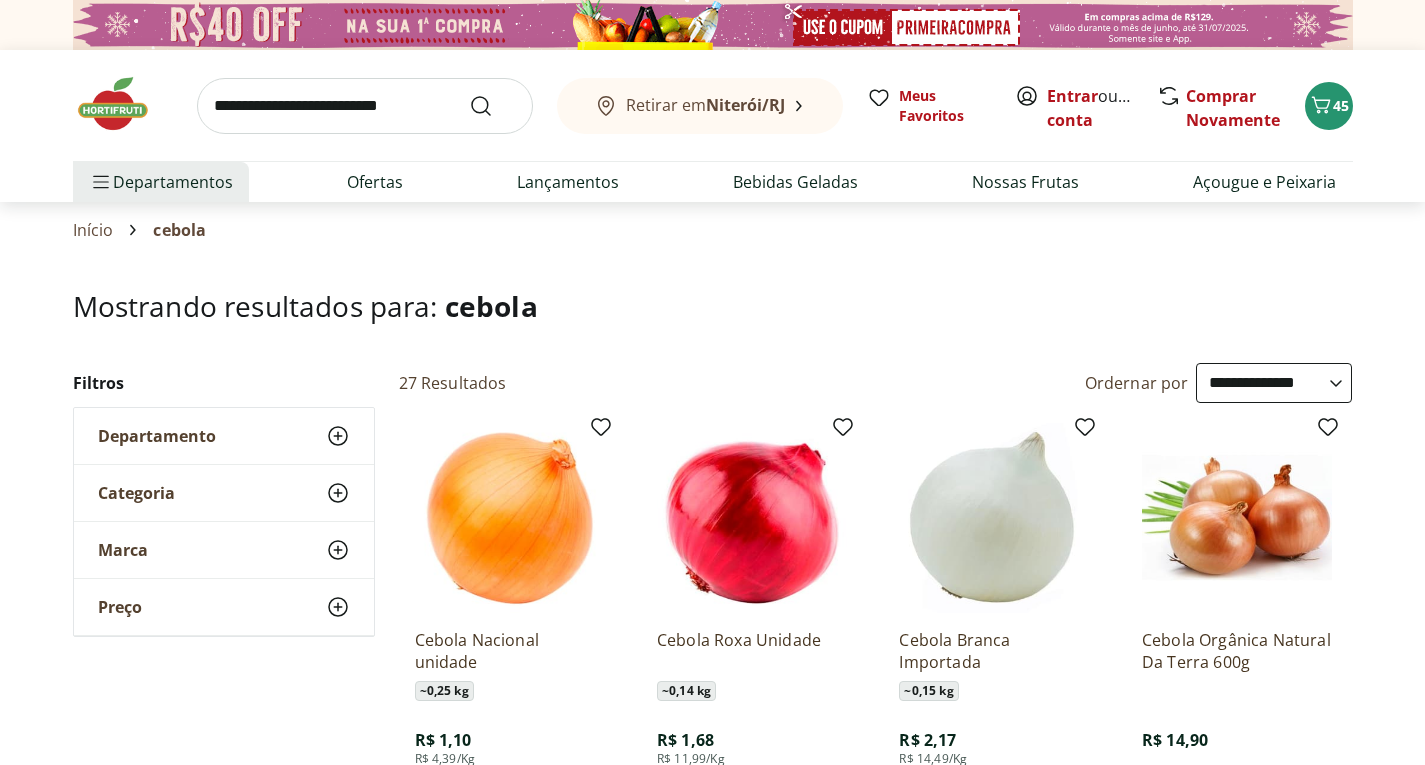 click at bounding box center (123, 104) 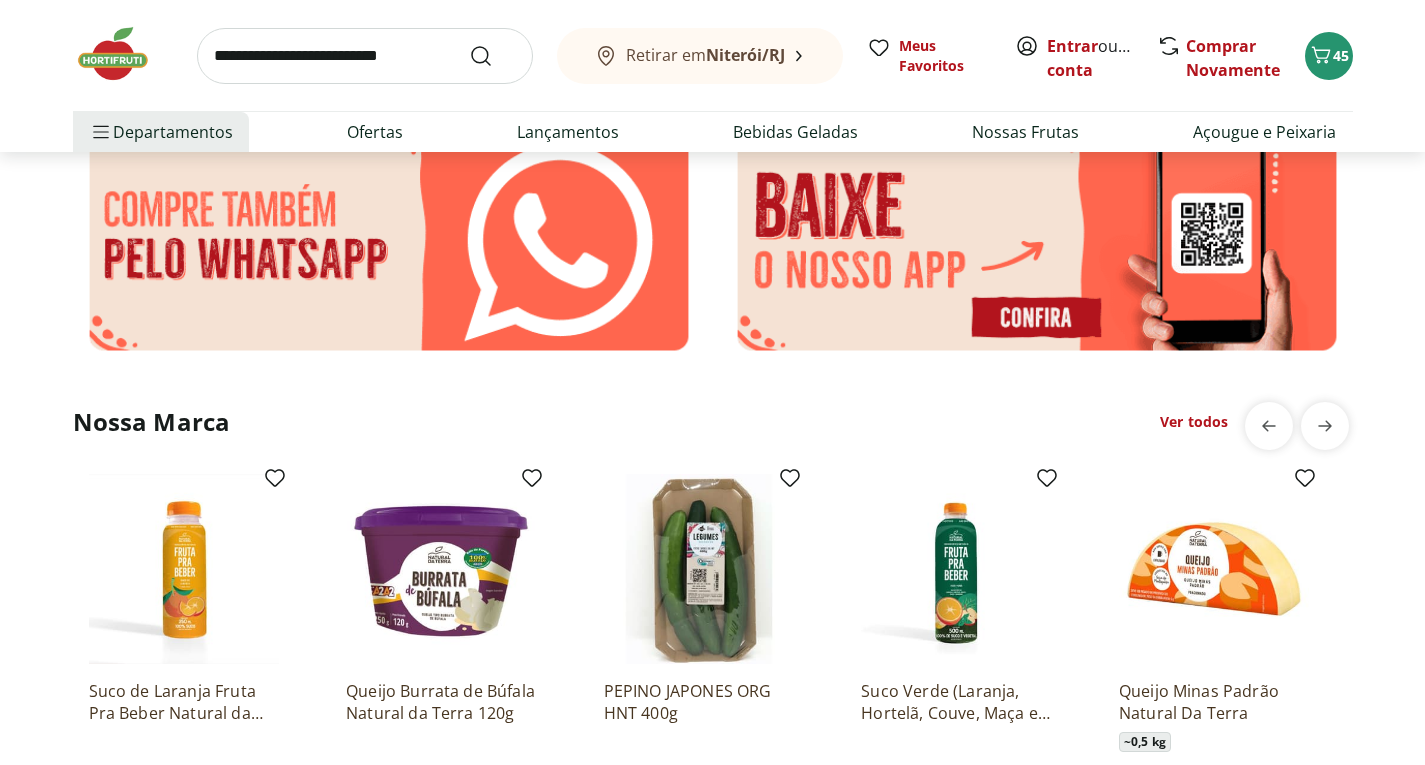 scroll, scrollTop: 4800, scrollLeft: 0, axis: vertical 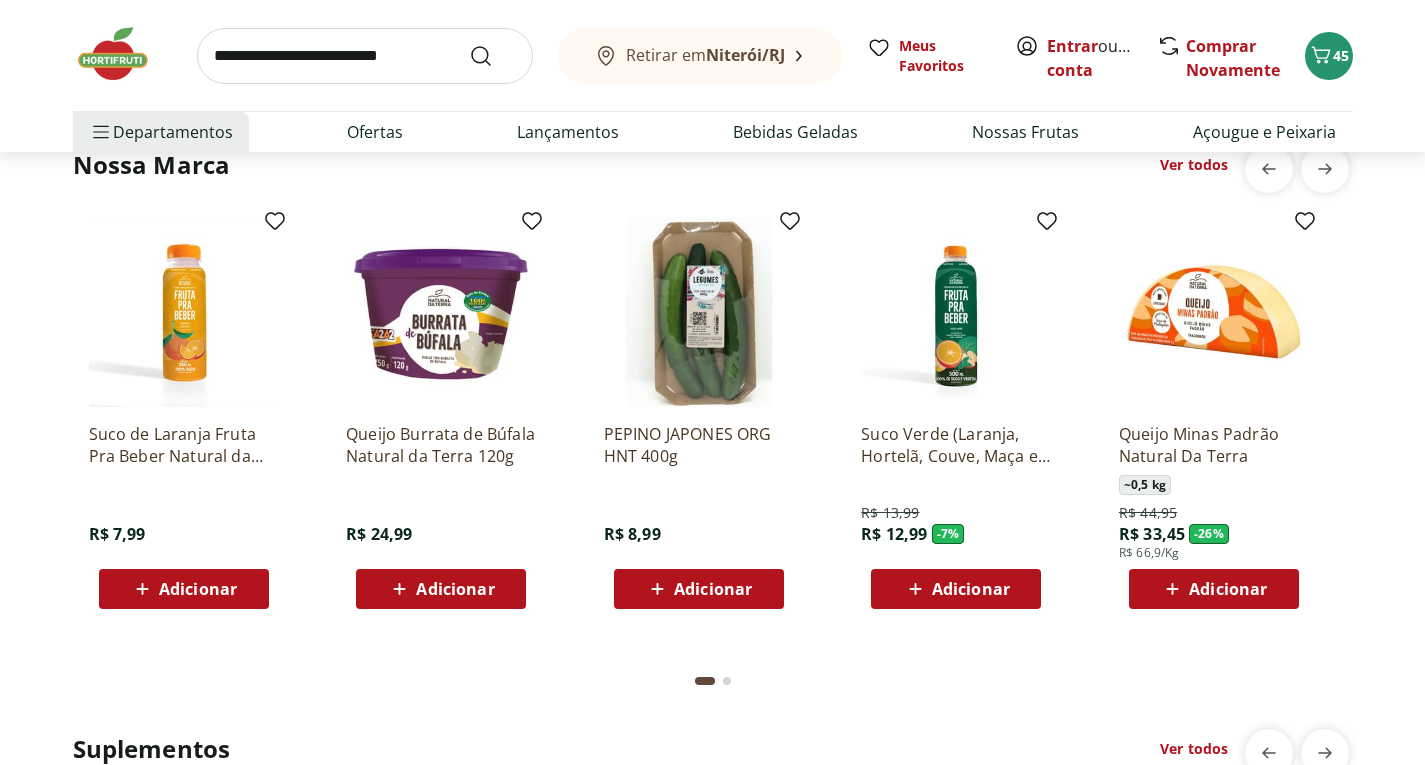 click at bounding box center [365, 56] 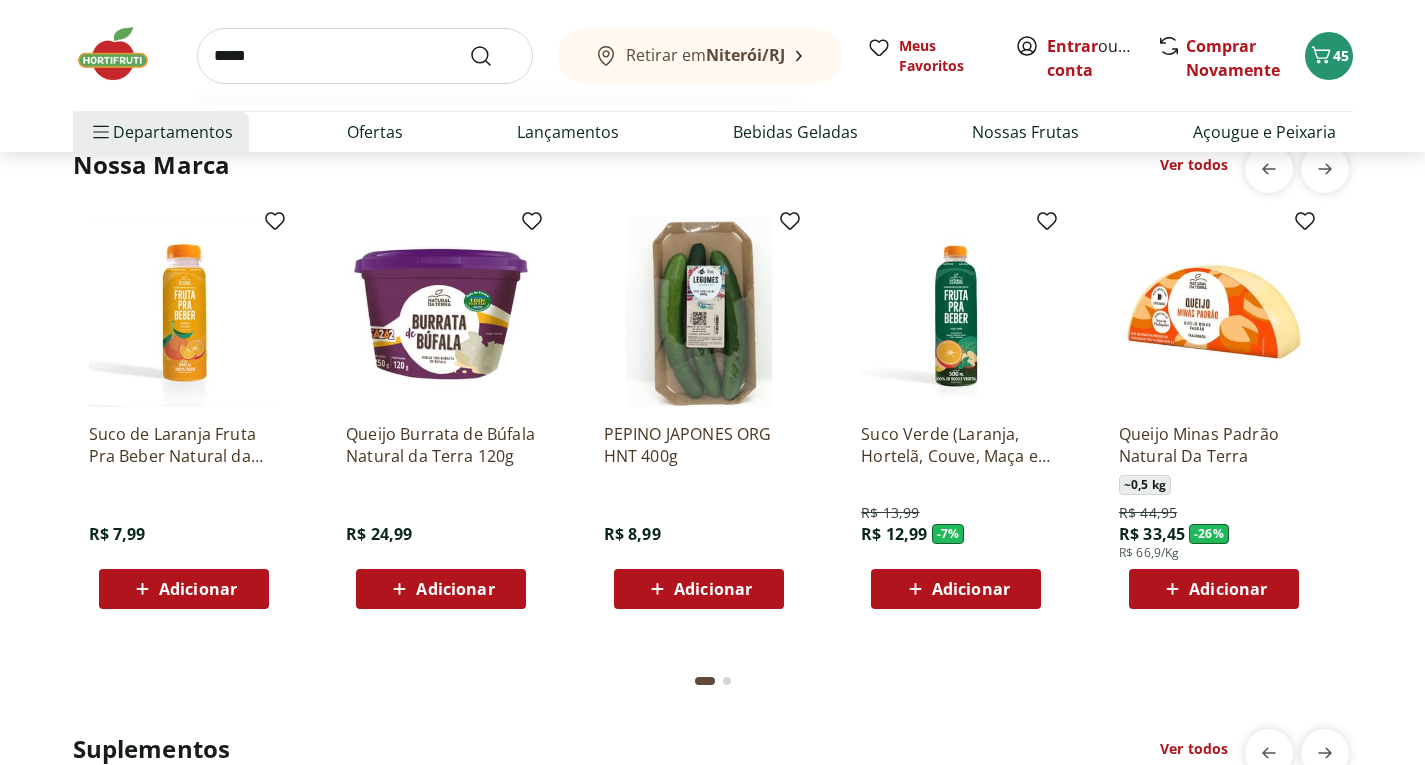 type on "******" 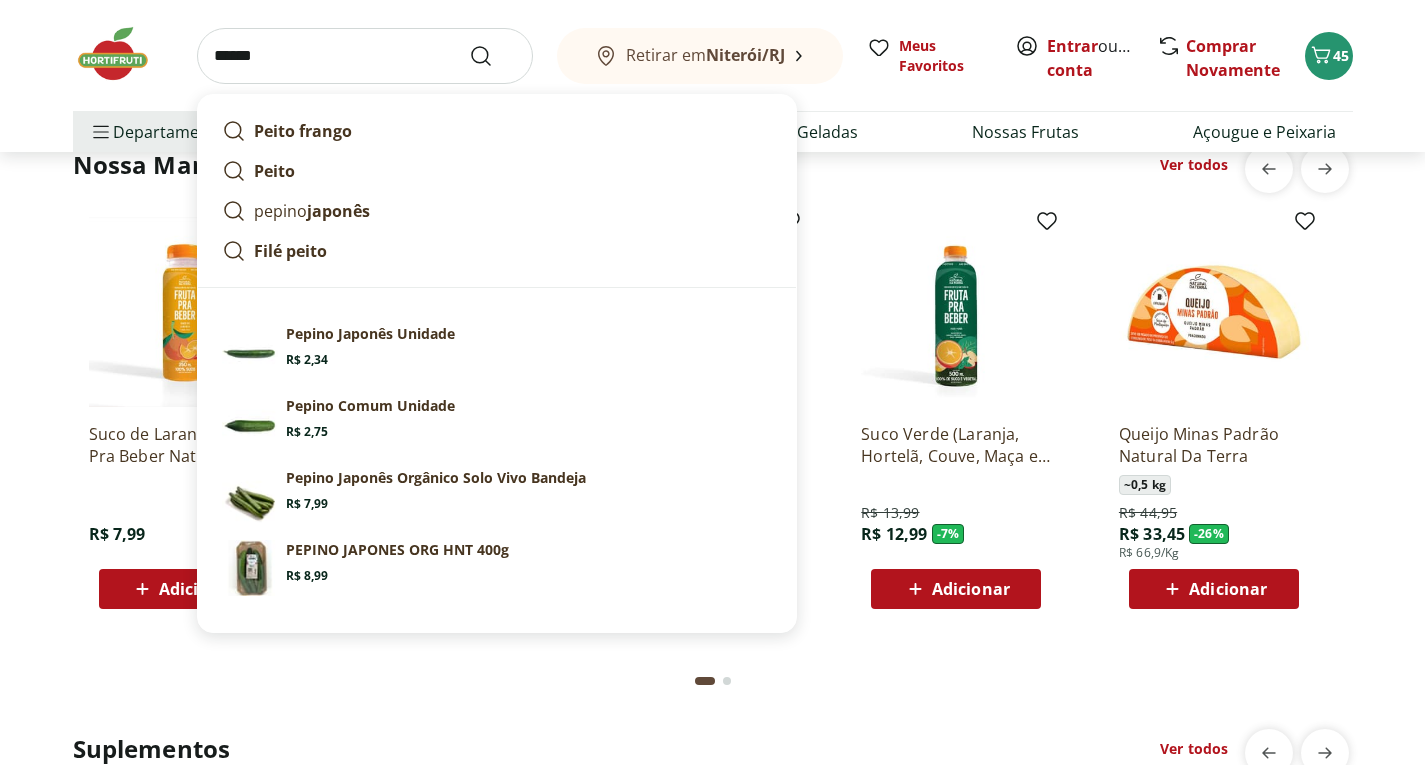 click at bounding box center [493, 56] 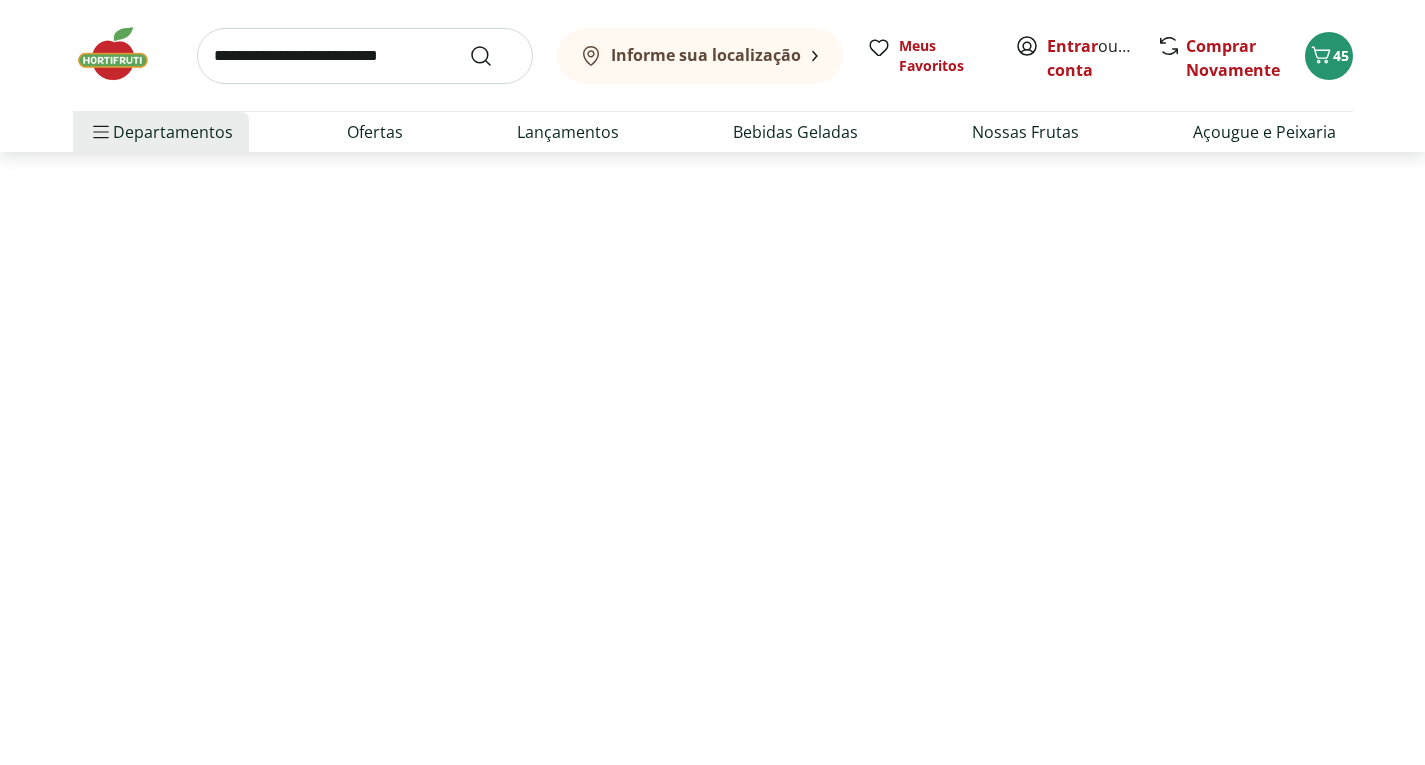scroll, scrollTop: 0, scrollLeft: 0, axis: both 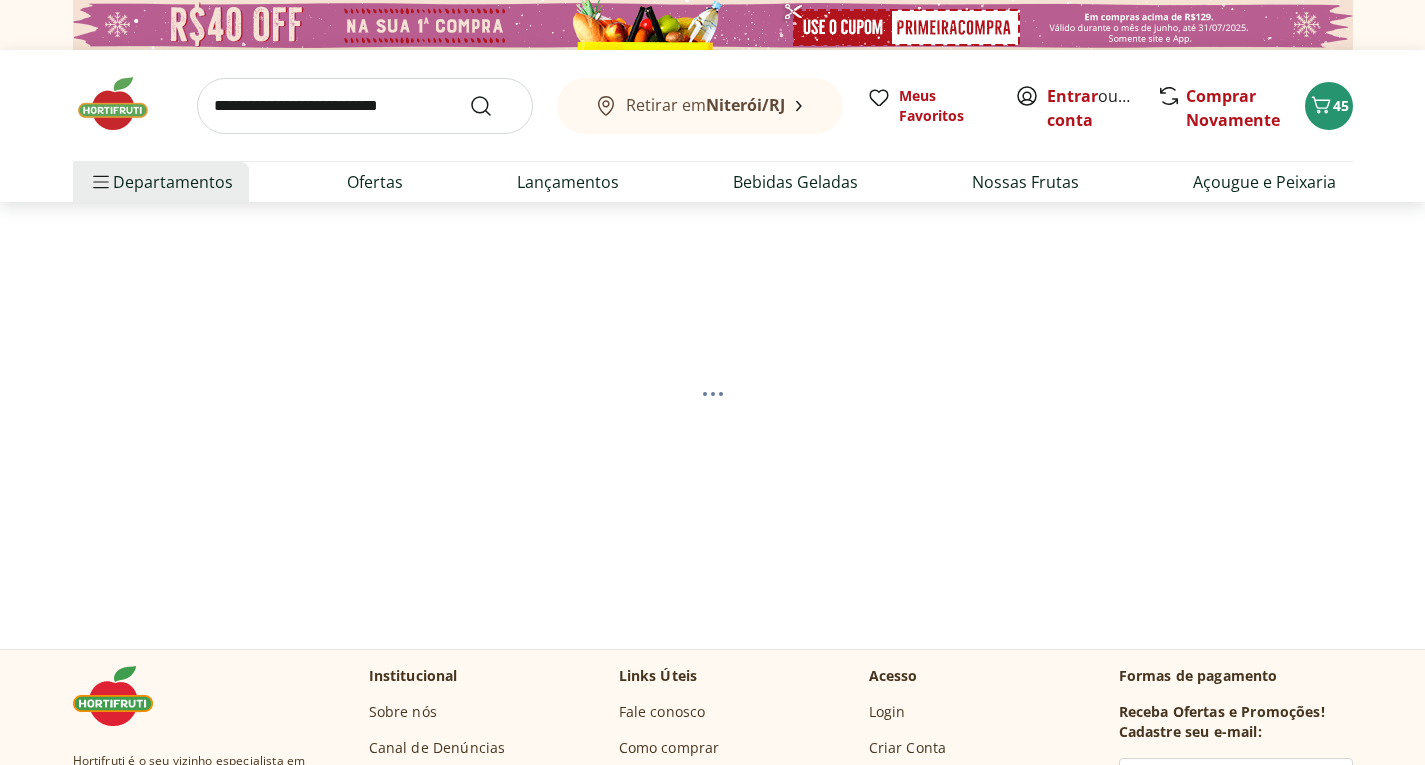 select on "**********" 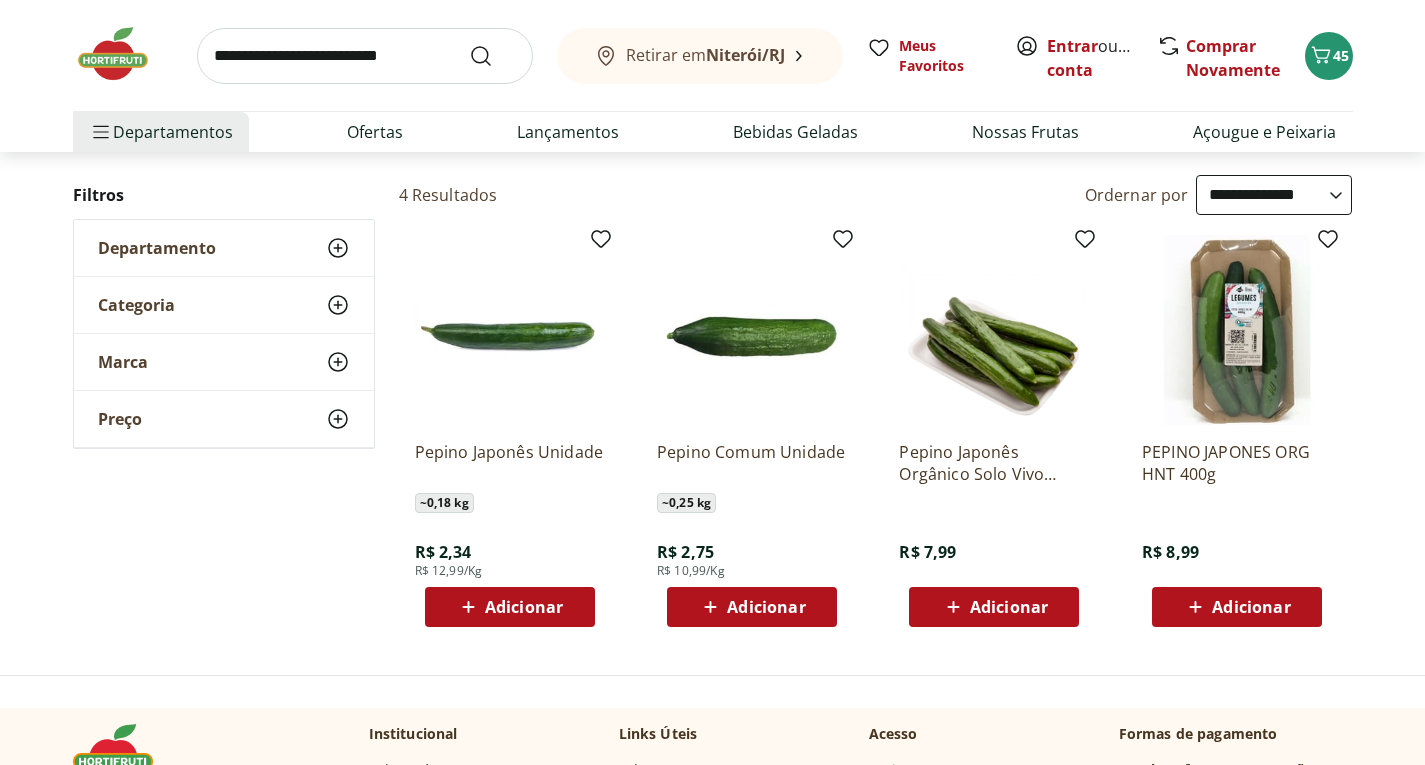 scroll, scrollTop: 300, scrollLeft: 0, axis: vertical 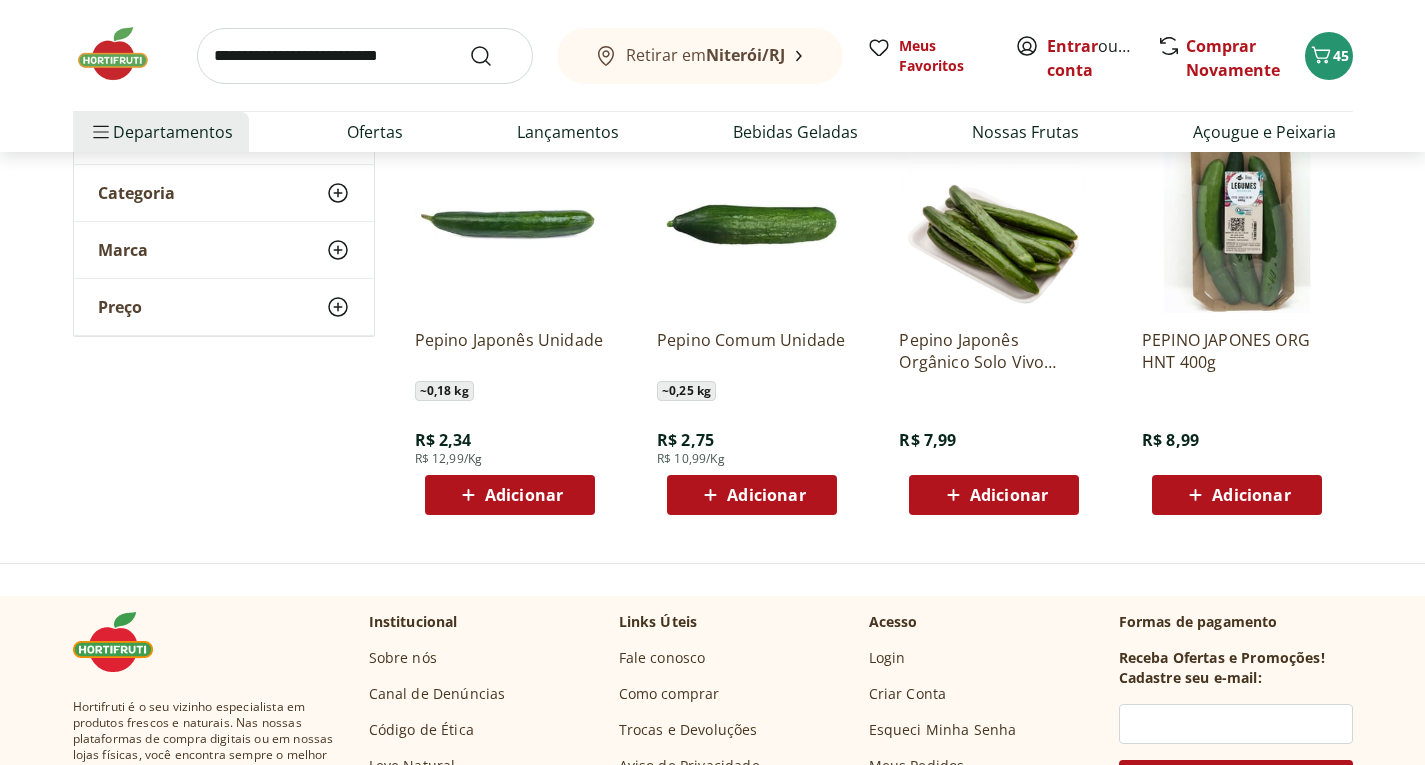 click on "Adicionar" at bounding box center (524, 495) 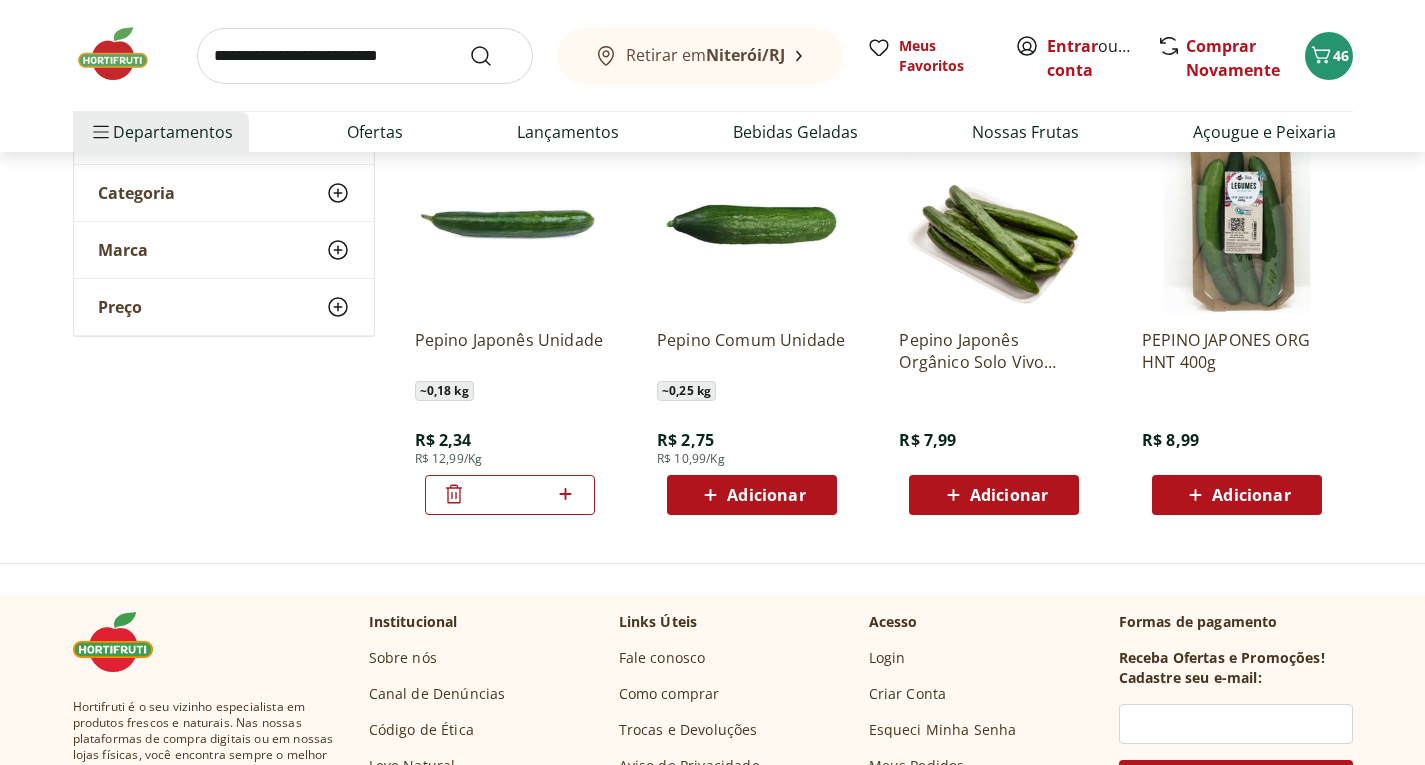 click 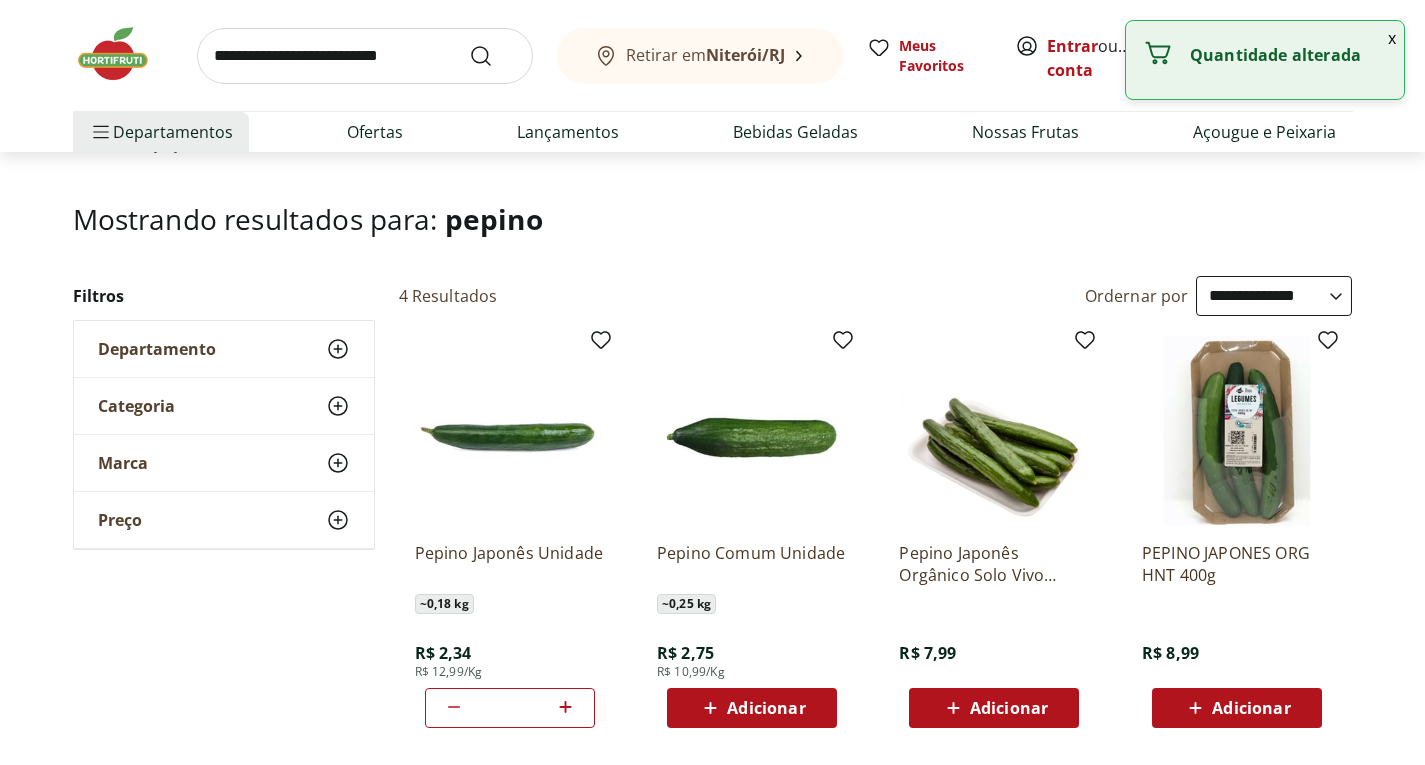 scroll, scrollTop: 0, scrollLeft: 0, axis: both 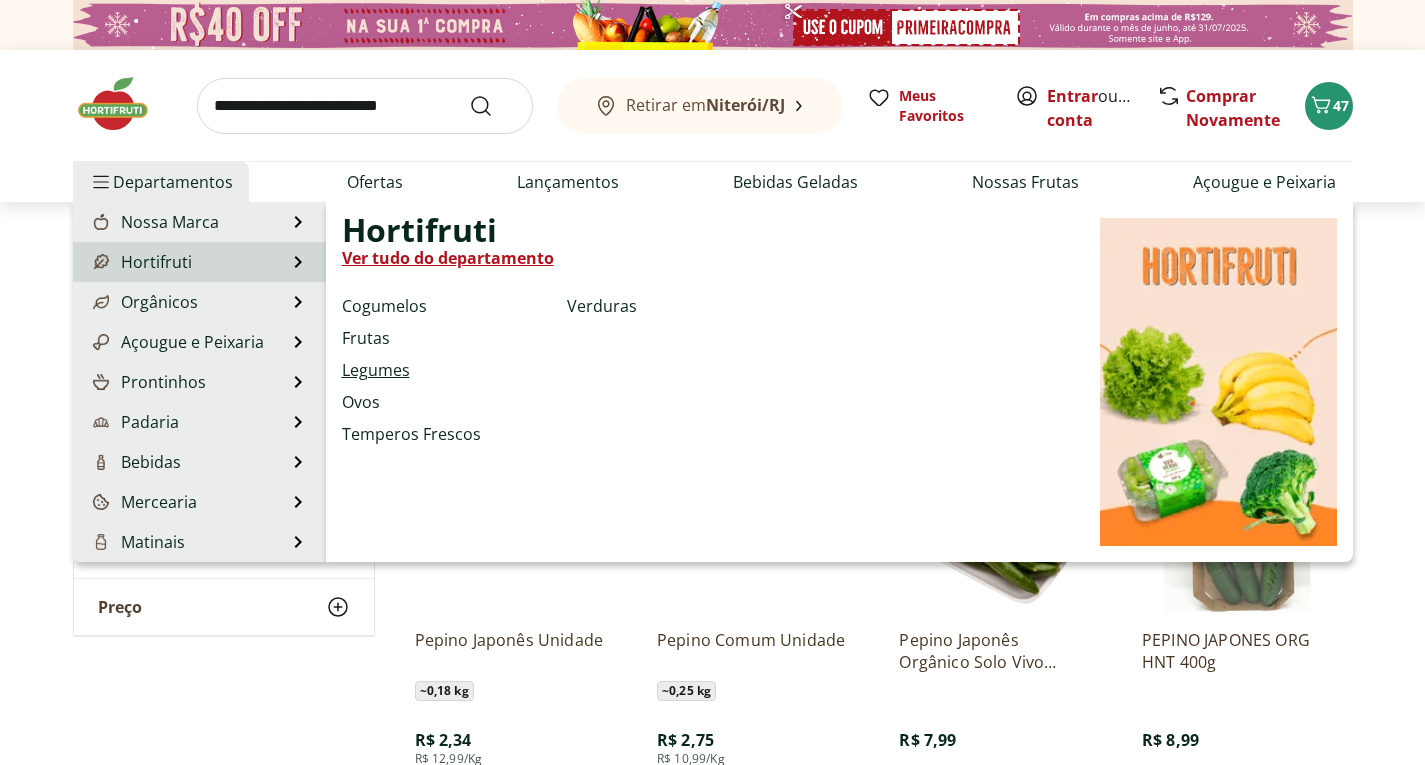 click on "Legumes" at bounding box center (376, 370) 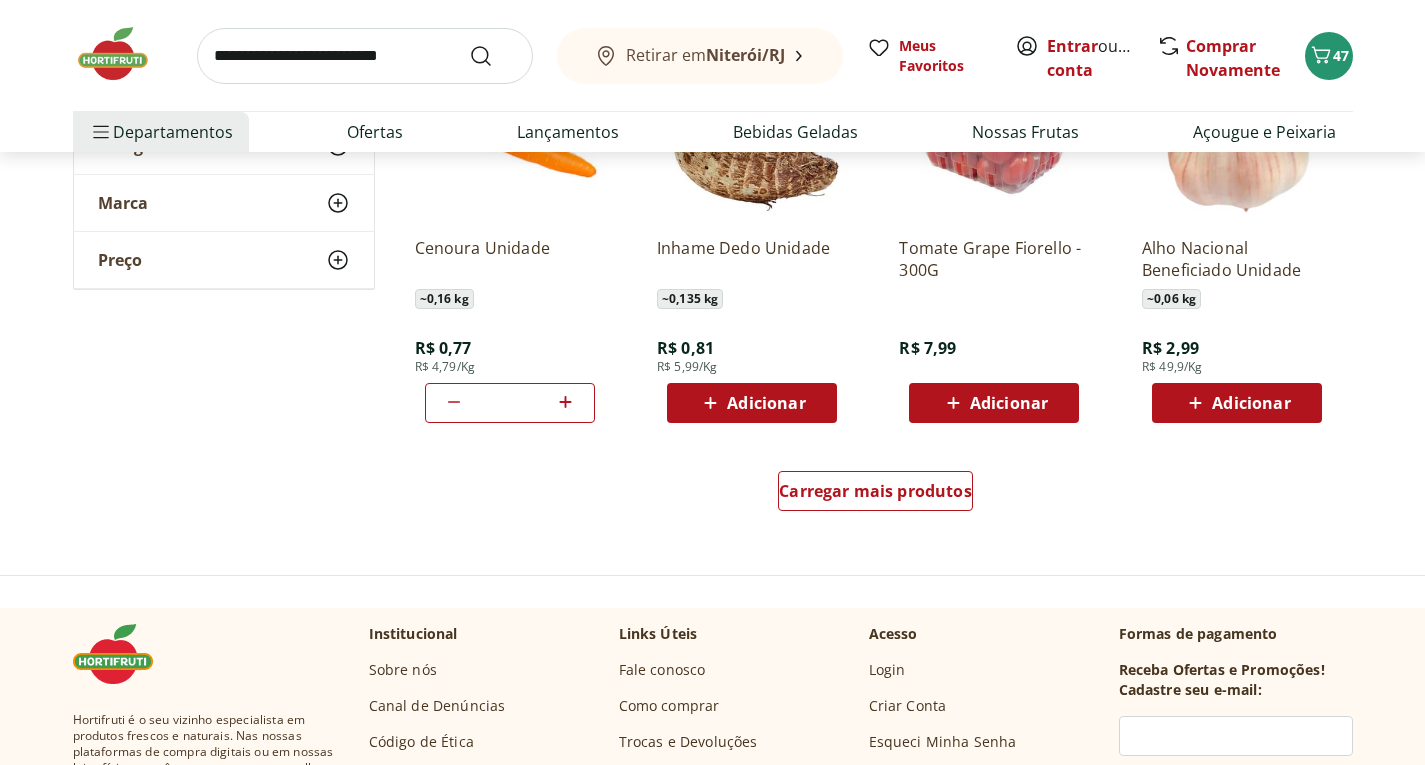 scroll, scrollTop: 1200, scrollLeft: 0, axis: vertical 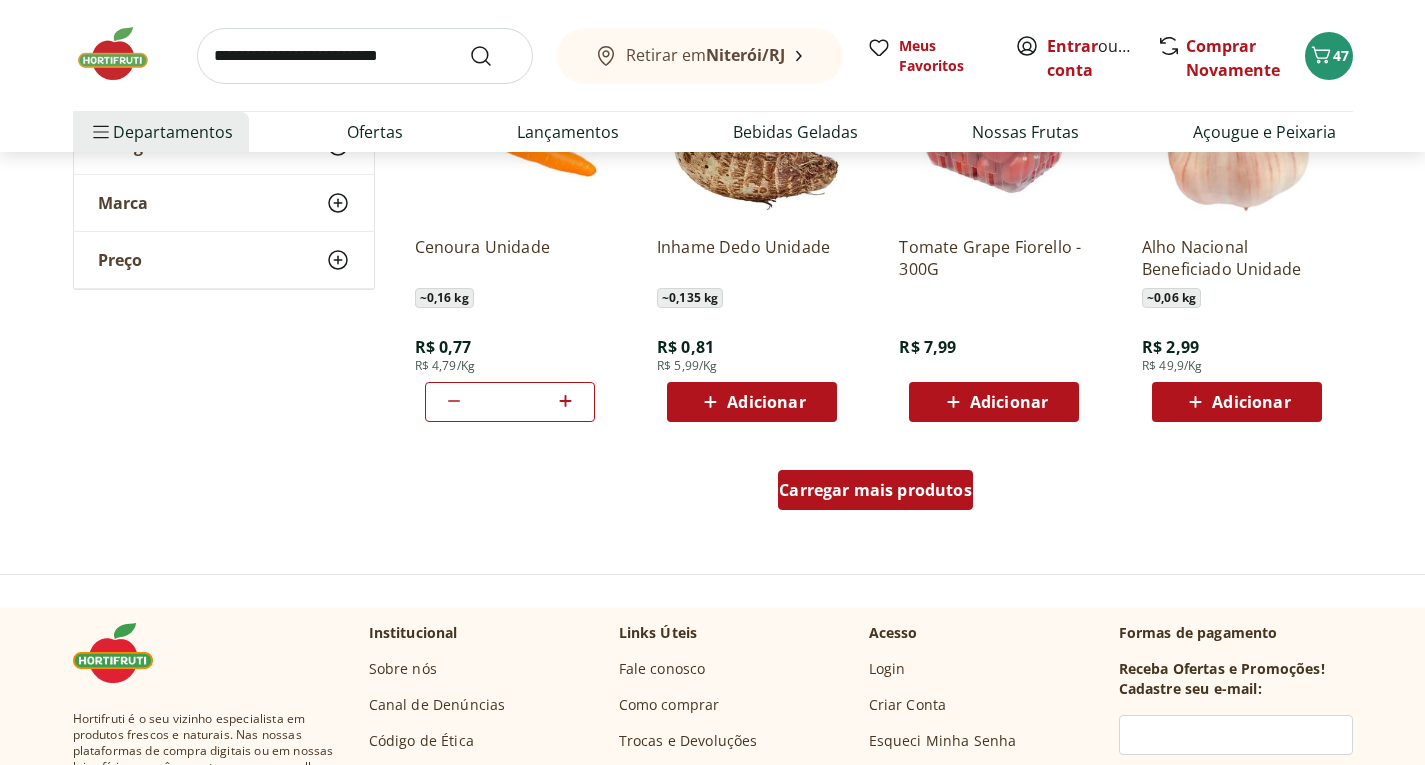 click on "Carregar mais produtos" at bounding box center [875, 490] 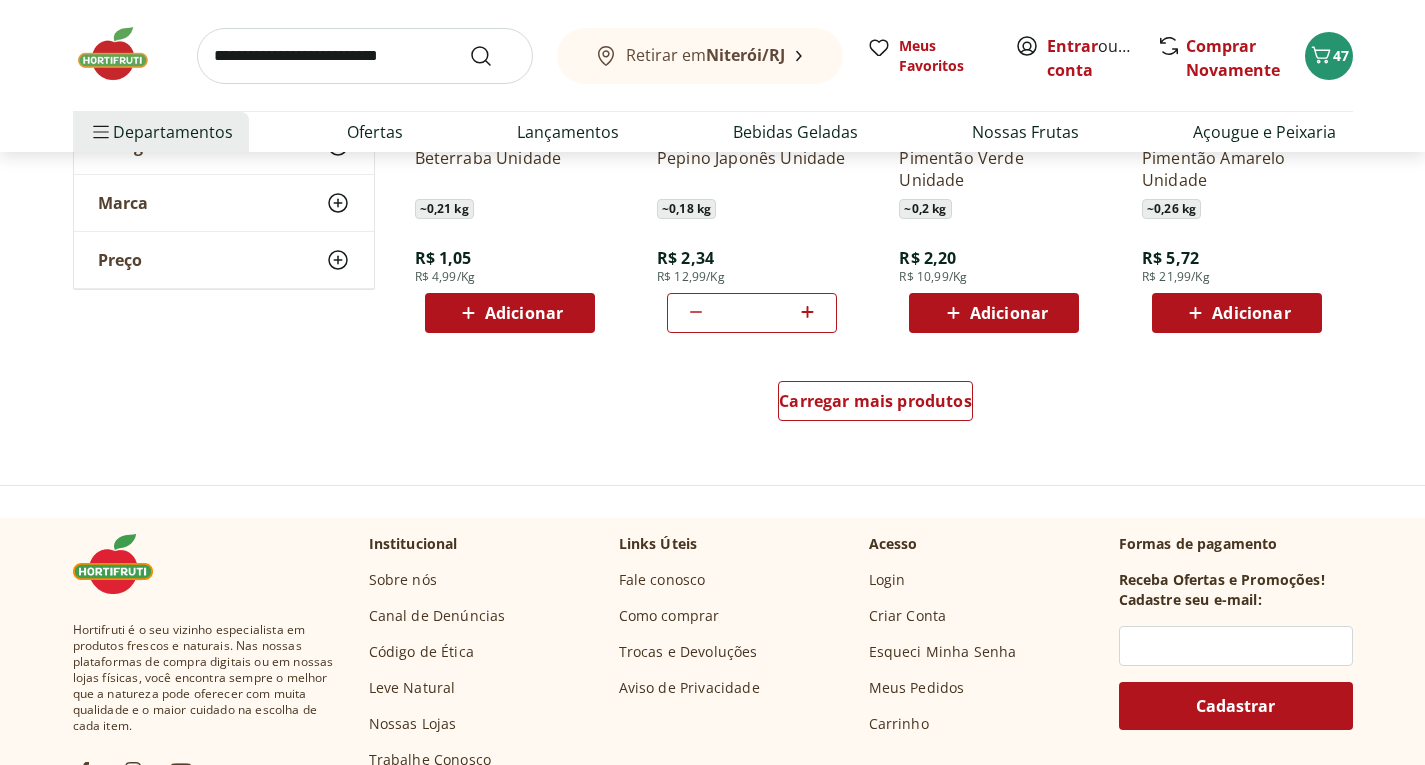 scroll, scrollTop: 2600, scrollLeft: 0, axis: vertical 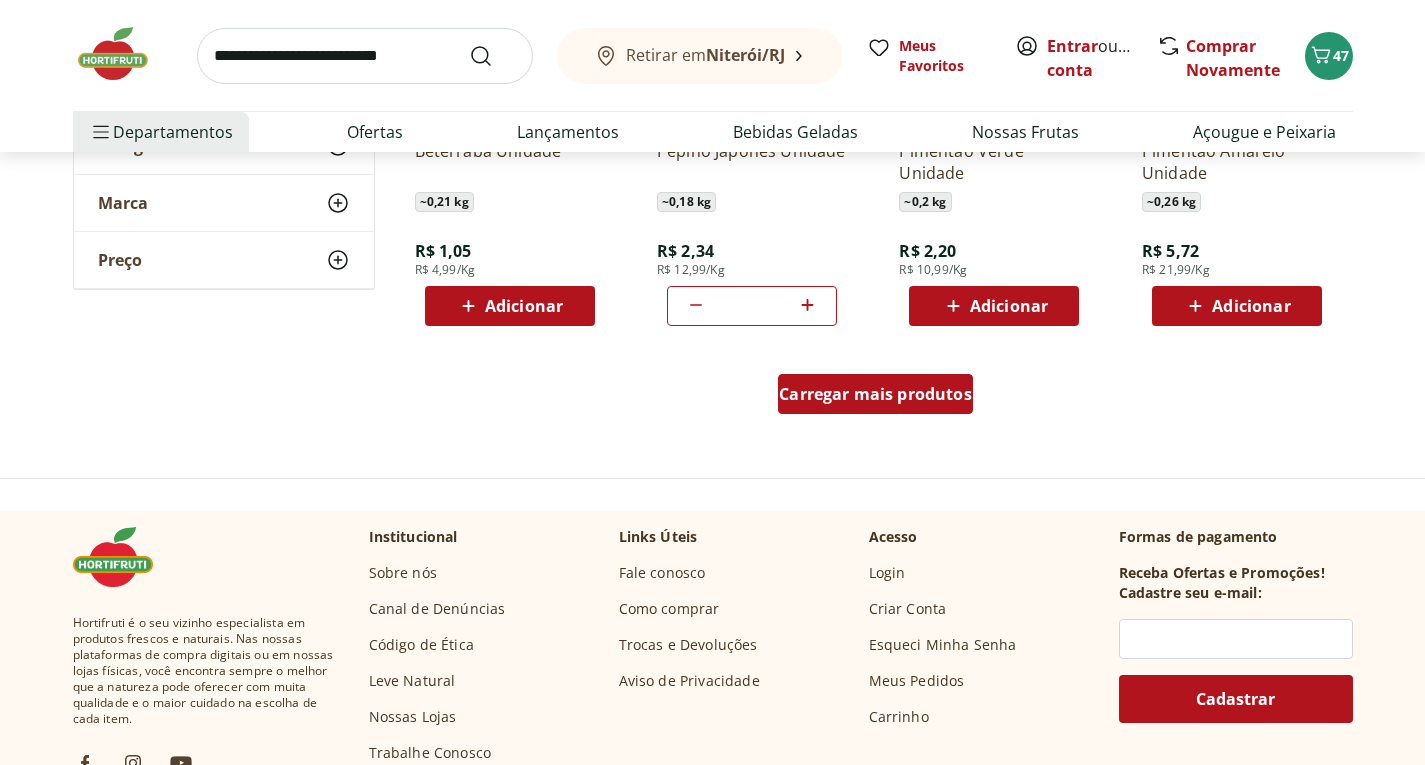click on "Carregar mais produtos" at bounding box center (875, 394) 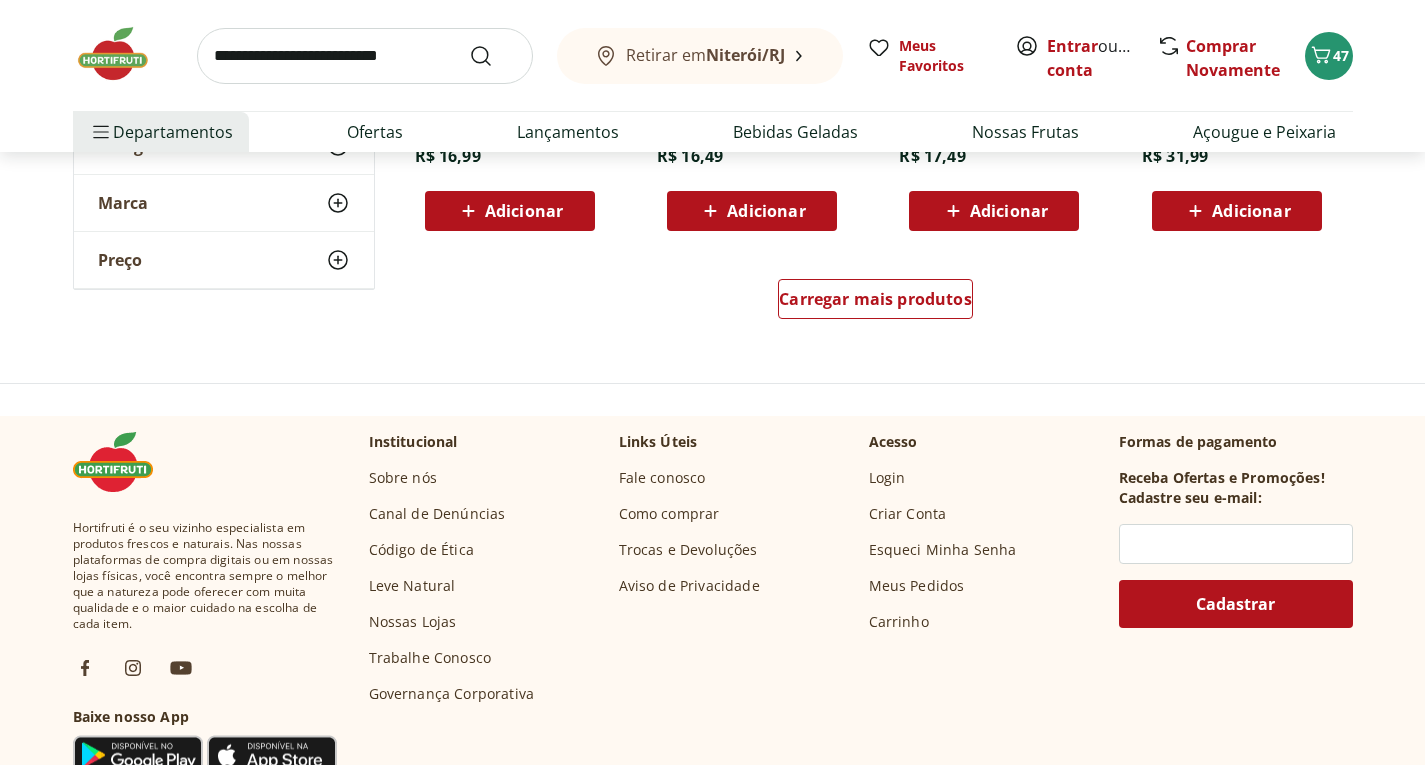 scroll, scrollTop: 4000, scrollLeft: 0, axis: vertical 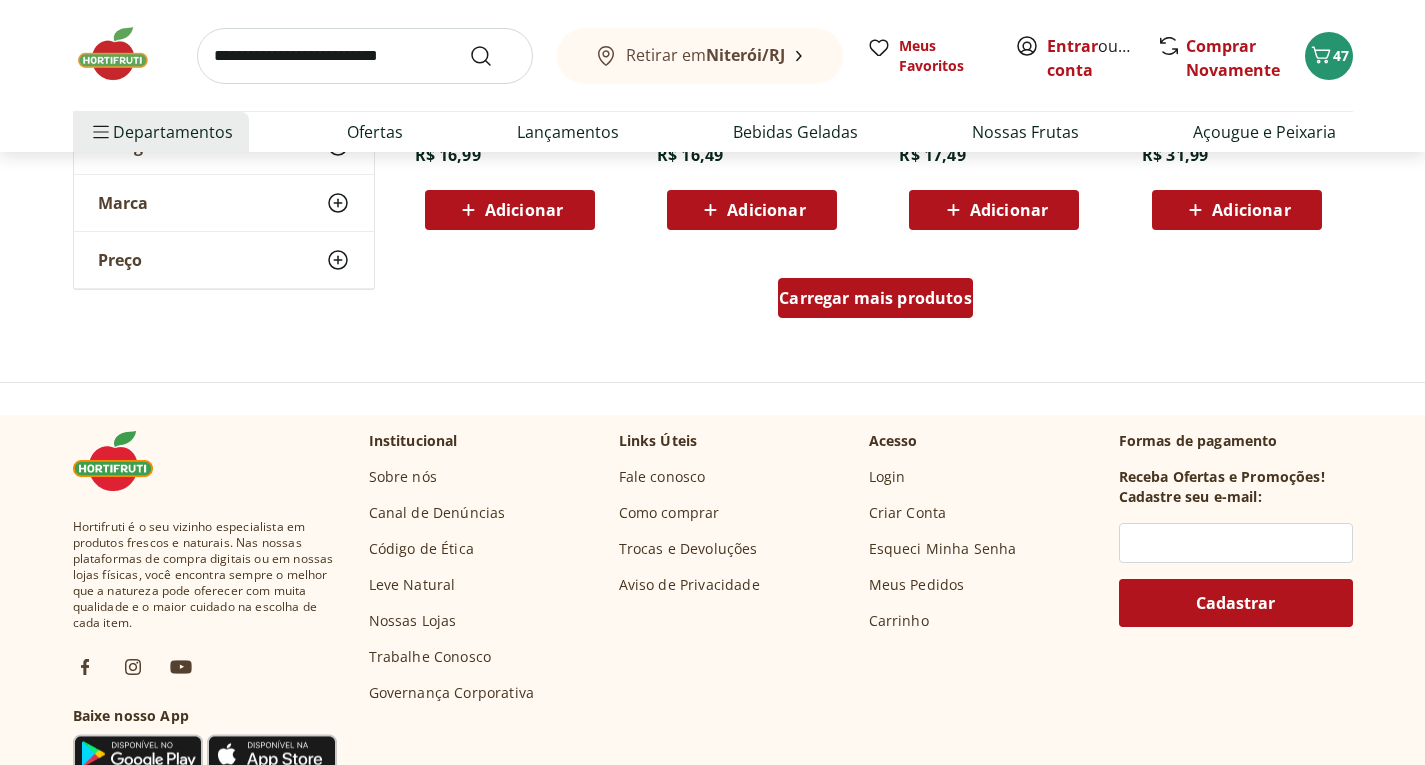 click on "Carregar mais produtos" at bounding box center (875, 298) 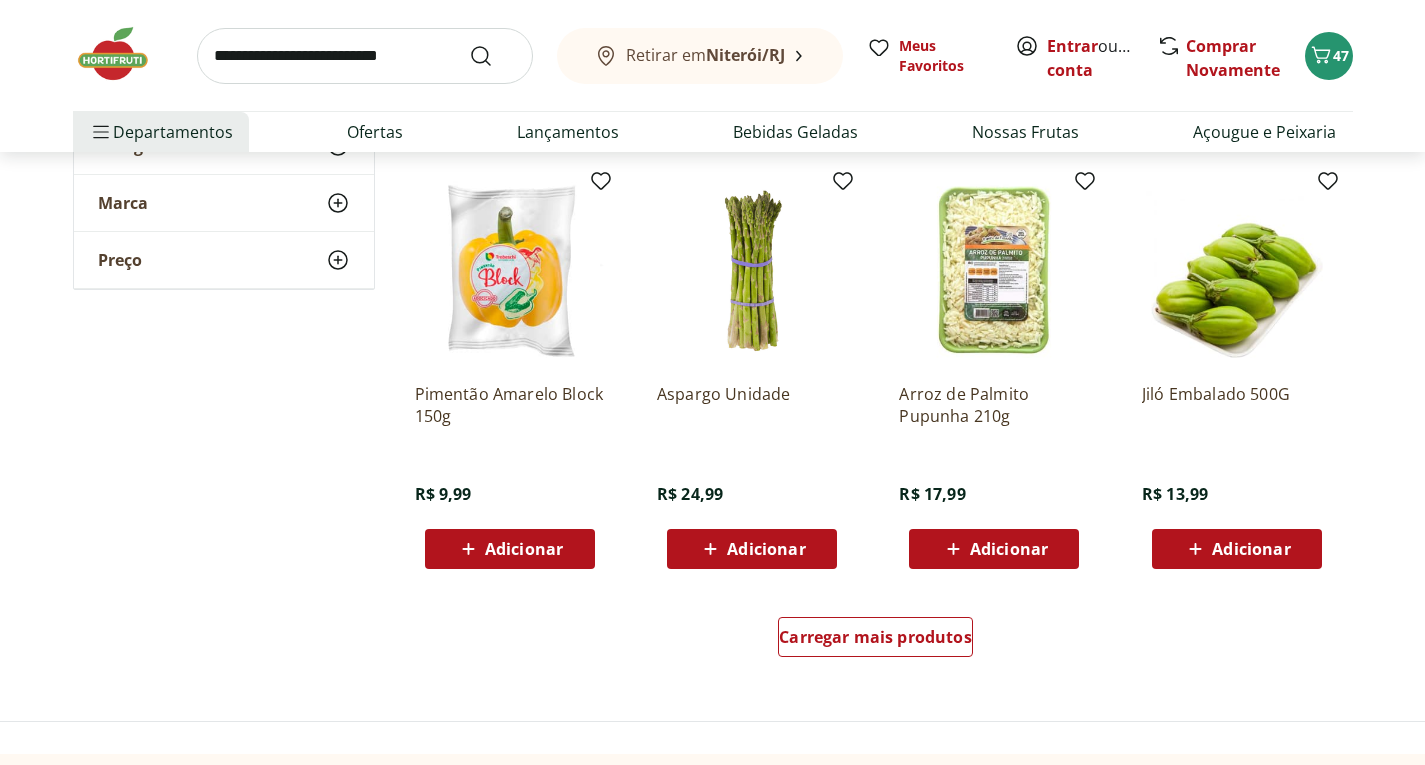 scroll, scrollTop: 5000, scrollLeft: 0, axis: vertical 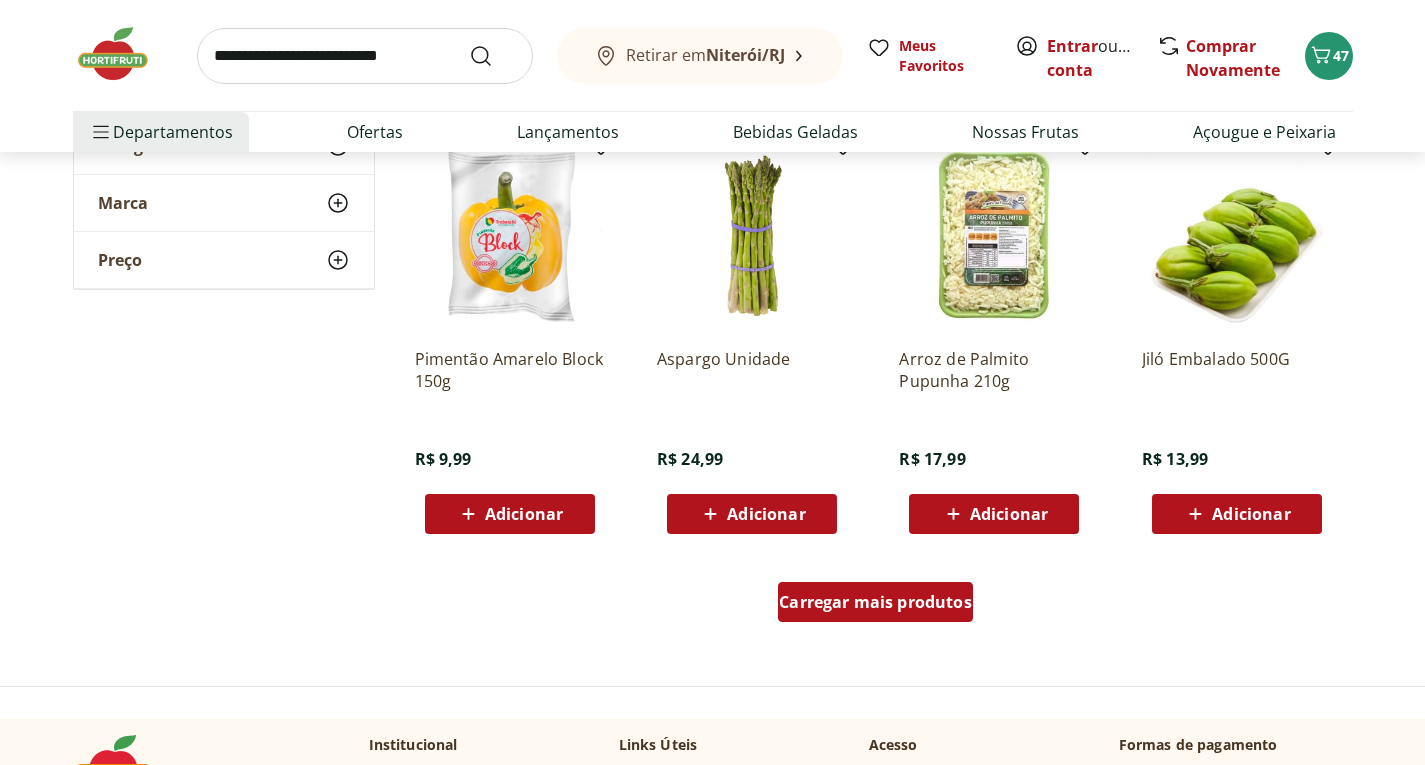 click on "Carregar mais produtos" at bounding box center [875, 602] 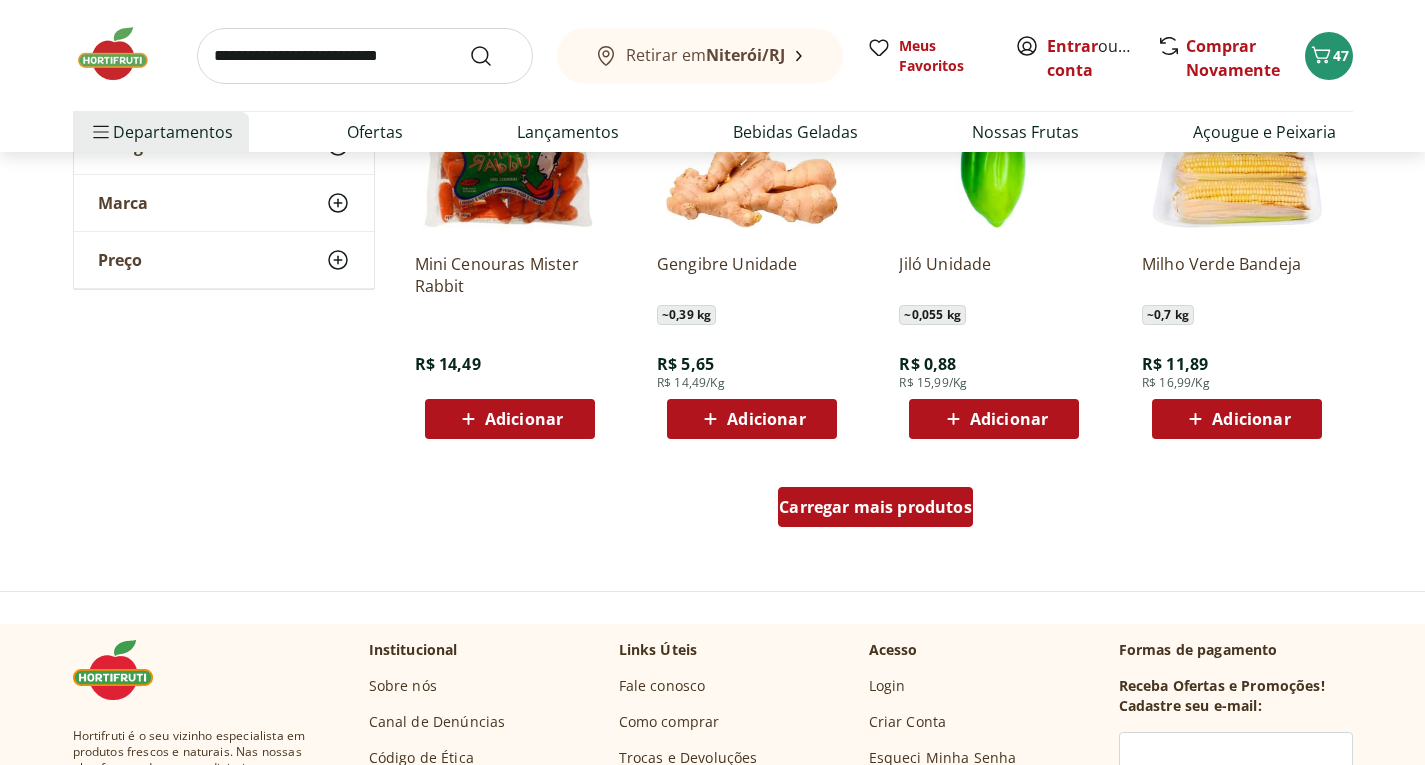 scroll, scrollTop: 6400, scrollLeft: 0, axis: vertical 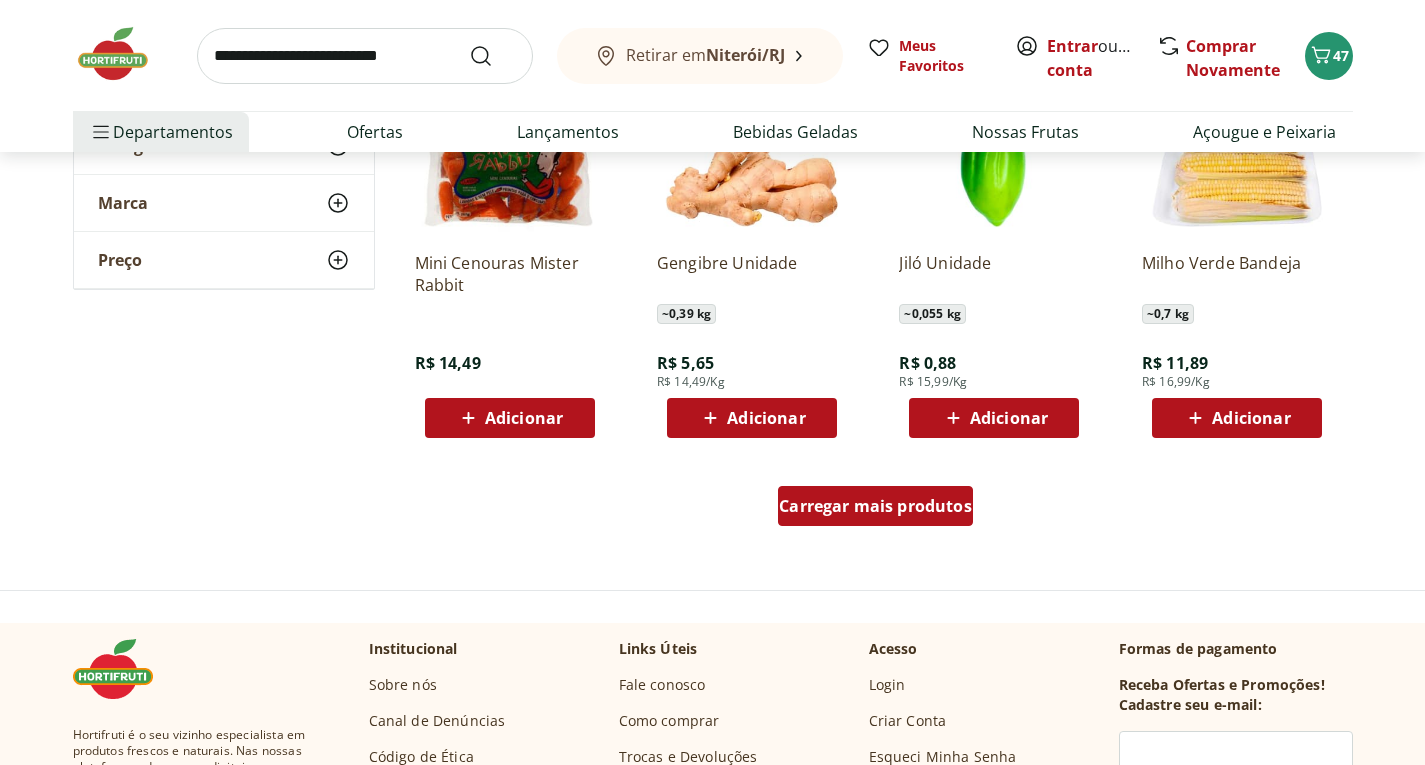 click on "Carregar mais produtos" at bounding box center [875, 506] 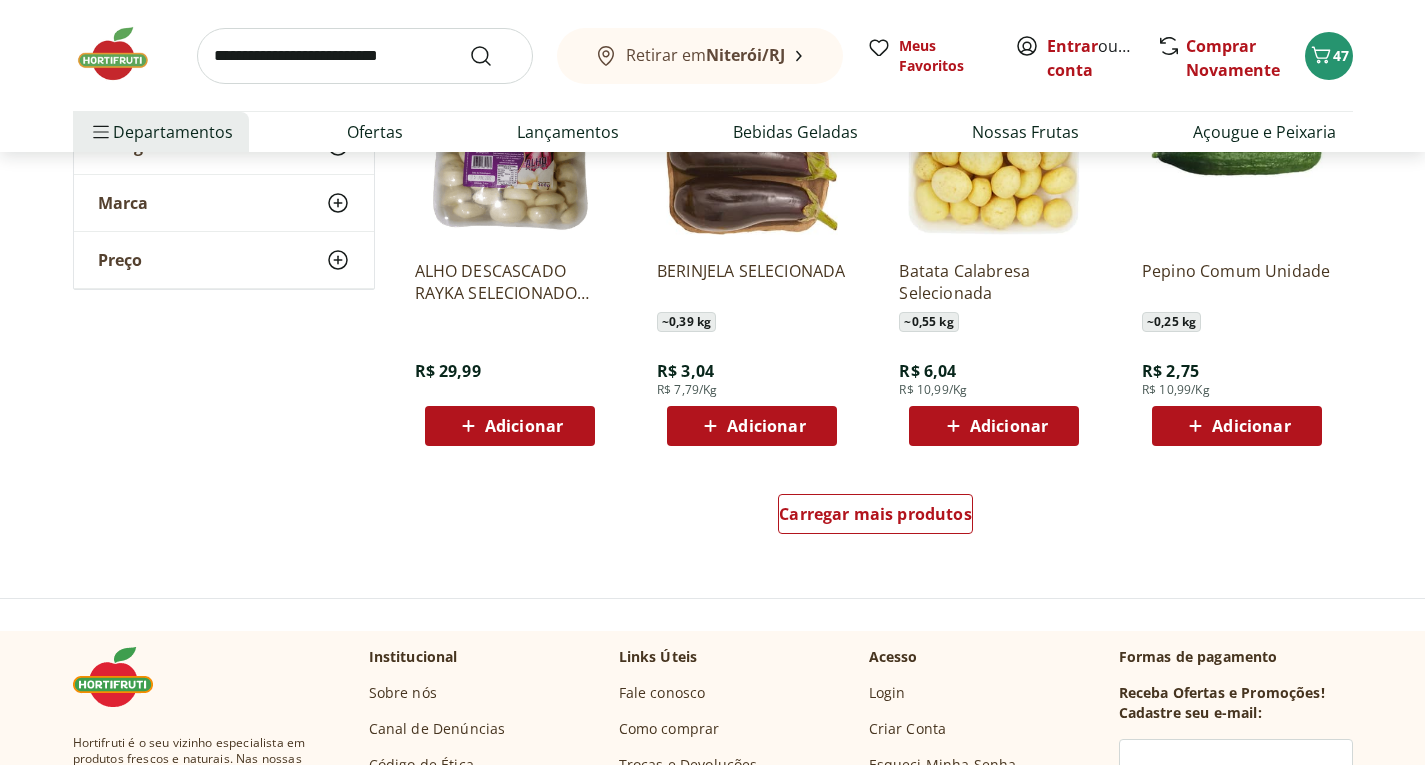 scroll, scrollTop: 7800, scrollLeft: 0, axis: vertical 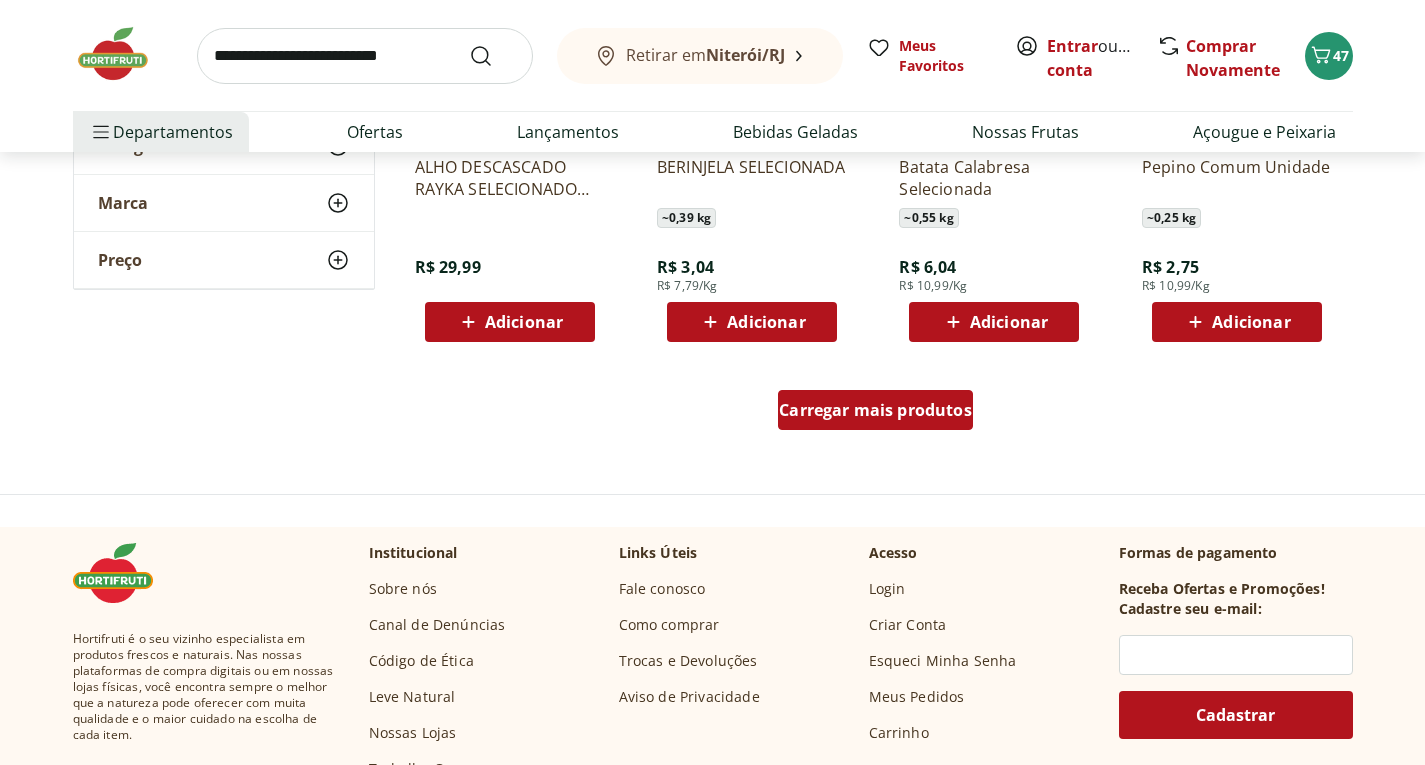 click on "Carregar mais produtos" at bounding box center [875, 410] 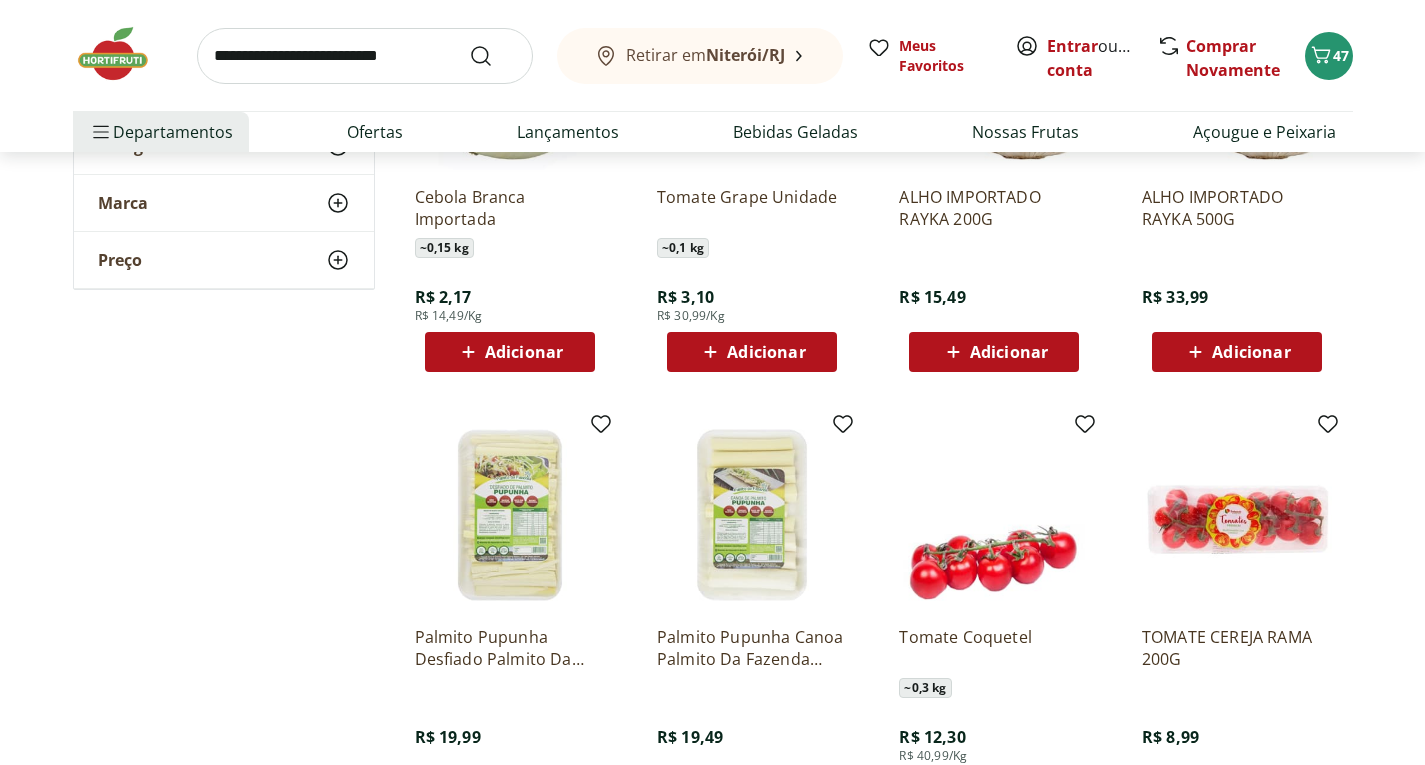 scroll, scrollTop: 8900, scrollLeft: 0, axis: vertical 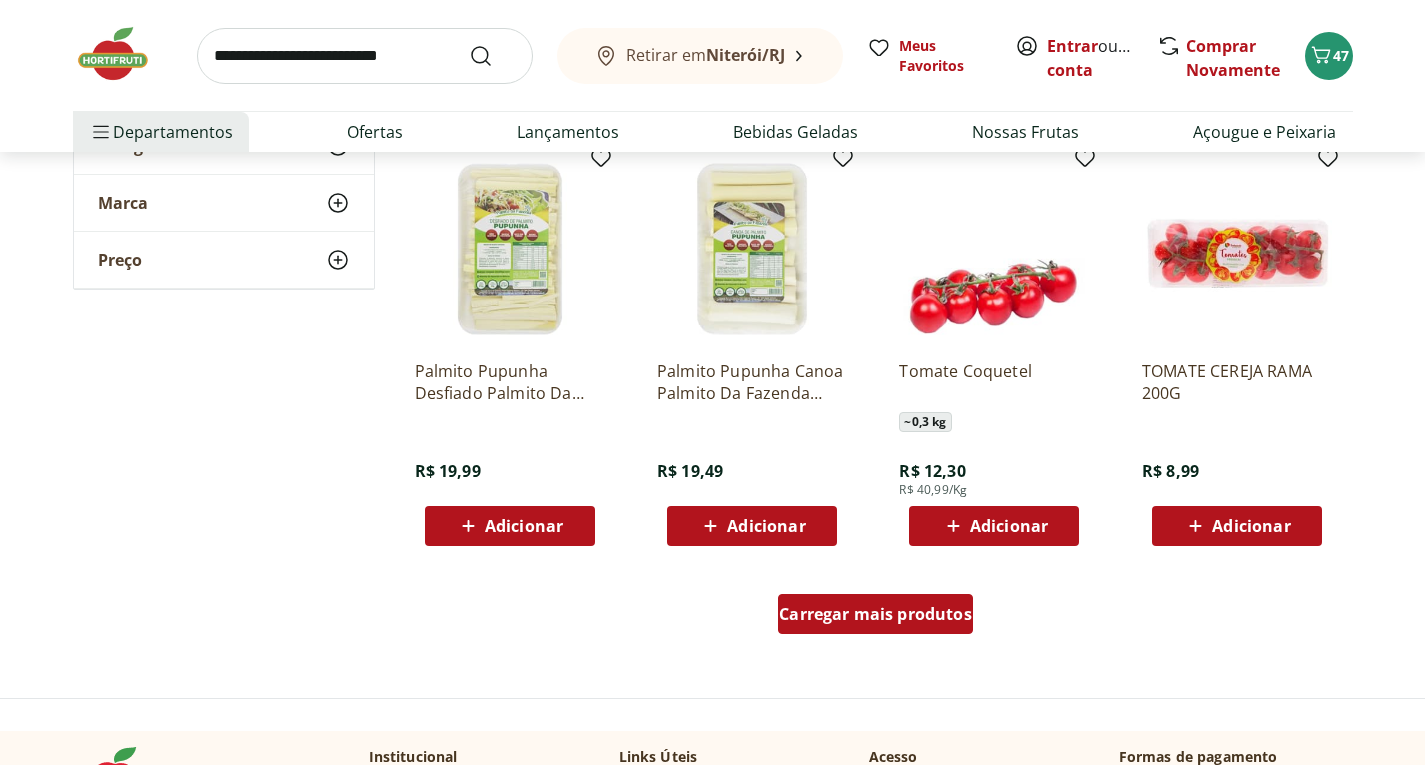 click on "Carregar mais produtos" at bounding box center [875, 614] 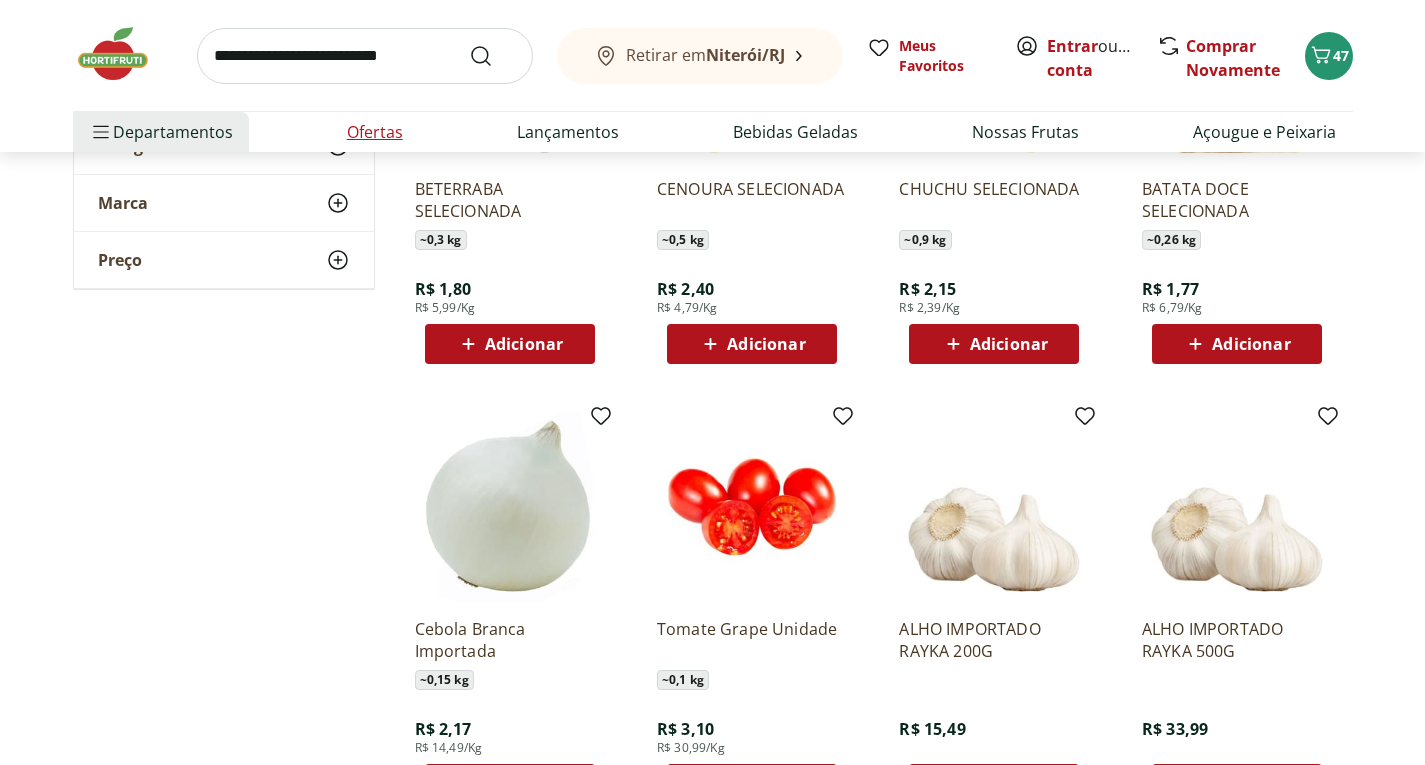 scroll, scrollTop: 8157, scrollLeft: 0, axis: vertical 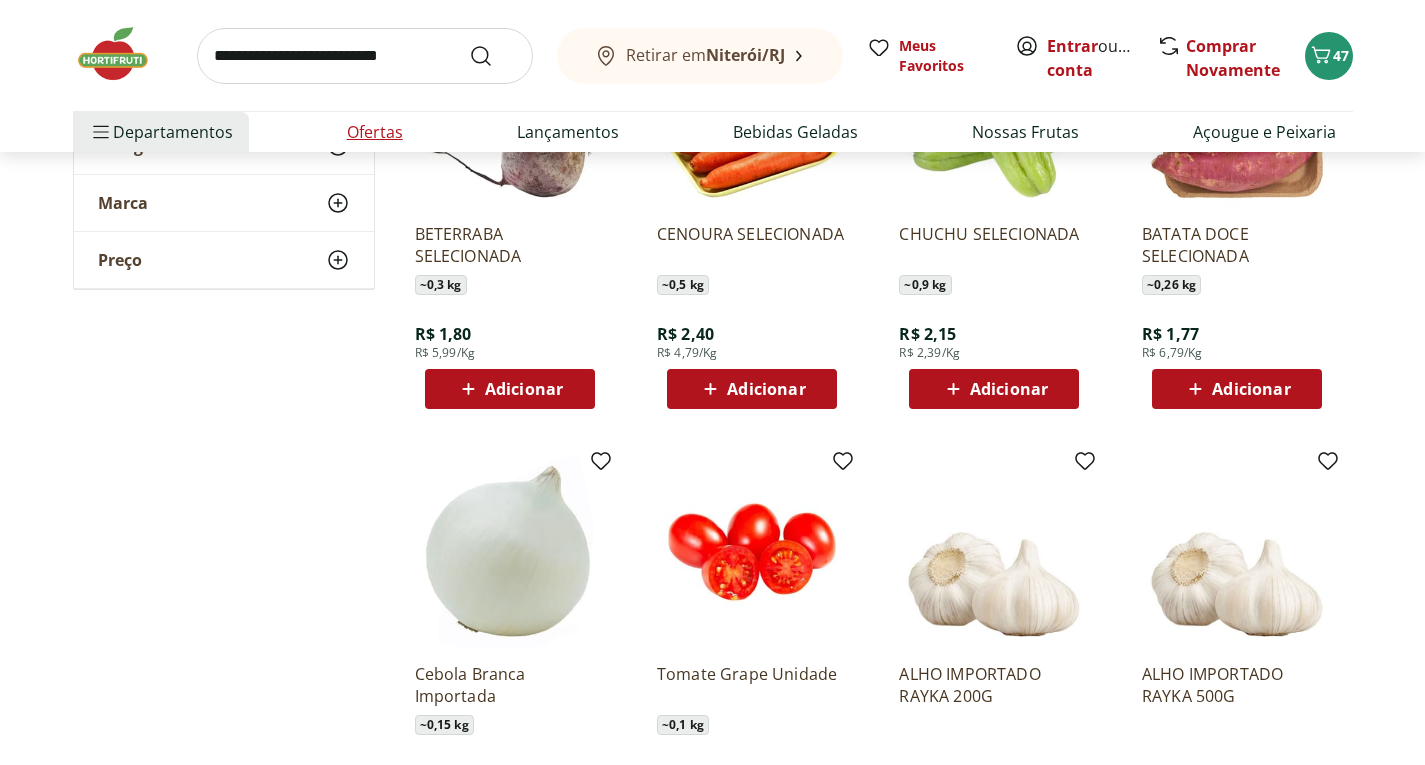 click on "Ofertas" at bounding box center [375, 132] 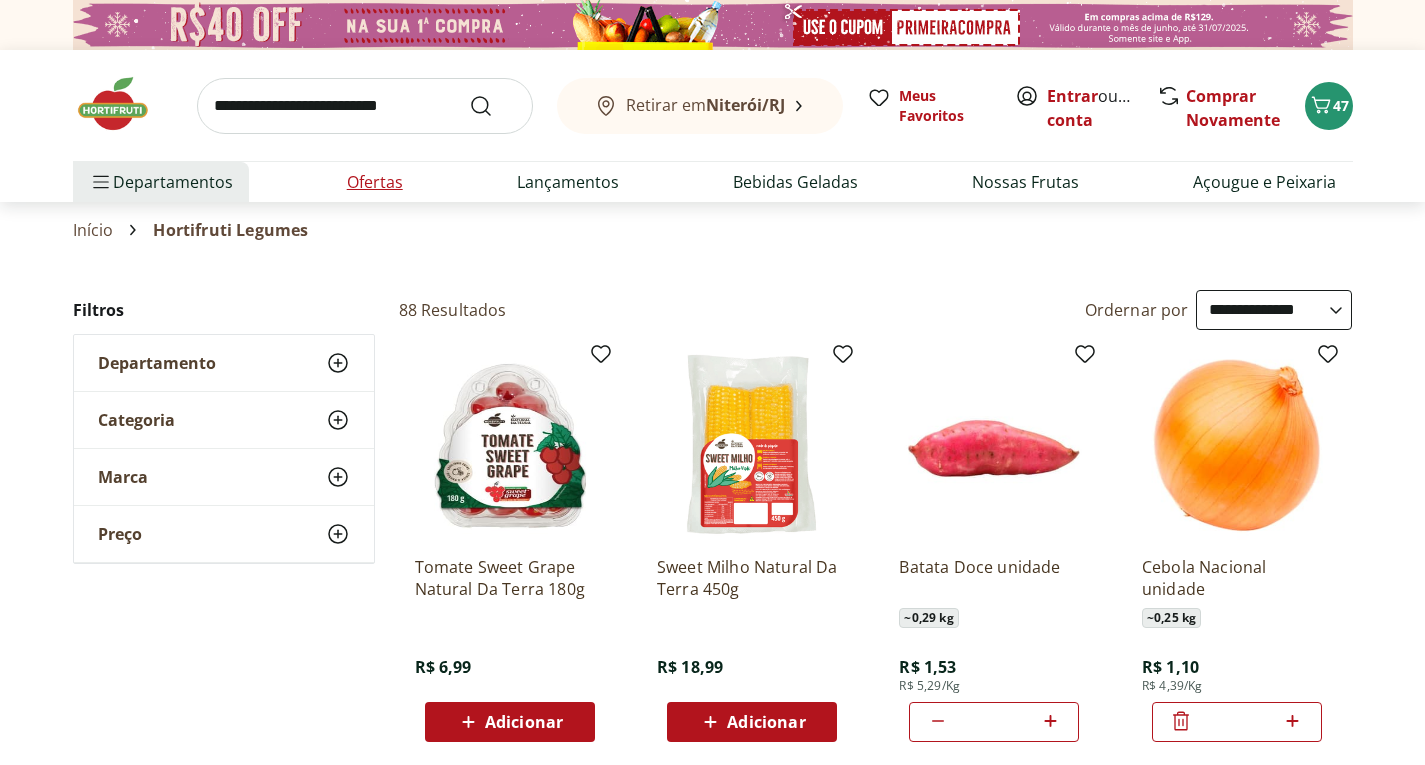 select on "**********" 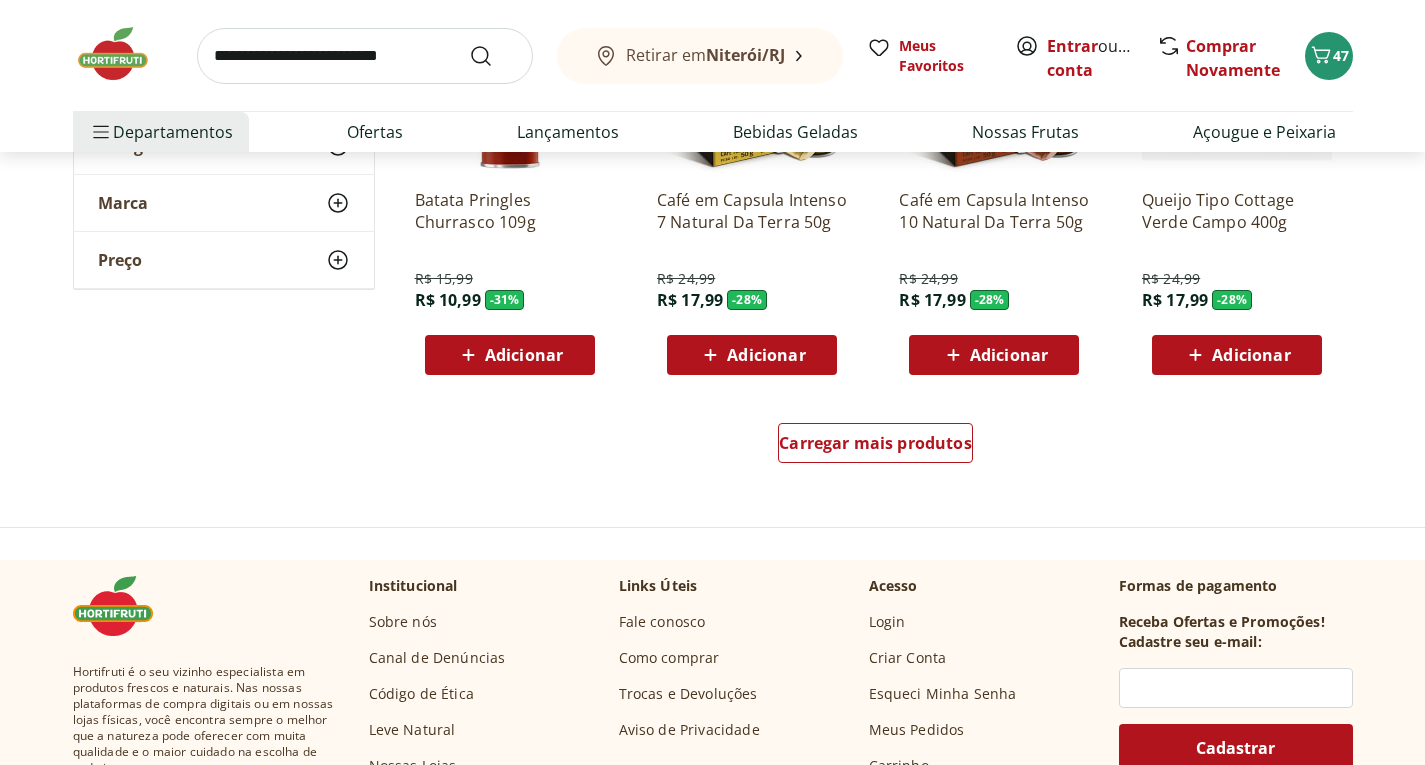scroll, scrollTop: 1500, scrollLeft: 0, axis: vertical 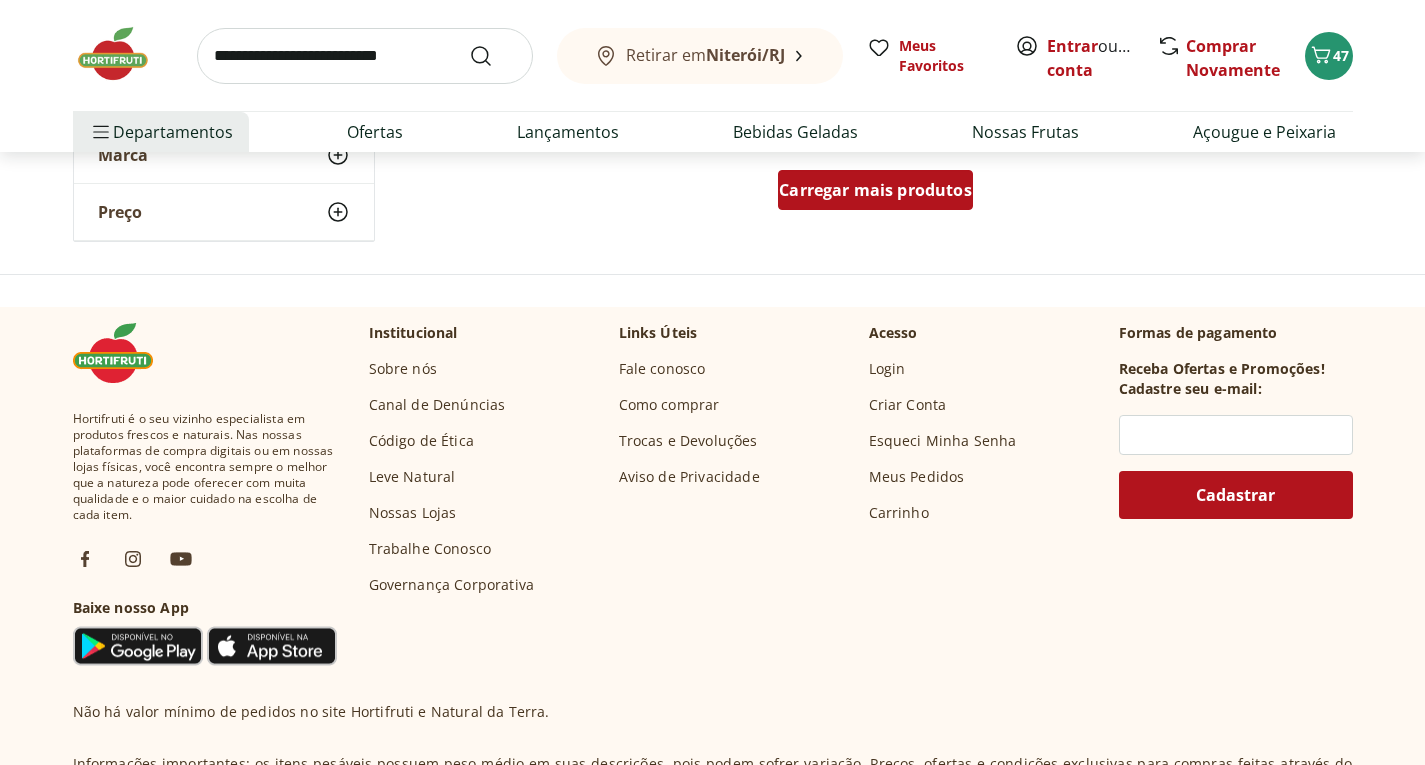 click on "Carregar mais produtos" at bounding box center [875, 190] 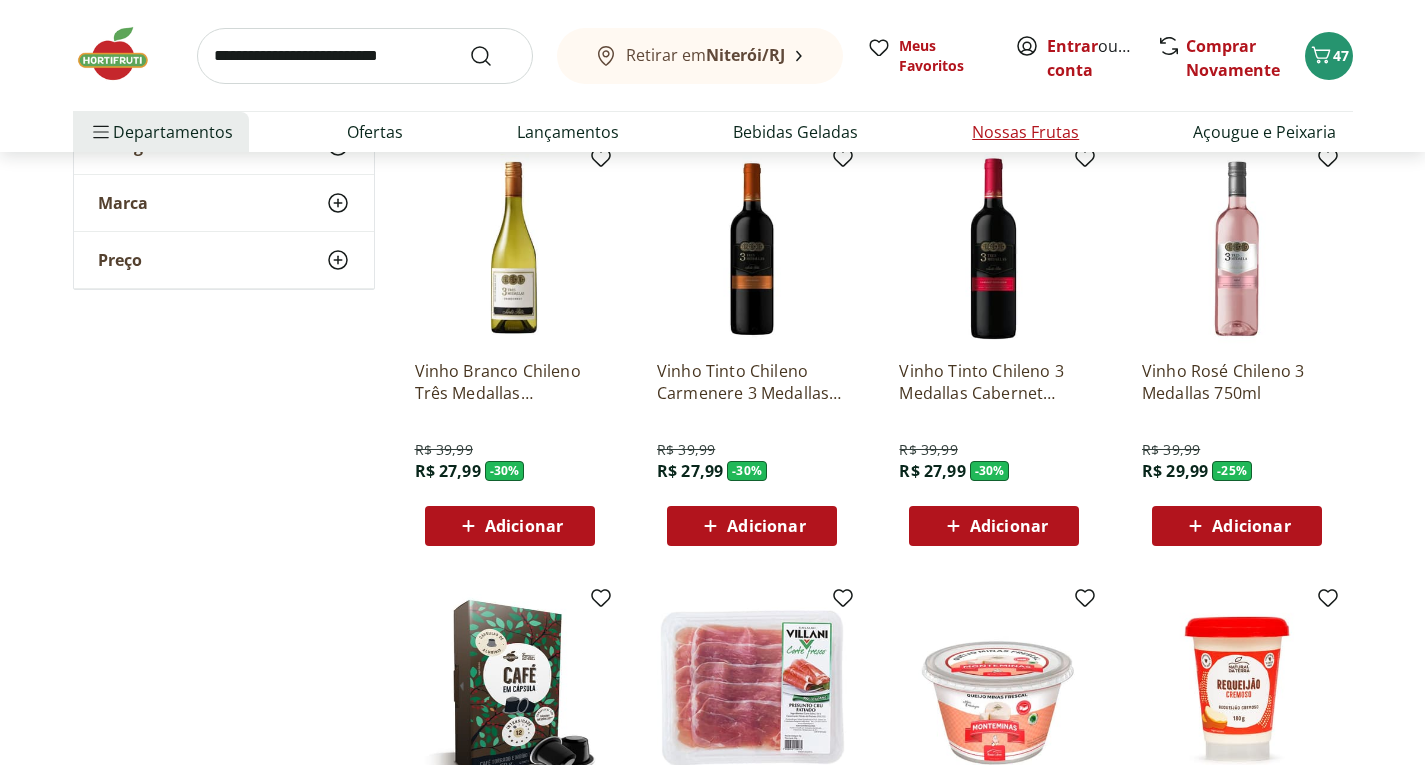 click on "Nossas Frutas" at bounding box center [1025, 132] 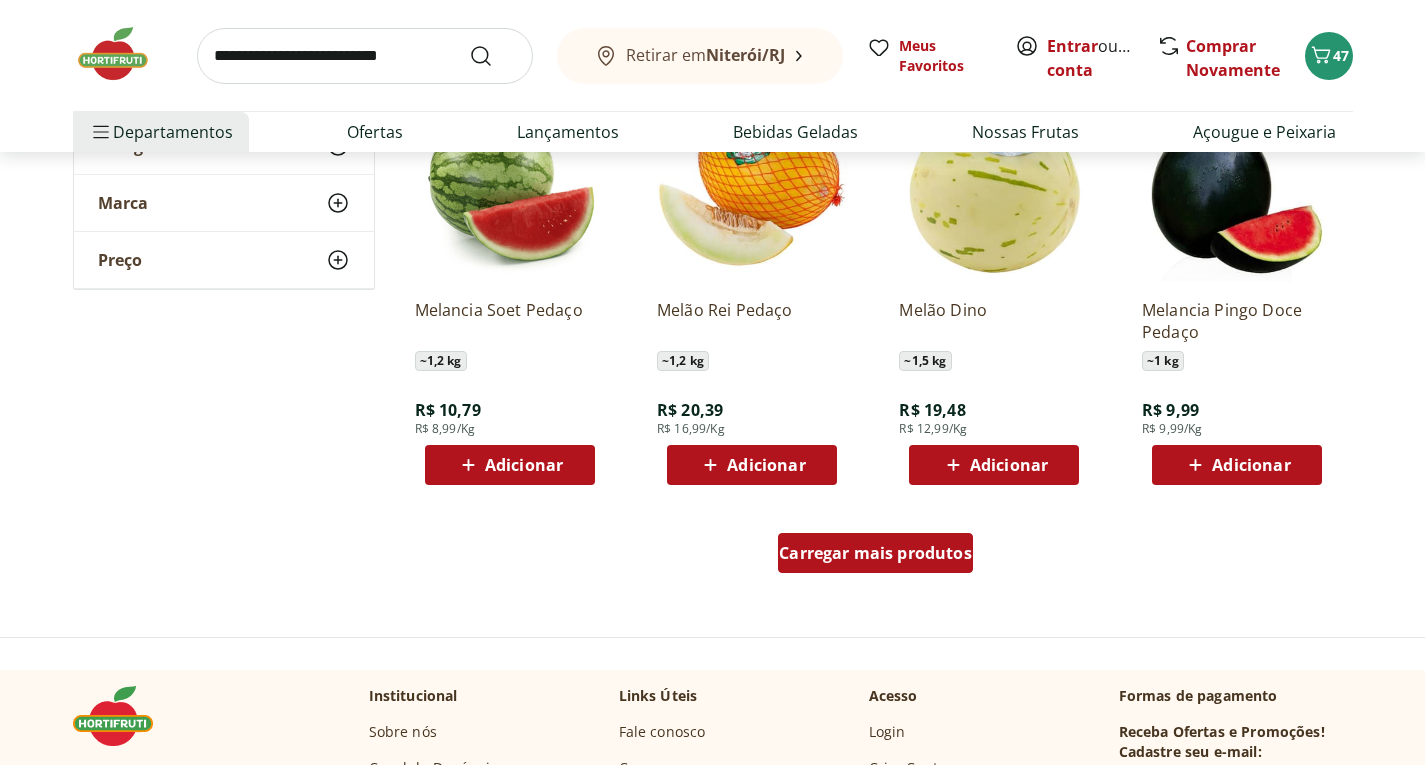 scroll, scrollTop: 1200, scrollLeft: 0, axis: vertical 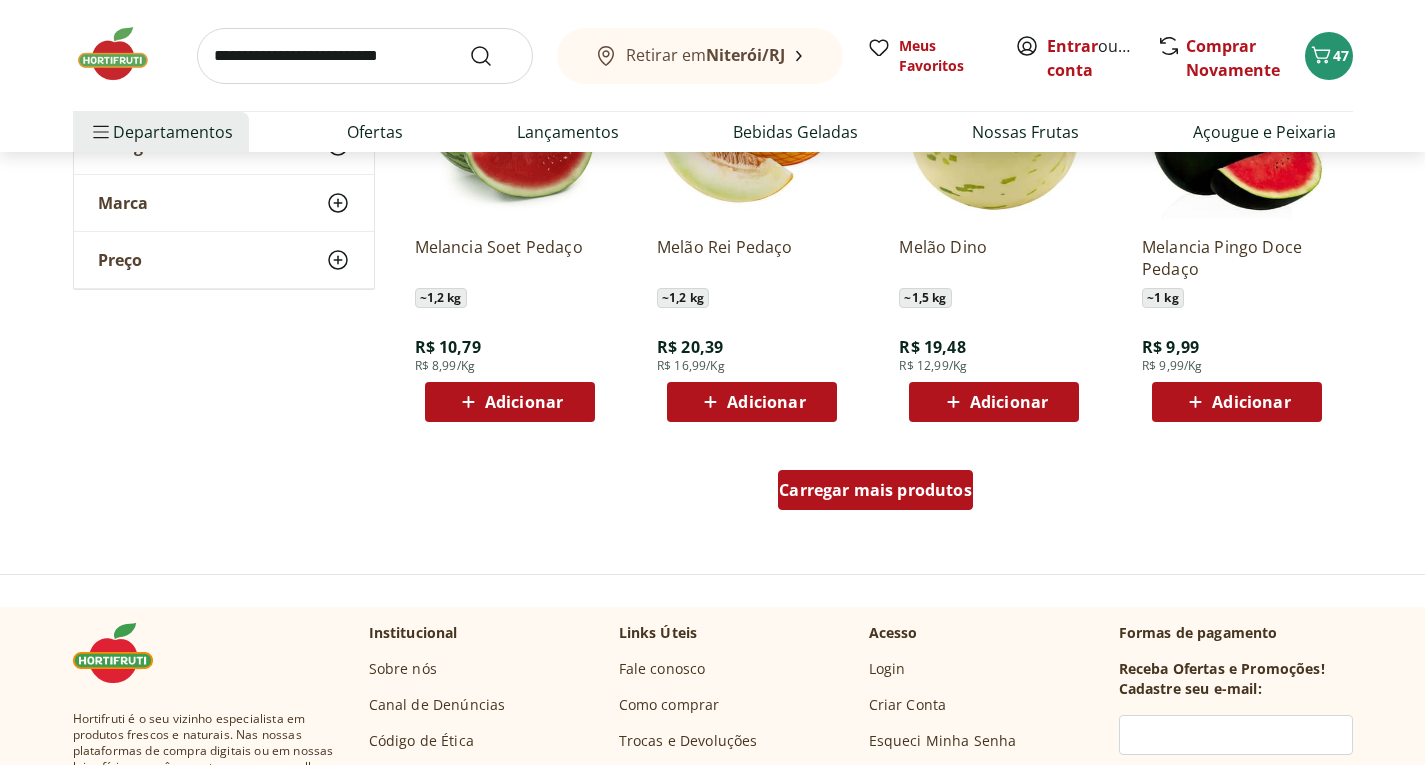 click on "Carregar mais produtos" at bounding box center [875, 490] 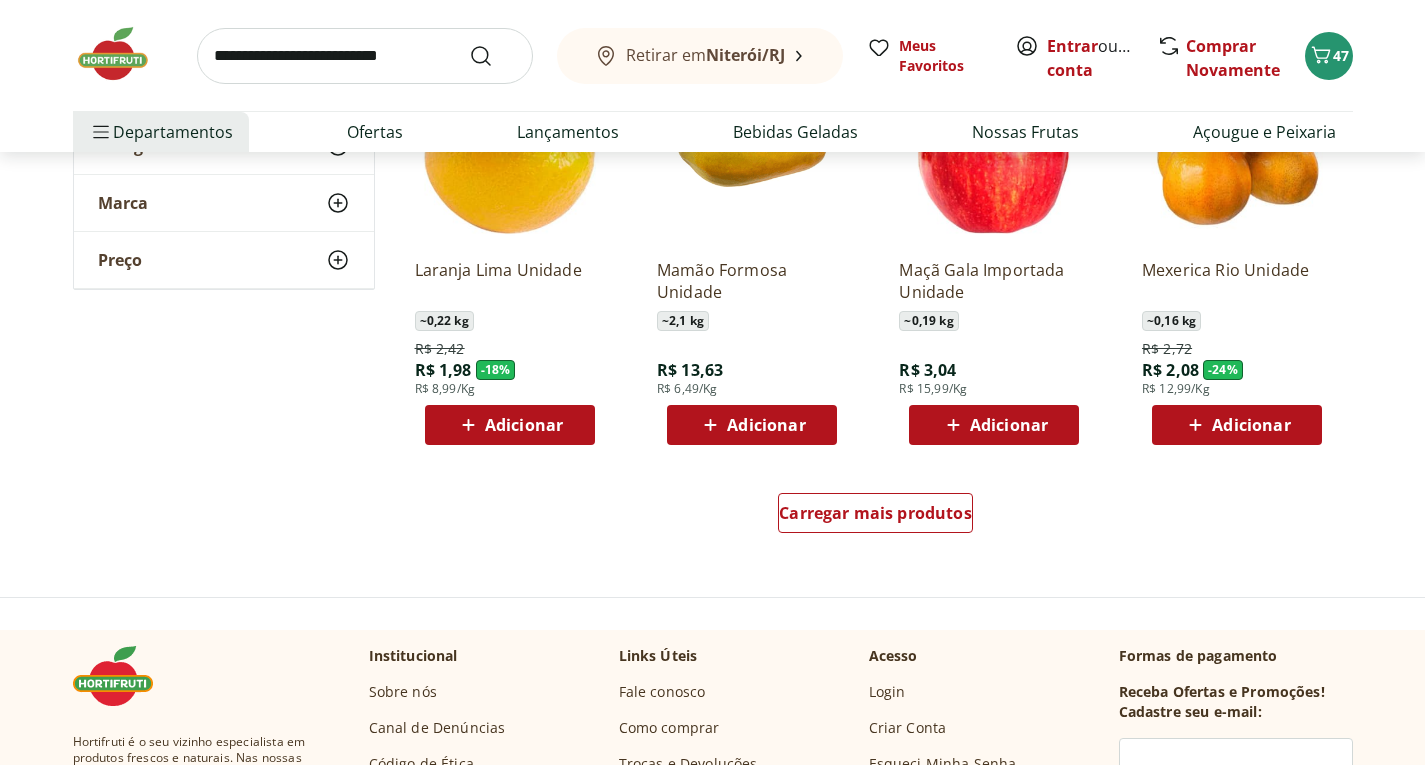 scroll, scrollTop: 2500, scrollLeft: 0, axis: vertical 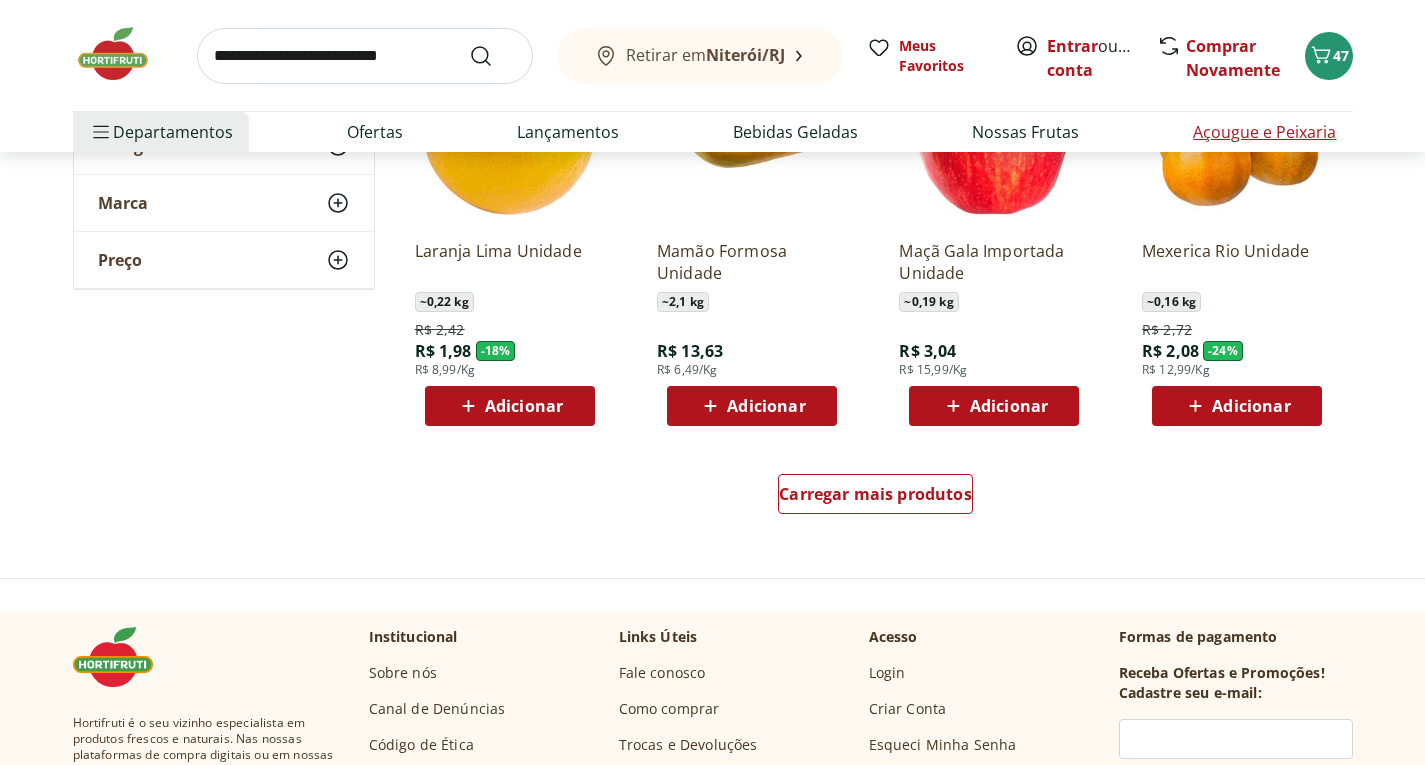 click on "Açougue e Peixaria" at bounding box center (1264, 132) 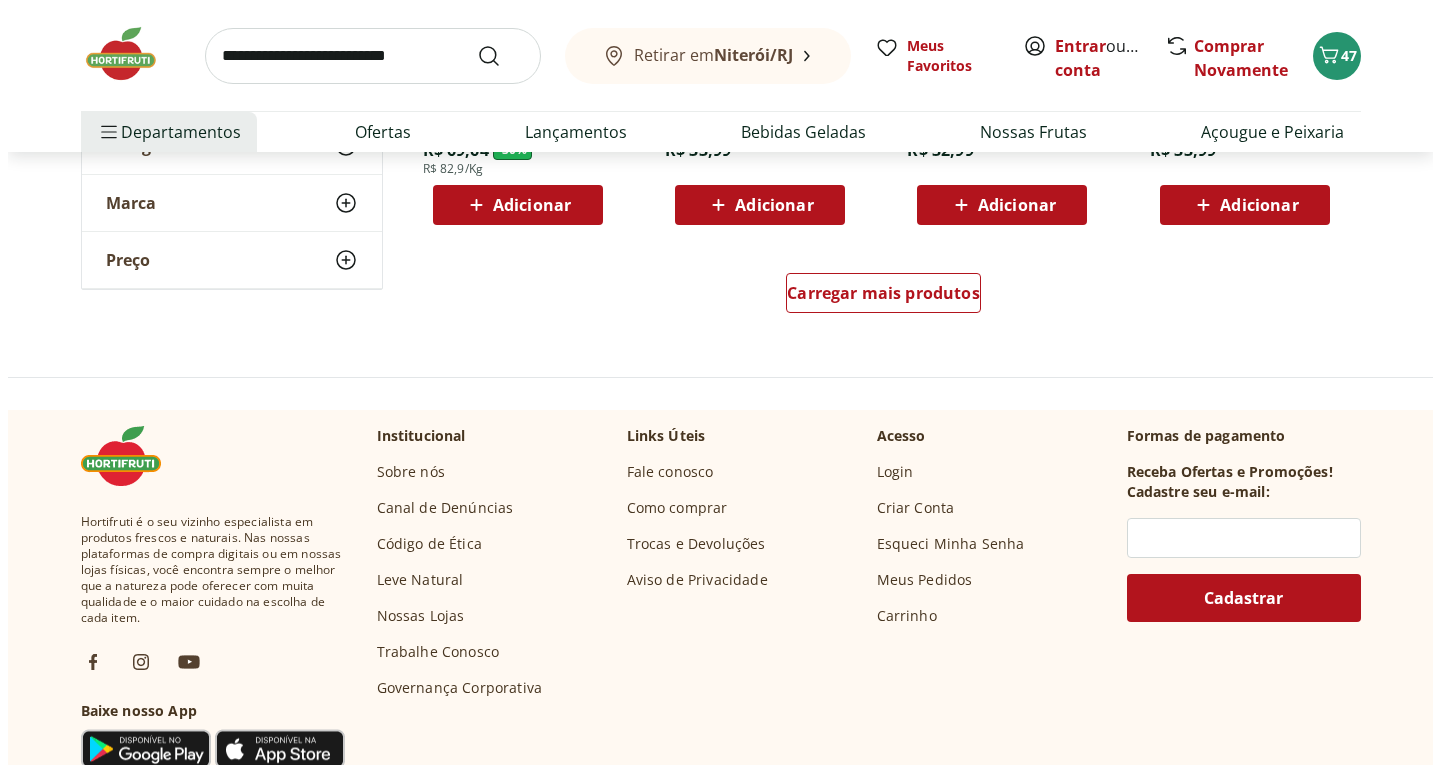 scroll, scrollTop: 1400, scrollLeft: 0, axis: vertical 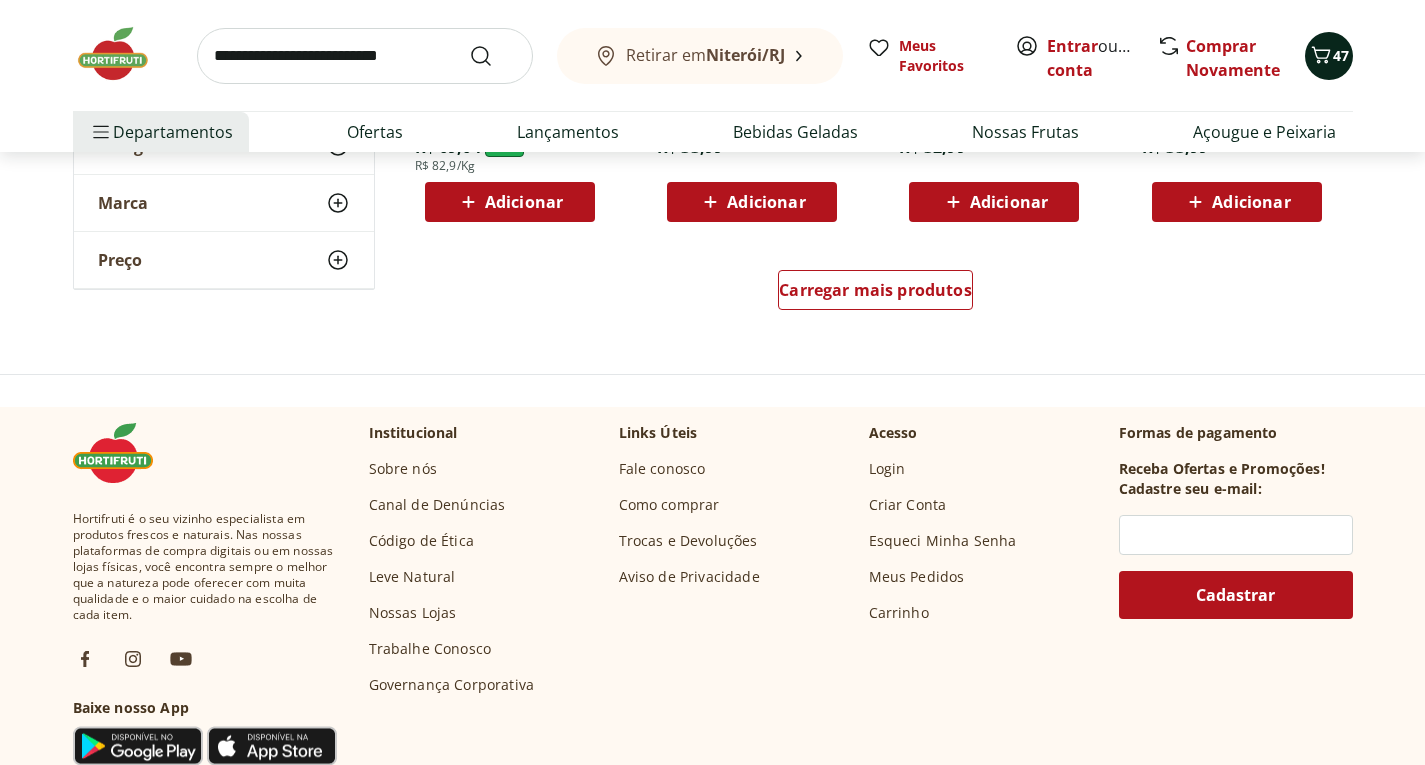 click on "47" at bounding box center (1341, 55) 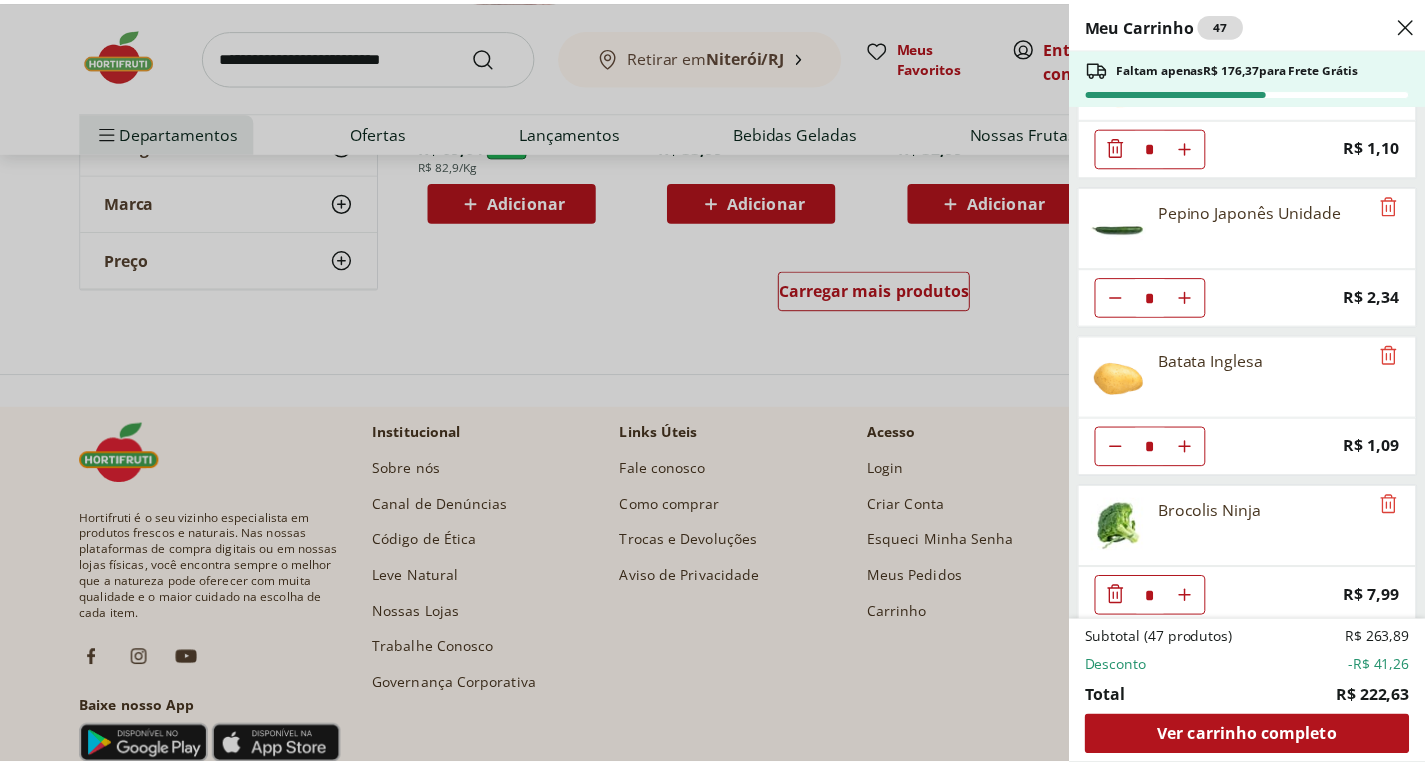 scroll, scrollTop: 1600, scrollLeft: 0, axis: vertical 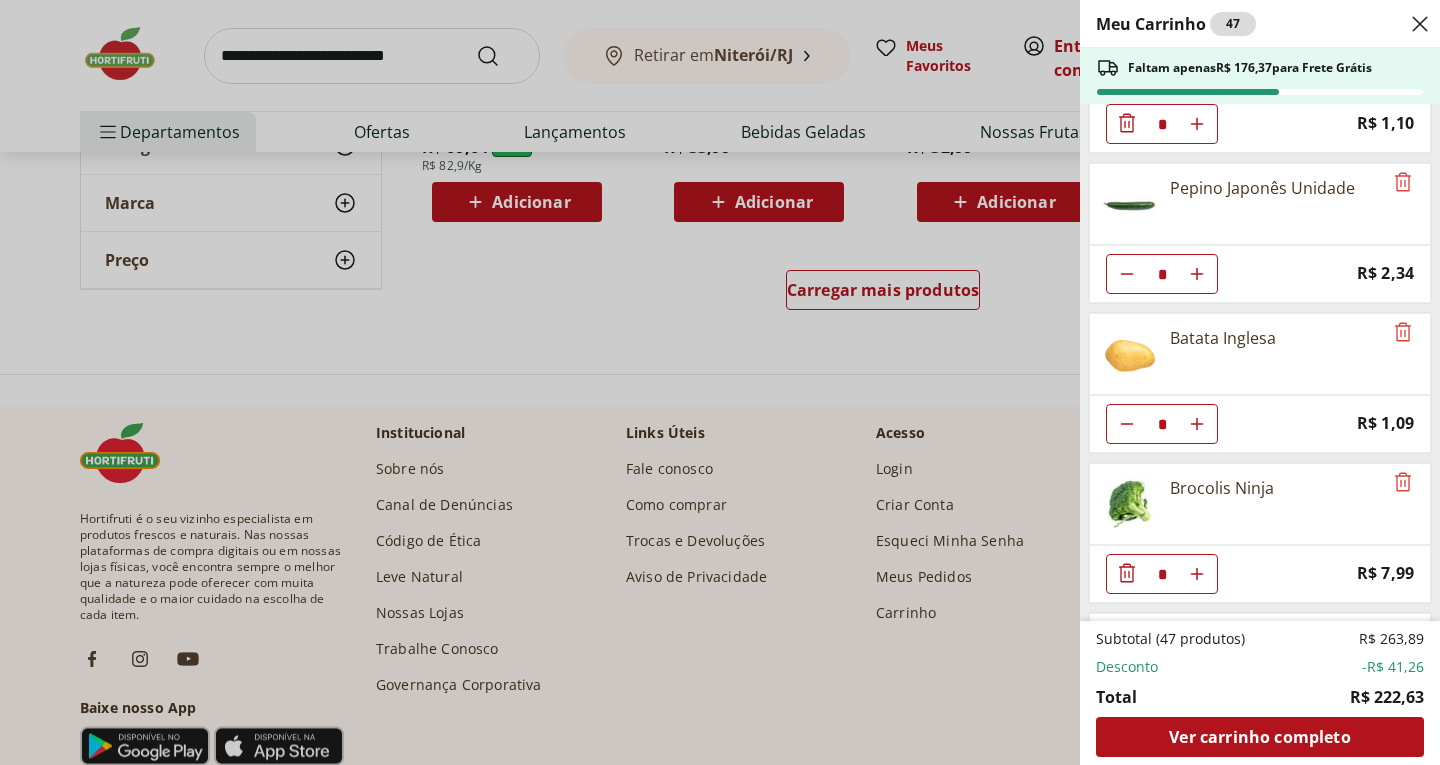 click on "Meu Carrinho 47 Faltam apenas  R$ 176,37  para Frete Grátis Azeite Extra Virgem O Live 450ml * Original price: R$ 44,99 Price: R$ 29,99 Coxa de Frango Congelada Korin 600g * Original price: R$ 13,99 Price: R$ 9,99 Biscoito Maizena Piraque 175g * Original price: R$ 4,79 Price: R$ 3,49 Matte Leão Original 1,5l * Original price: R$ 8,99 Price: R$ 7,99 Cogumelo Shimeji Preto 200G * Original price: R$ 16,99 Price: R$ 9,99 Filé Mignon Suíno Resfriado * Original price: R$ 10,77 Price: R$ 8,97 Alface Americana Unidade * Price: R$ 3,99 Batata Doce unidade * Price: R$ 1,53 Limão Tahity Unidade * Original price: R$ 0,58 Price: R$ 0,50 Pizza Mussarela 440g Sadia * Original price: R$ 19,99 Price: R$ 16,99 Cebola Nacional unidade * Price: R$ 1,10 Pepino Japonês Unidade * Price: R$ 2,34 Batata Inglesa * Price: R$ 1,09 Brocolis Ninja * Price: R$ 7,99 Cenoura Unidade * Price: R$ 0,77 Abobrinha Italiana Unidade * Price: R$ 1,92 Alho Poró - Unidade * Price: R$ 7,49 Tomate Italiano * Price: * * *" at bounding box center (720, 382) 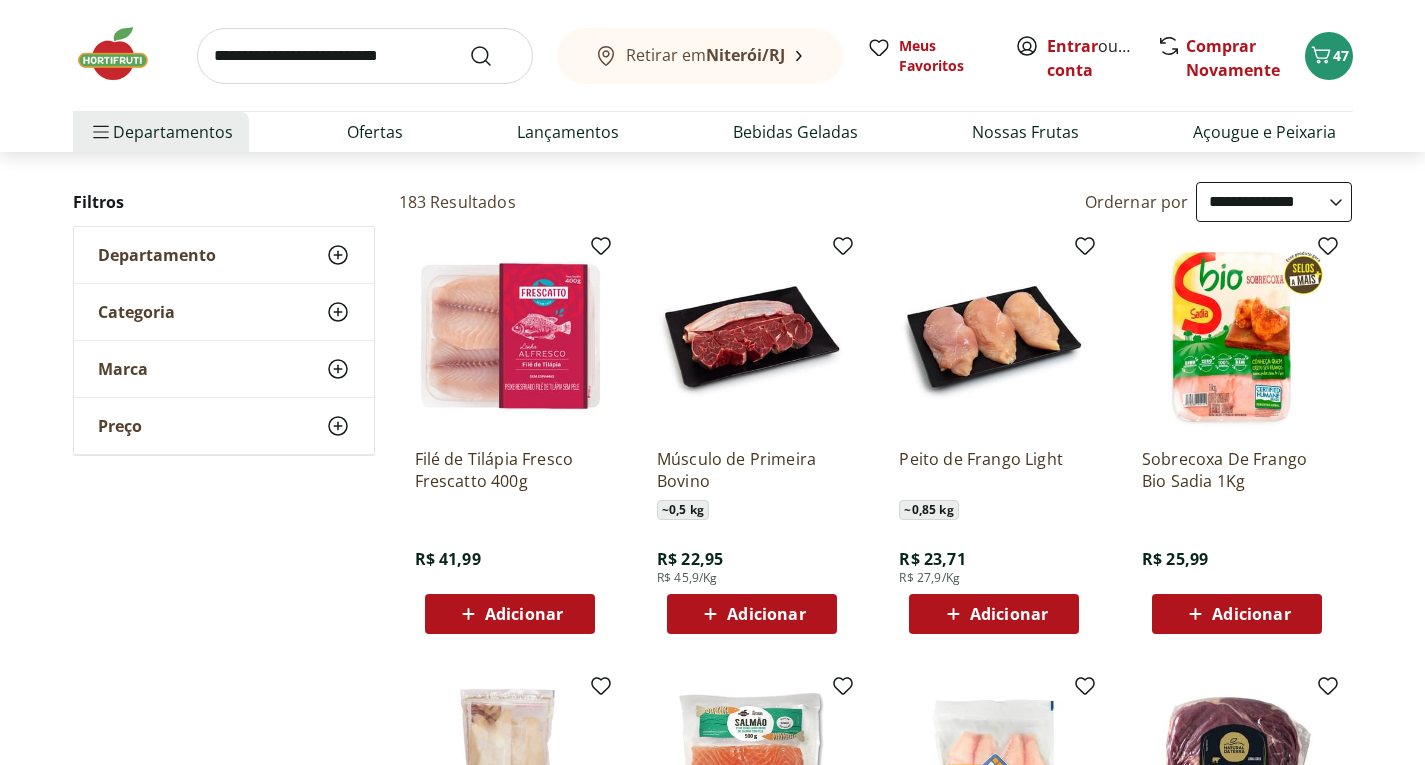 scroll, scrollTop: 100, scrollLeft: 0, axis: vertical 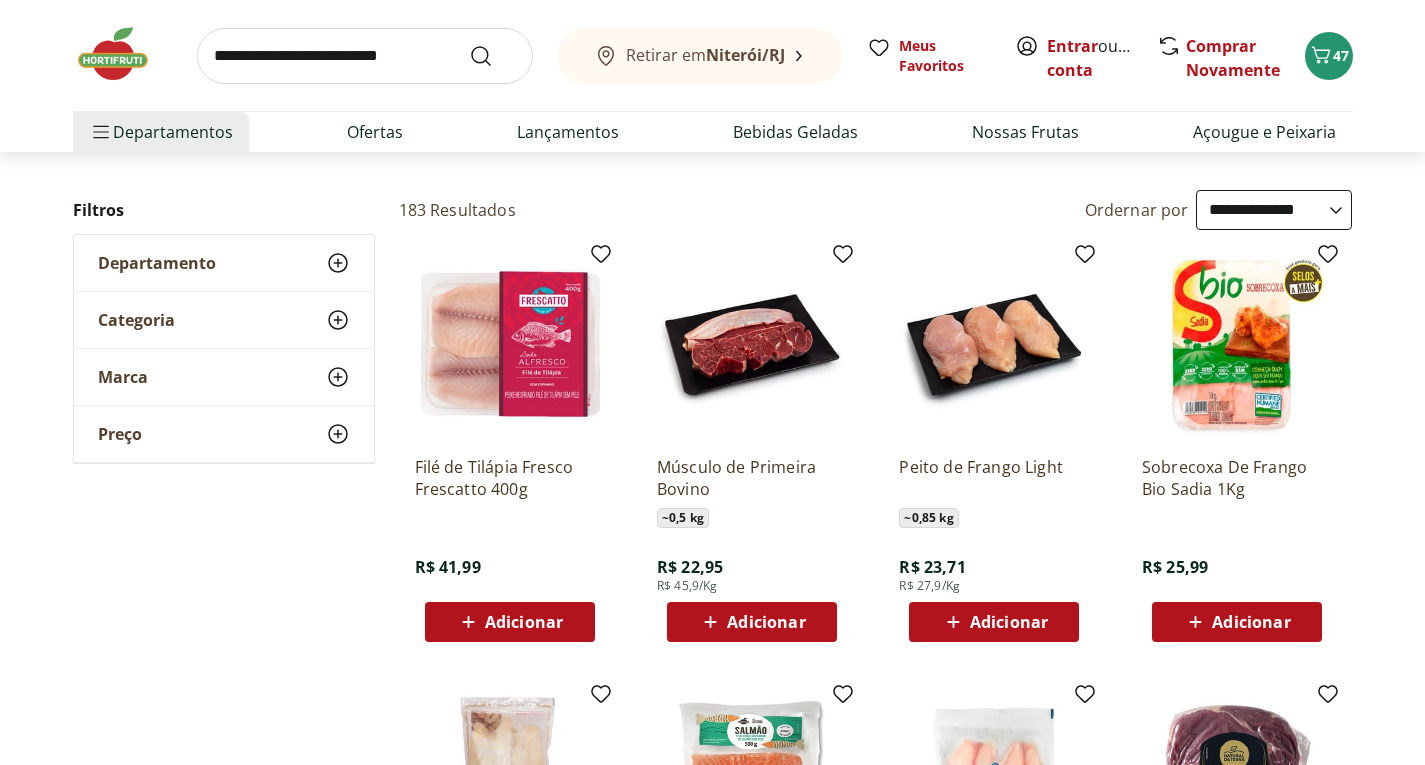 click at bounding box center (365, 56) 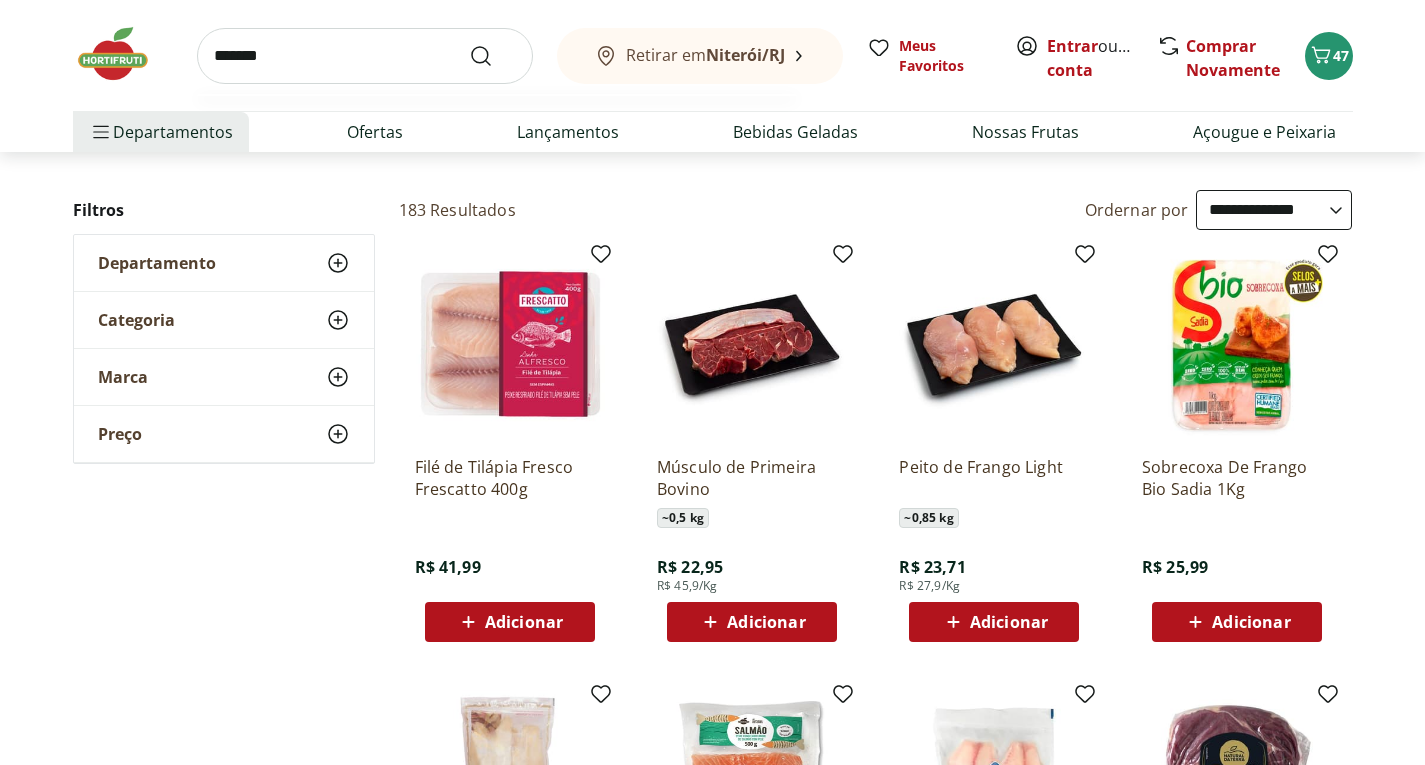 type on "********" 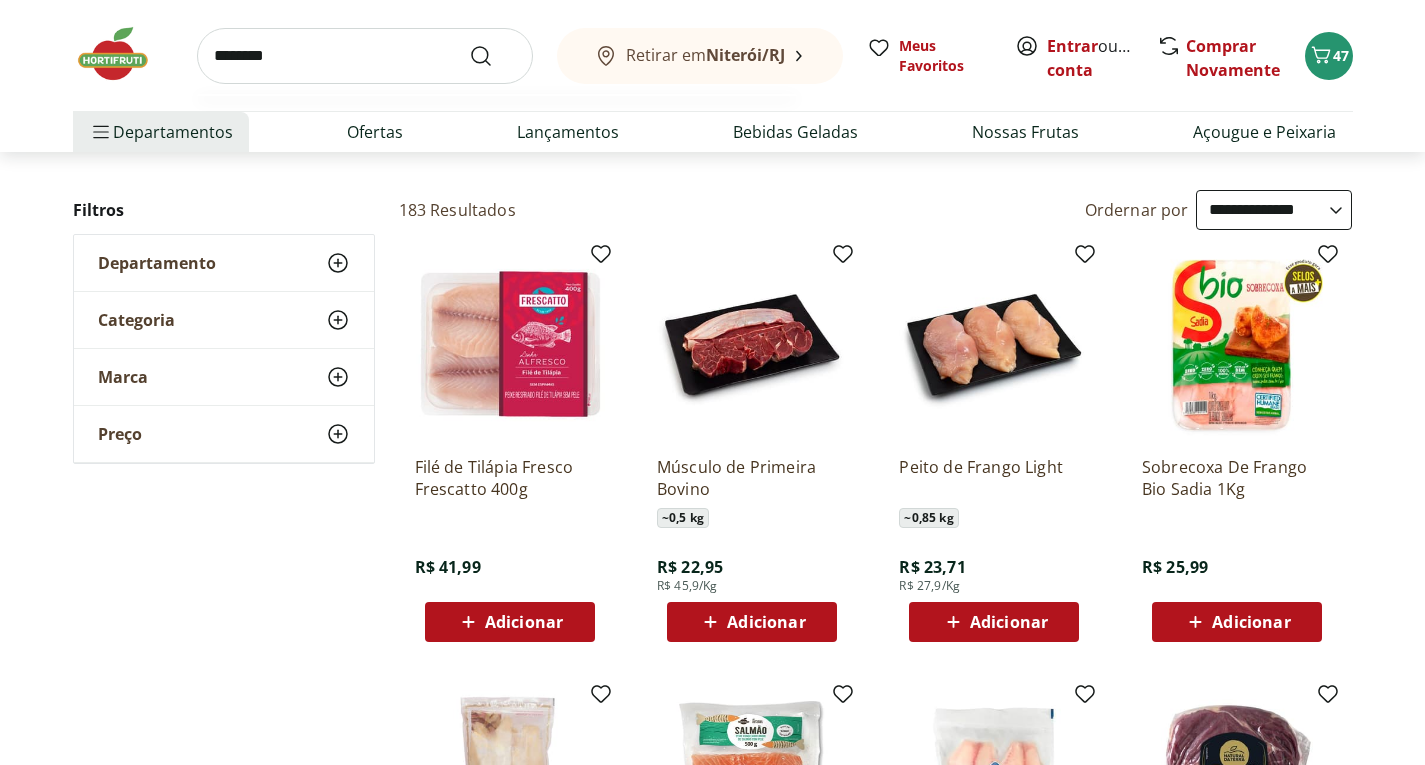 click at bounding box center [493, 56] 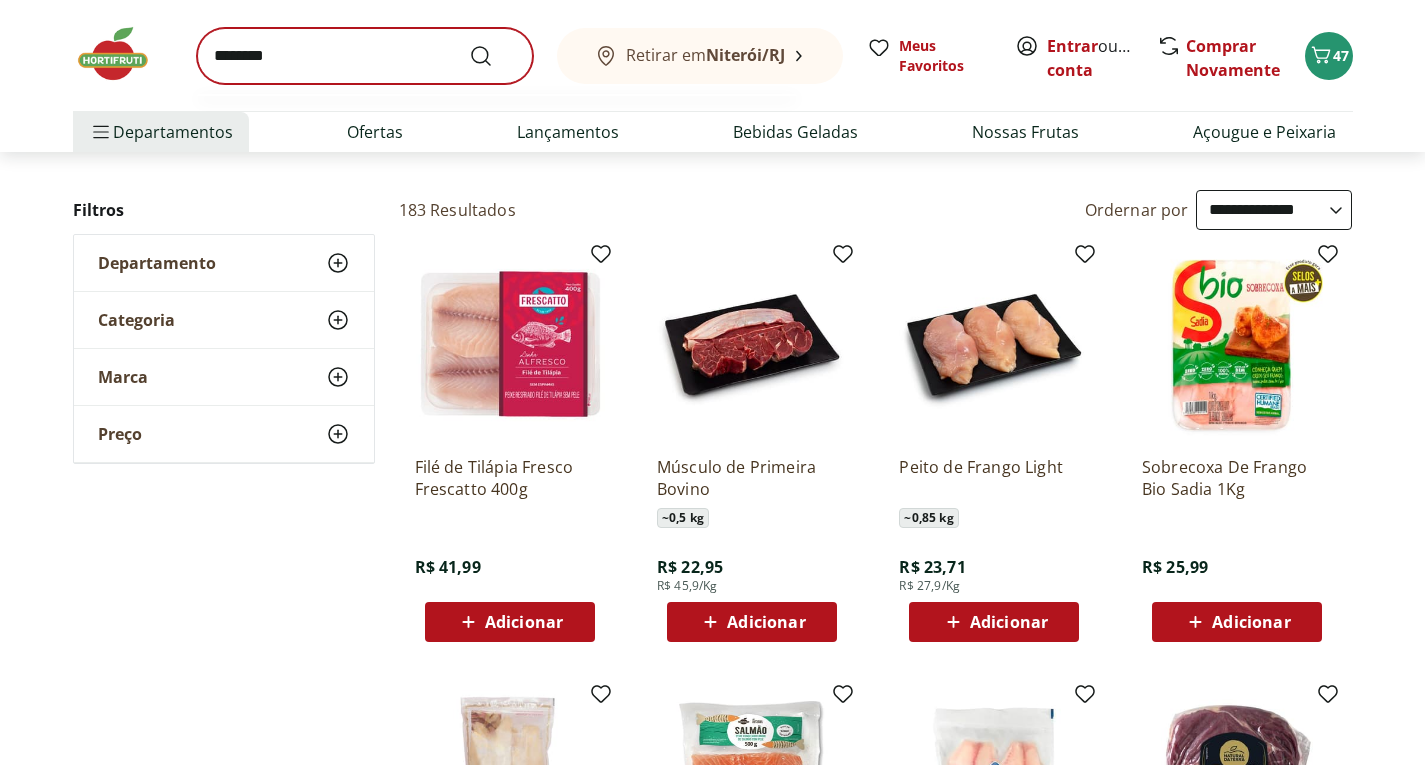 scroll, scrollTop: 0, scrollLeft: 0, axis: both 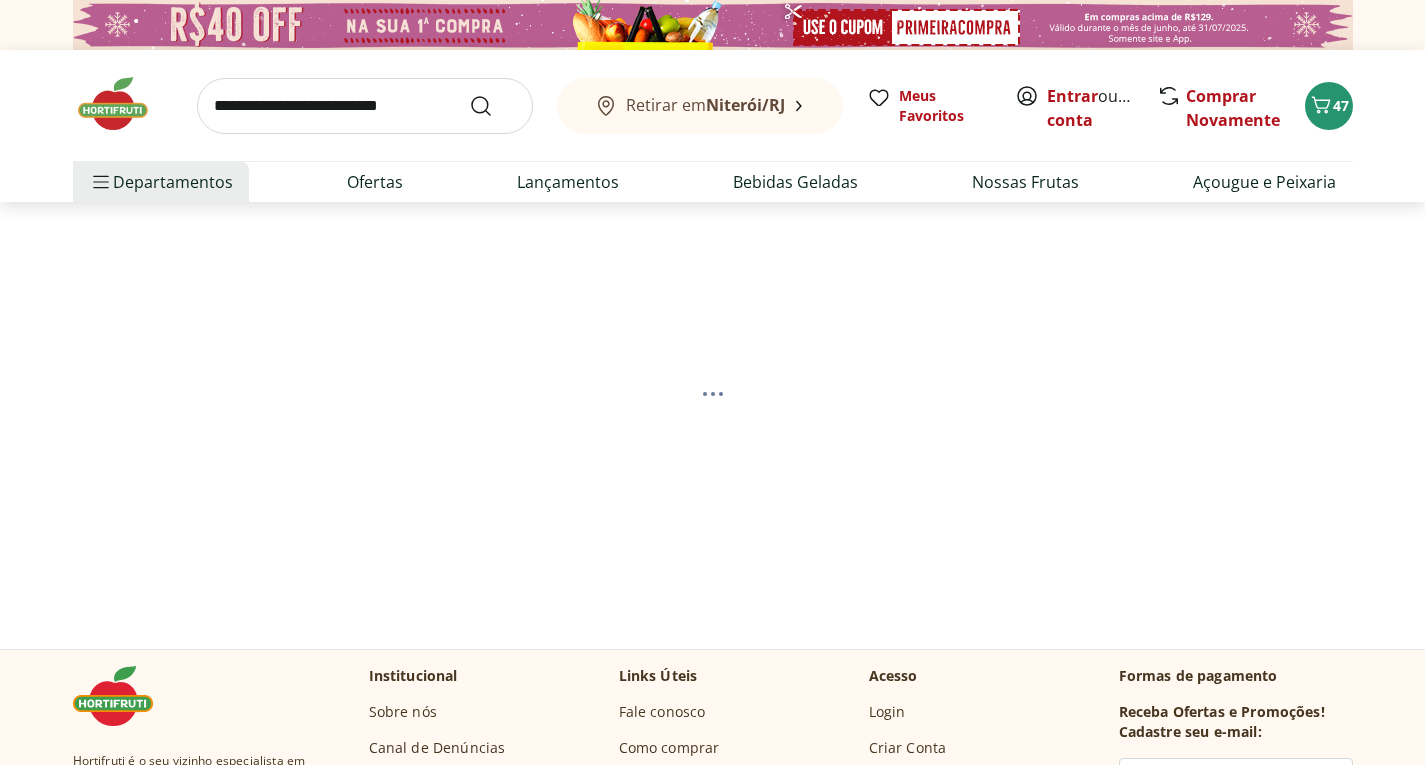 select on "**********" 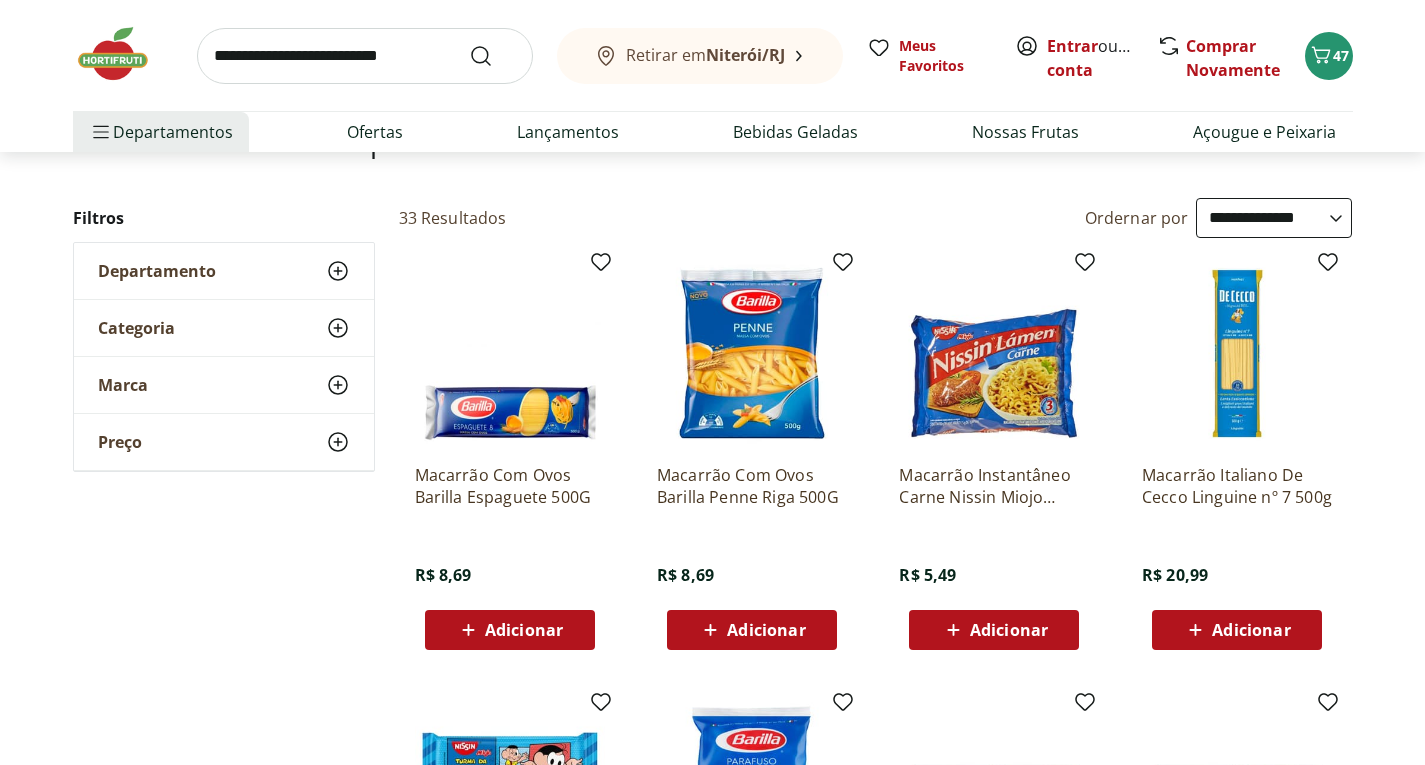 scroll, scrollTop: 200, scrollLeft: 0, axis: vertical 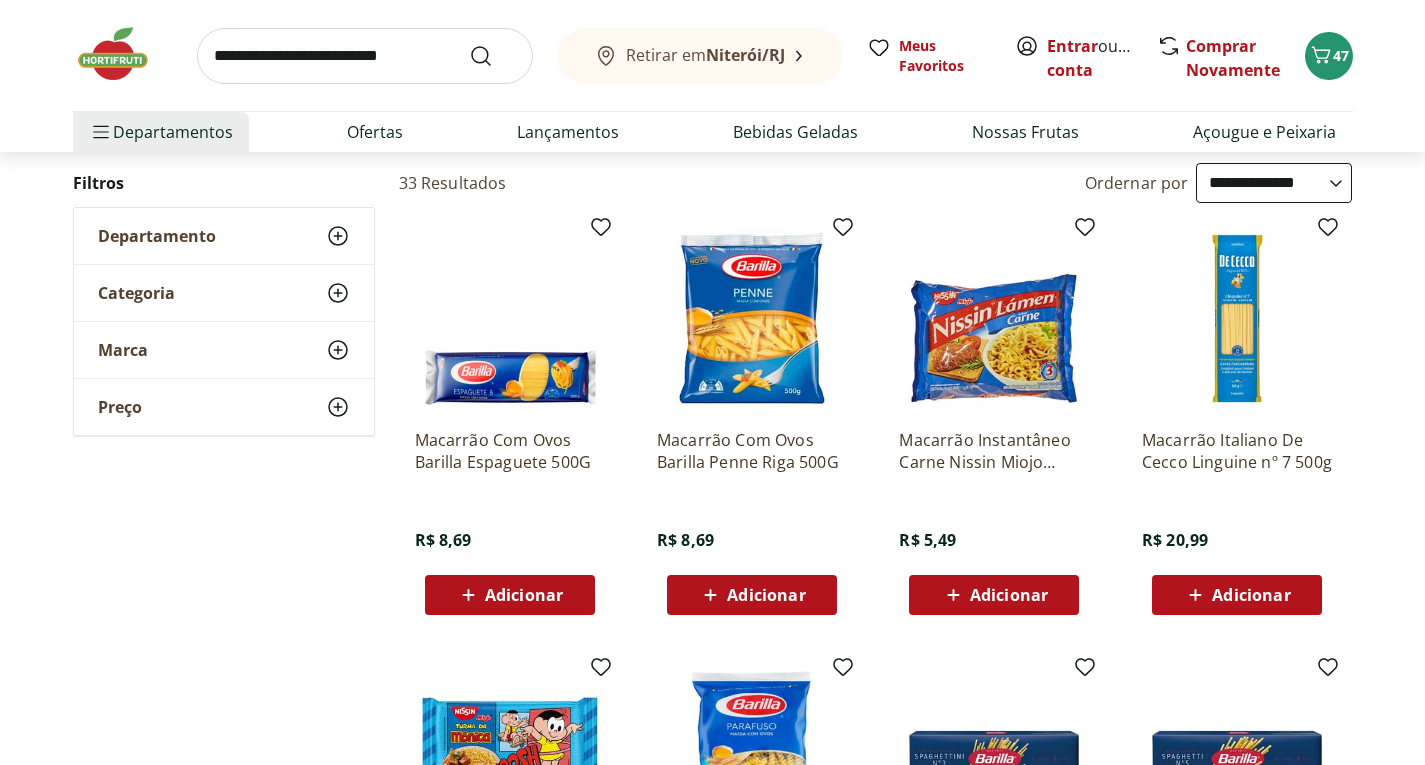 click on "Adicionar" at bounding box center [524, 595] 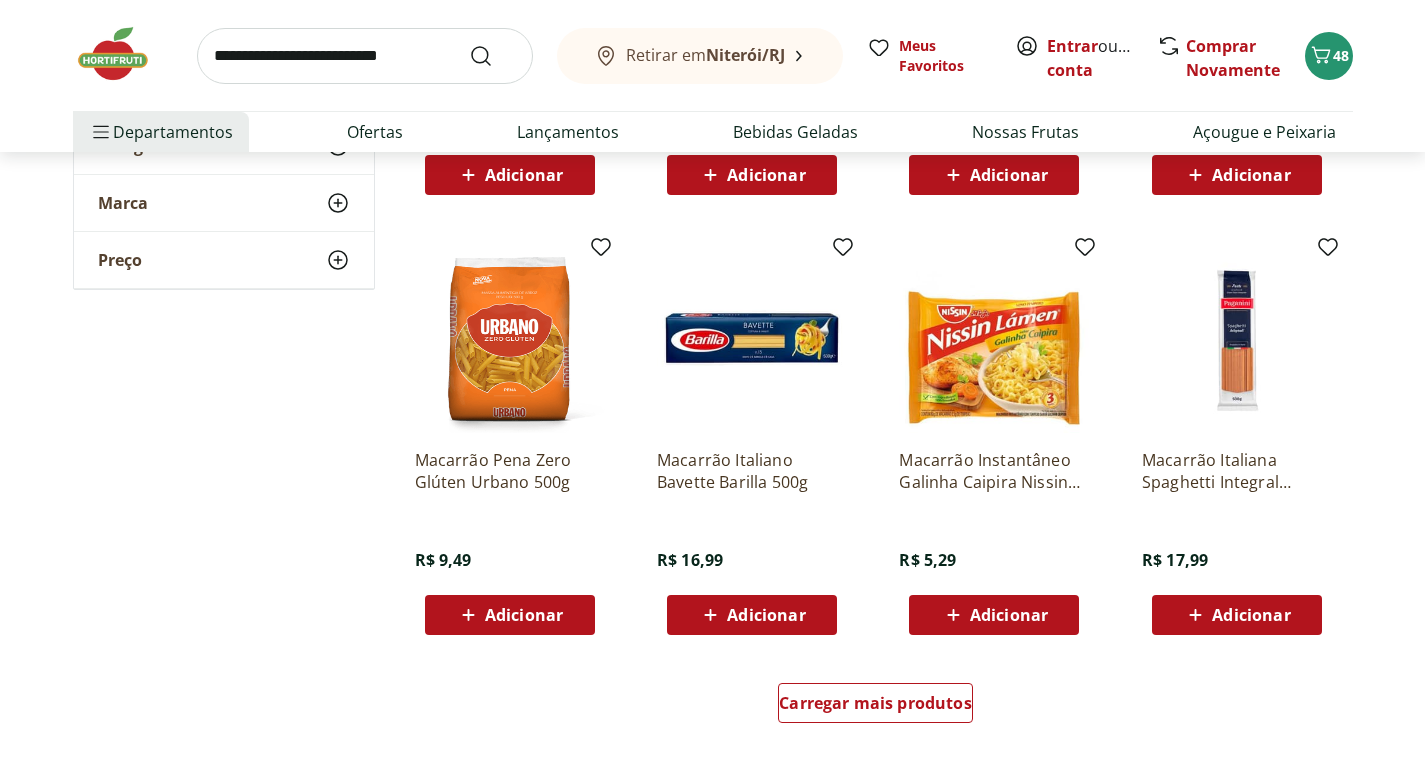 scroll, scrollTop: 1100, scrollLeft: 0, axis: vertical 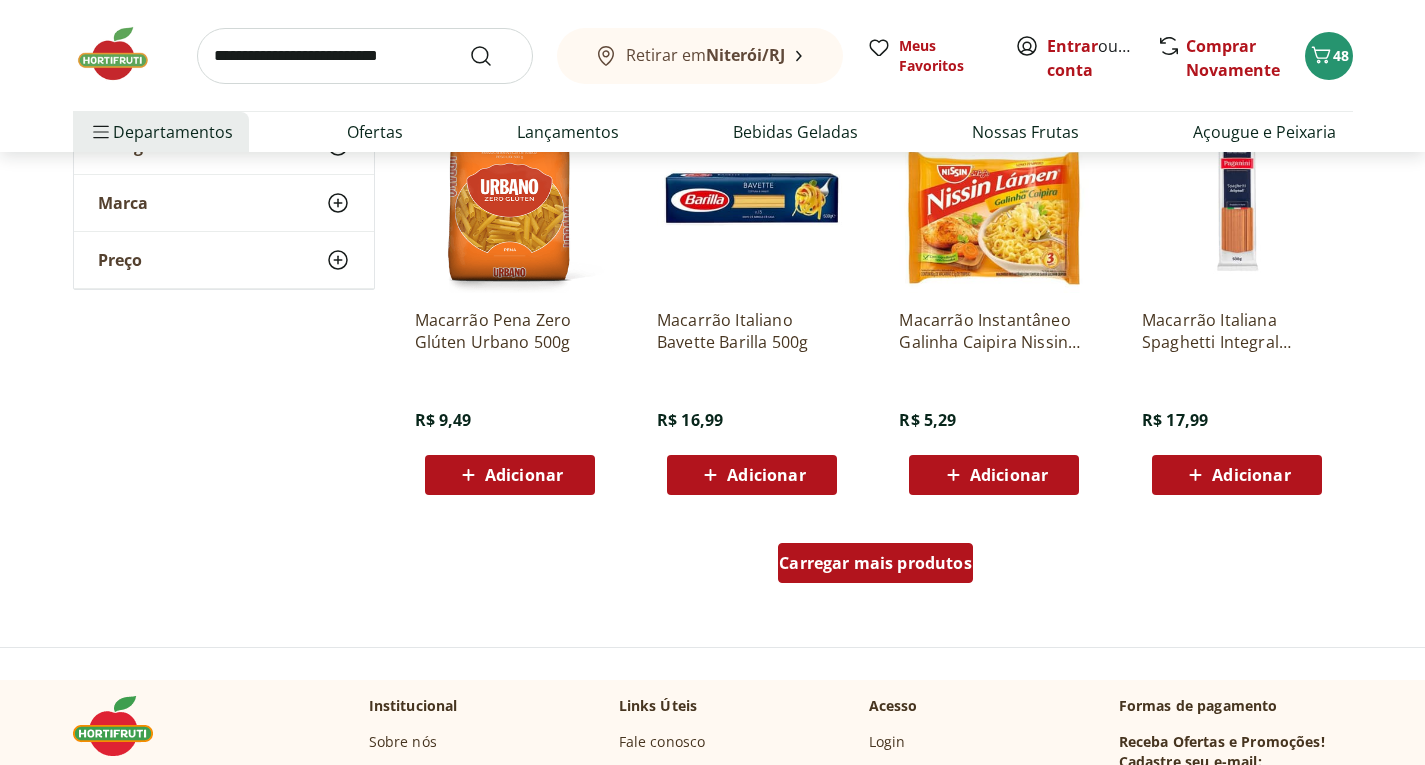 click on "Carregar mais produtos" at bounding box center (875, 563) 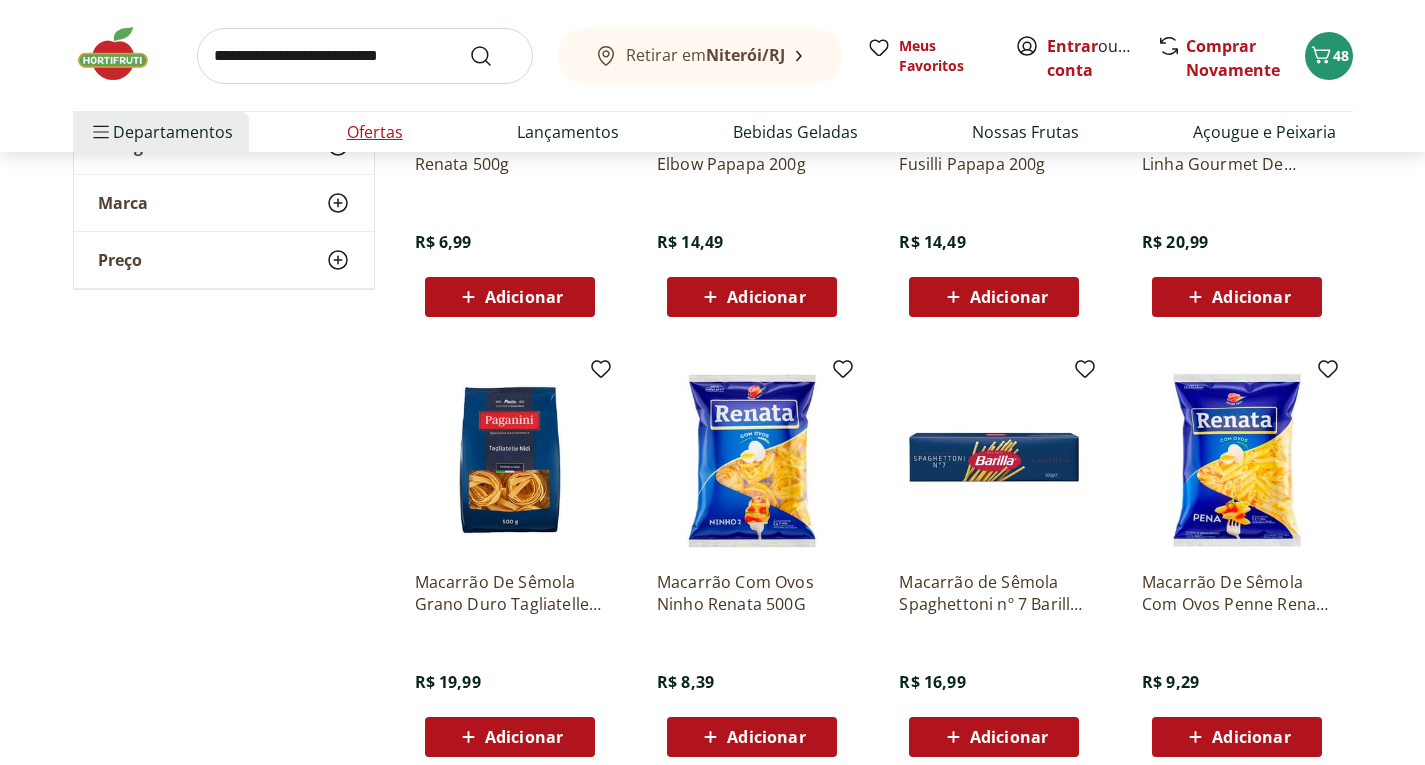 scroll, scrollTop: 1800, scrollLeft: 0, axis: vertical 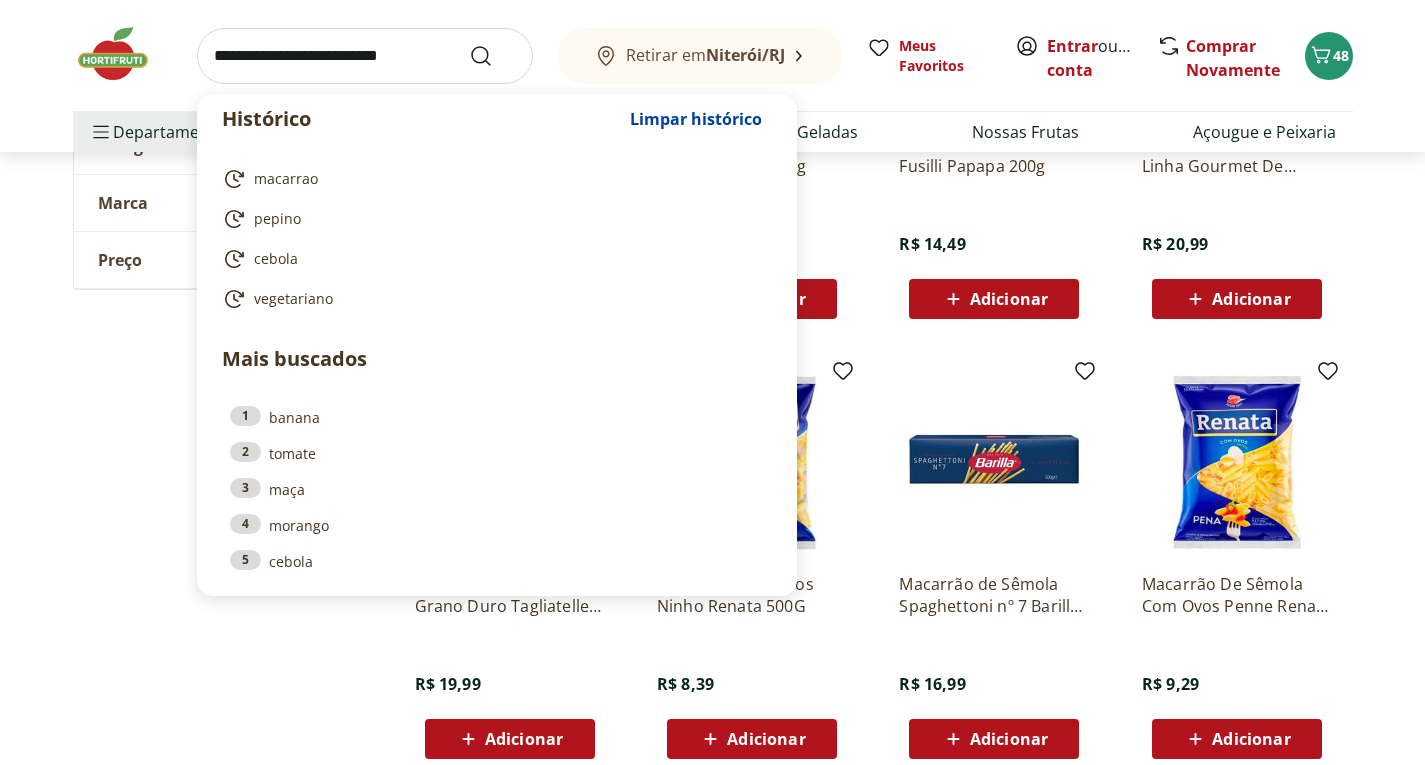 click at bounding box center [365, 56] 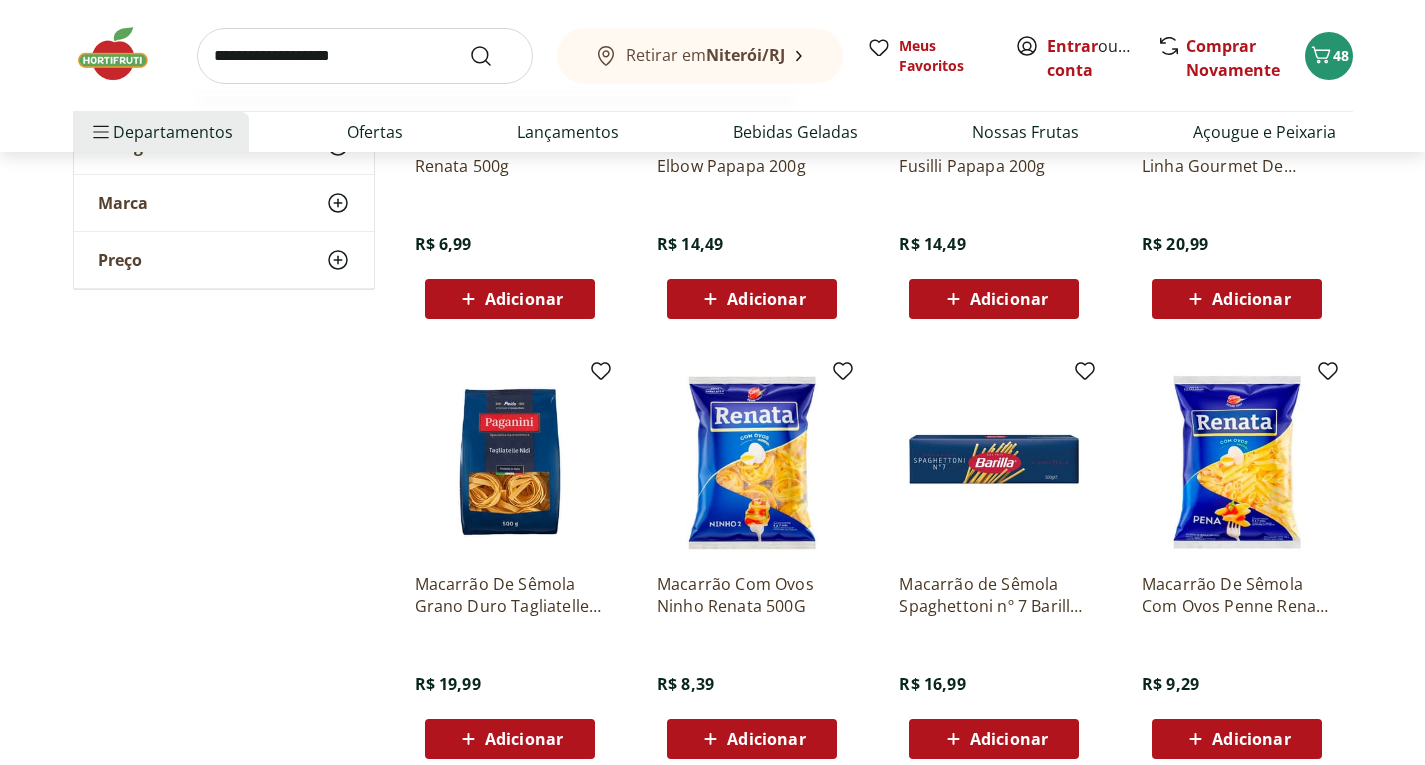 type on "**********" 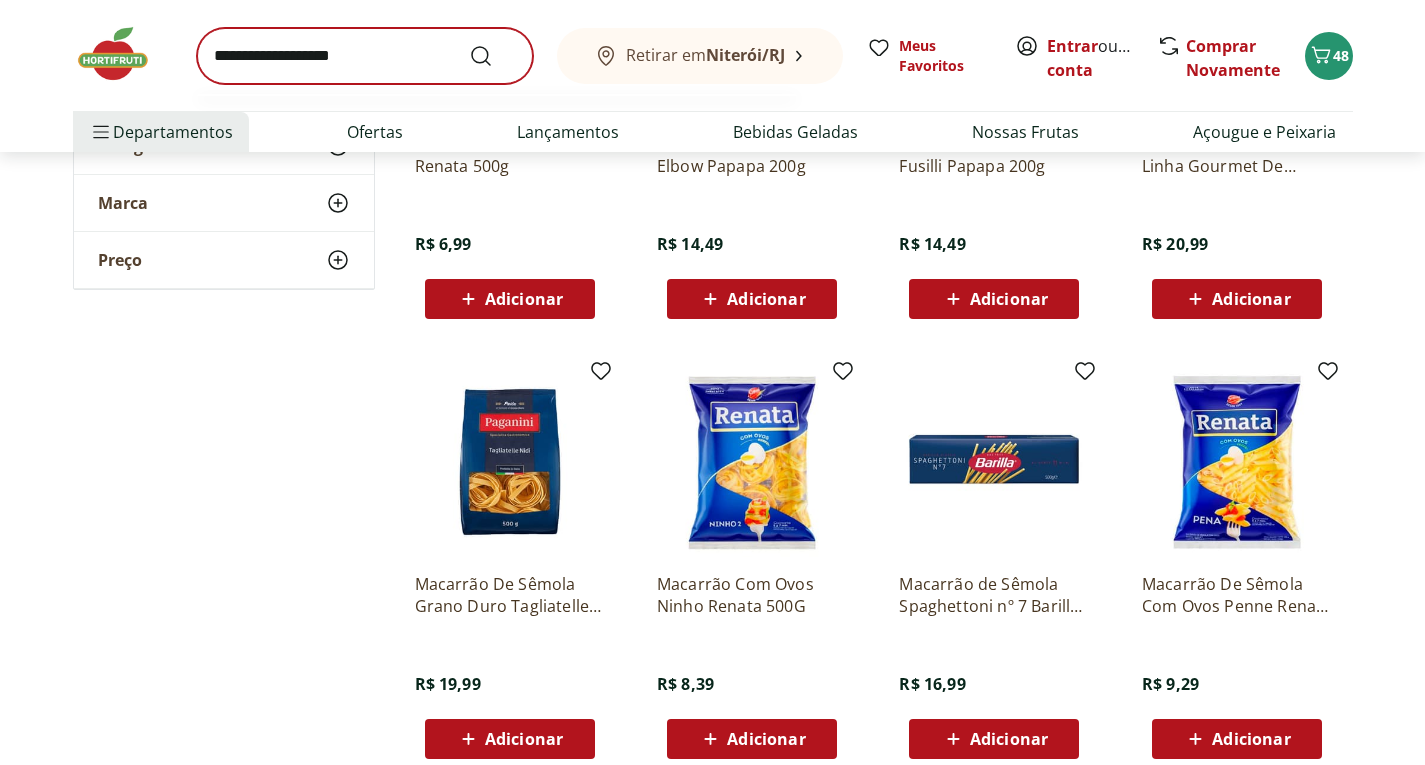 scroll, scrollTop: 0, scrollLeft: 0, axis: both 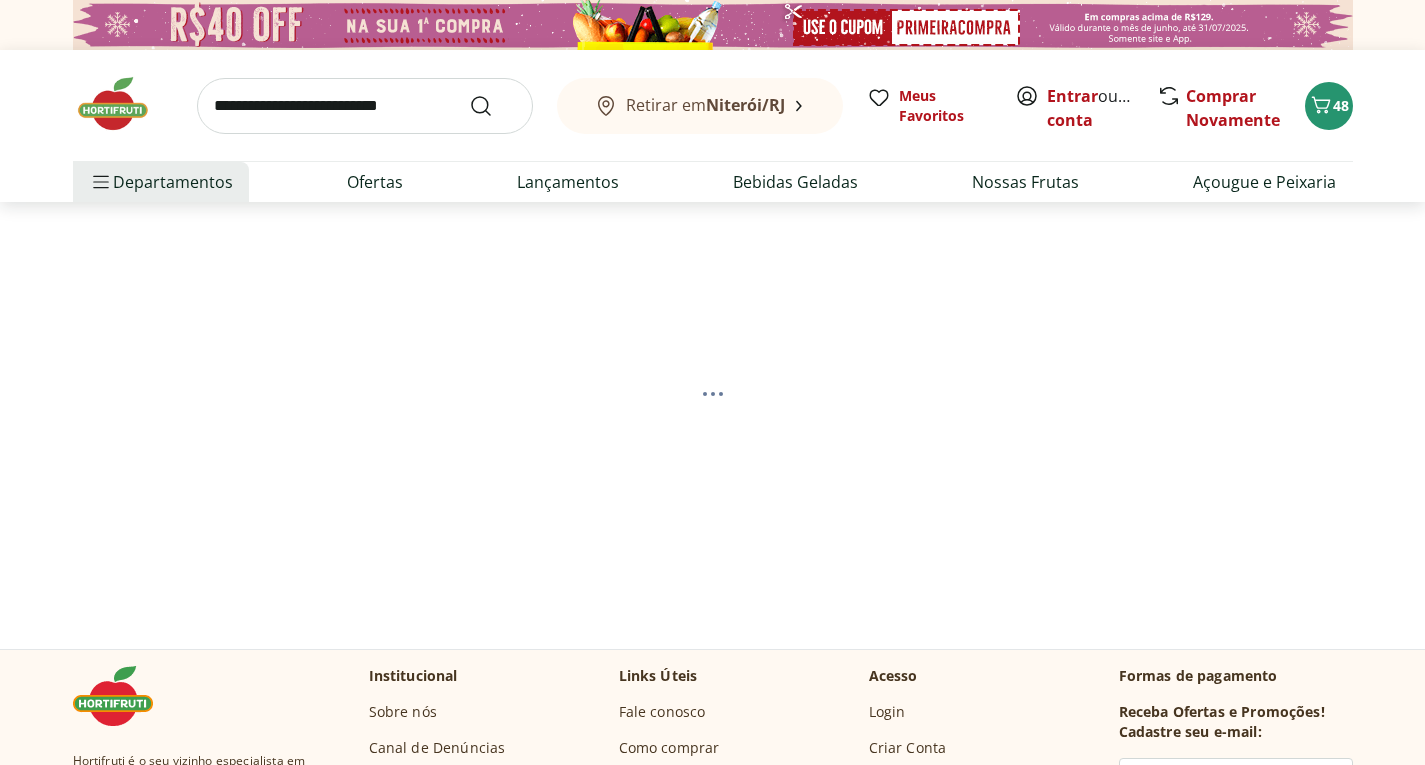 select on "**********" 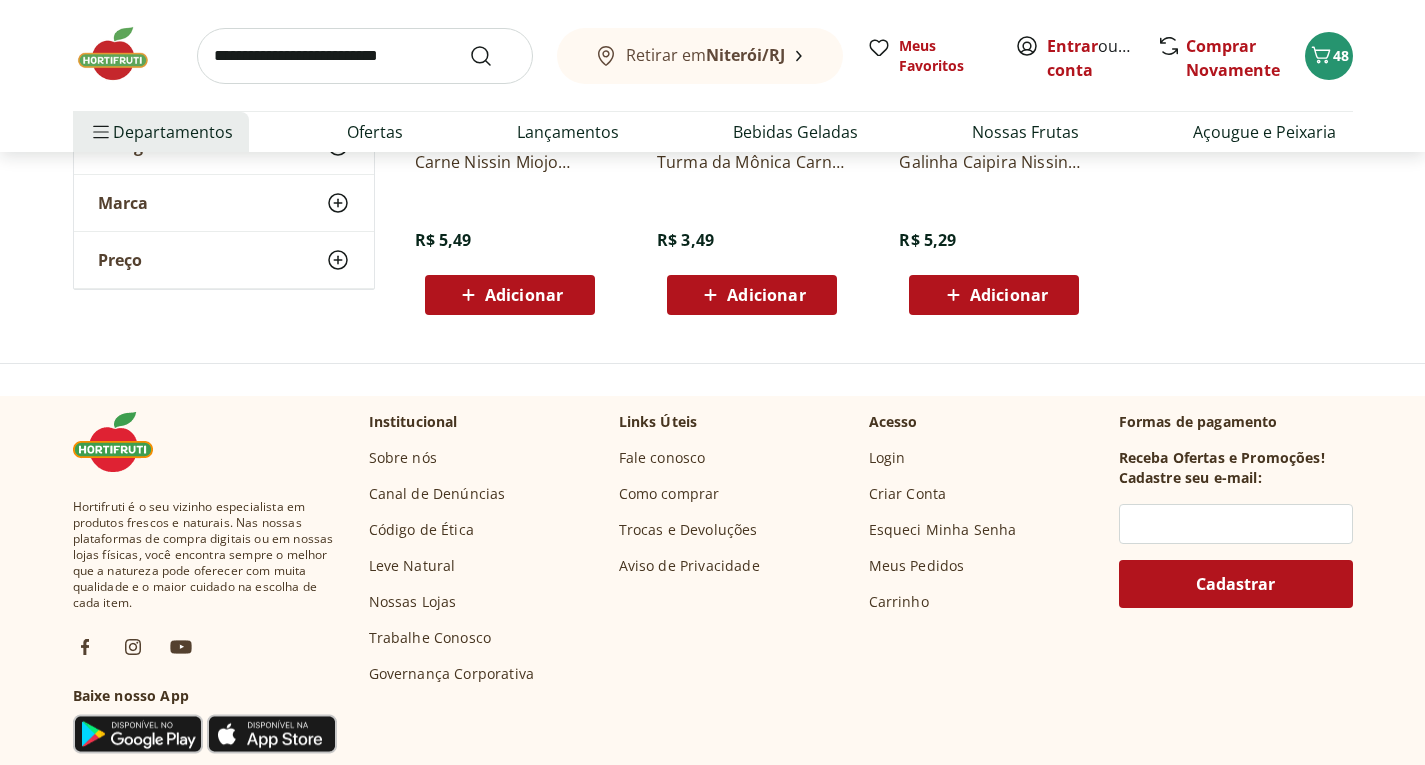 scroll, scrollTop: 0, scrollLeft: 0, axis: both 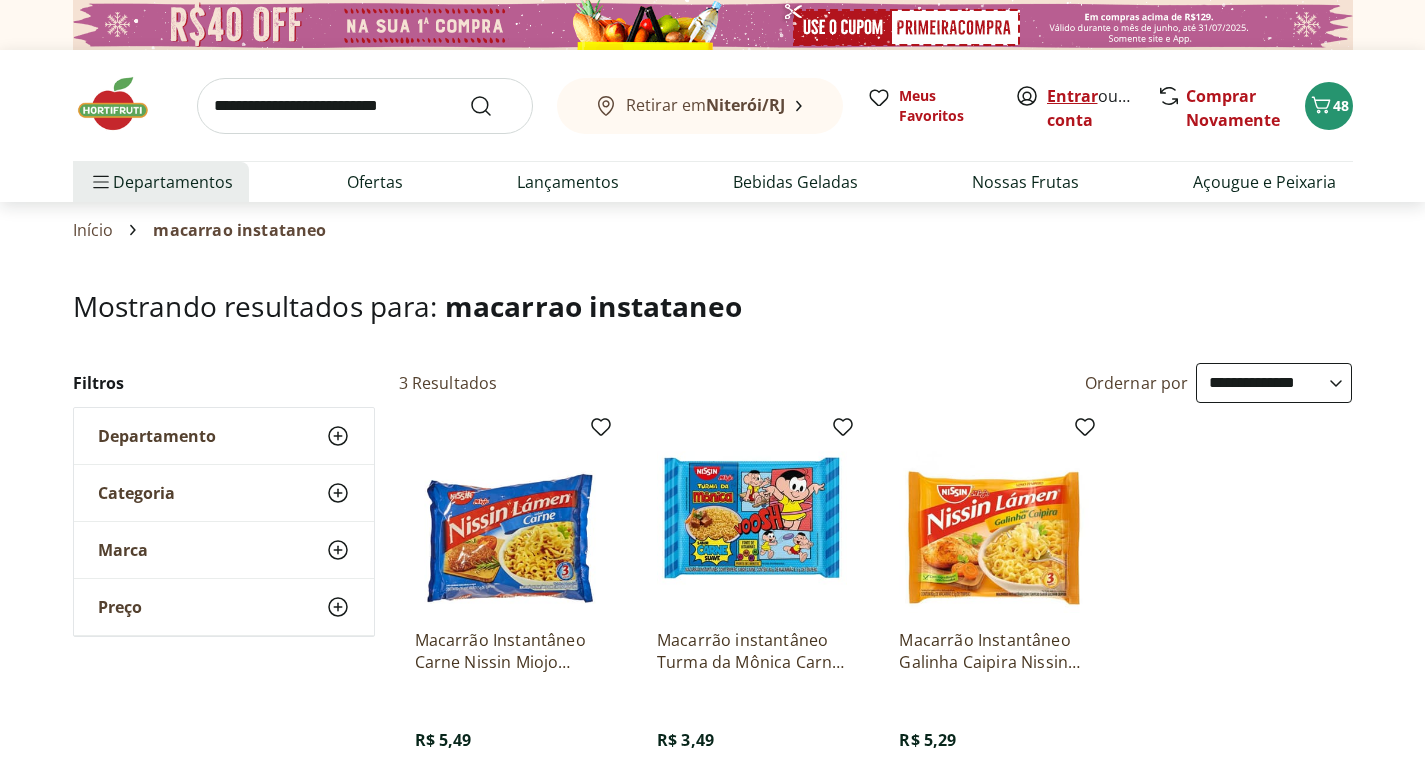 click on "Entrar" at bounding box center (1072, 96) 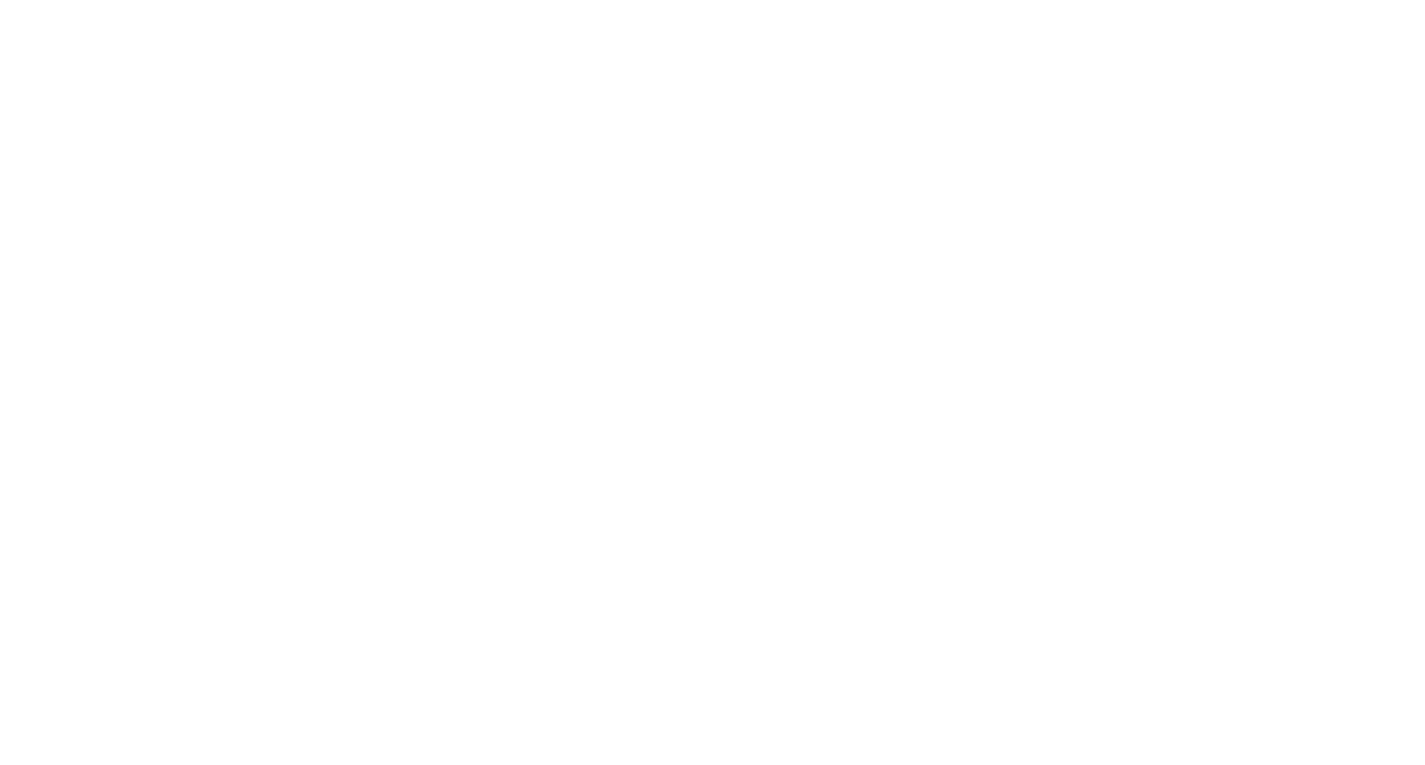 scroll, scrollTop: 0, scrollLeft: 0, axis: both 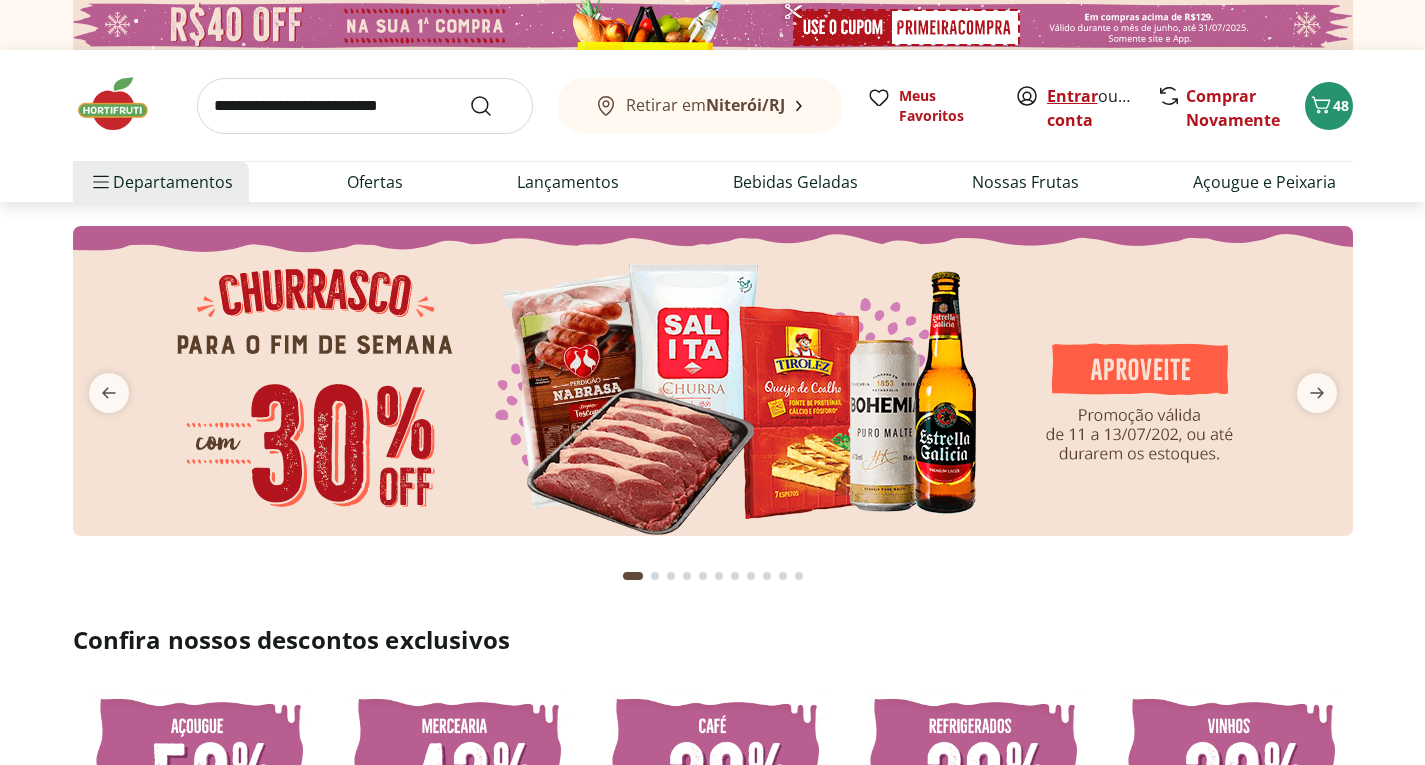 click on "Entrar" at bounding box center (1072, 96) 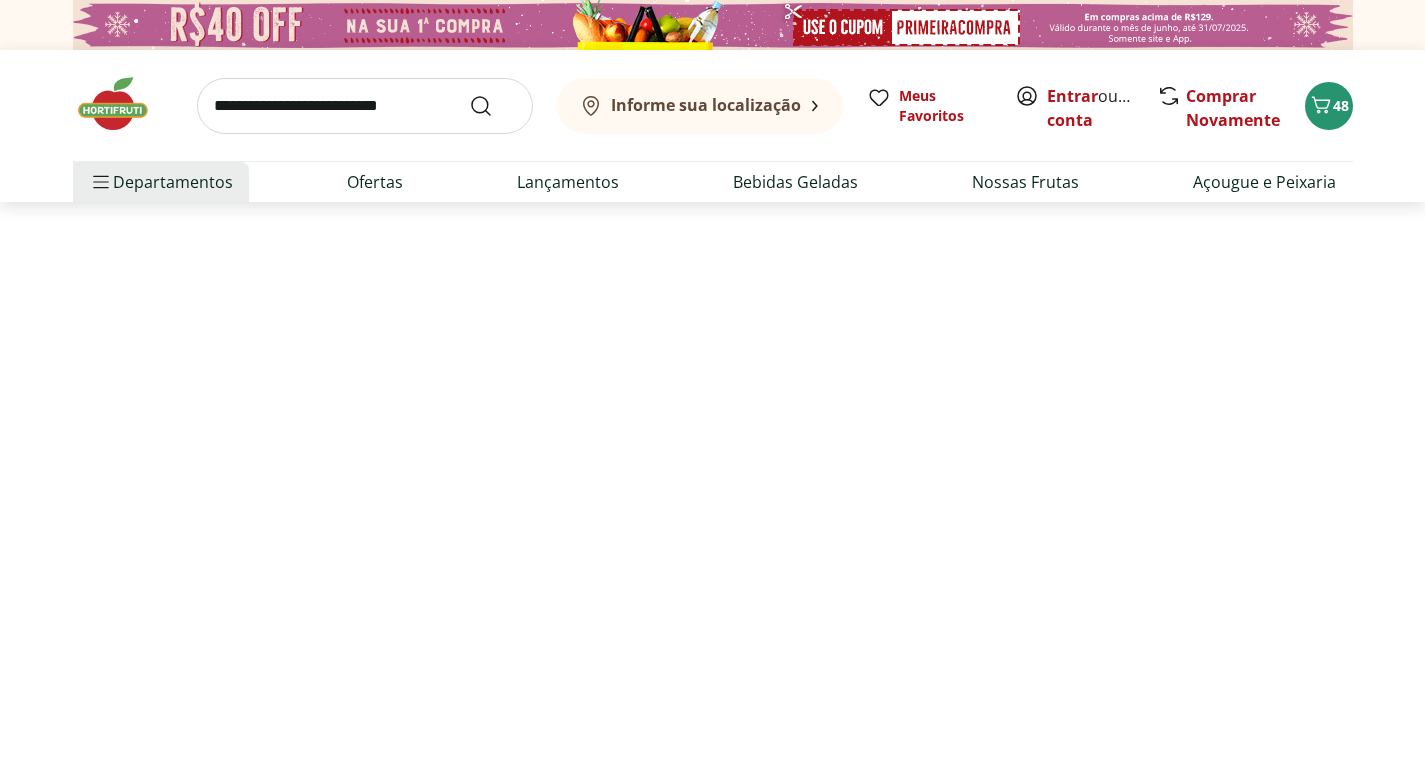 scroll, scrollTop: 0, scrollLeft: 0, axis: both 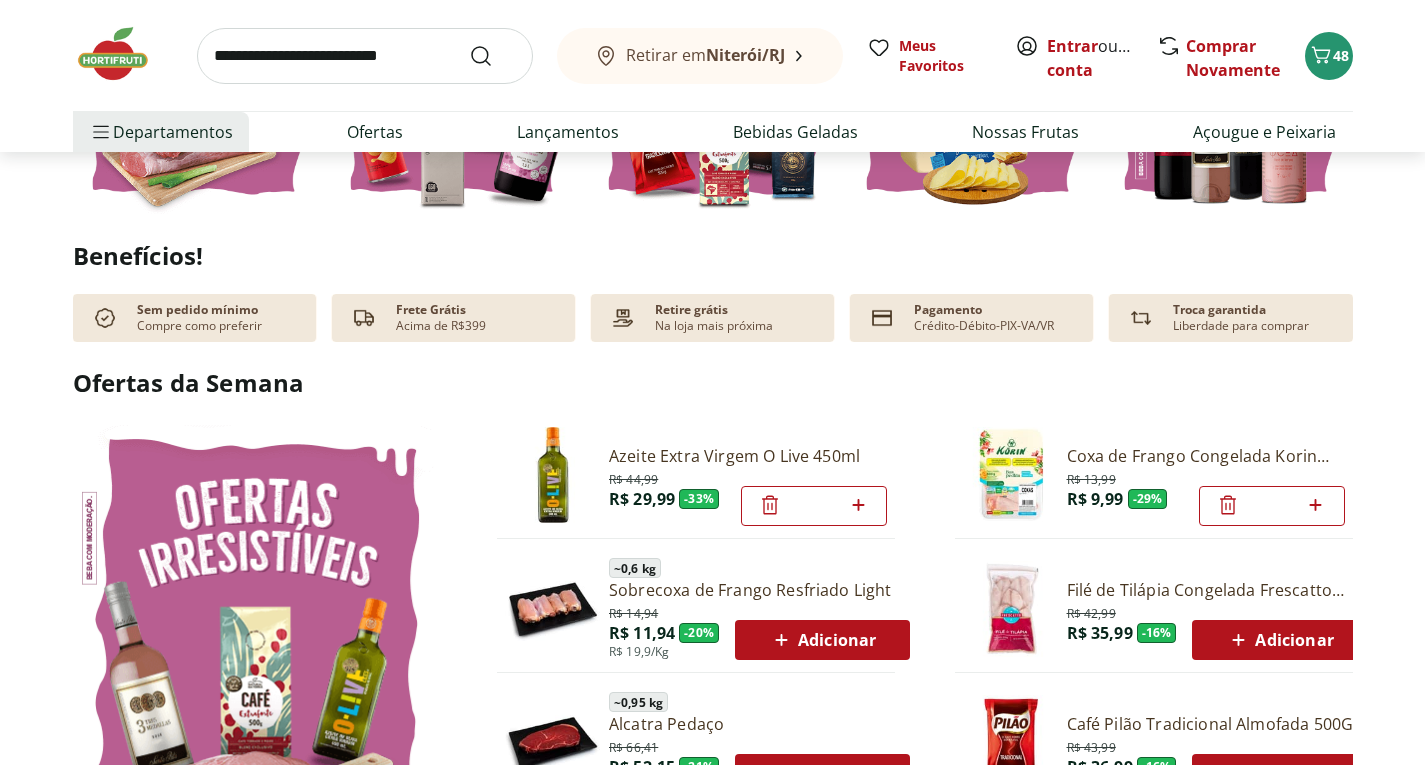 type on "*" 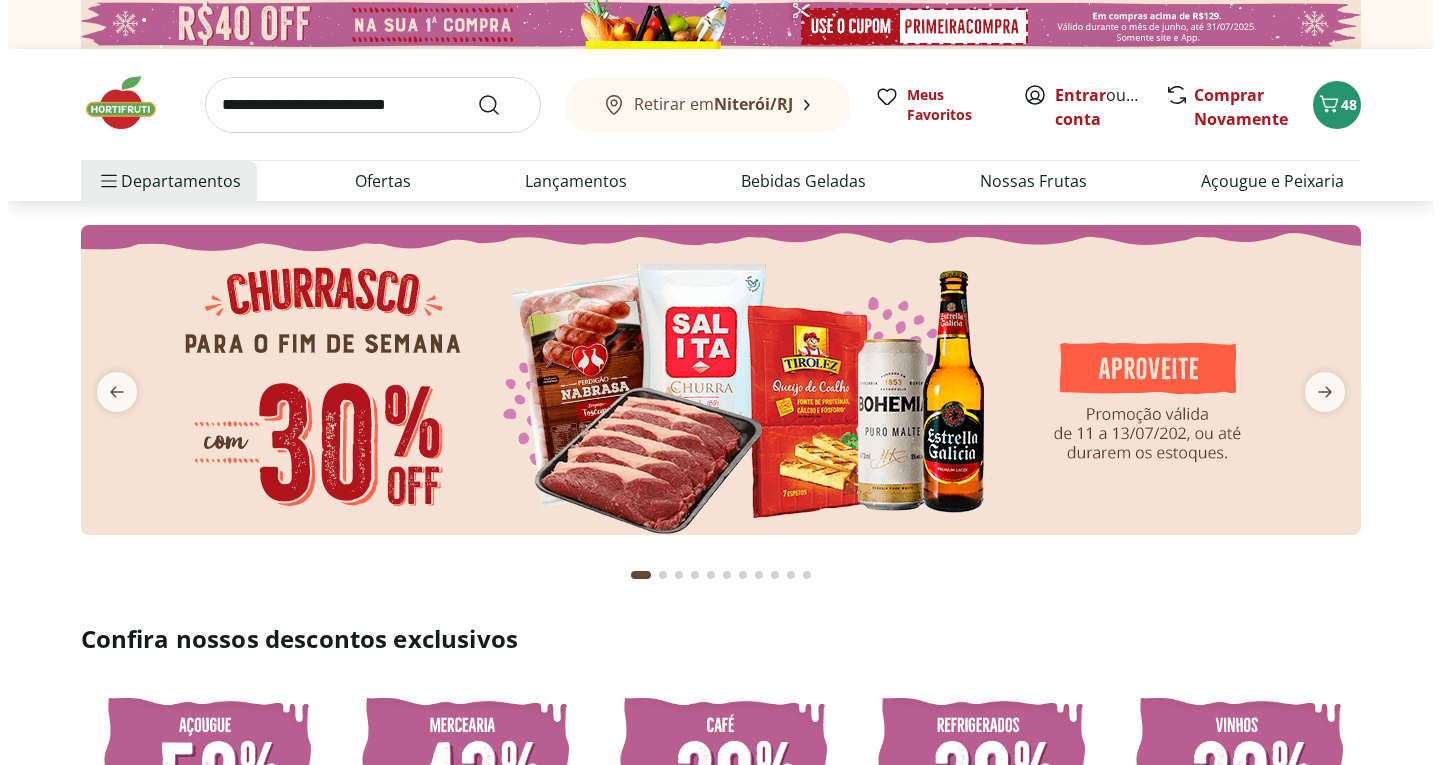 scroll, scrollTop: 0, scrollLeft: 0, axis: both 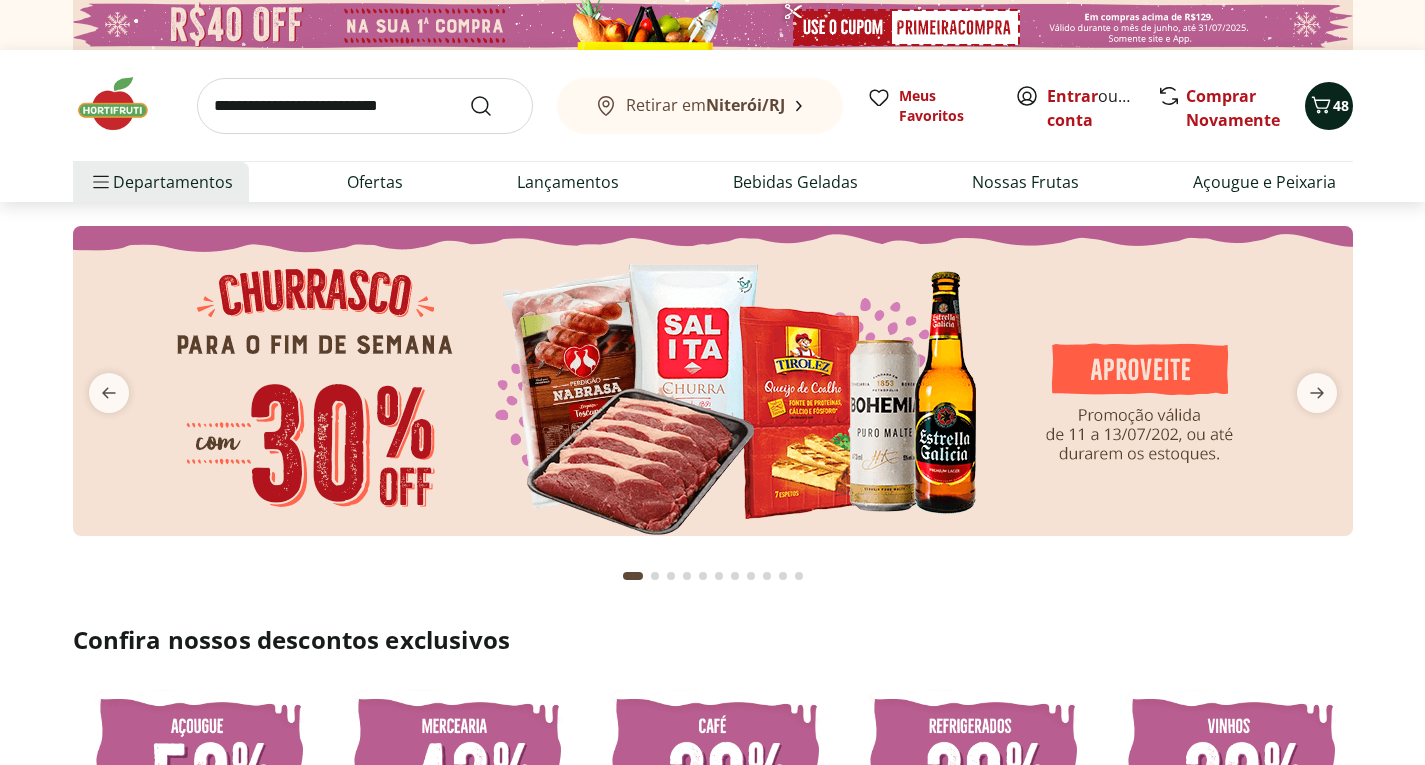 click 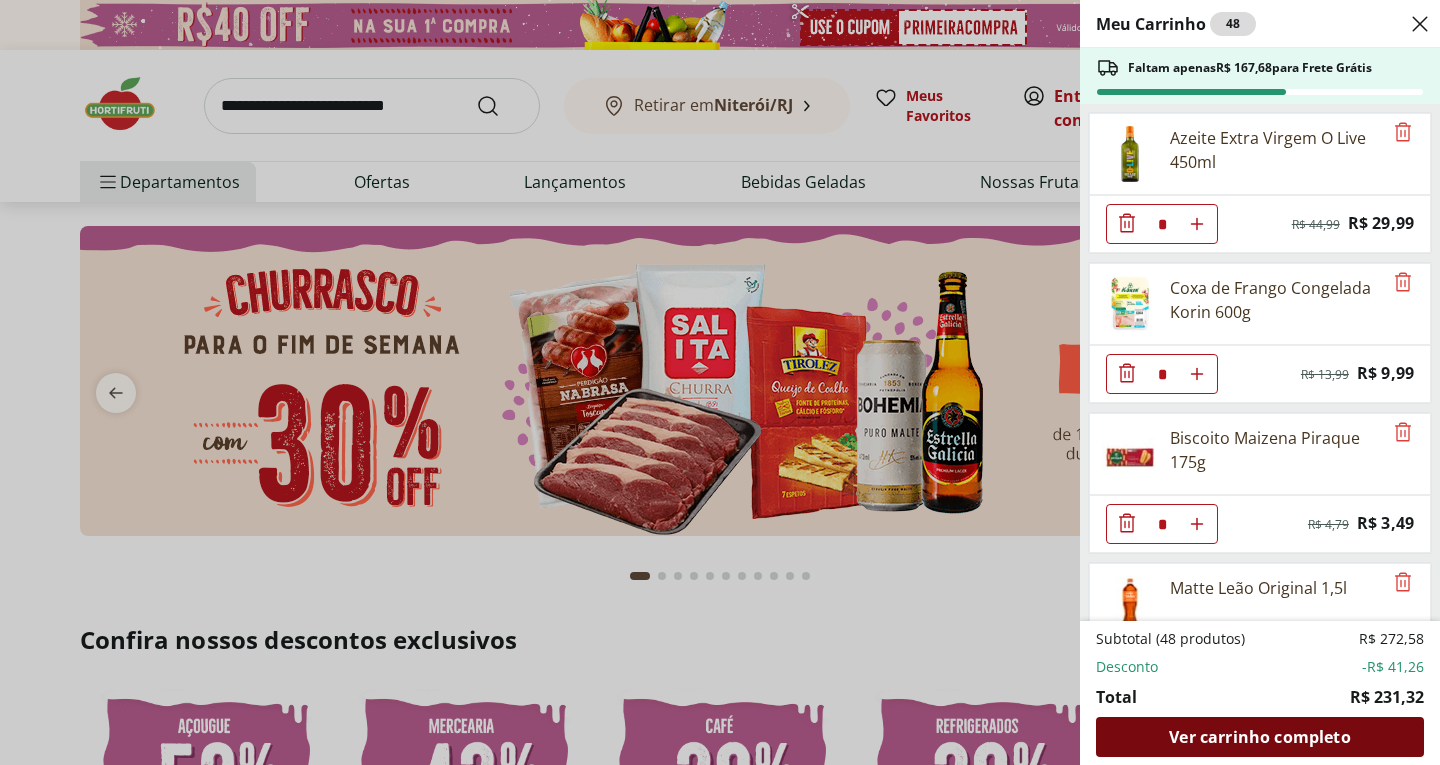 click on "Ver carrinho completo" at bounding box center [1259, 737] 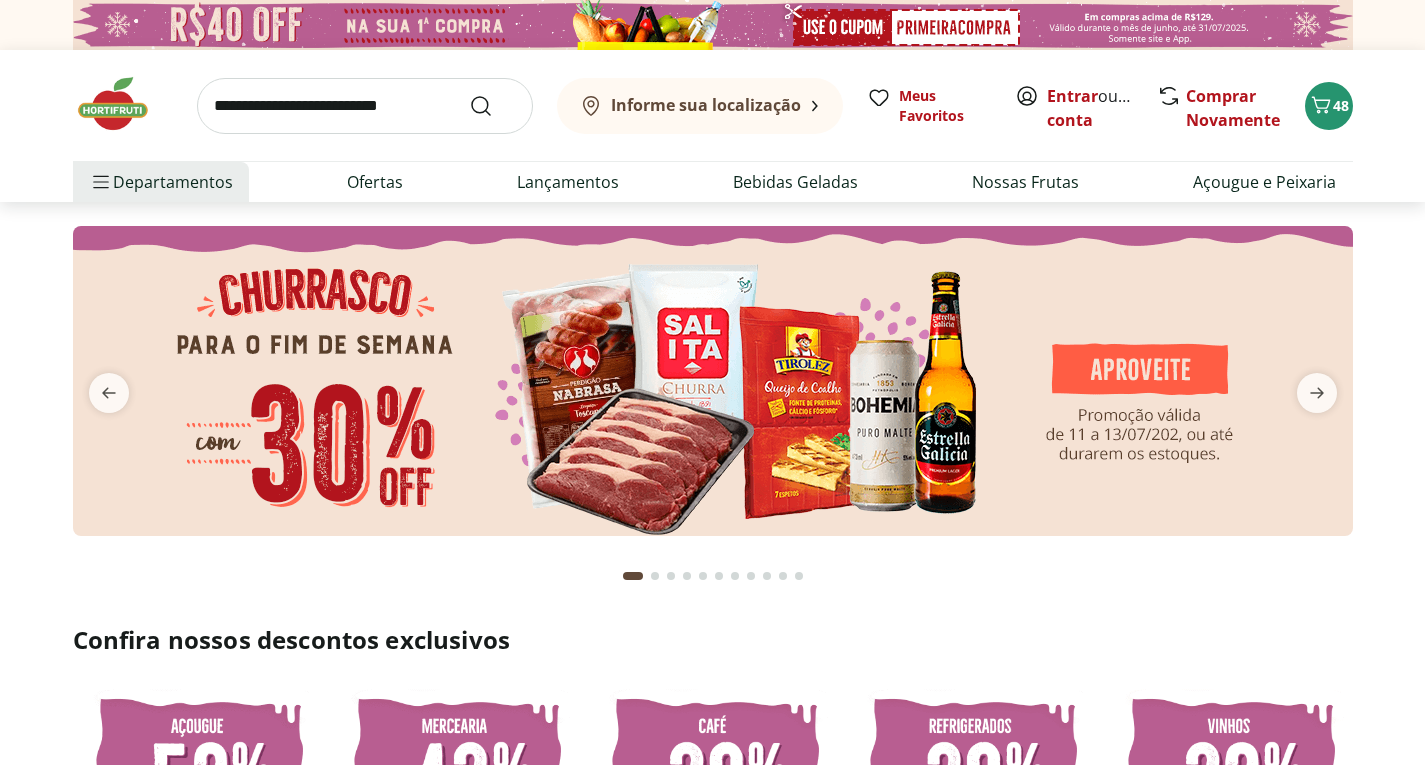 scroll, scrollTop: 0, scrollLeft: 0, axis: both 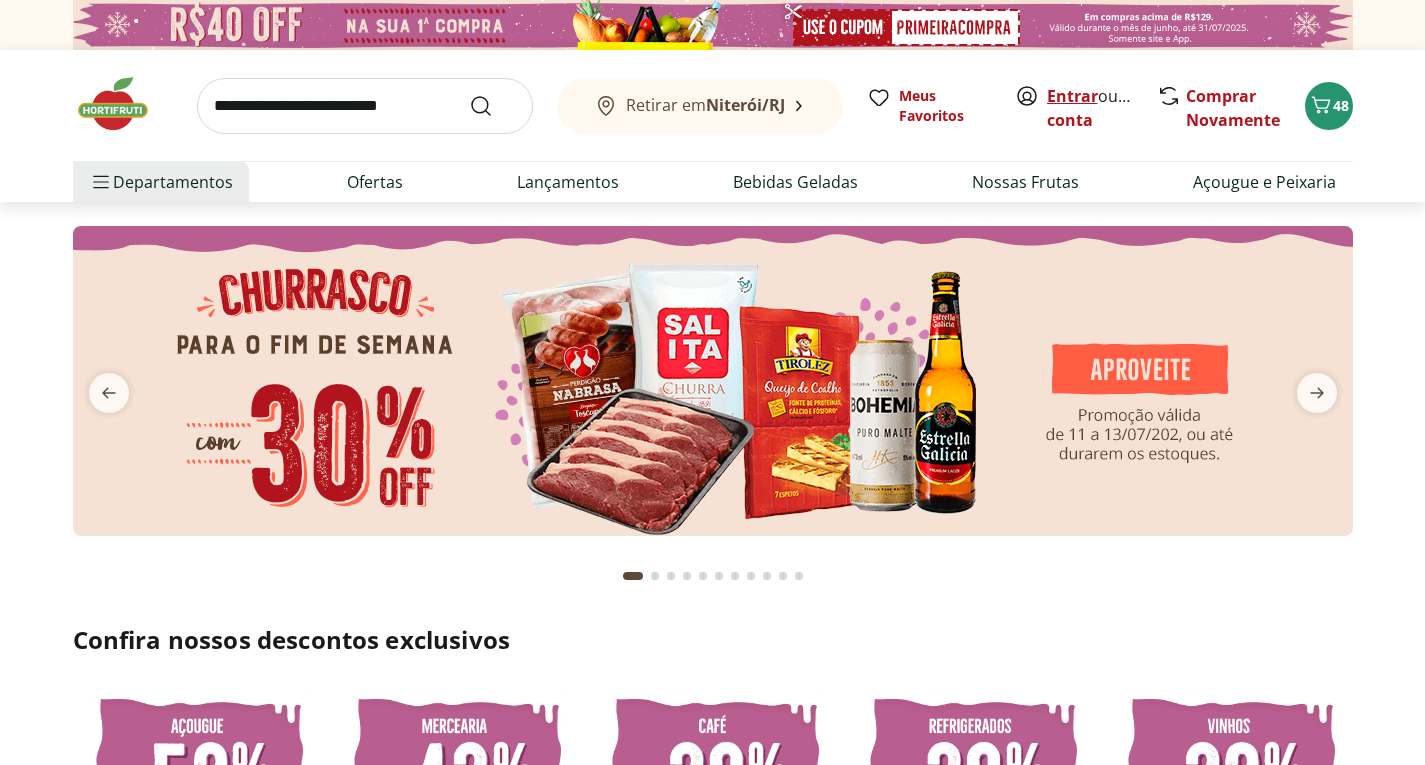 click on "Entrar" at bounding box center (1072, 96) 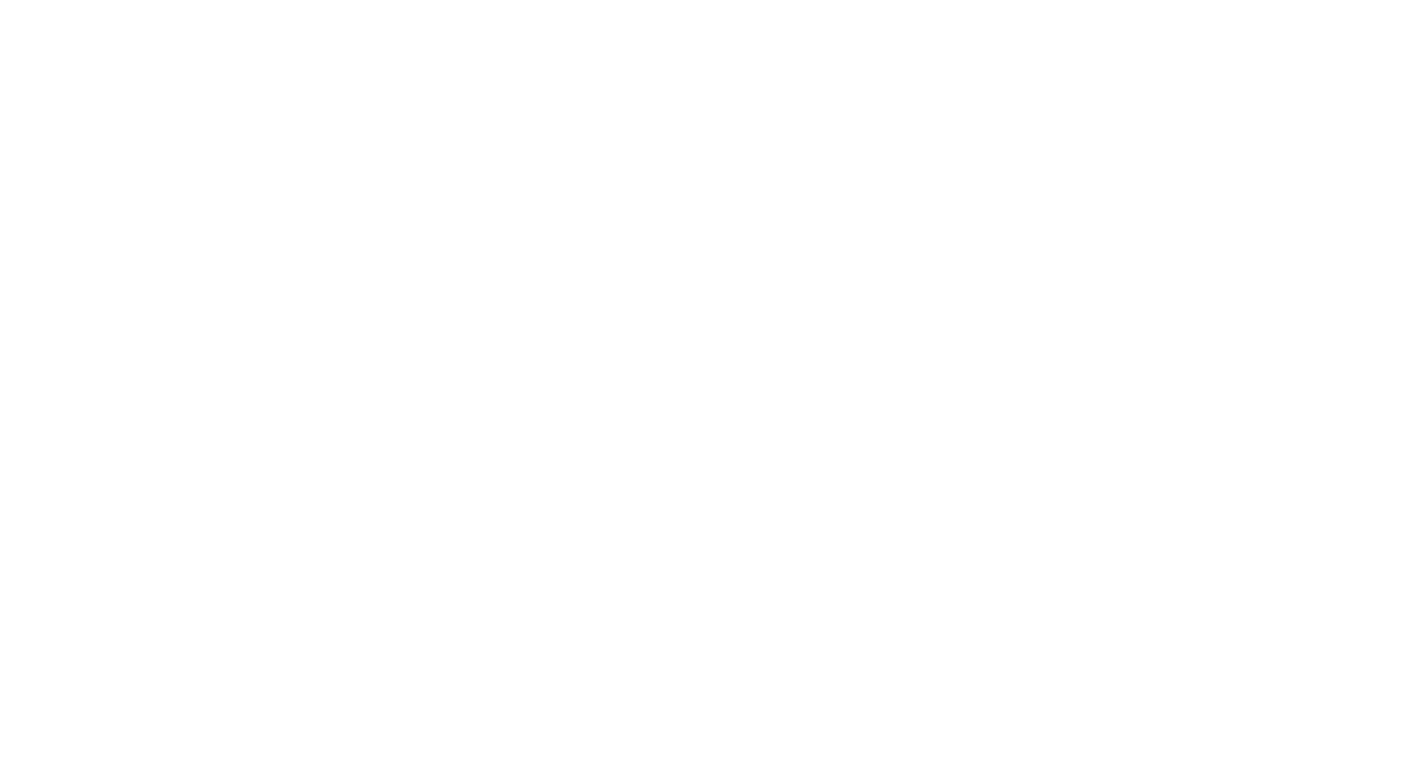 scroll, scrollTop: 0, scrollLeft: 0, axis: both 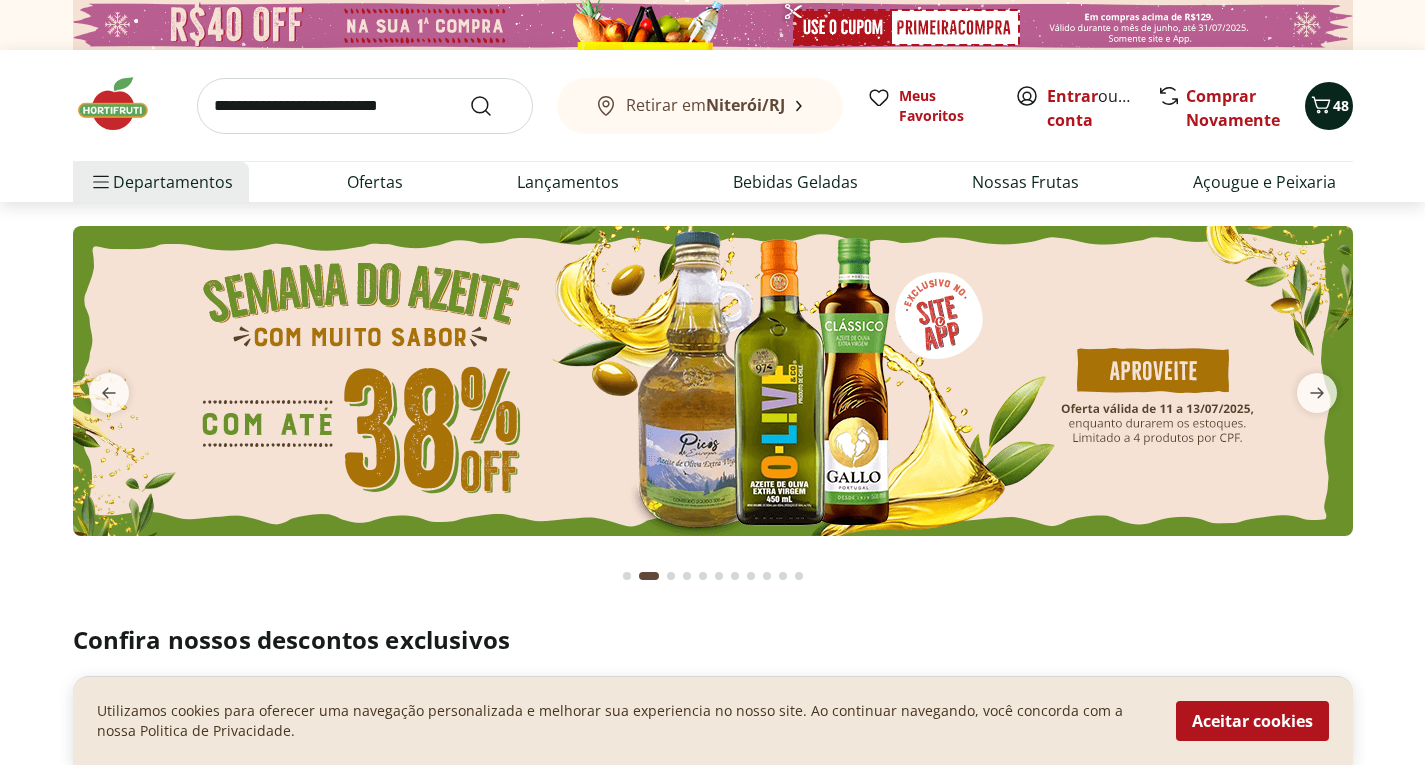 click 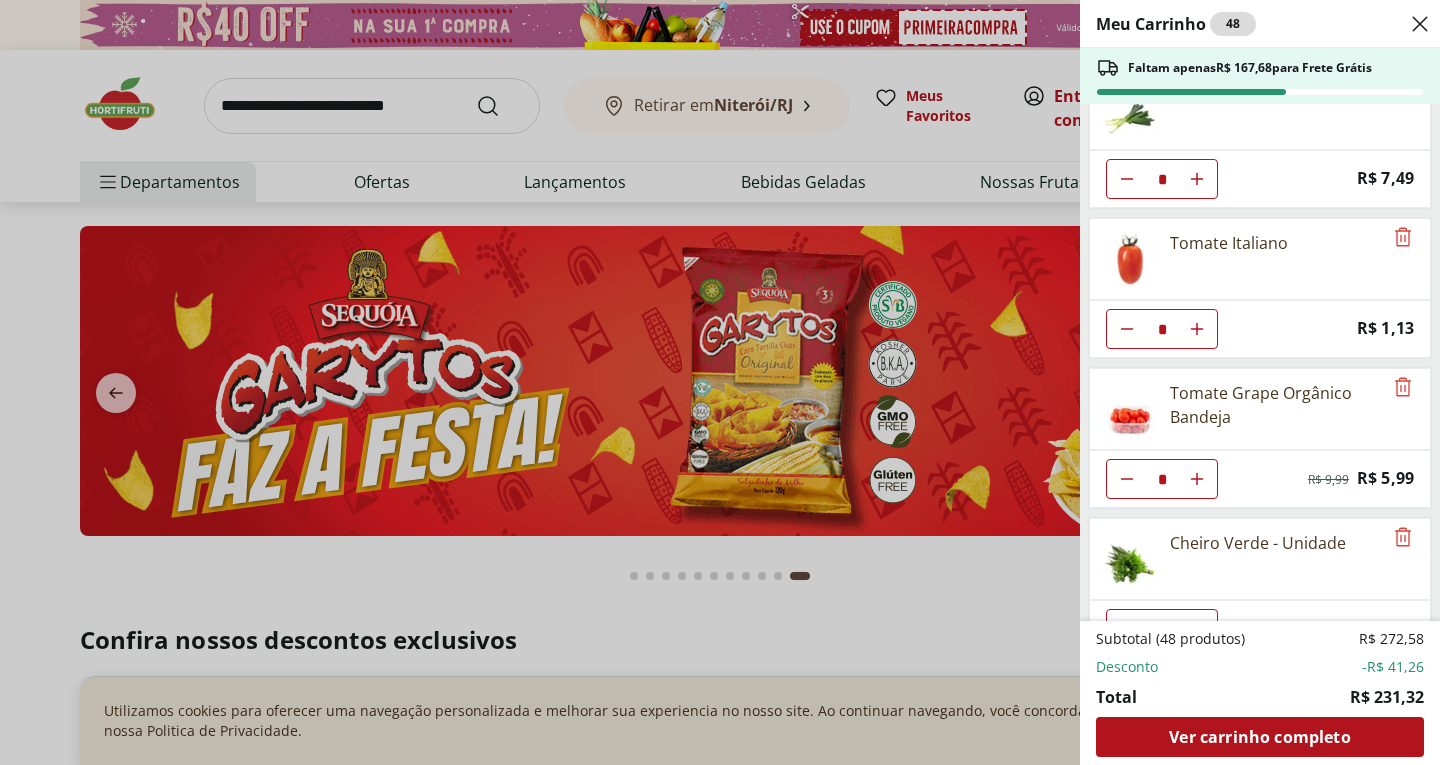 scroll, scrollTop: 2941, scrollLeft: 0, axis: vertical 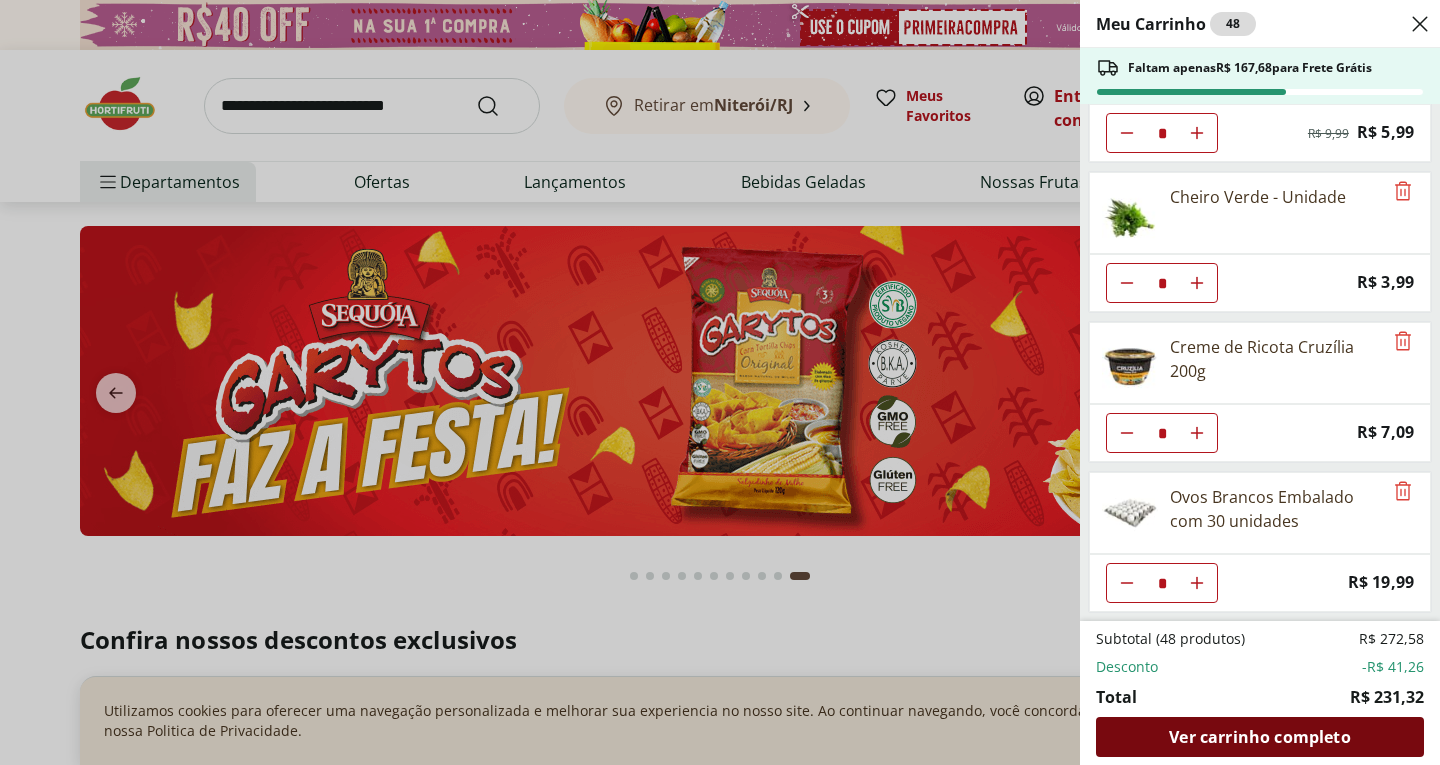 click on "Ver carrinho completo" at bounding box center [1259, 737] 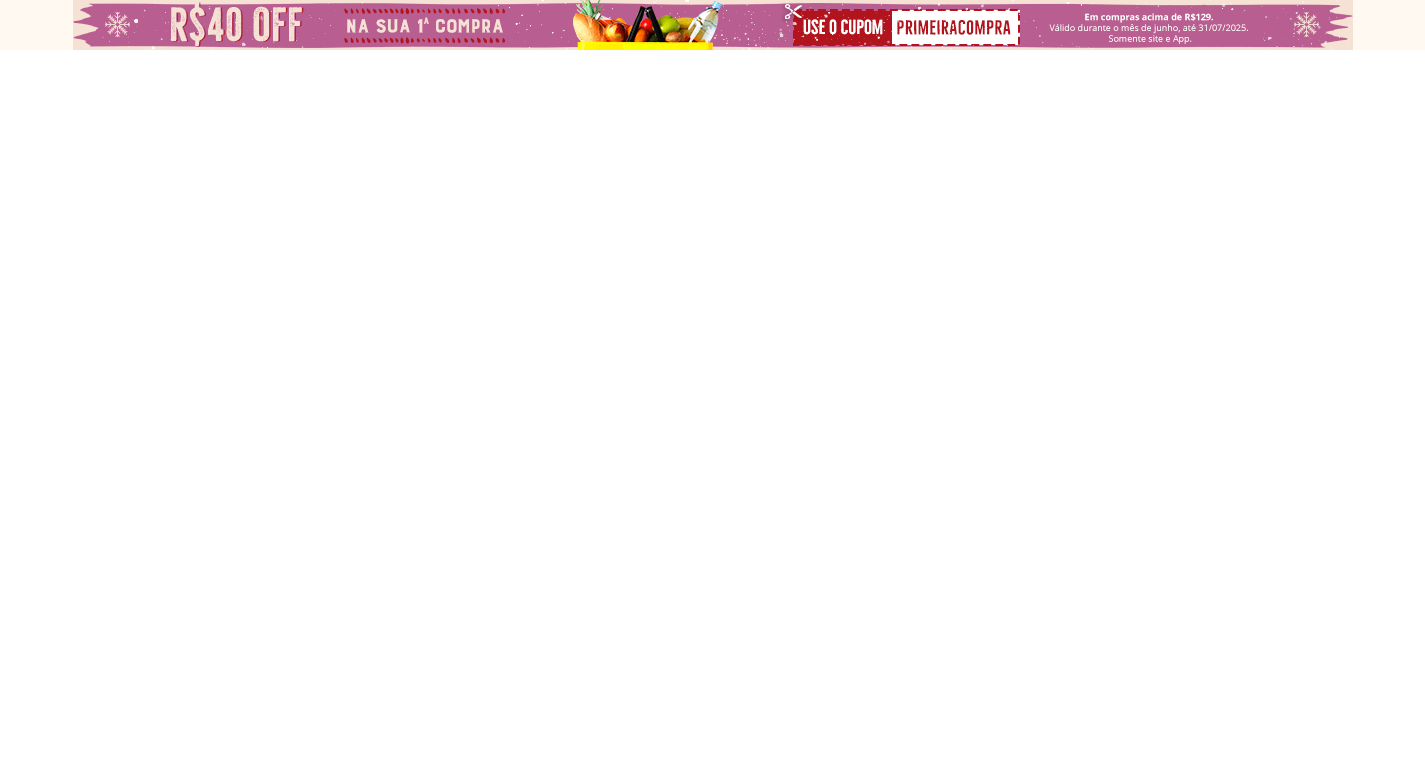 scroll, scrollTop: 0, scrollLeft: 0, axis: both 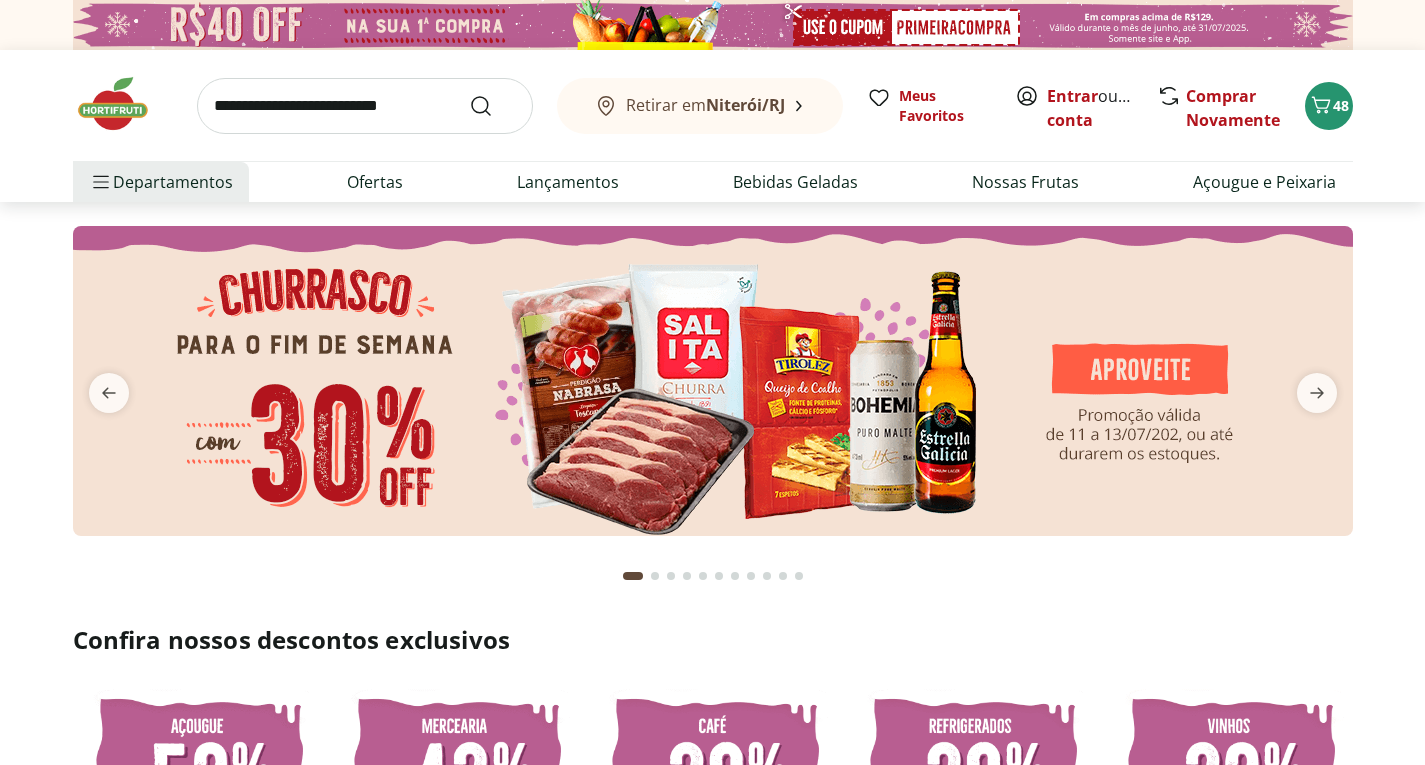 click on "Niterói/RJ" at bounding box center [745, 105] 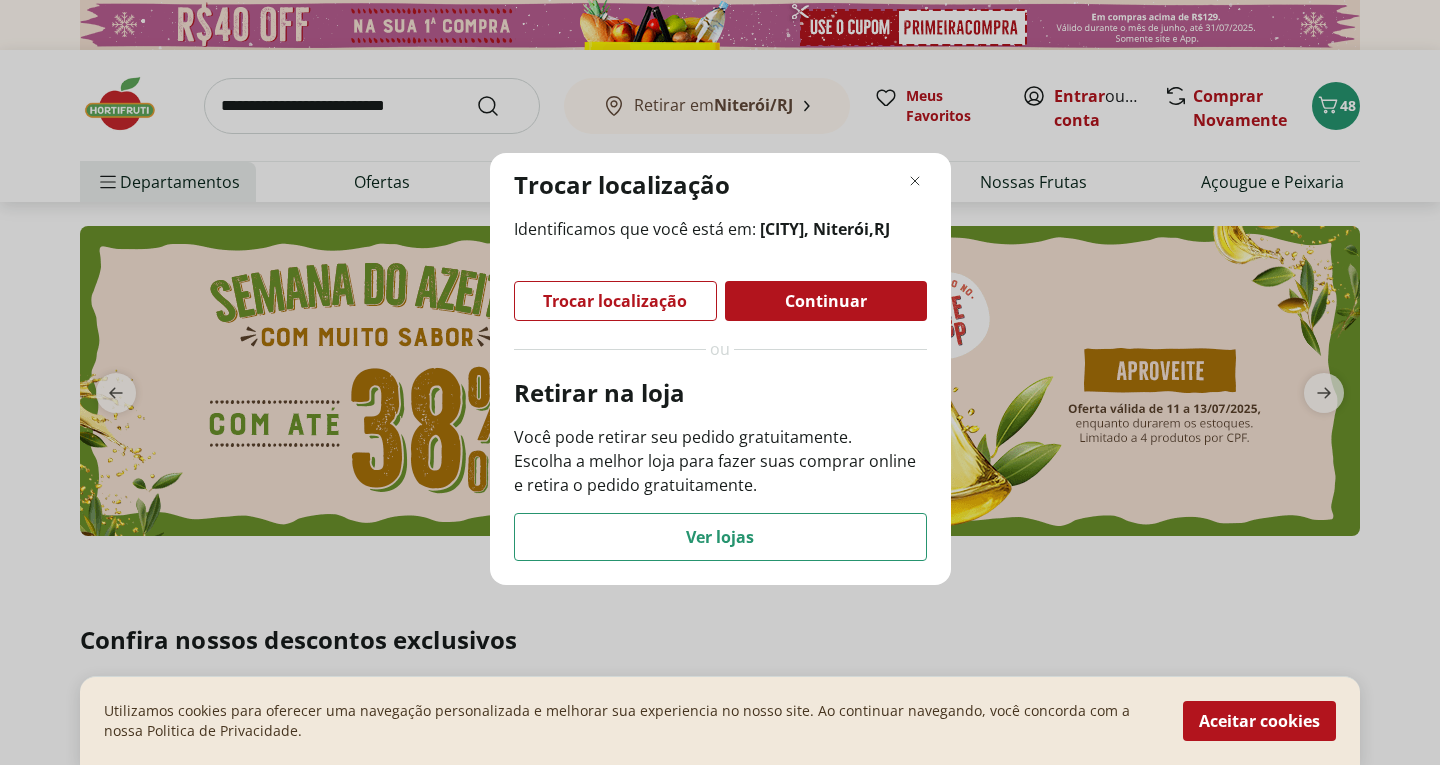 click on "Continuar" at bounding box center [826, 301] 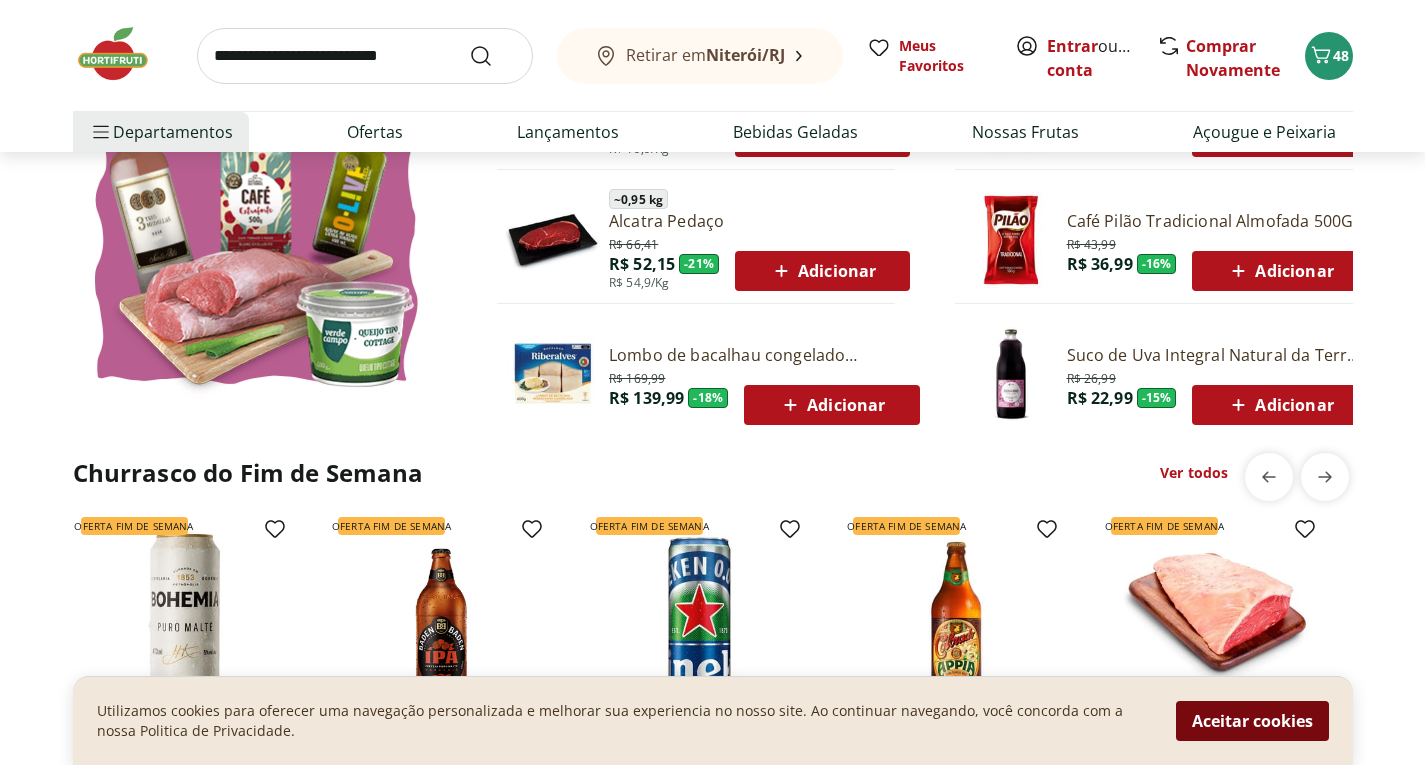 click on "Aceitar cookies" at bounding box center [1252, 721] 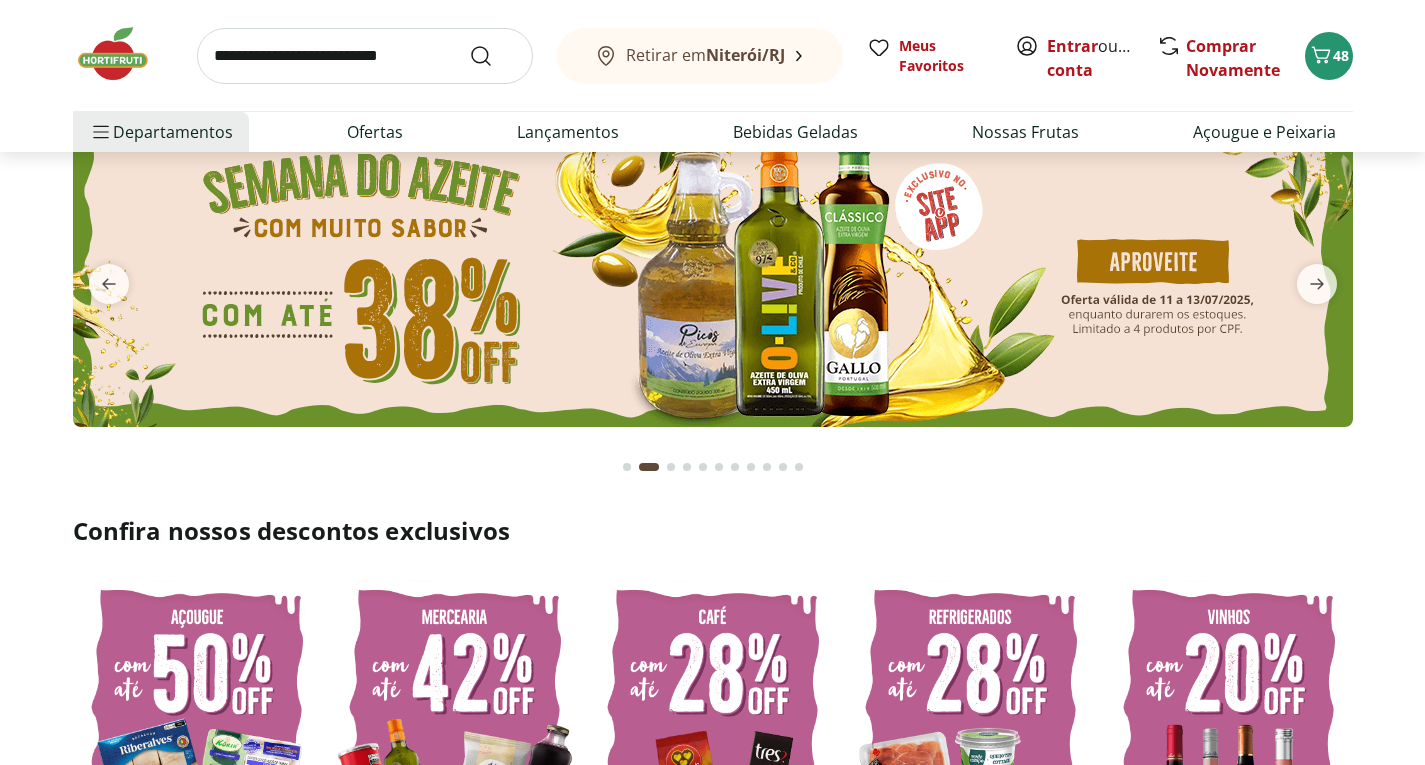 scroll, scrollTop: 100, scrollLeft: 0, axis: vertical 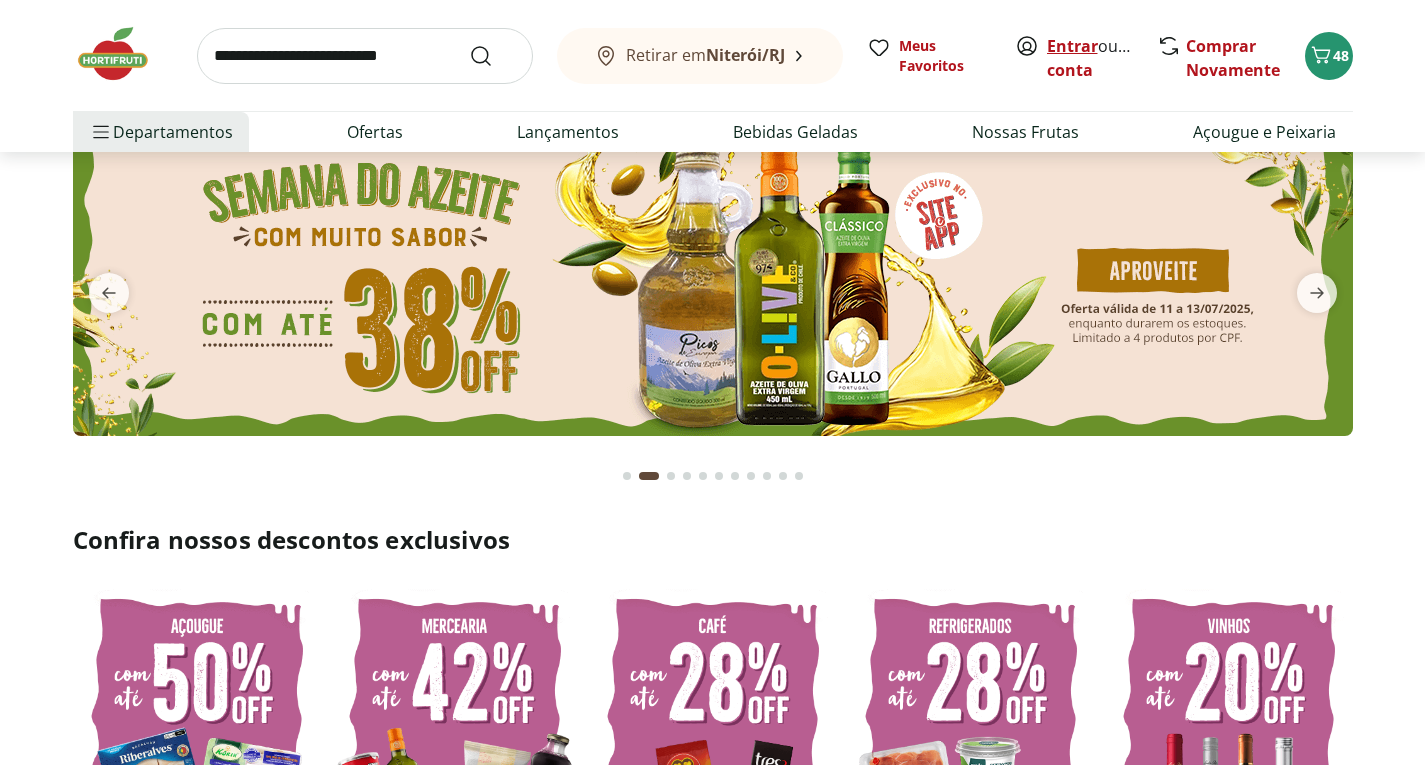 click on "Entrar" at bounding box center (1072, 46) 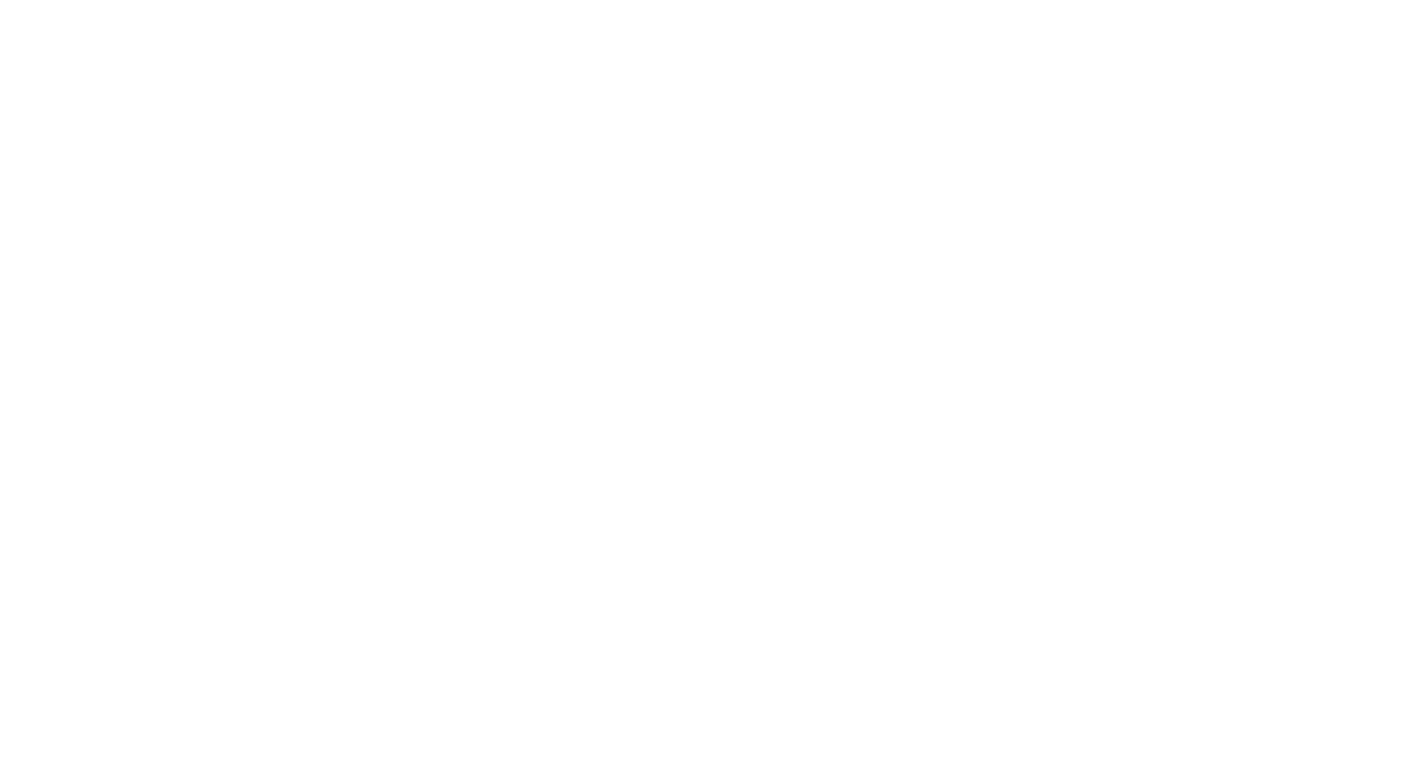 scroll, scrollTop: 0, scrollLeft: 0, axis: both 